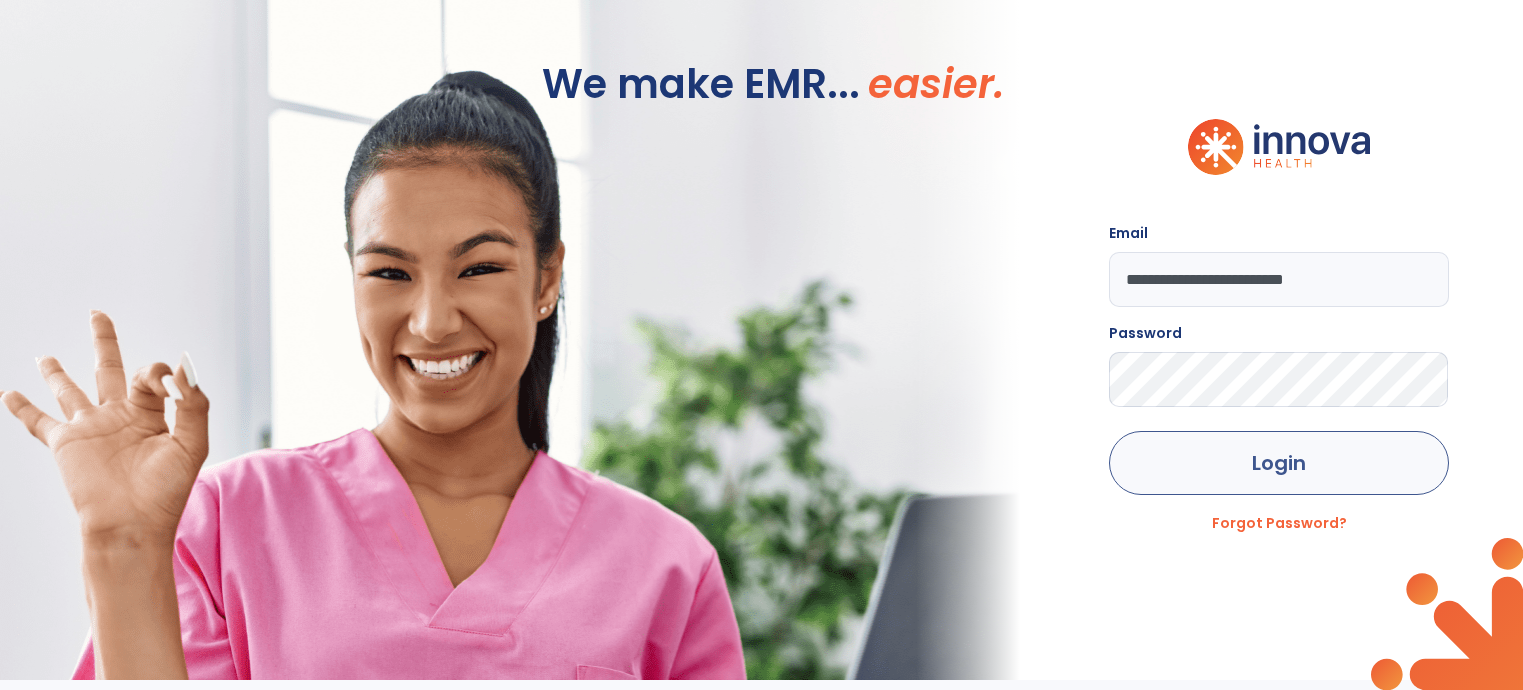 scroll, scrollTop: 0, scrollLeft: 0, axis: both 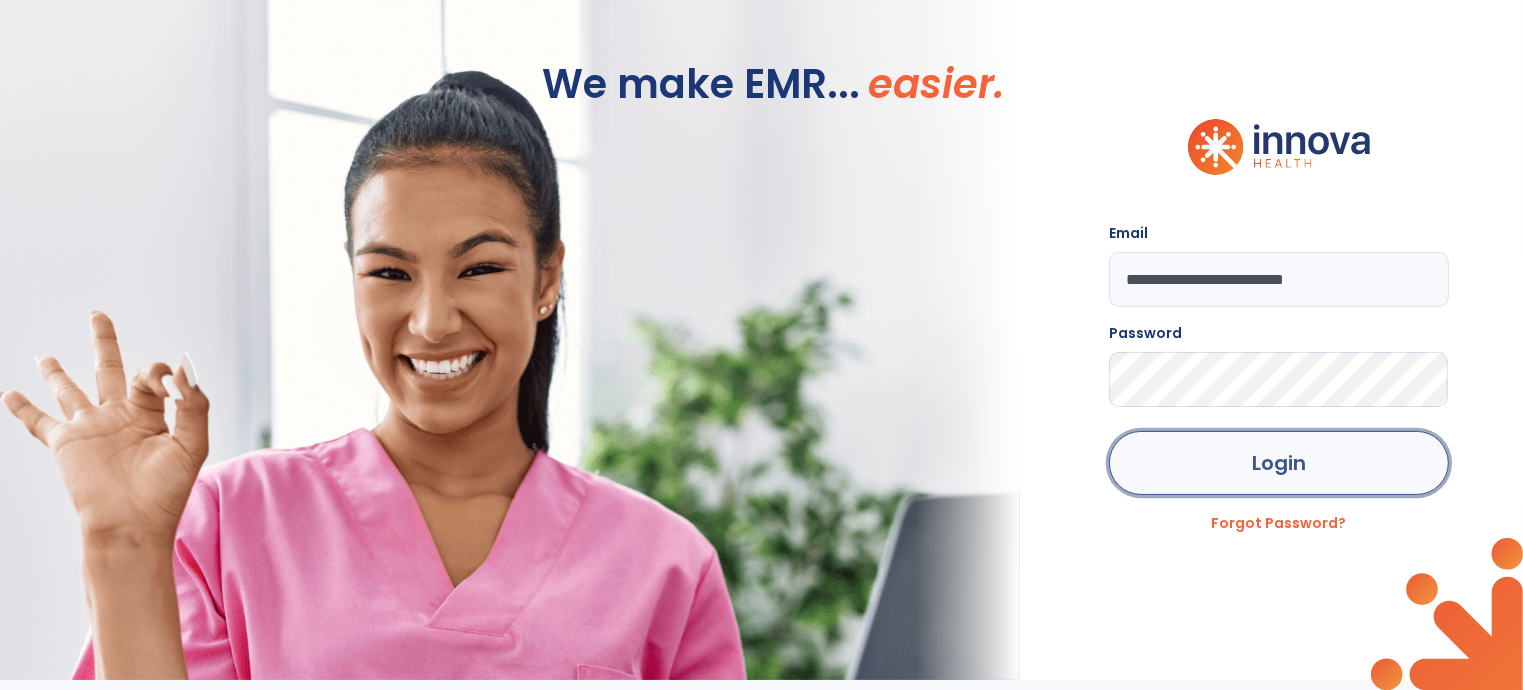 click on "Login" 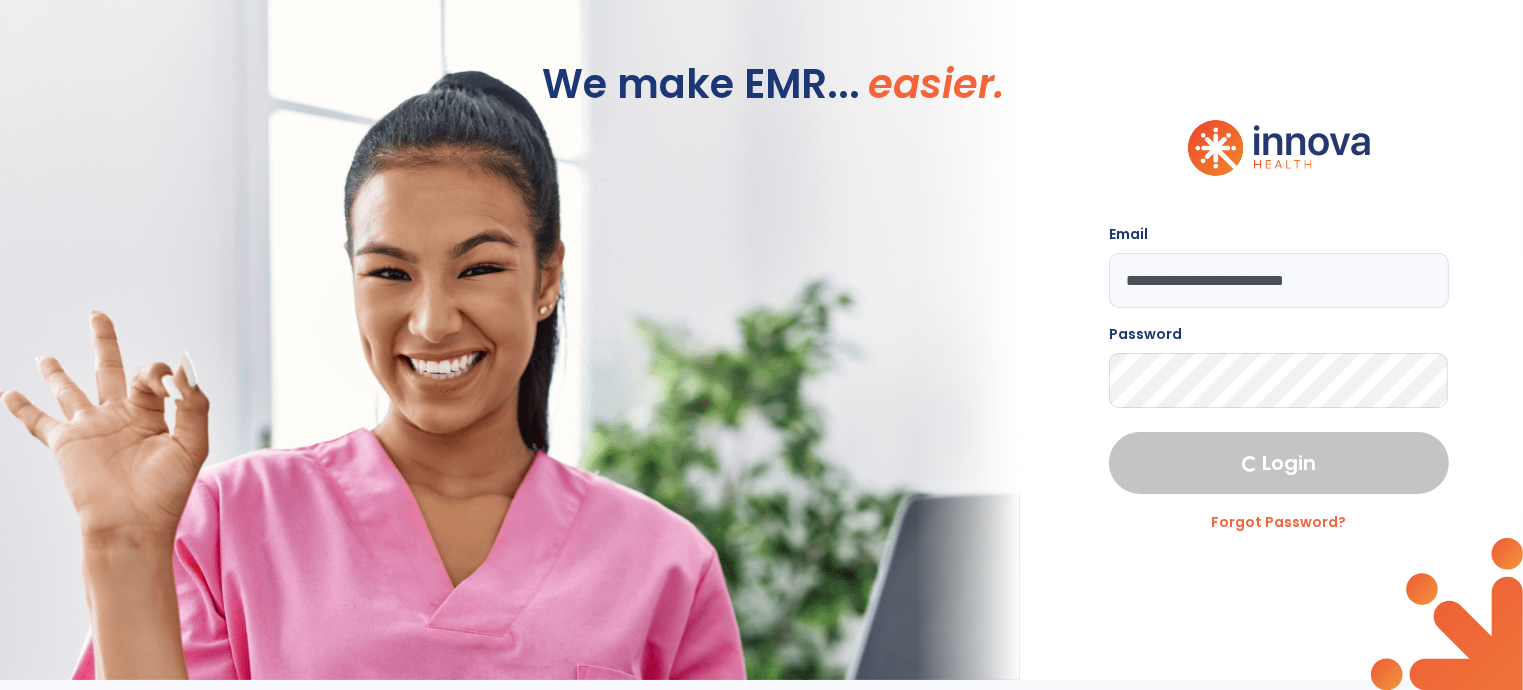select on "****" 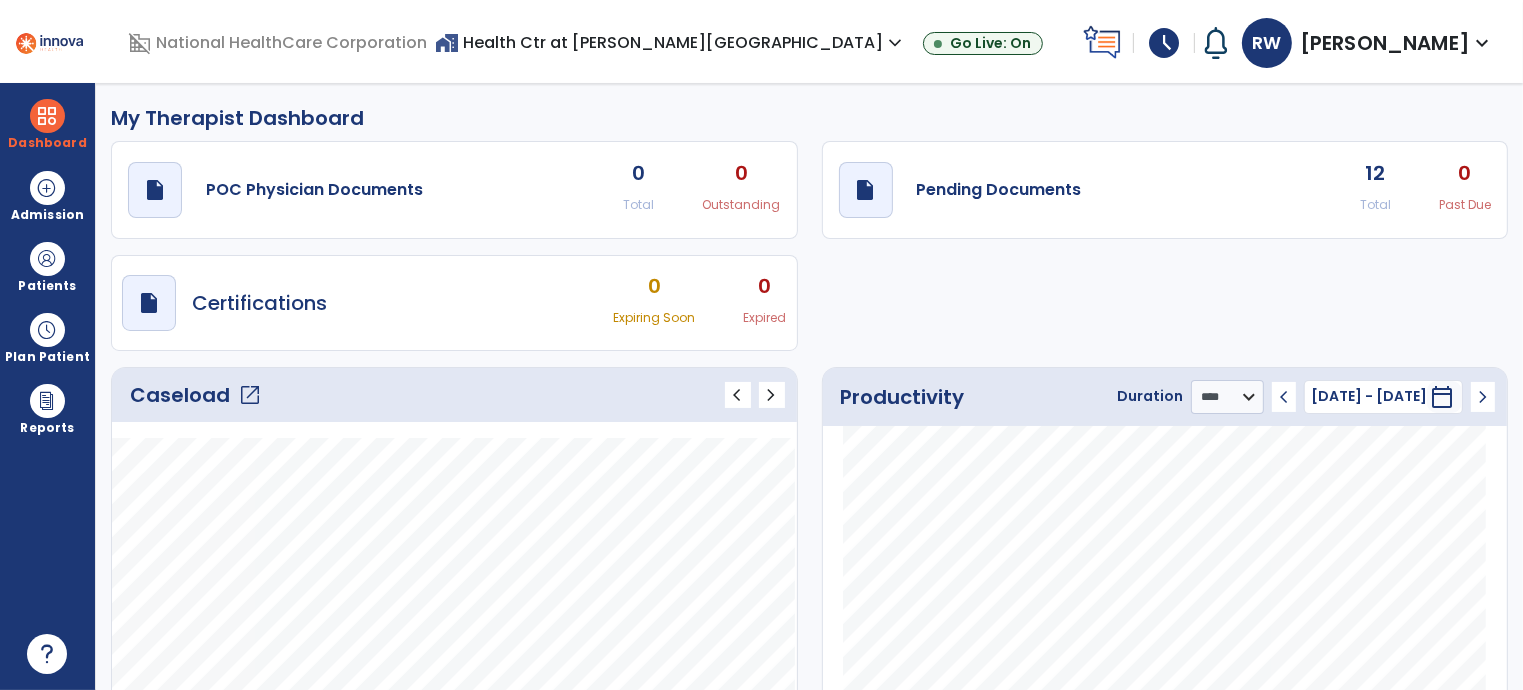 click on "Caseload   open_in_new" 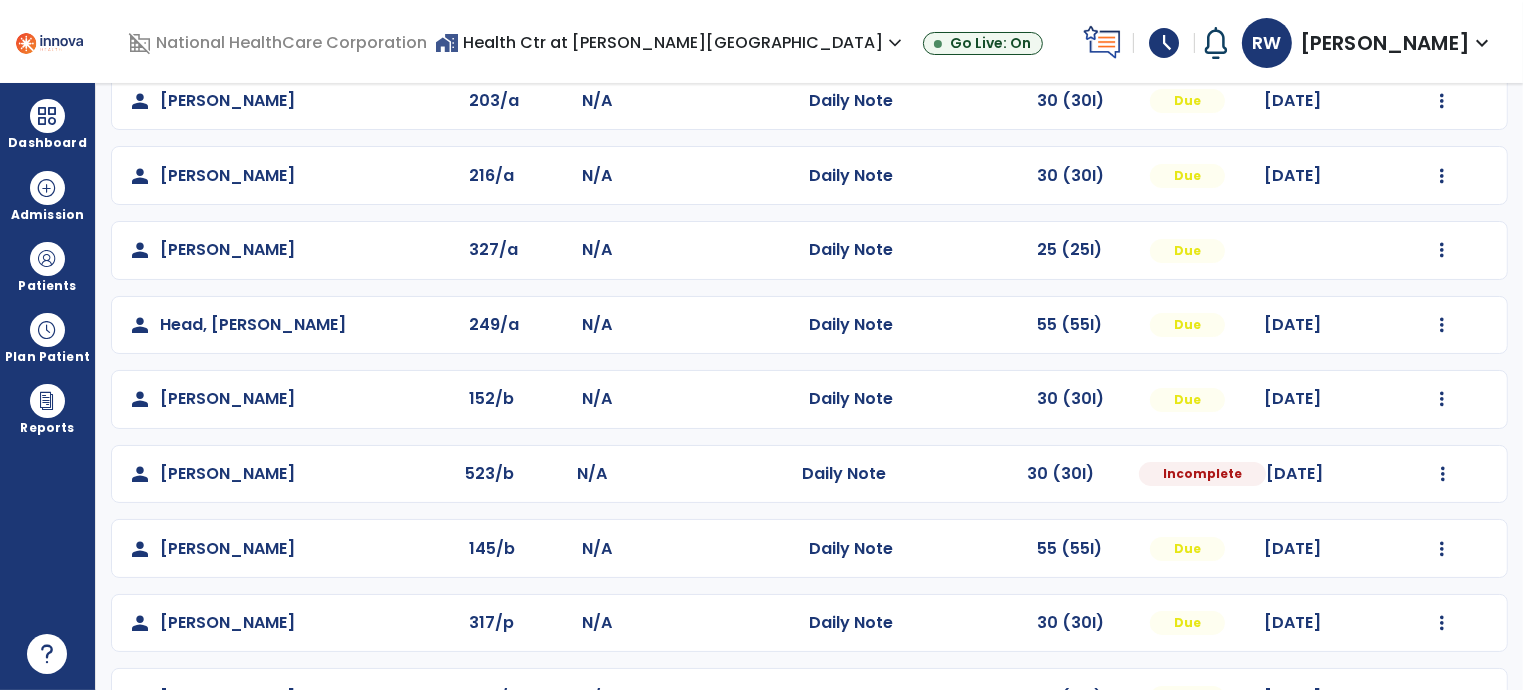 scroll, scrollTop: 388, scrollLeft: 0, axis: vertical 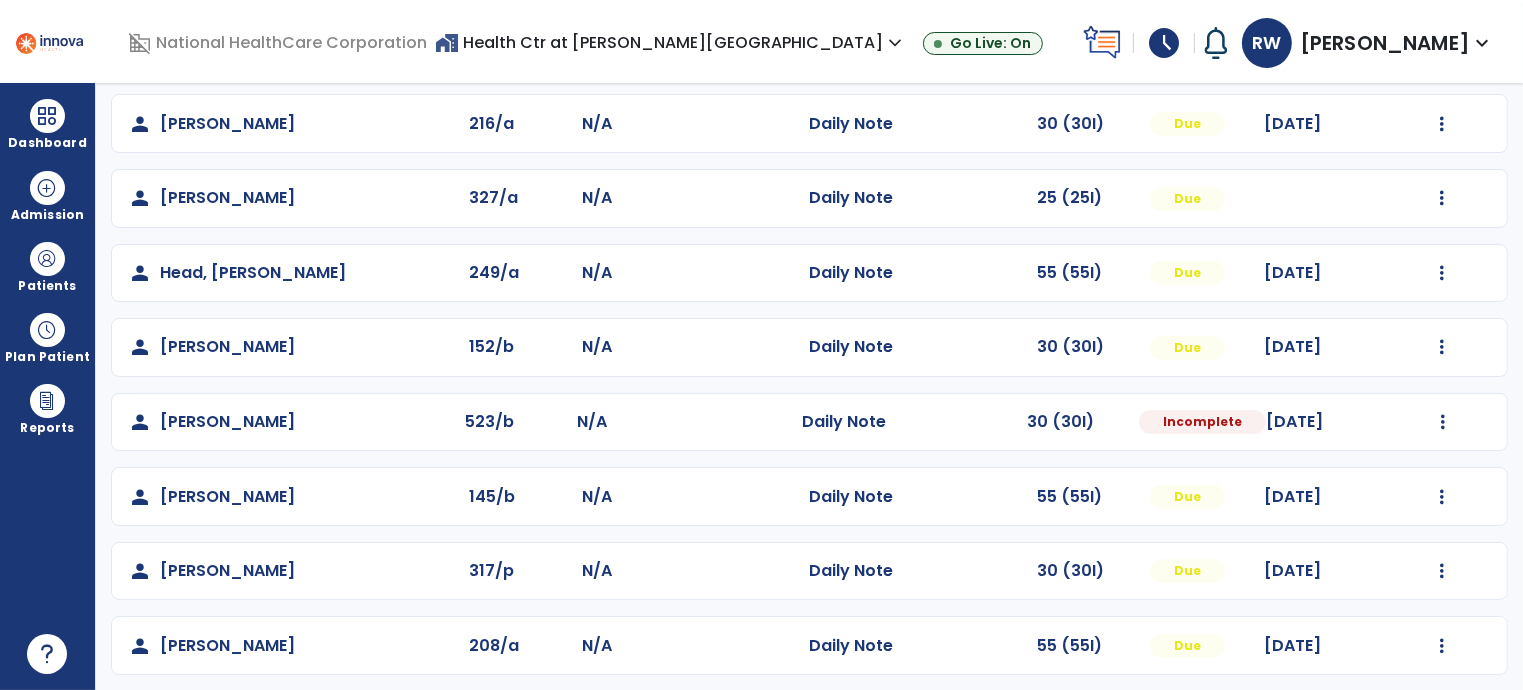 drag, startPoint x: 782, startPoint y: 596, endPoint x: 1366, endPoint y: 434, distance: 606.0528 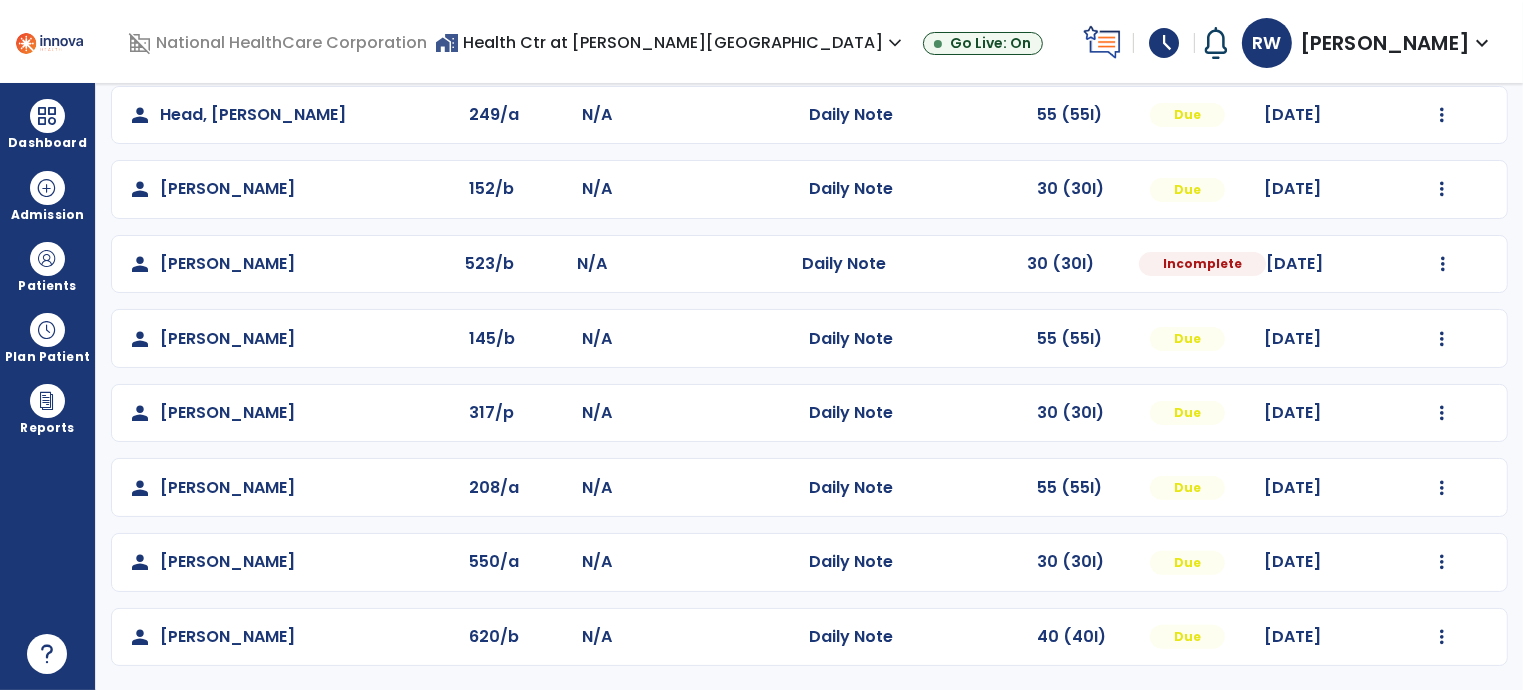 scroll, scrollTop: 539, scrollLeft: 0, axis: vertical 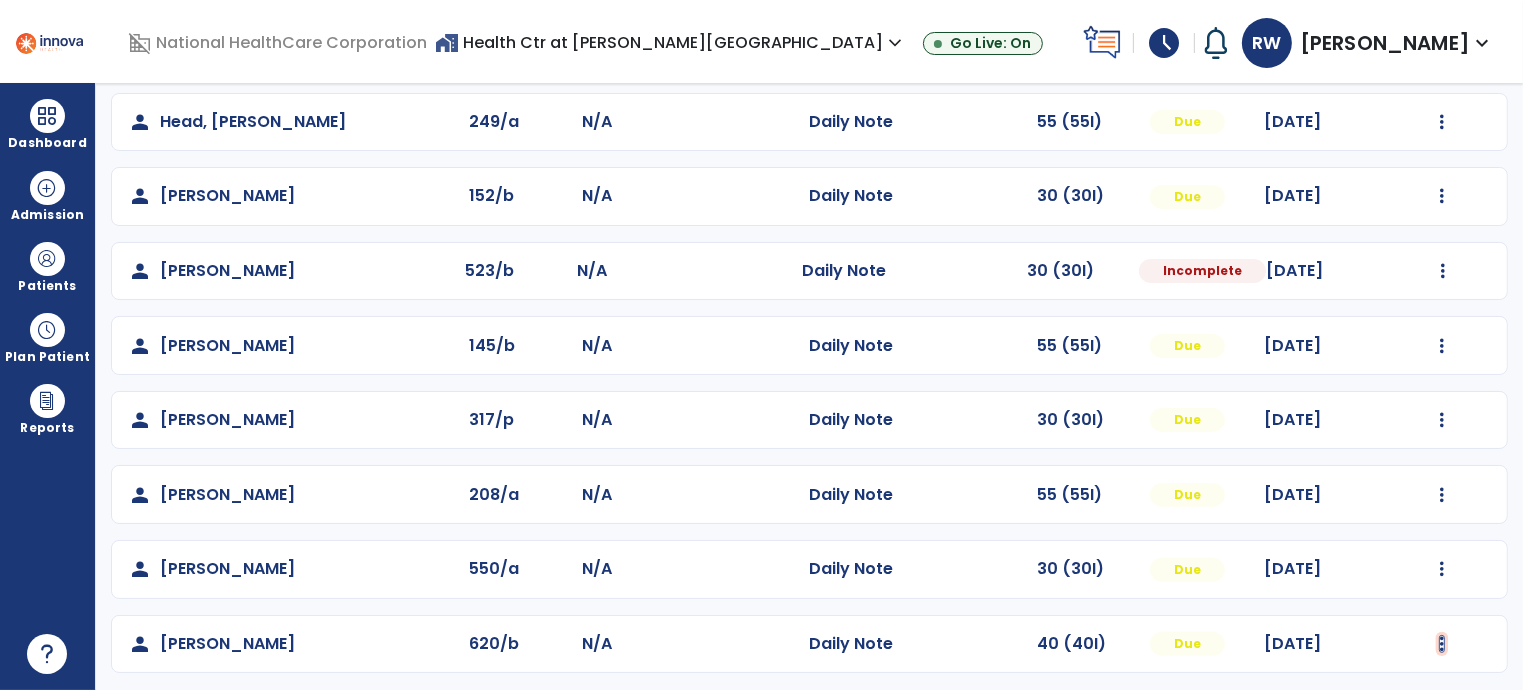 click at bounding box center (1442, -251) 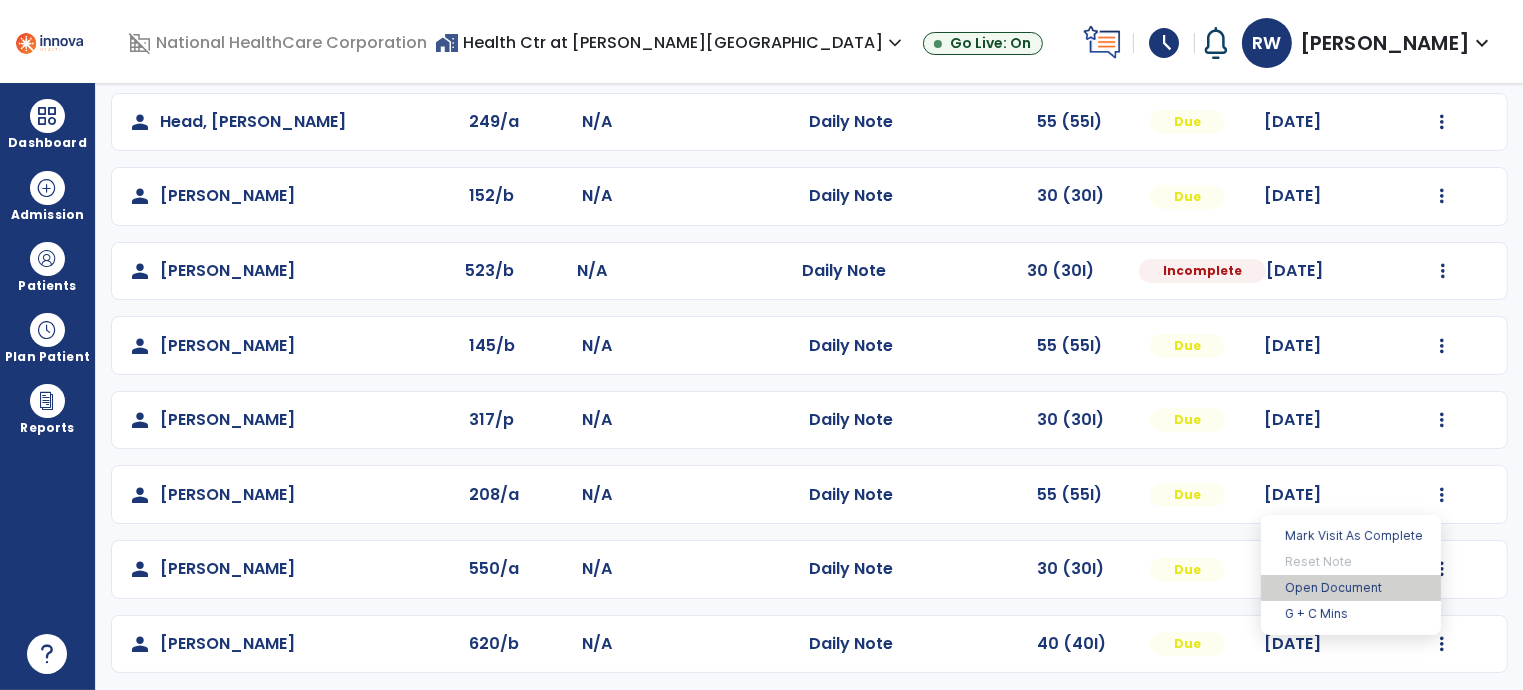click on "Open Document" at bounding box center [1351, 588] 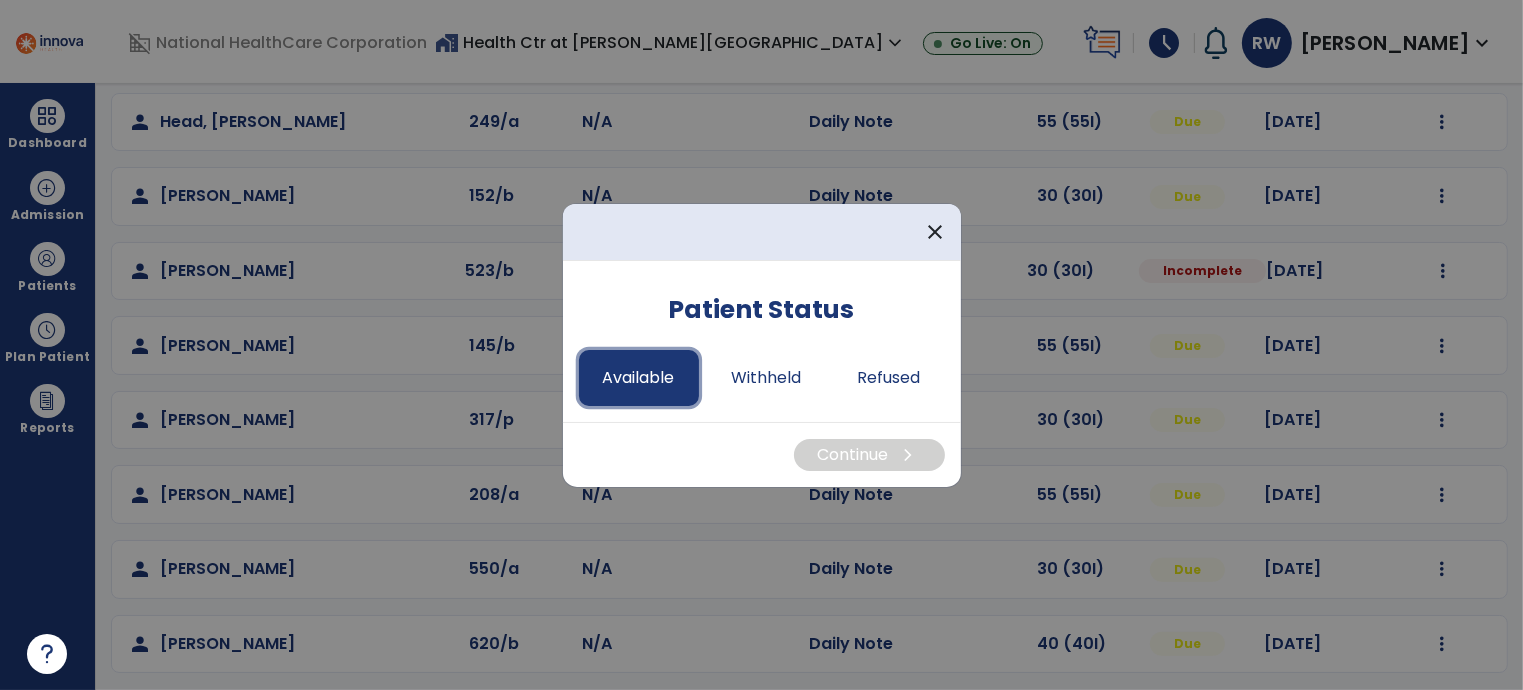click on "Available" at bounding box center (639, 378) 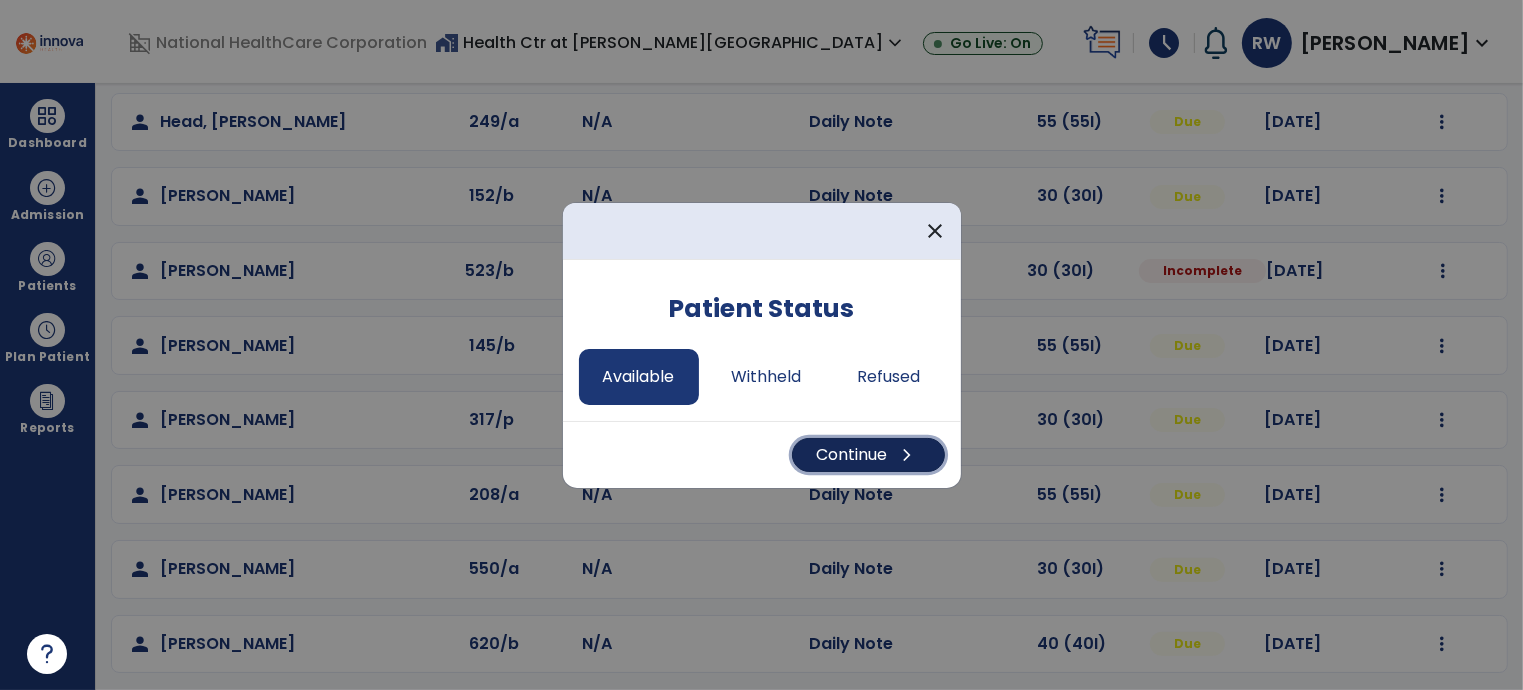 click on "Continue   chevron_right" at bounding box center (868, 455) 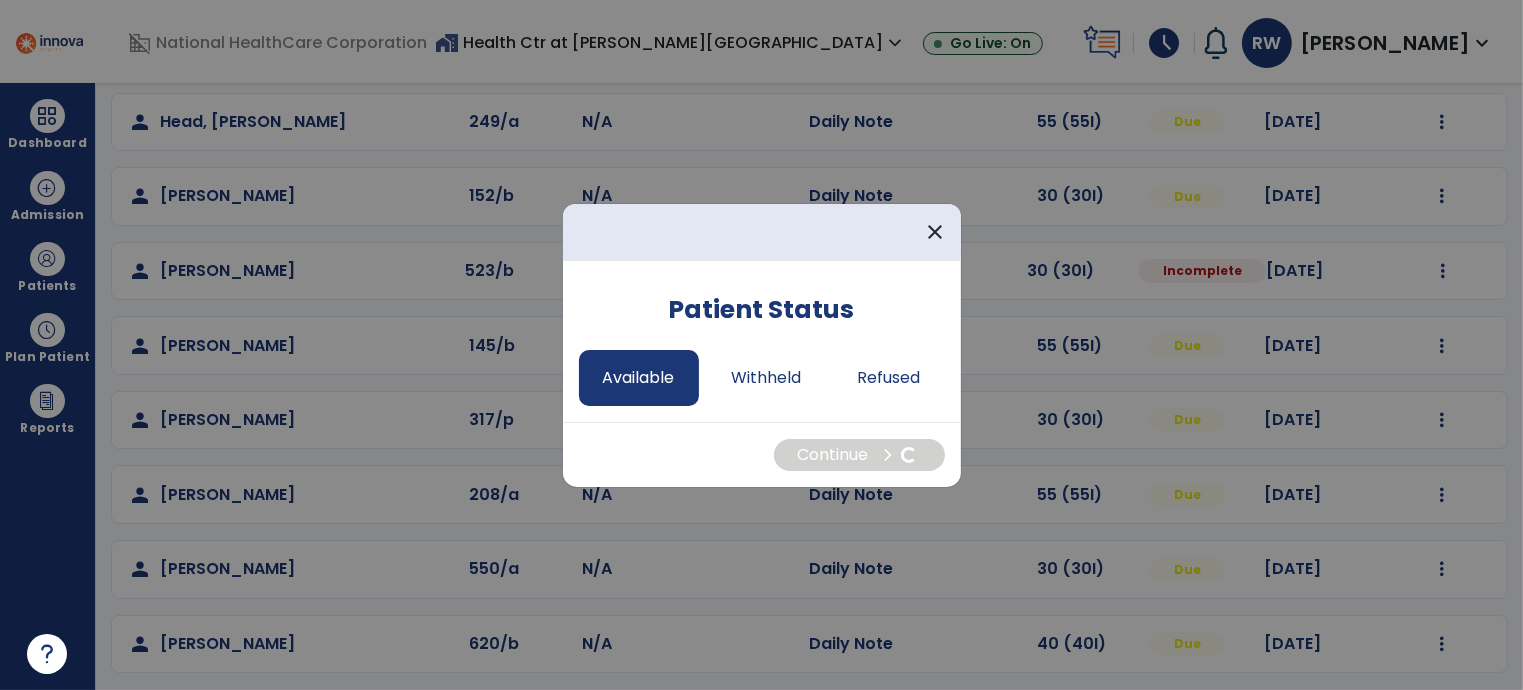 select on "*" 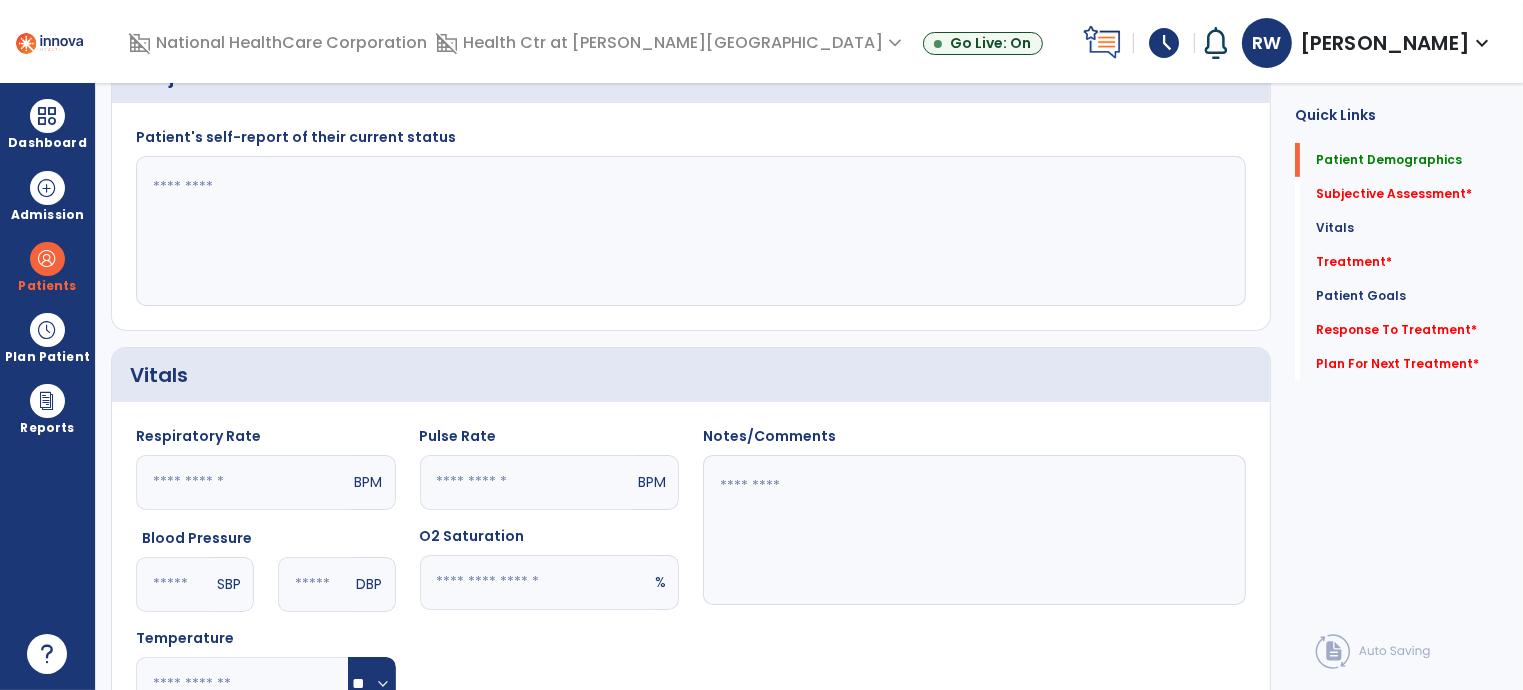 click on "Patient's self-report of their current status" 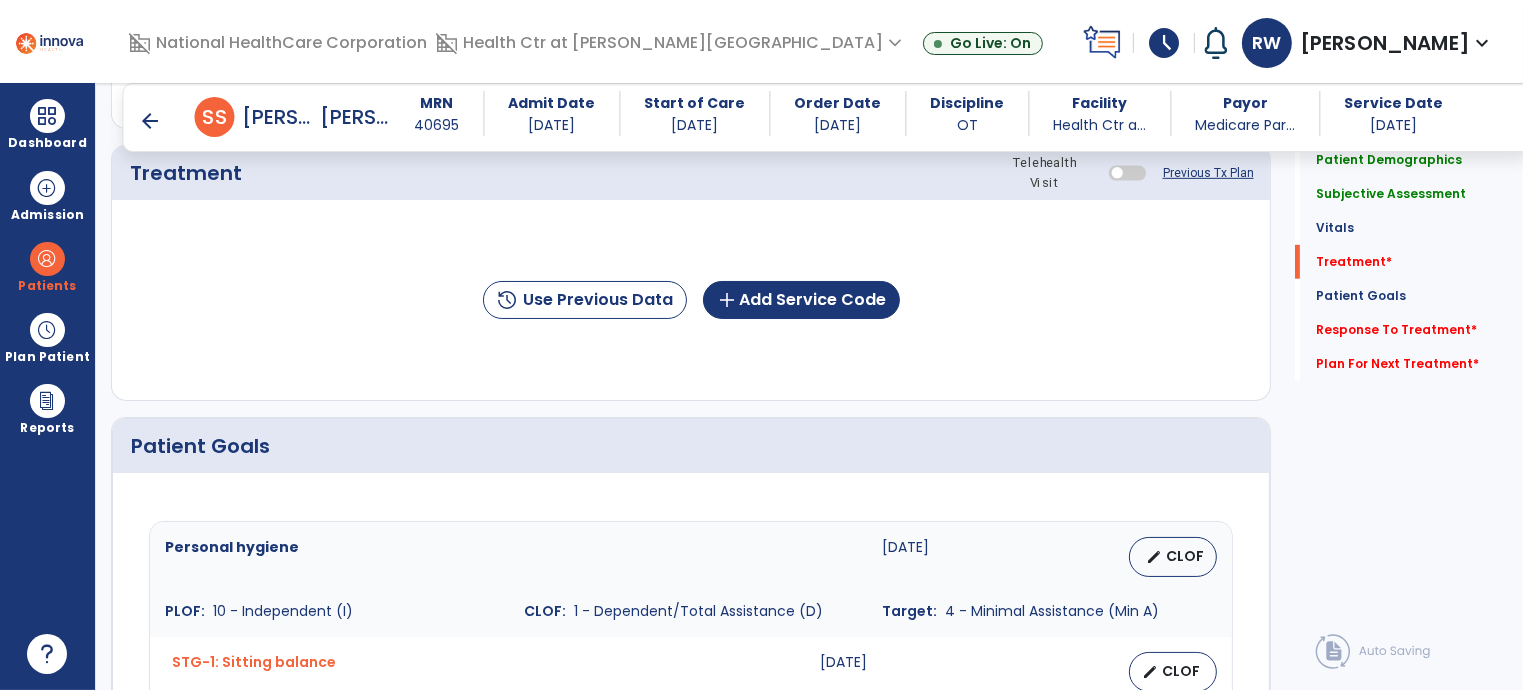 scroll, scrollTop: 1215, scrollLeft: 0, axis: vertical 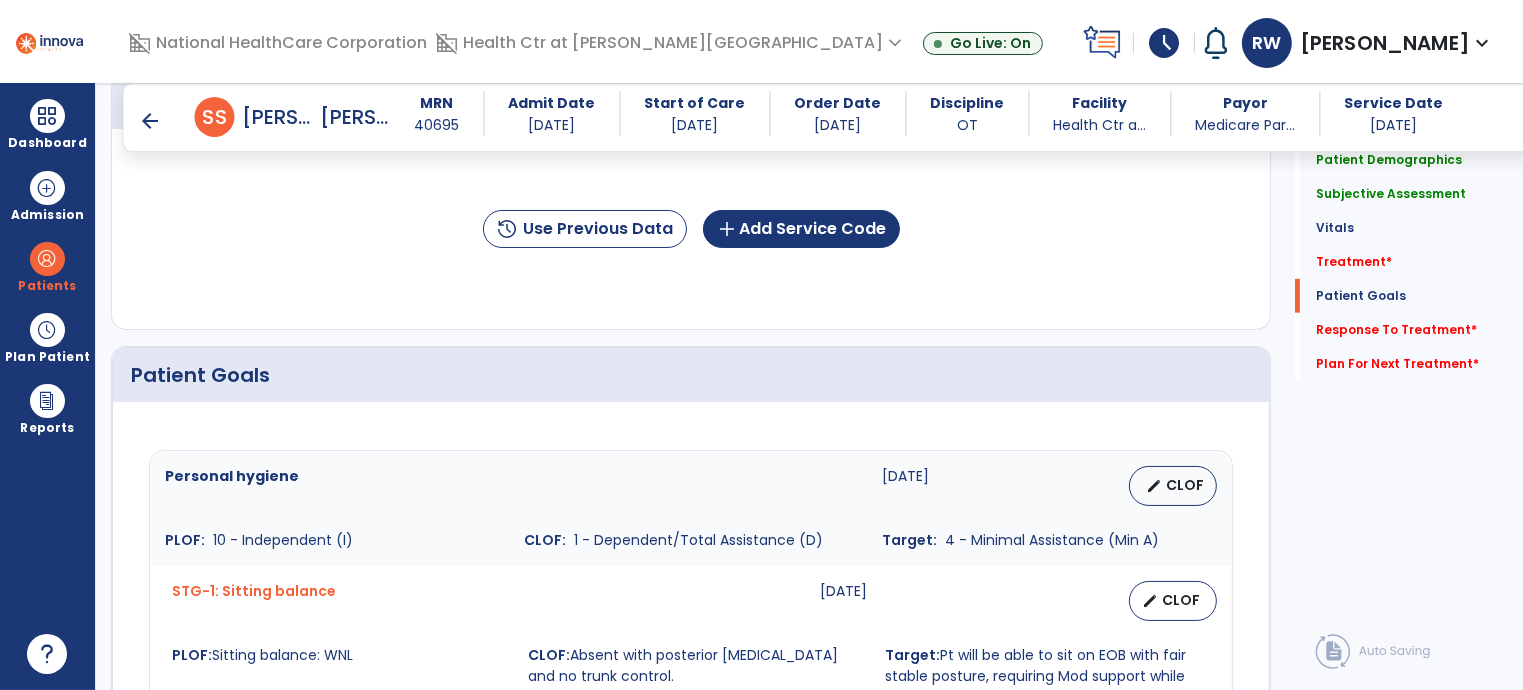 type on "**********" 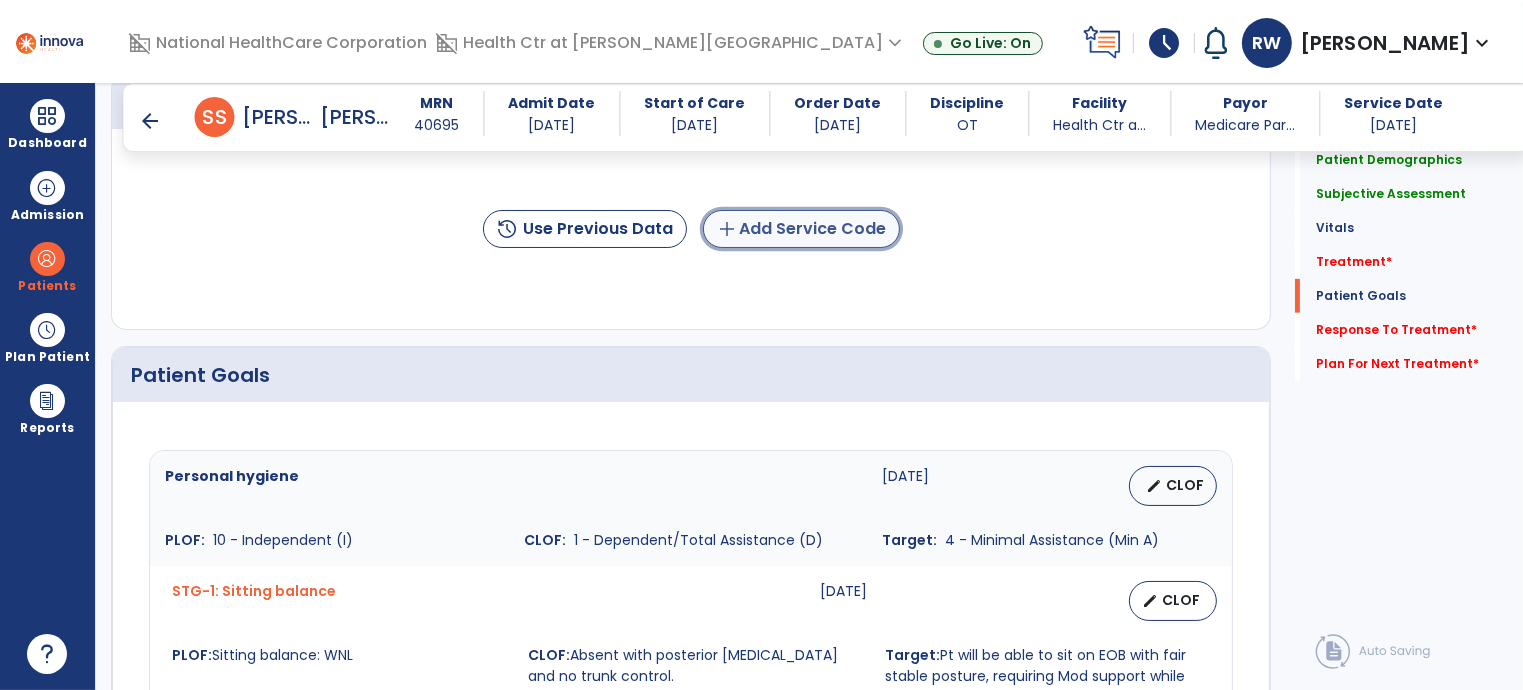 drag, startPoint x: 368, startPoint y: 251, endPoint x: 839, endPoint y: 219, distance: 472.0858 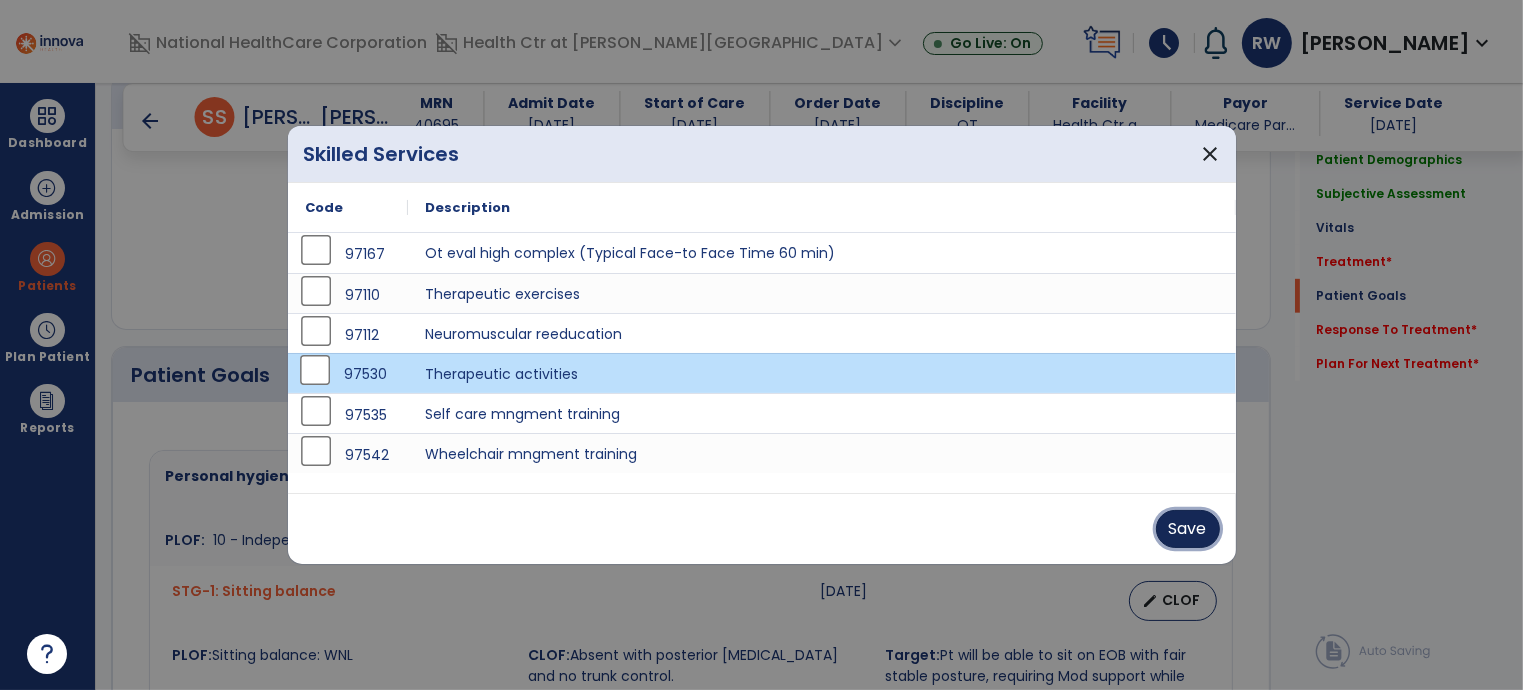 click on "Save" at bounding box center (1188, 529) 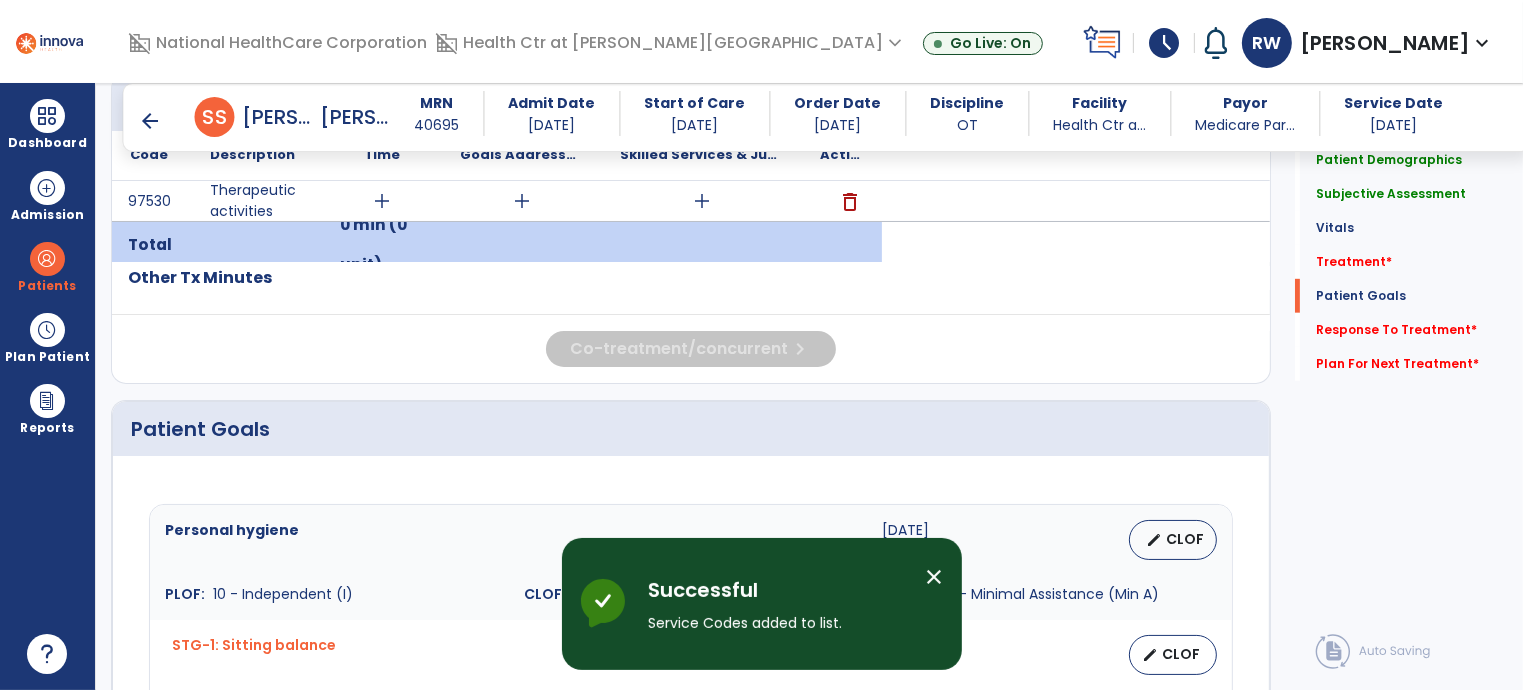 scroll, scrollTop: 1216, scrollLeft: 0, axis: vertical 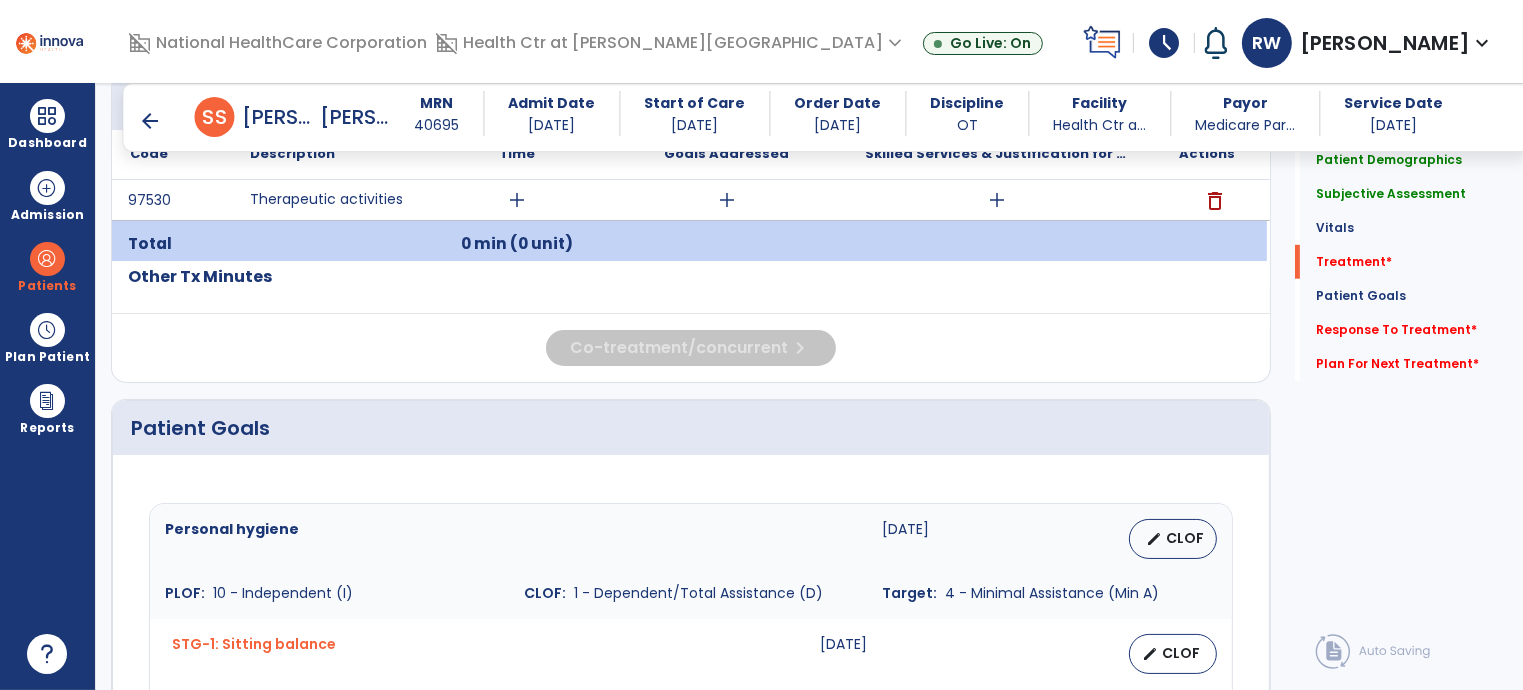 click on "arrow_back" at bounding box center (151, 121) 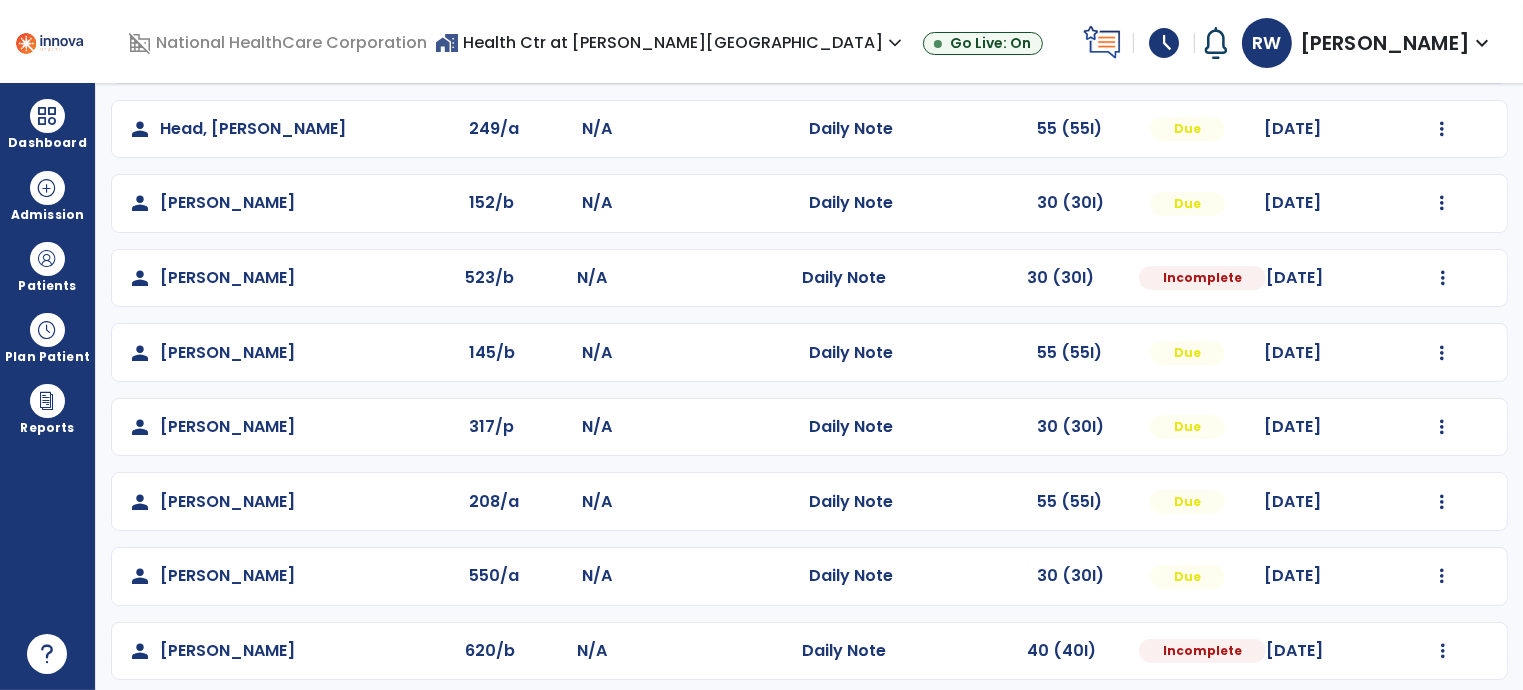 scroll, scrollTop: 544, scrollLeft: 0, axis: vertical 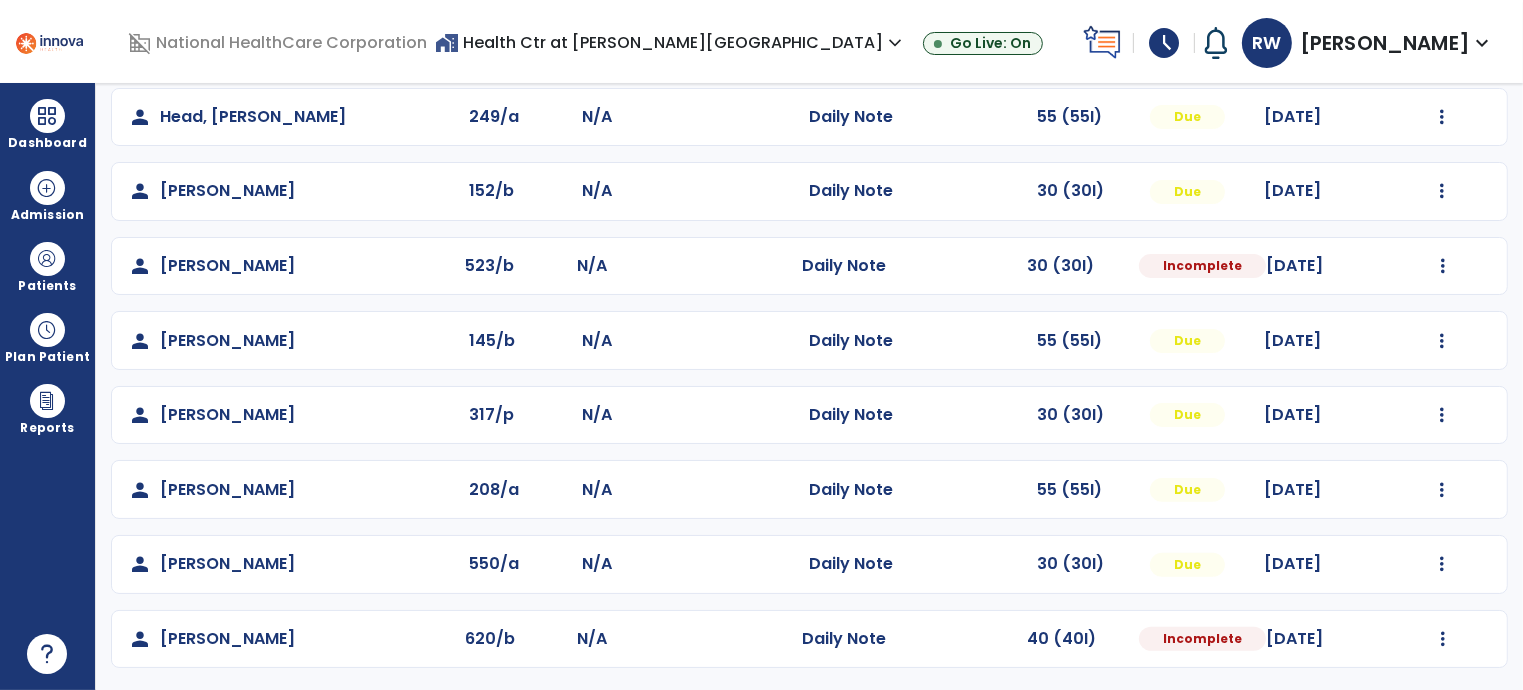 click on "Mark Visit As Complete   Reset Note   Open Document   G + C Mins" 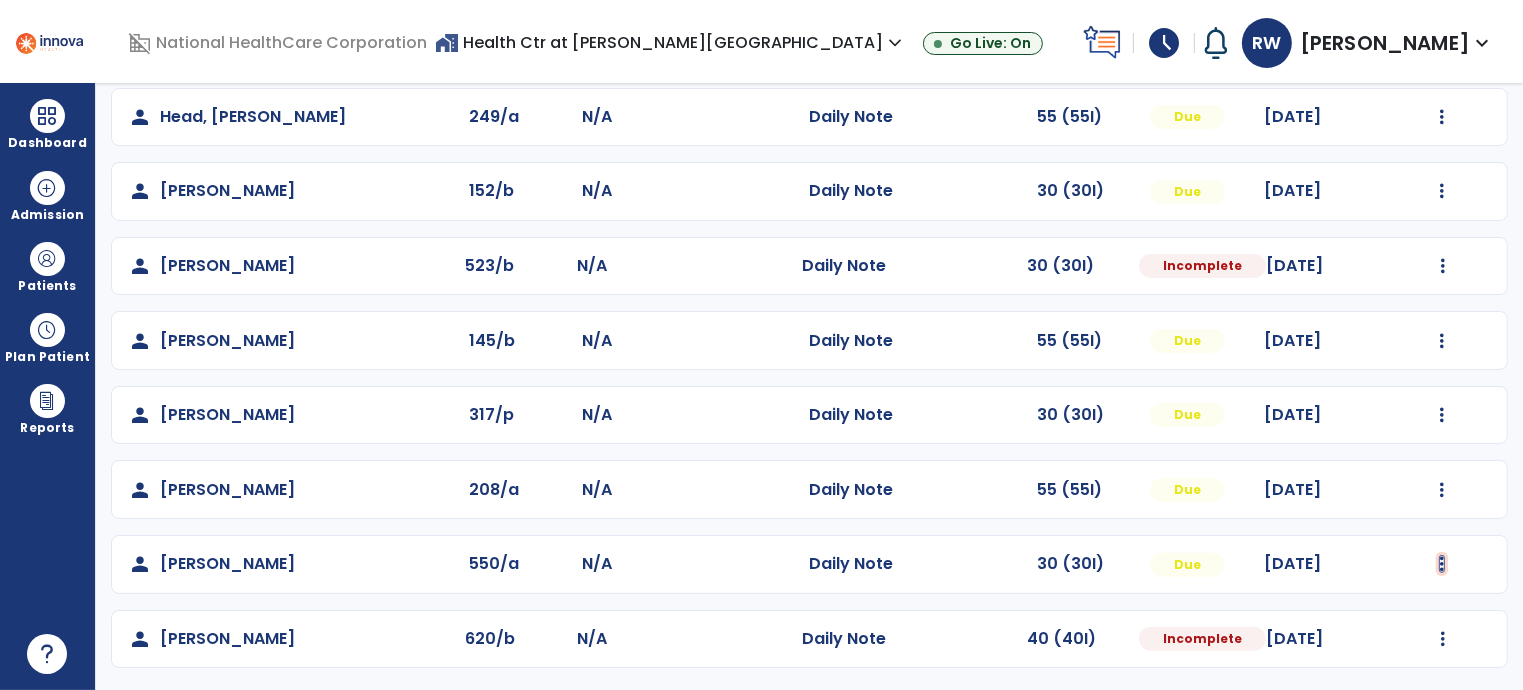 click at bounding box center (1442, -256) 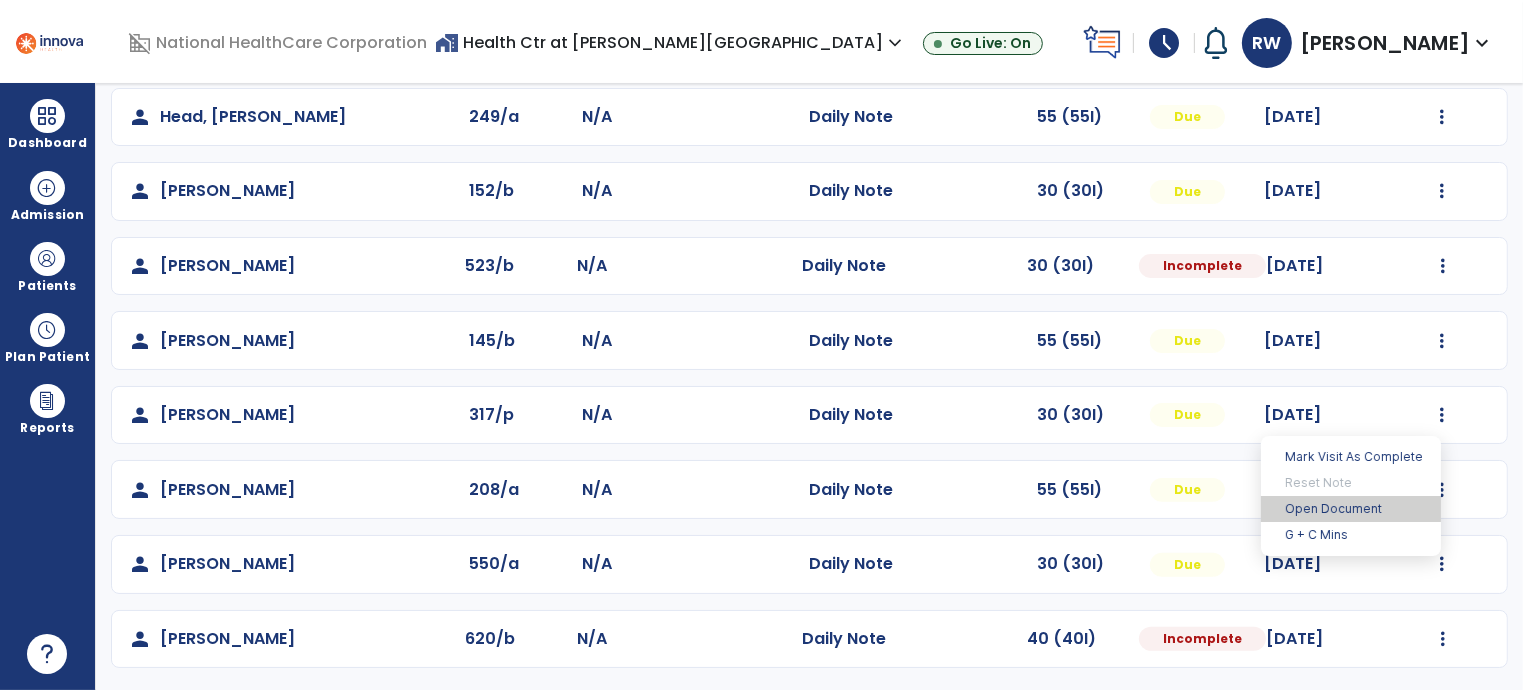 click on "Open Document" at bounding box center [1351, 509] 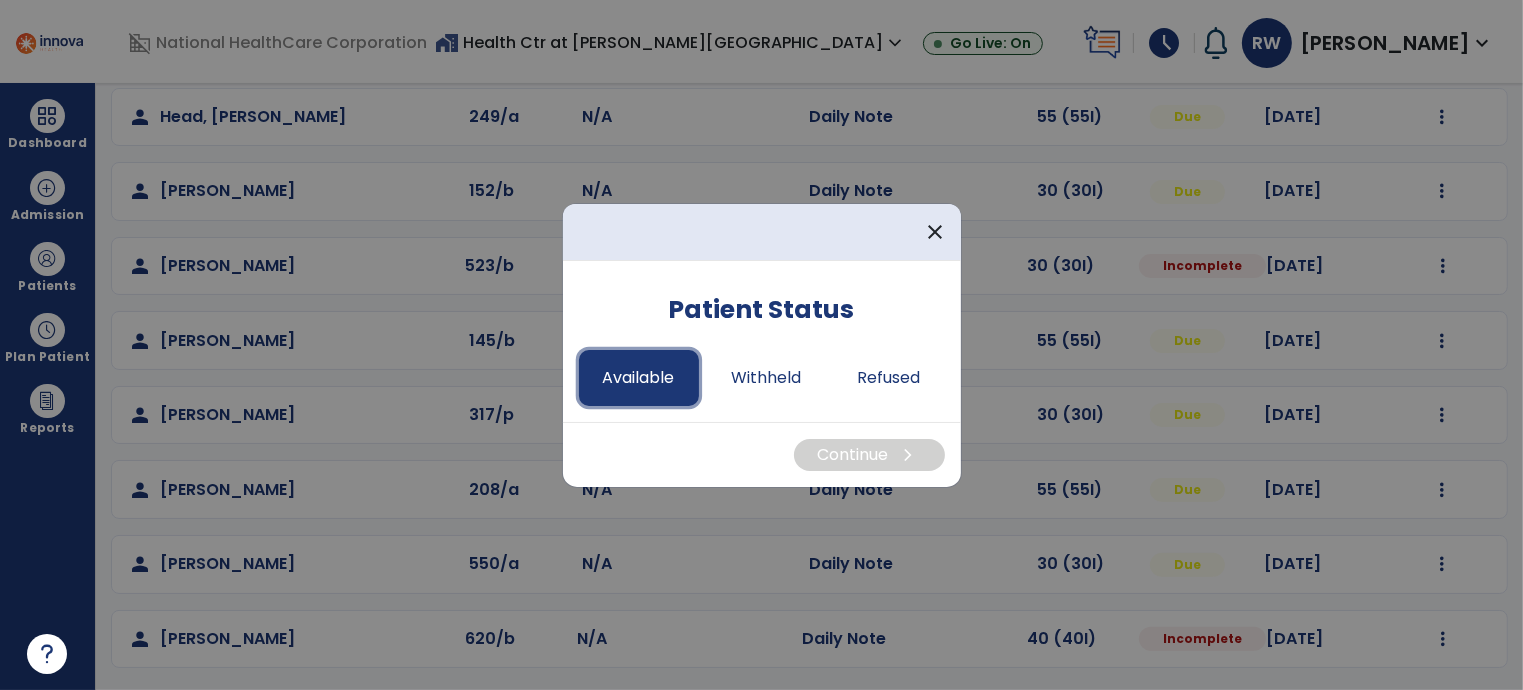 click on "Available" at bounding box center (639, 378) 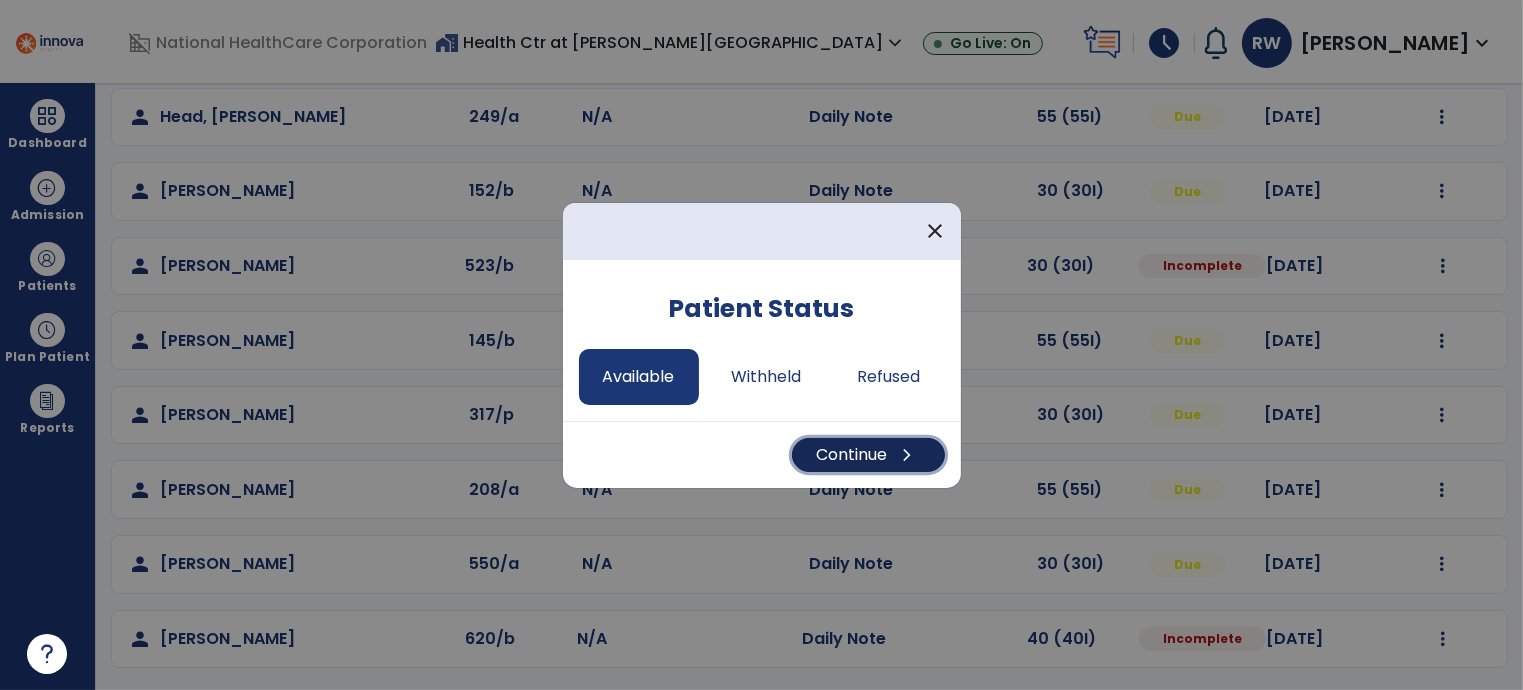 click on "Continue   chevron_right" at bounding box center (868, 455) 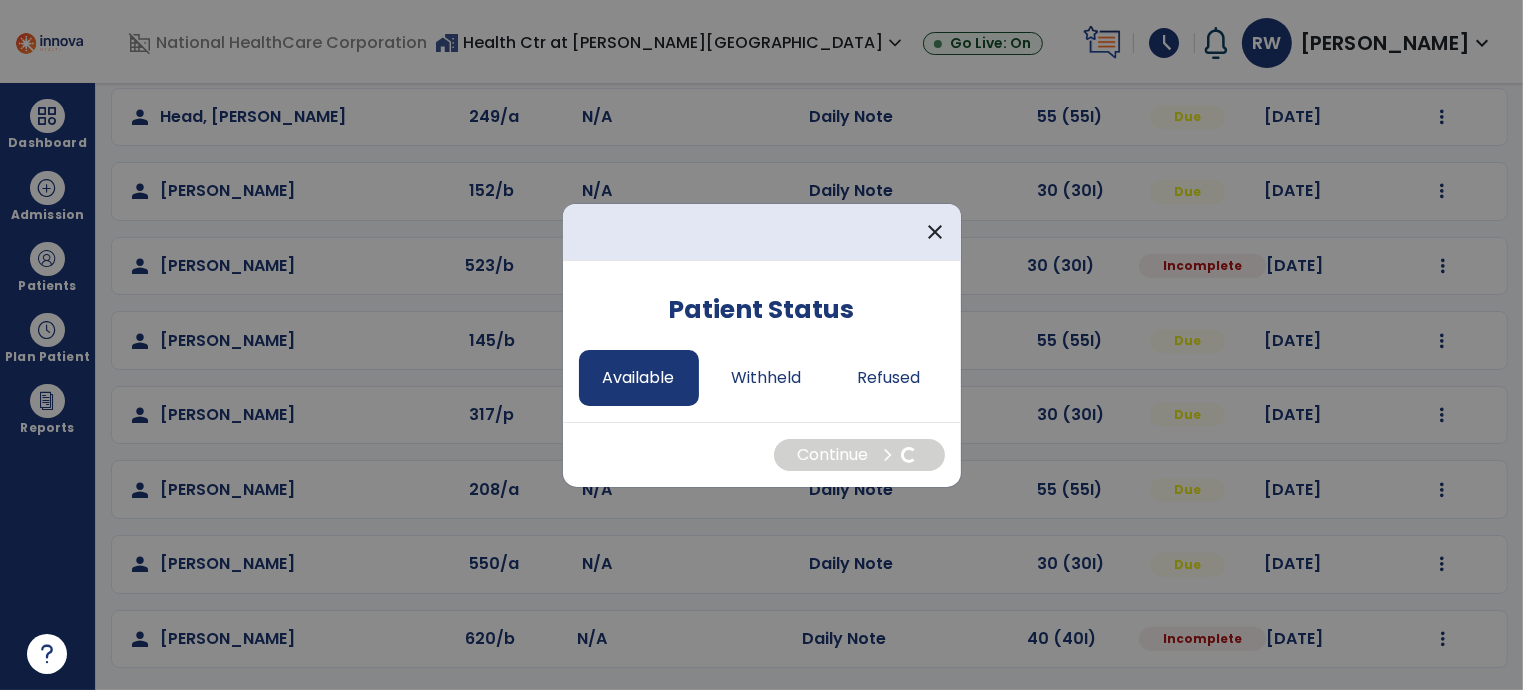 select on "*" 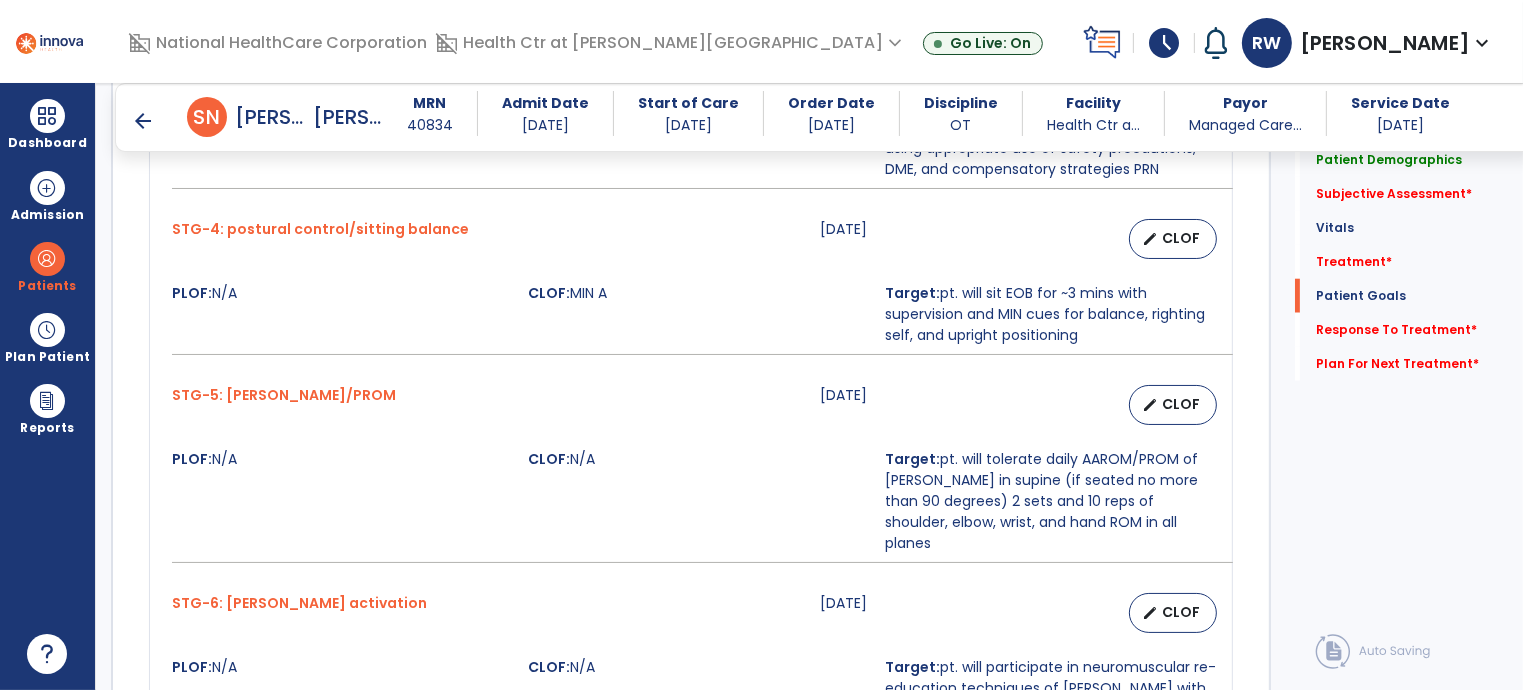 scroll, scrollTop: 2056, scrollLeft: 0, axis: vertical 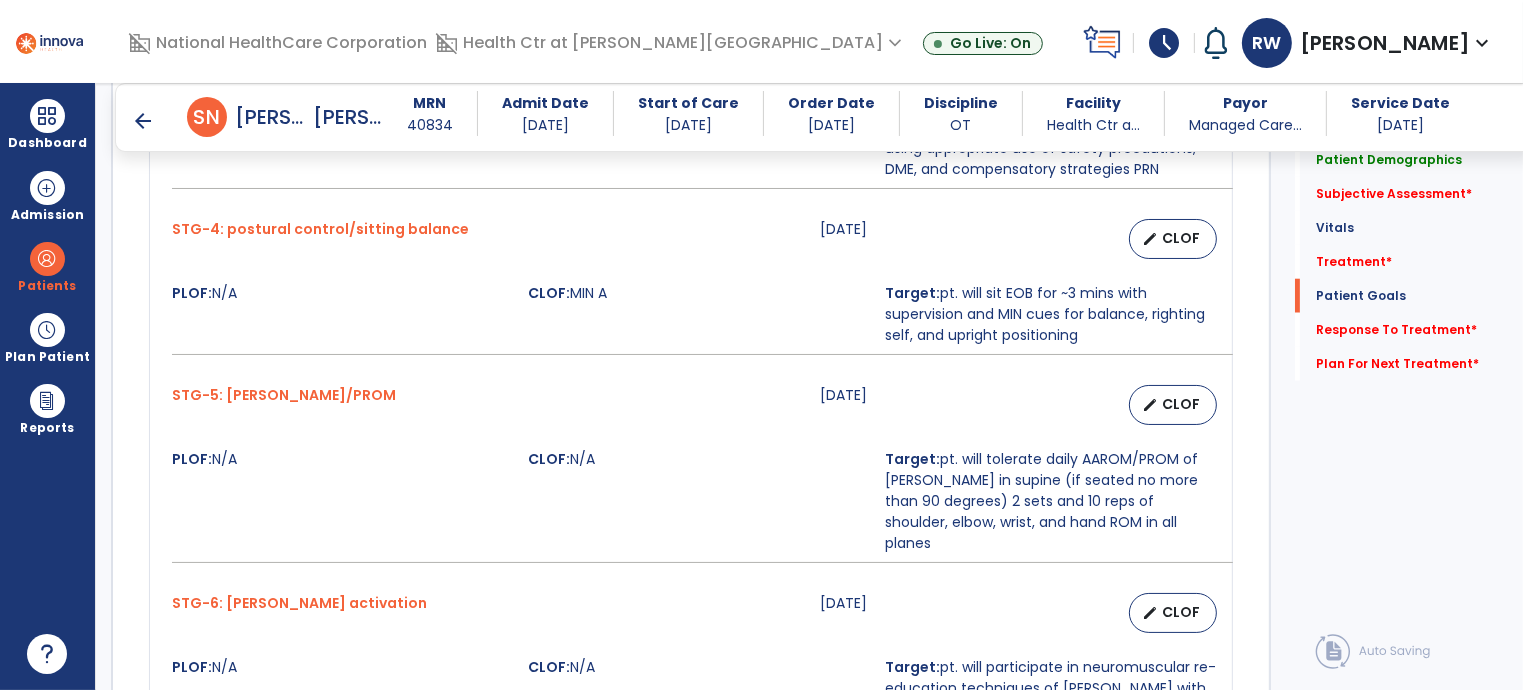 click on "arrow_back" at bounding box center (143, 121) 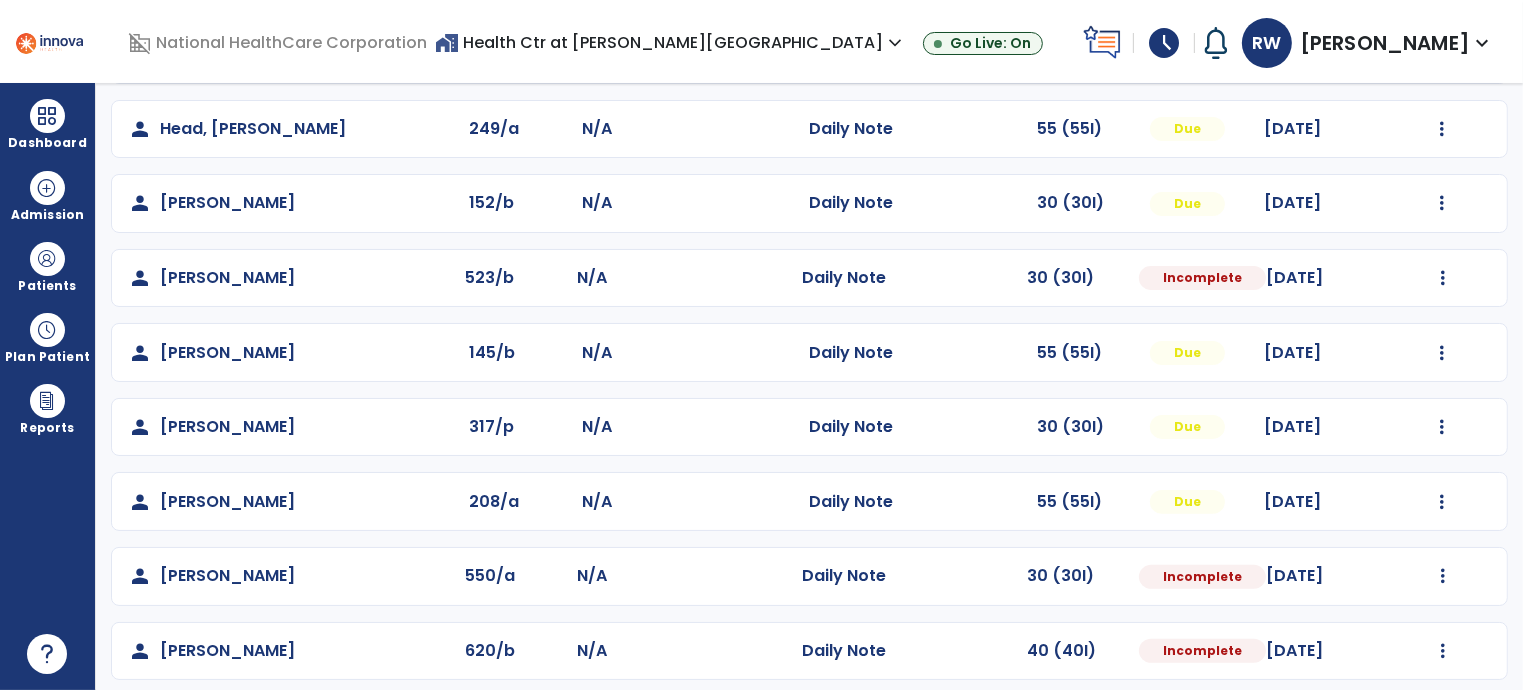 scroll, scrollTop: 548, scrollLeft: 0, axis: vertical 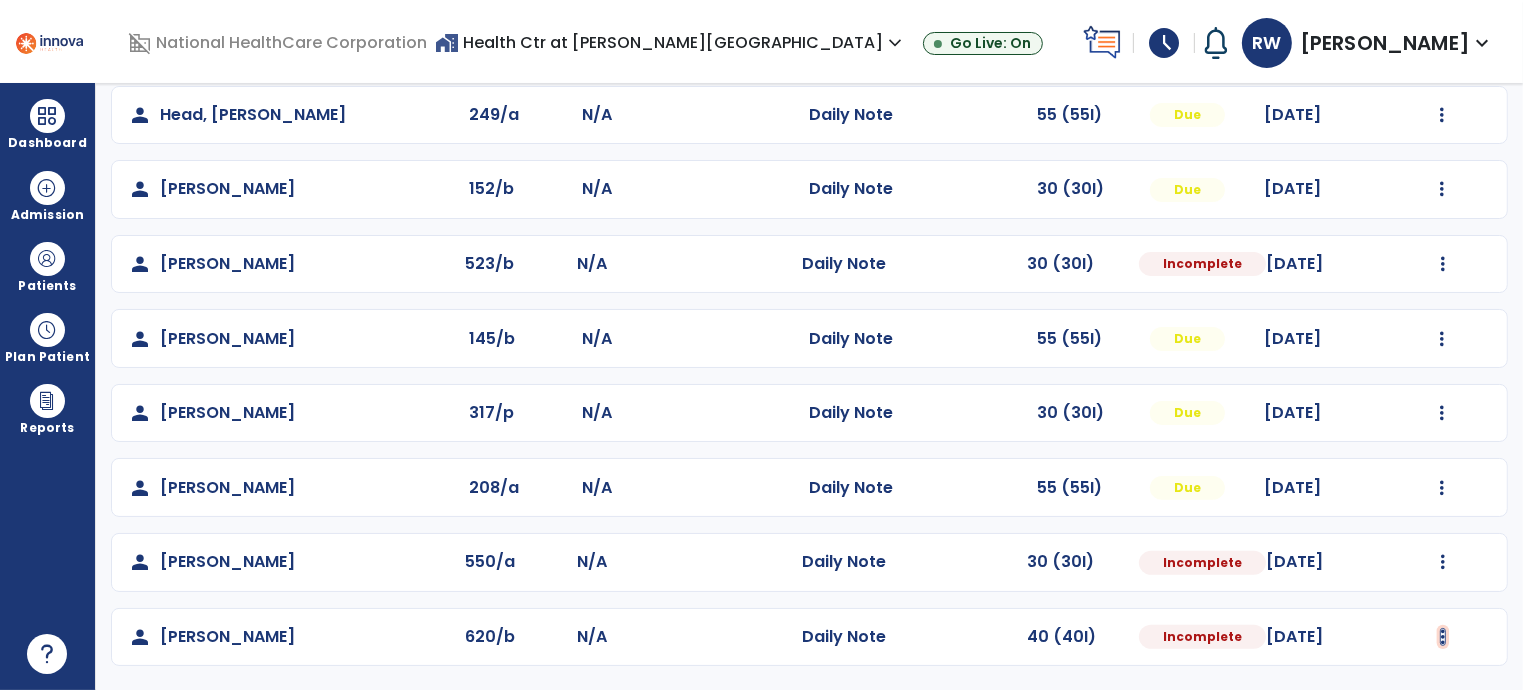 click at bounding box center [1442, -258] 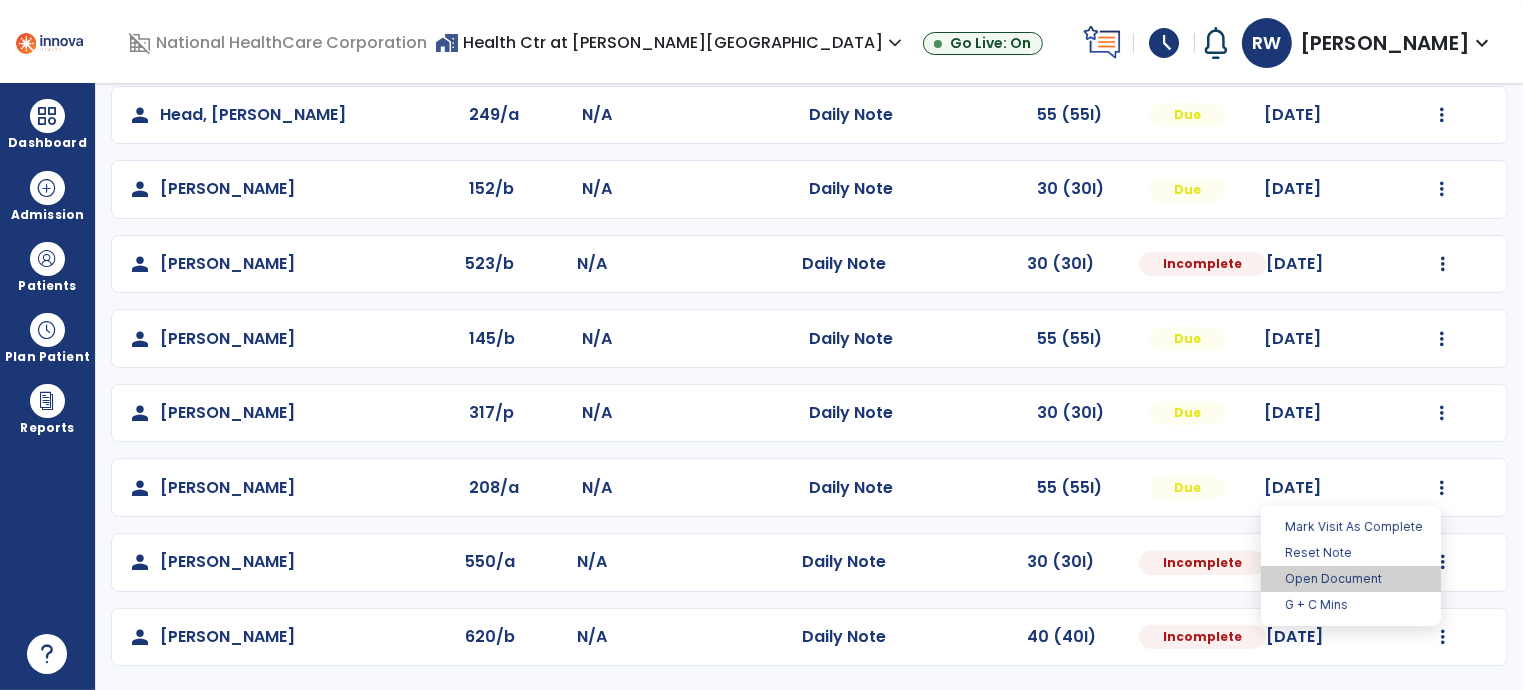 click on "Open Document" at bounding box center [1351, 579] 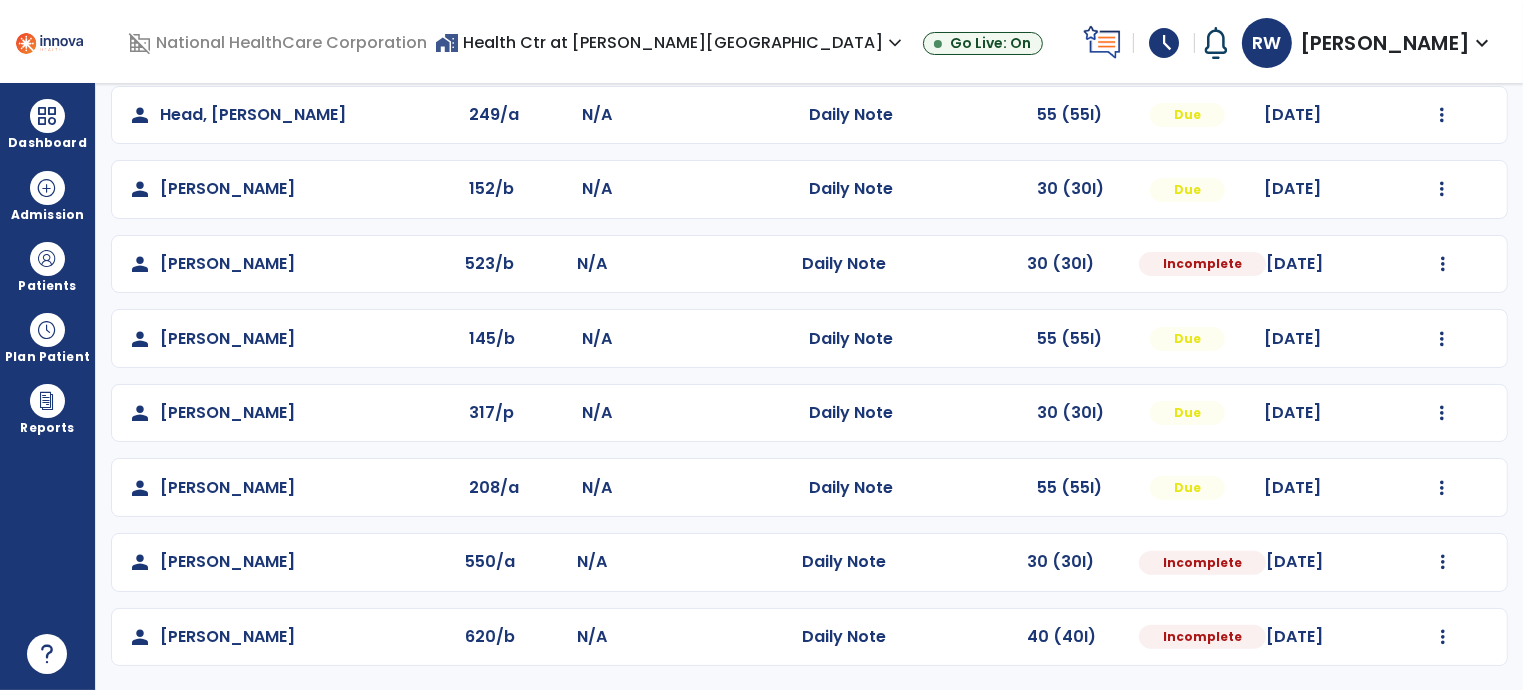 select on "*" 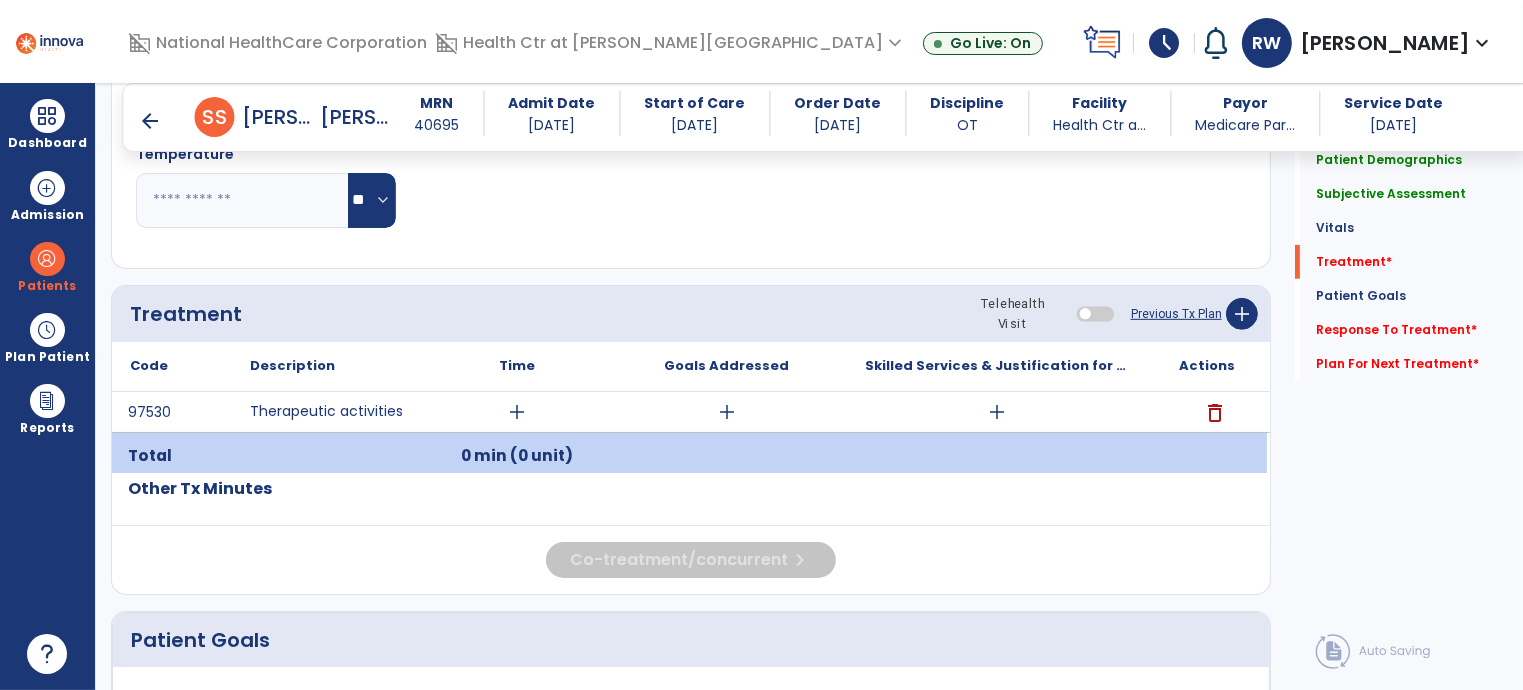 scroll, scrollTop: 1048, scrollLeft: 0, axis: vertical 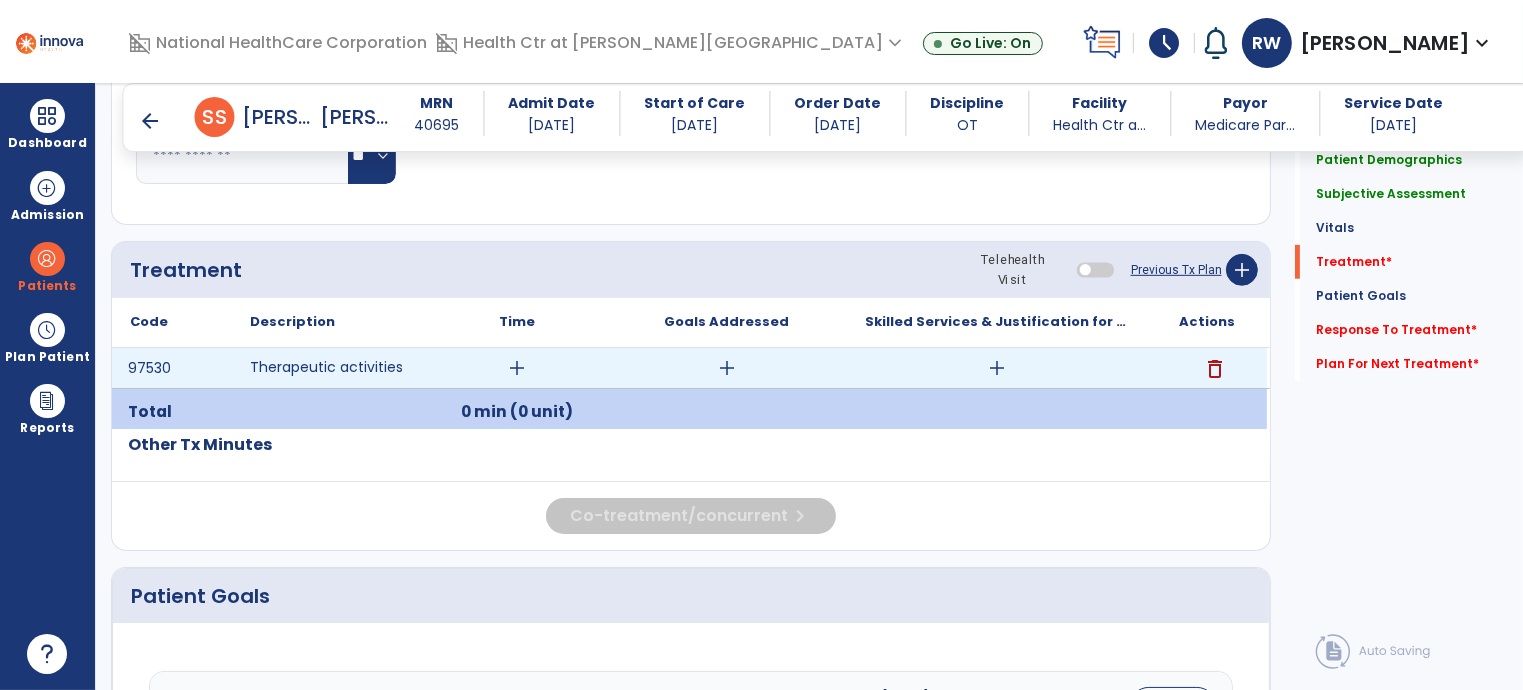 click on "add" at bounding box center (517, 368) 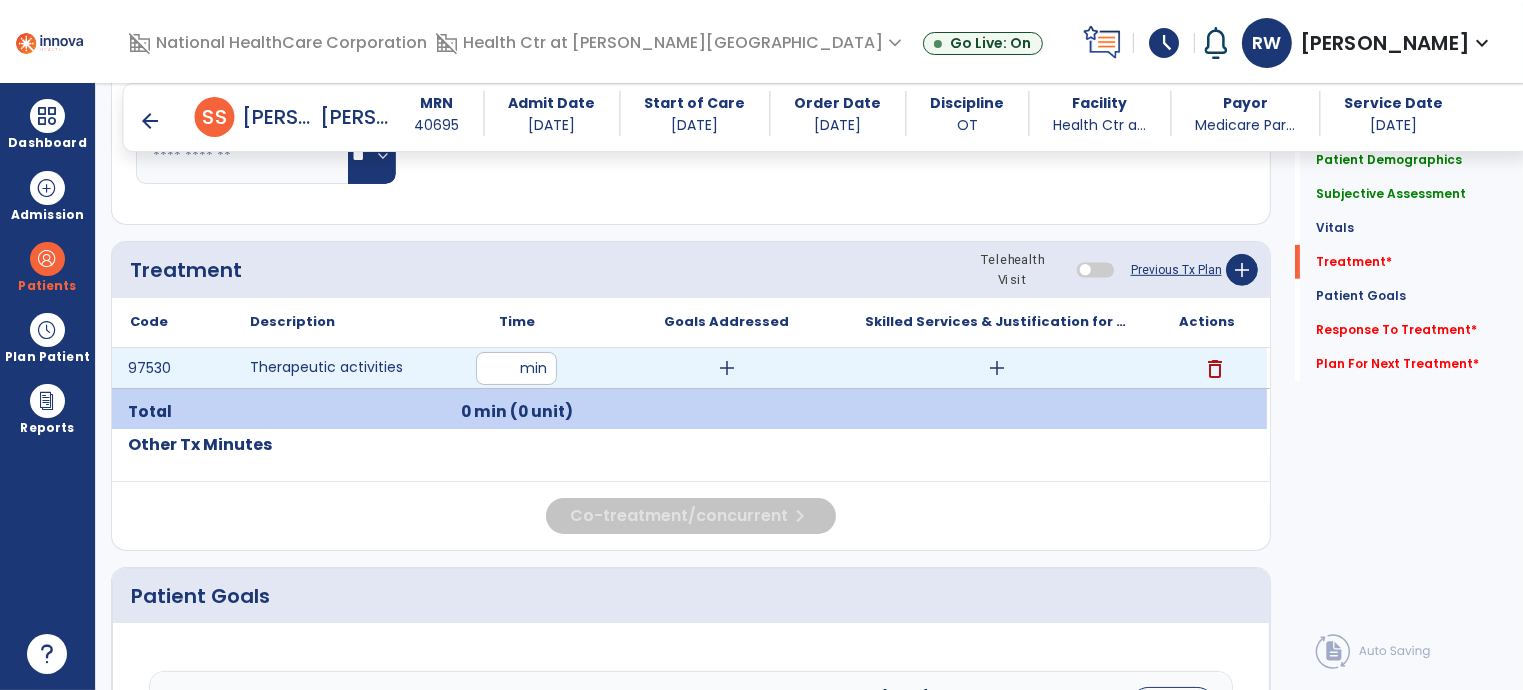 type on "**" 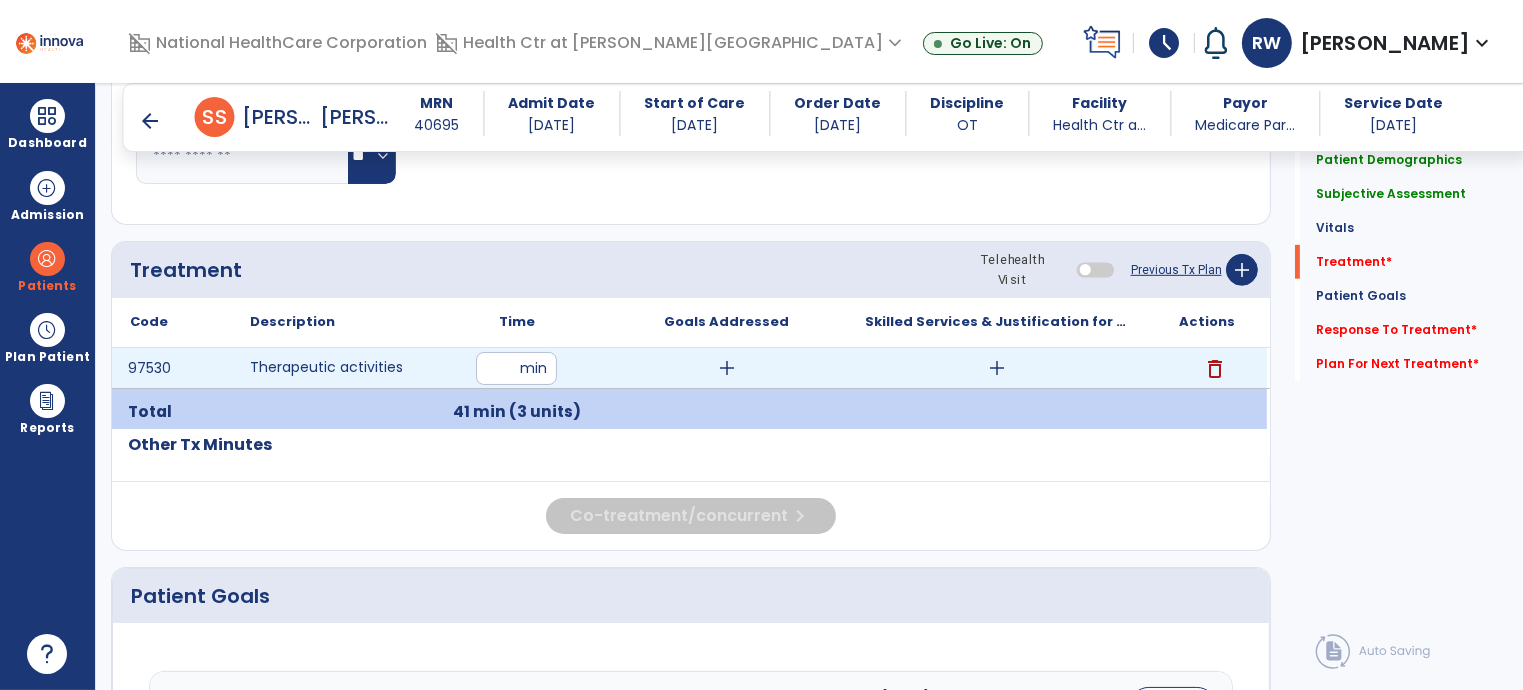 click on "add" at bounding box center [727, 368] 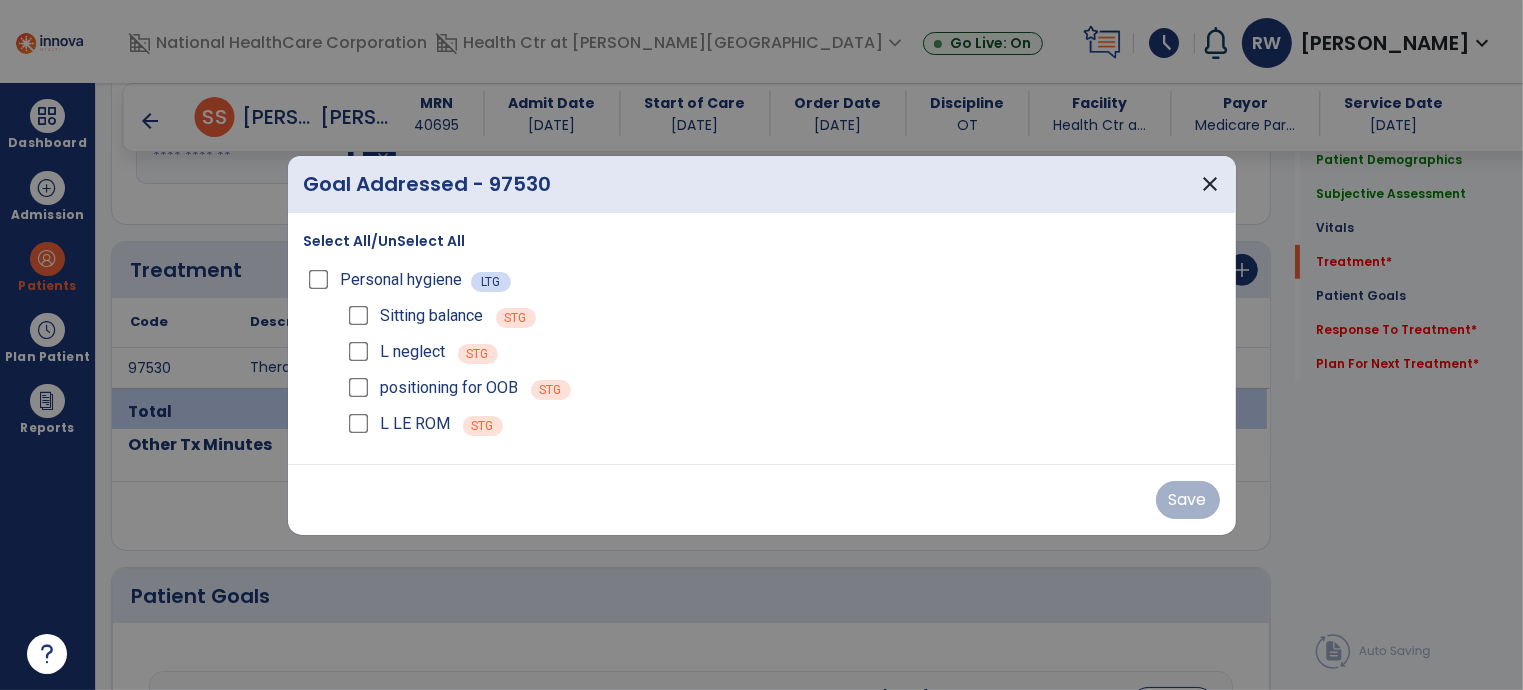 click on "Sitting balance  STG" at bounding box center [782, 316] 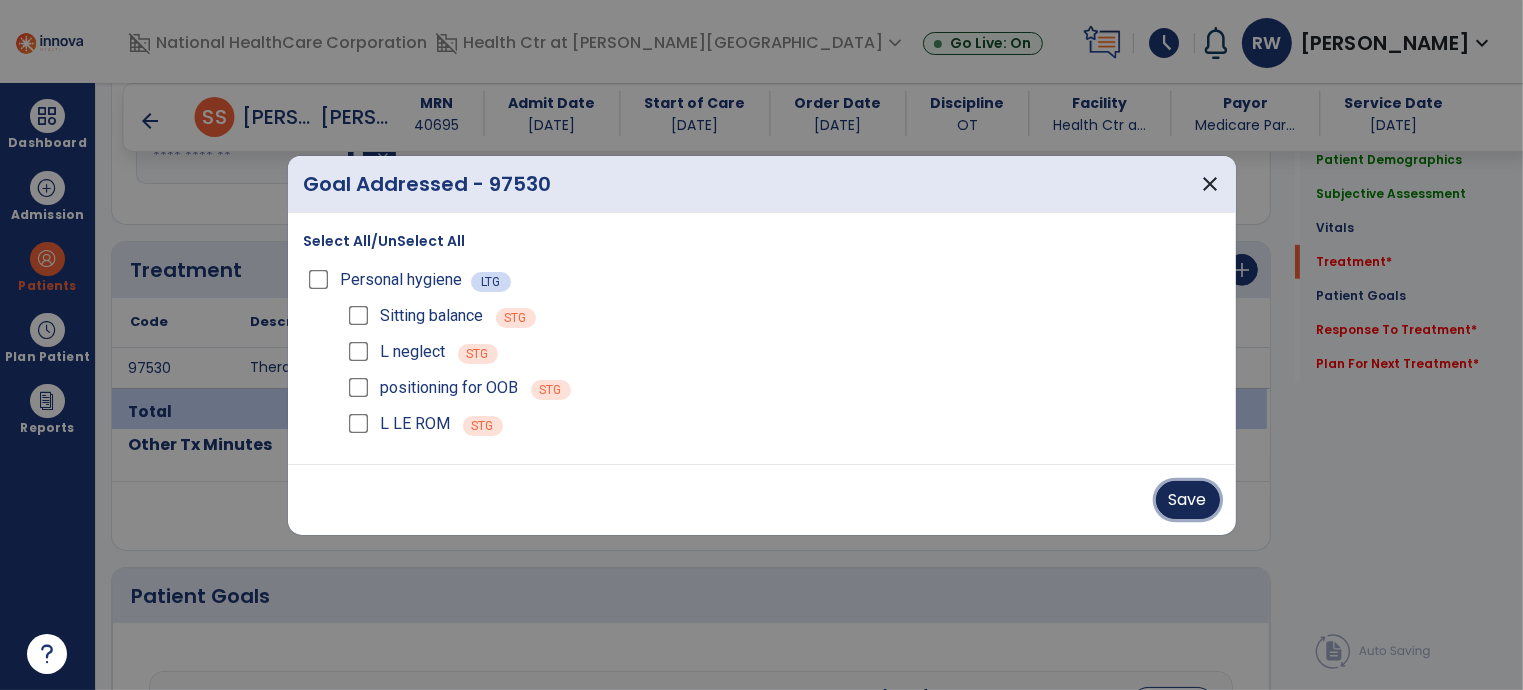 click on "Save" at bounding box center (1188, 500) 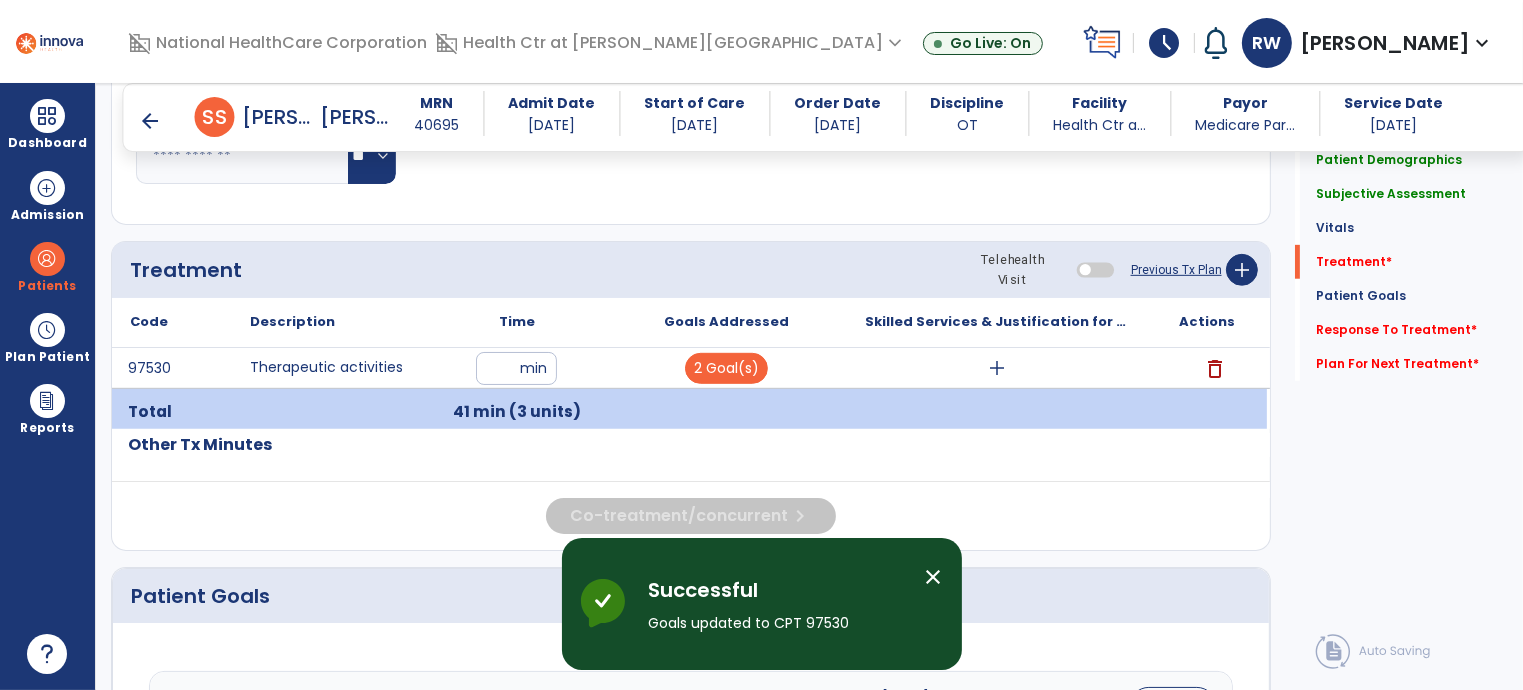click on "add" at bounding box center [997, 368] 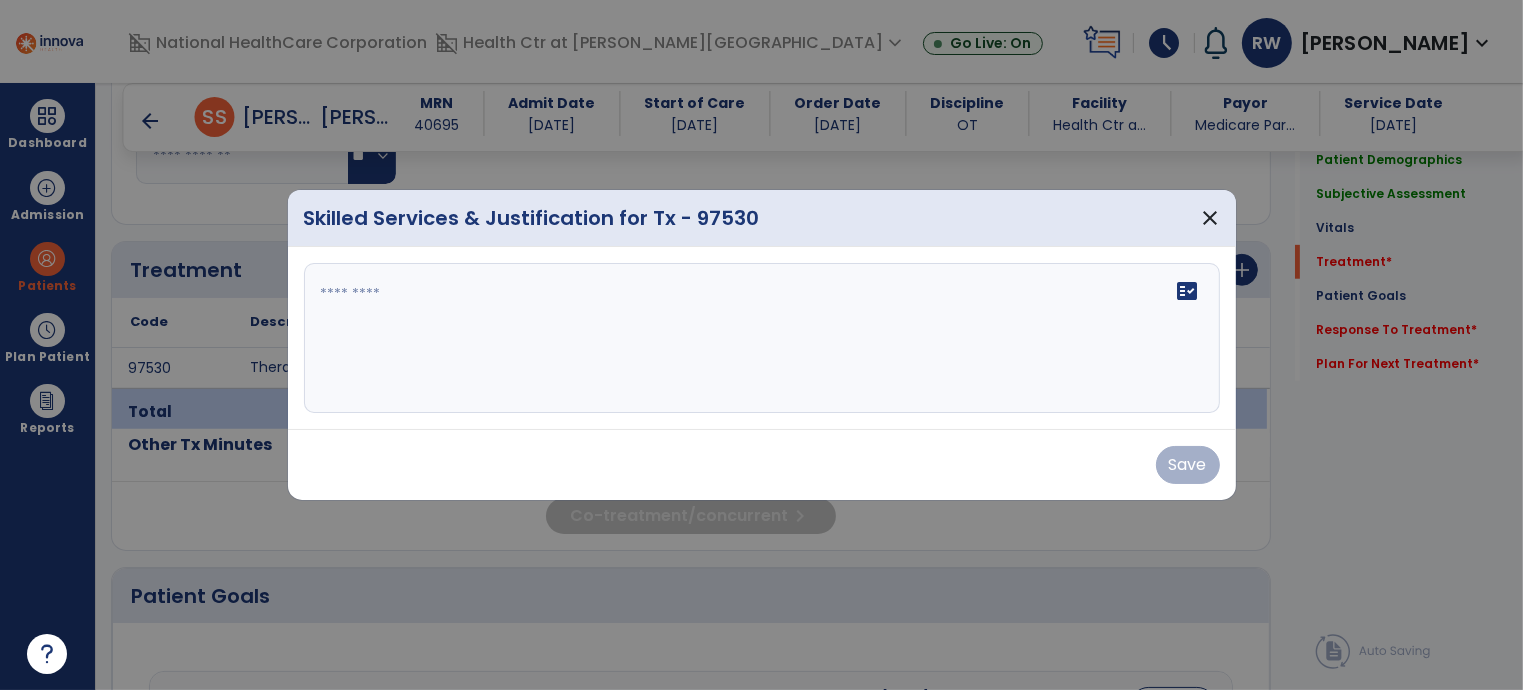 click on "fact_check" at bounding box center (762, 338) 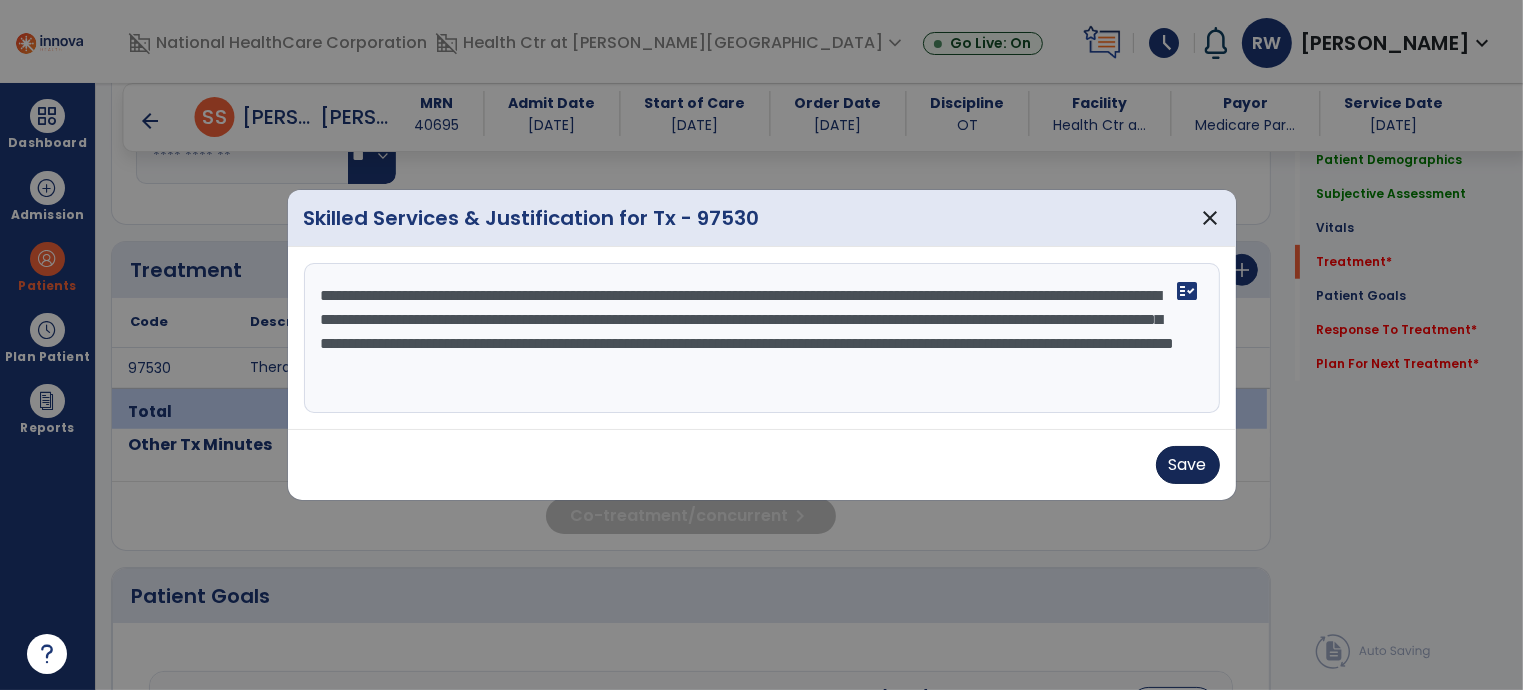type on "**********" 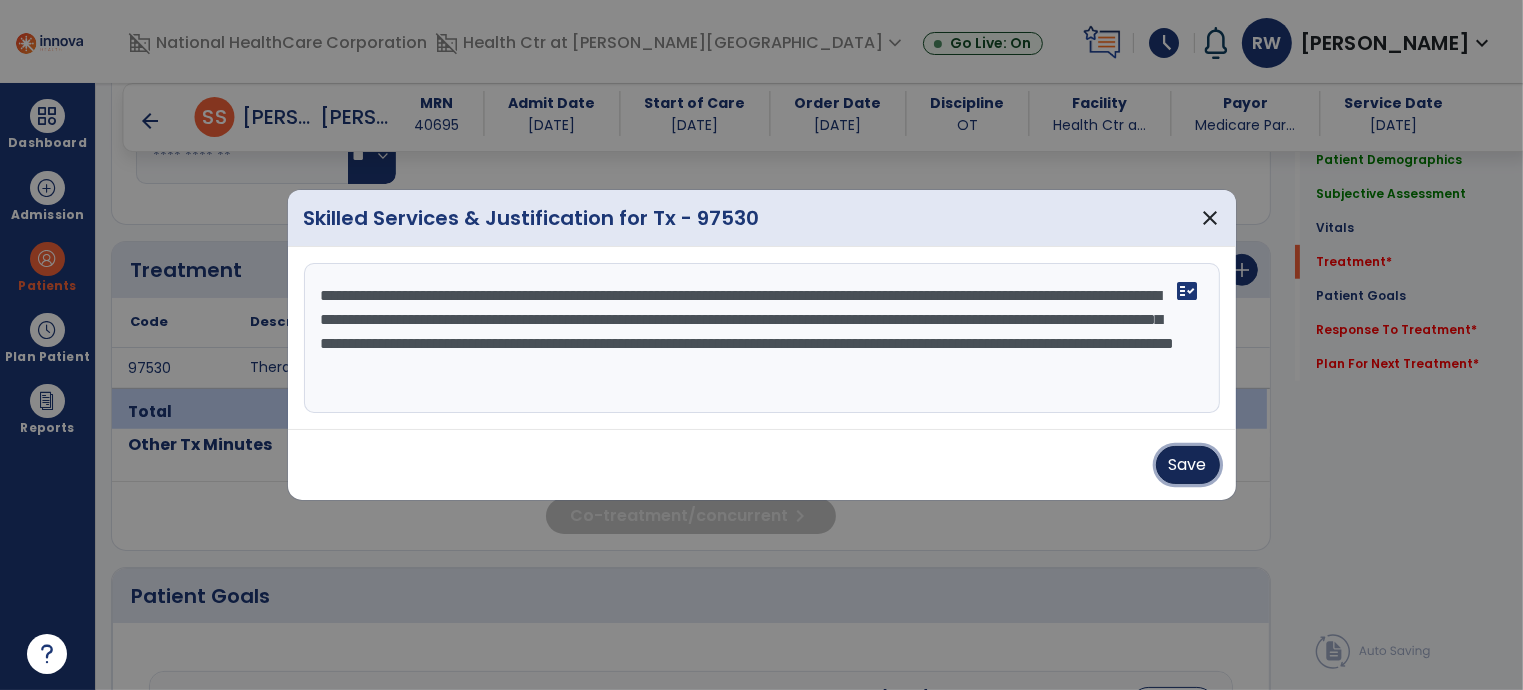 click on "Save" at bounding box center [1188, 465] 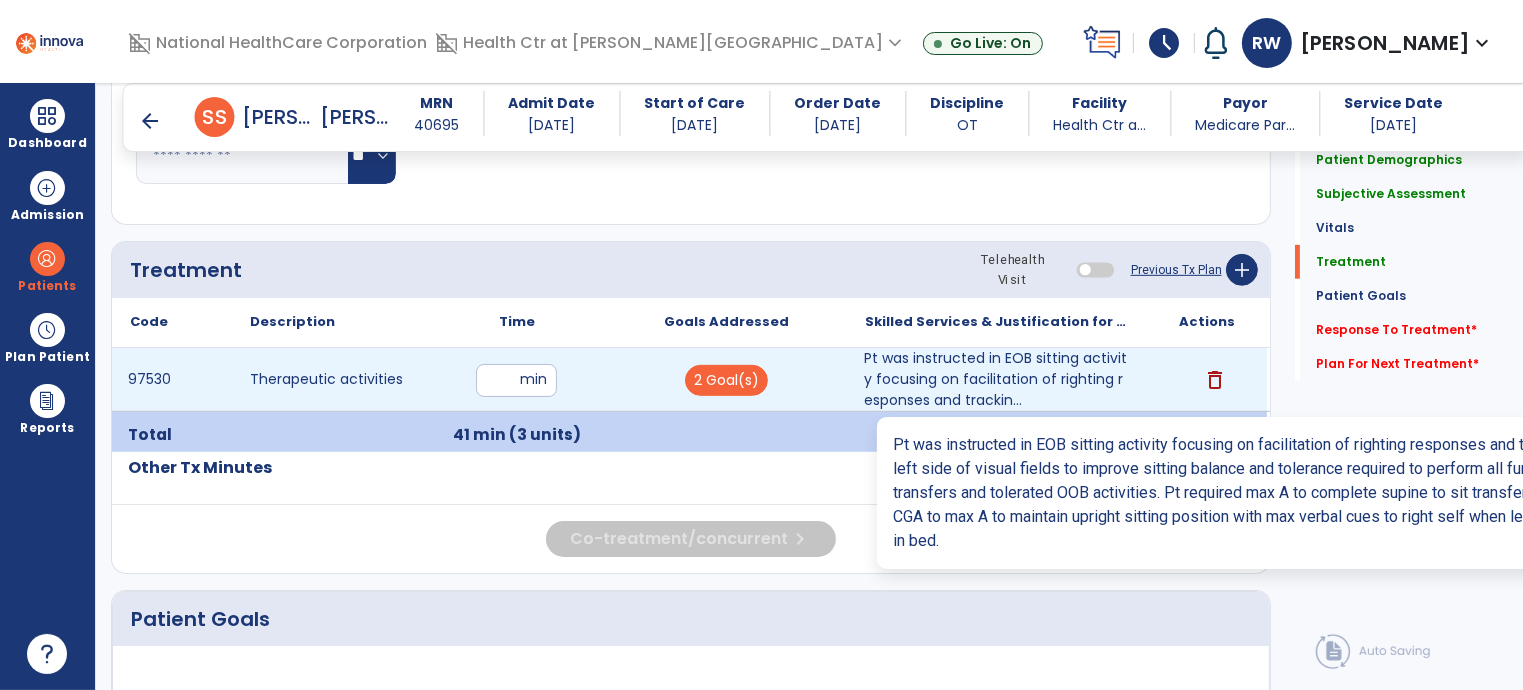click on "Pt was instructed in EOB sitting activity focusing on facilitation of righting responses and trackin..." at bounding box center [997, 379] 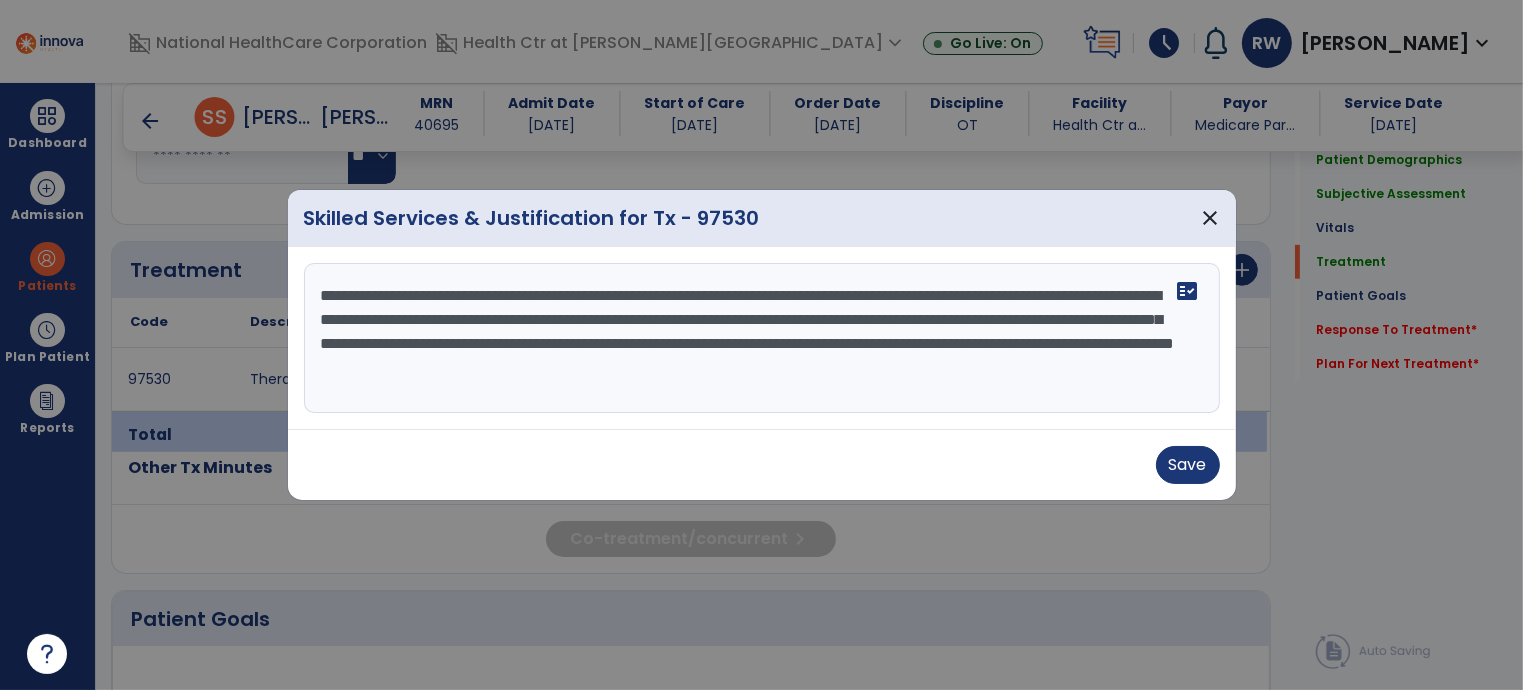 click on "**********" at bounding box center (762, 338) 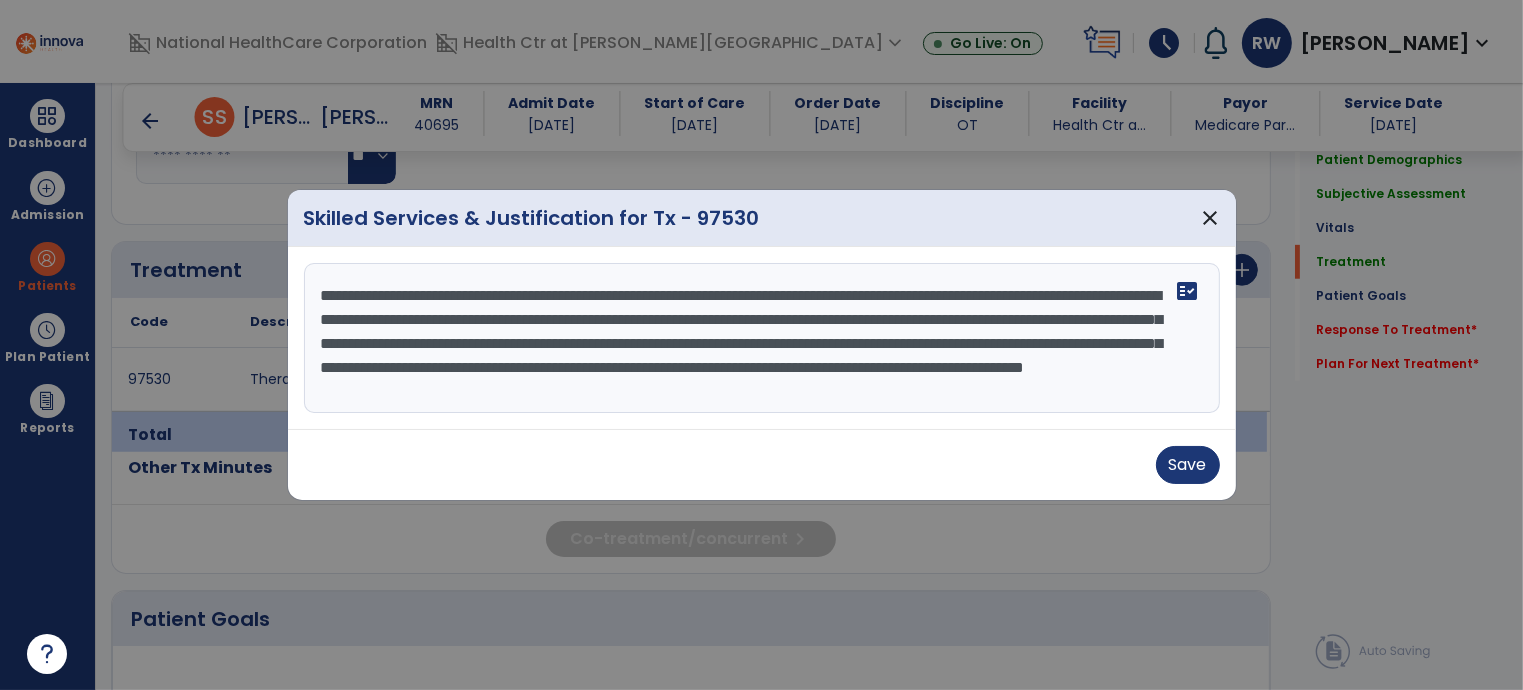 scroll, scrollTop: 16, scrollLeft: 0, axis: vertical 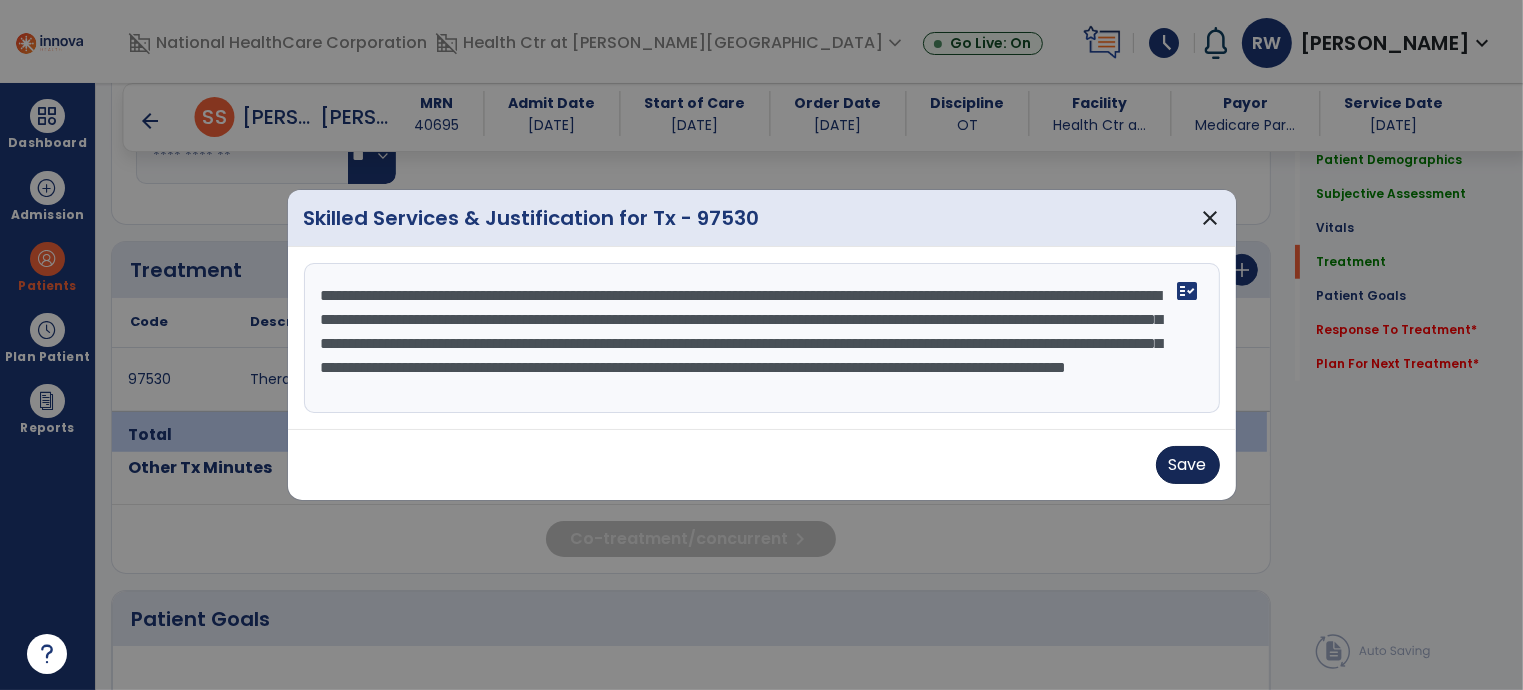 type on "**********" 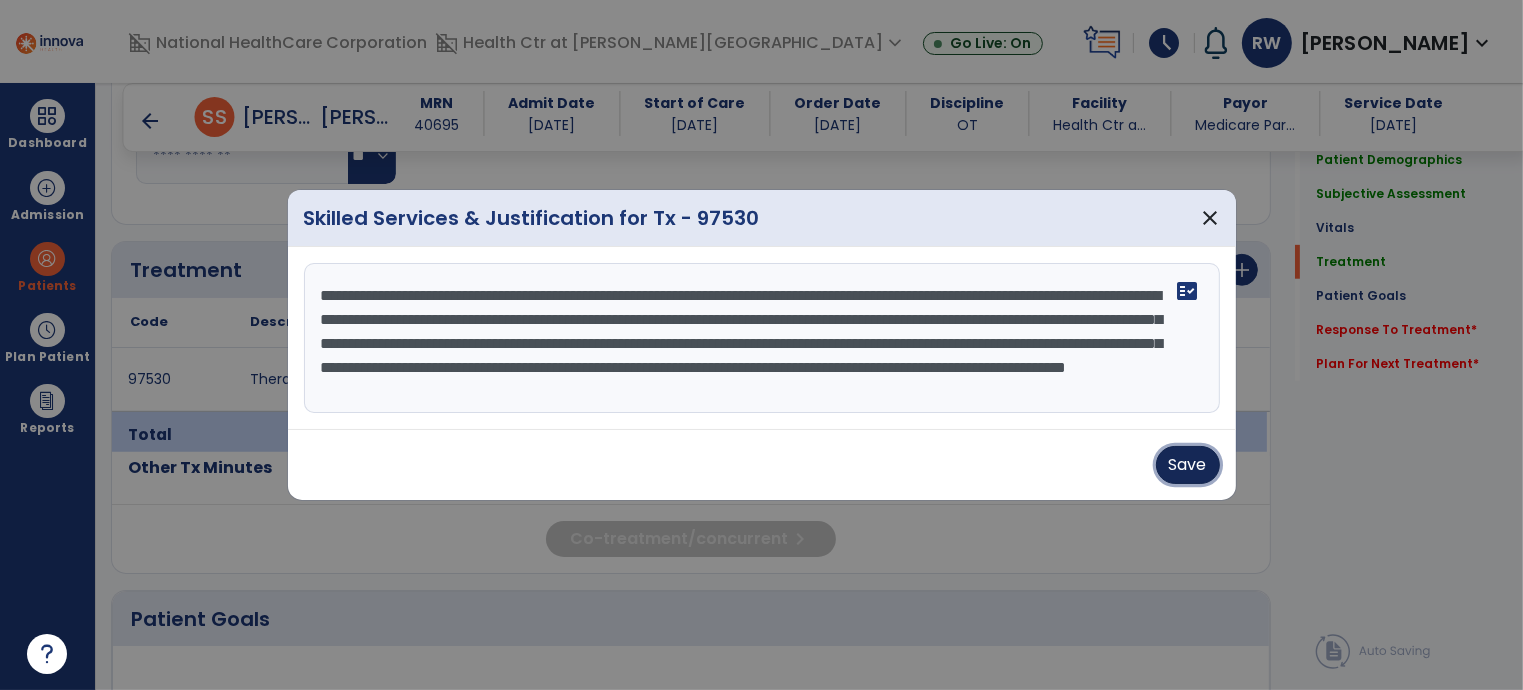 click on "Save" at bounding box center (1188, 465) 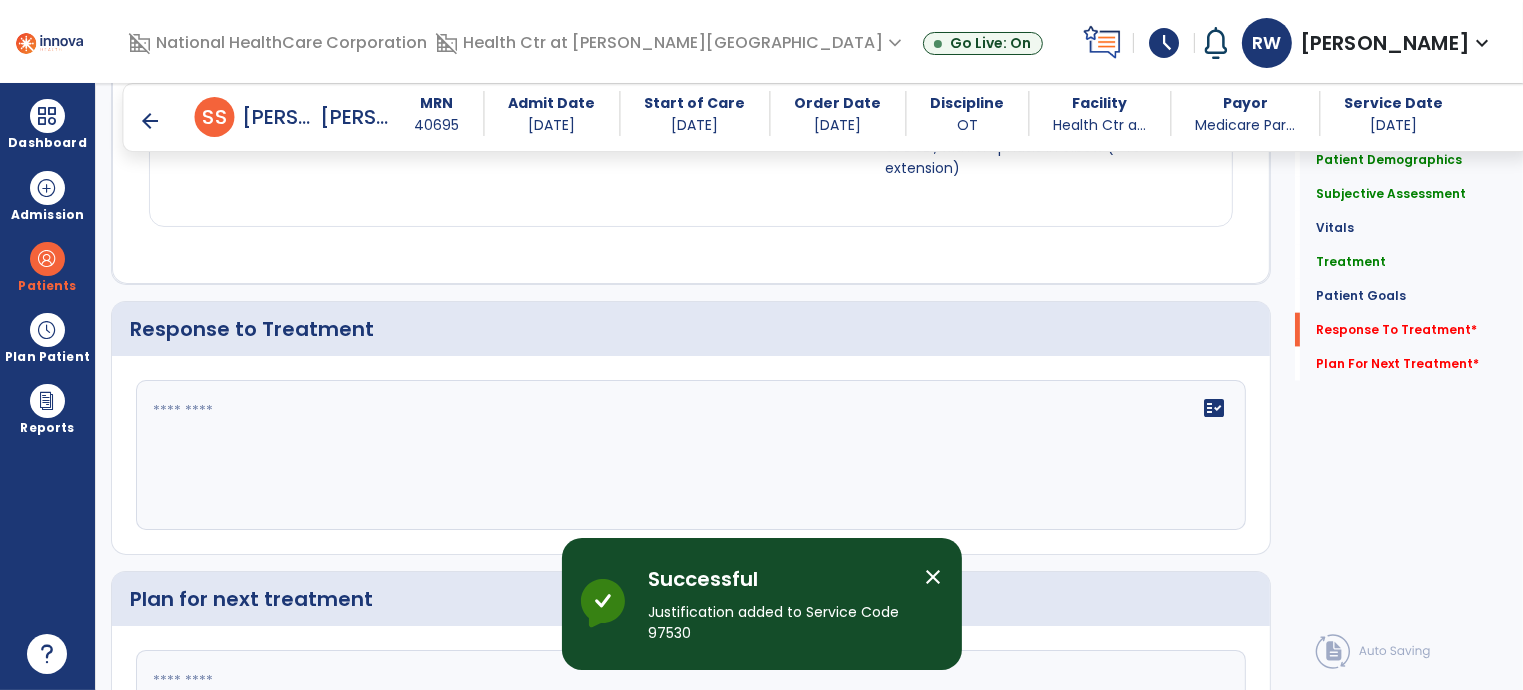 scroll, scrollTop: 2404, scrollLeft: 0, axis: vertical 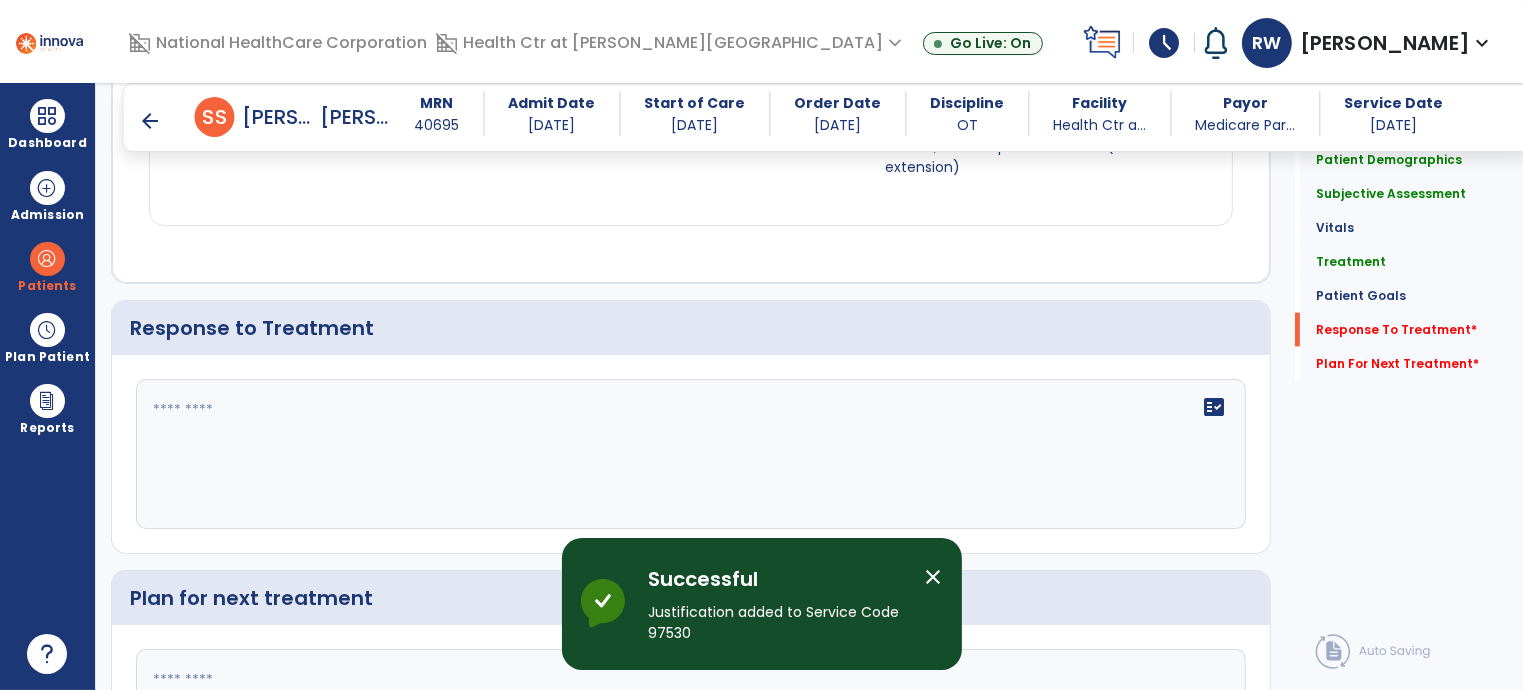 click on "fact_check" 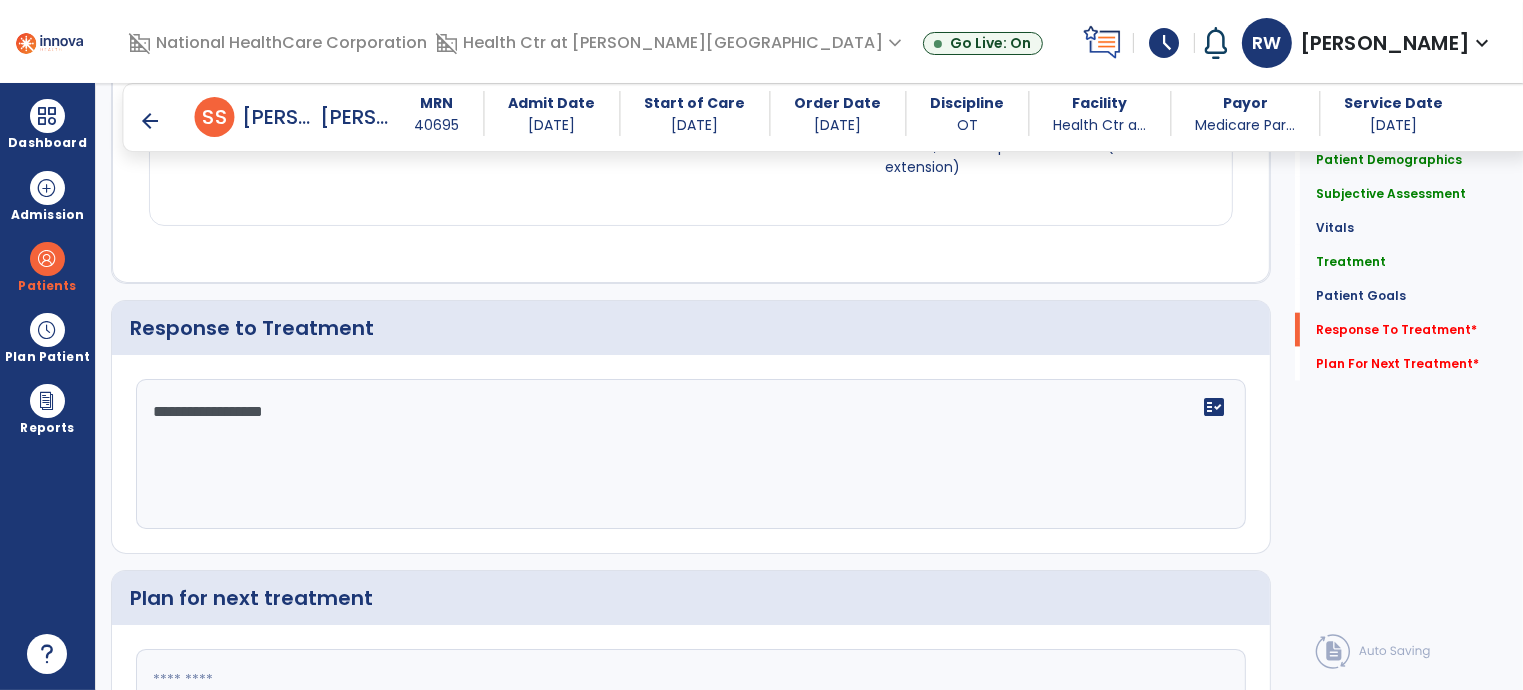 type on "**********" 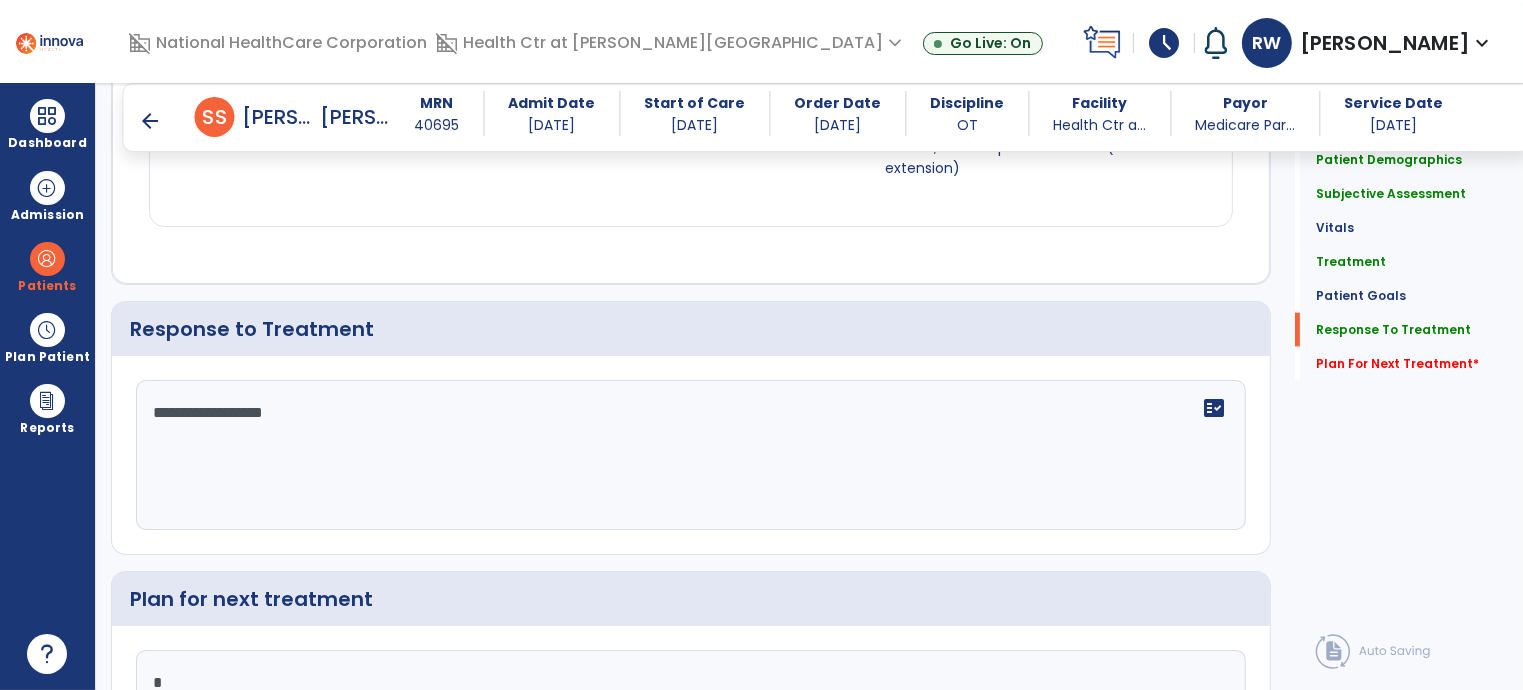 scroll, scrollTop: 2404, scrollLeft: 0, axis: vertical 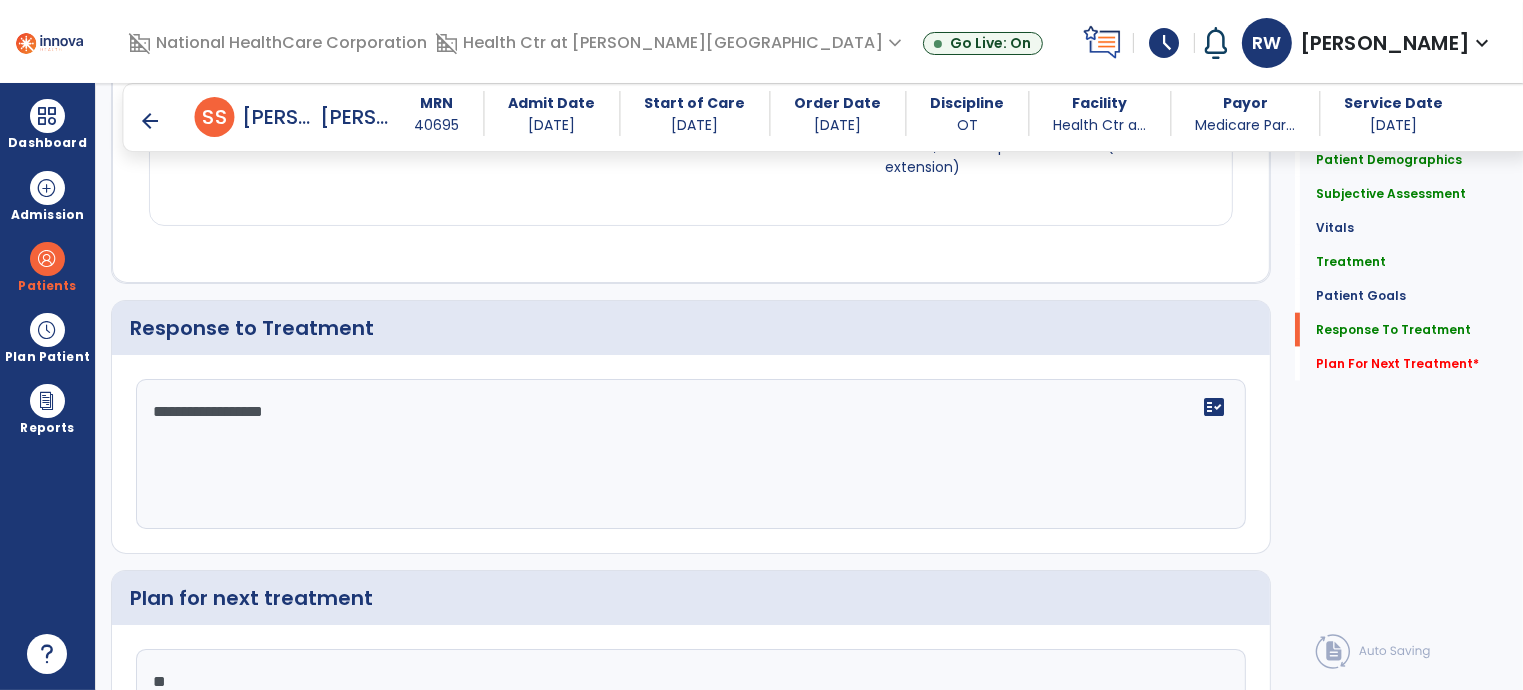 type on "*" 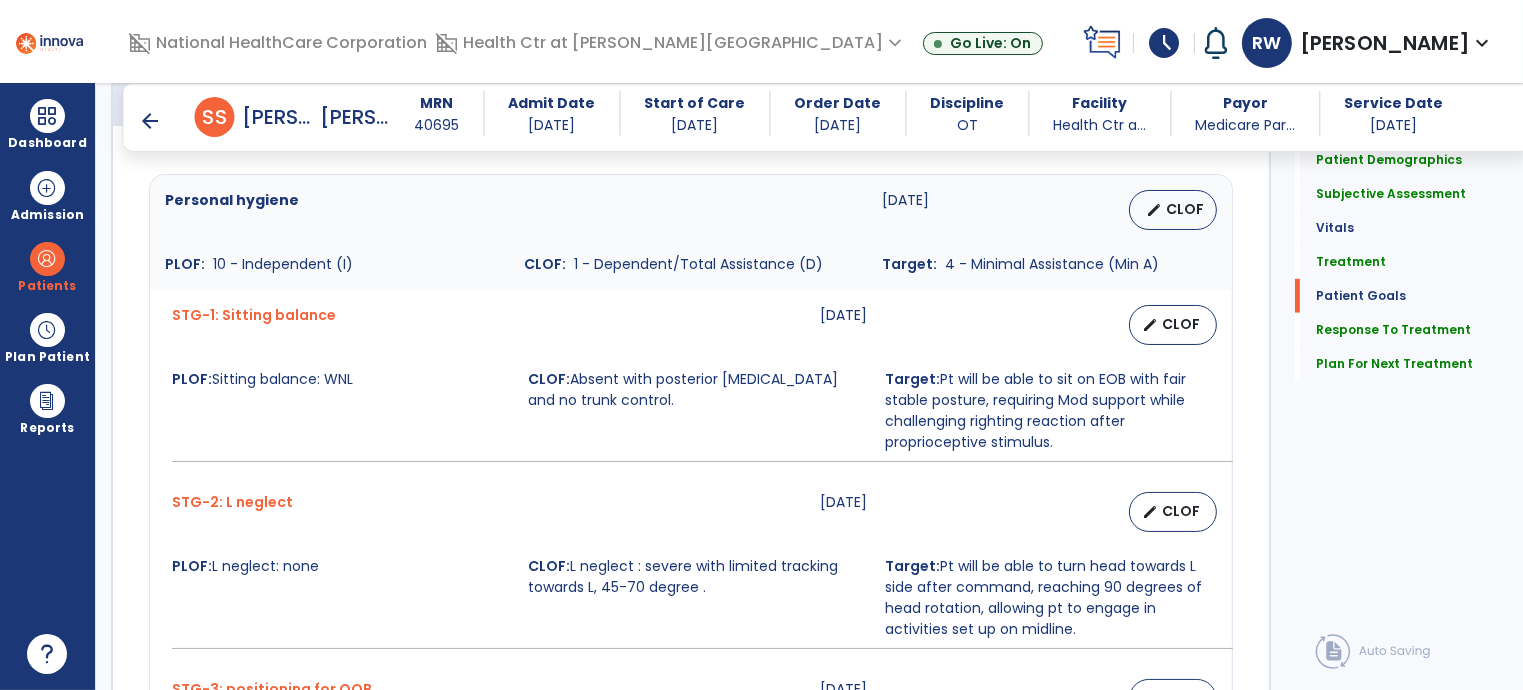 scroll, scrollTop: 1100, scrollLeft: 0, axis: vertical 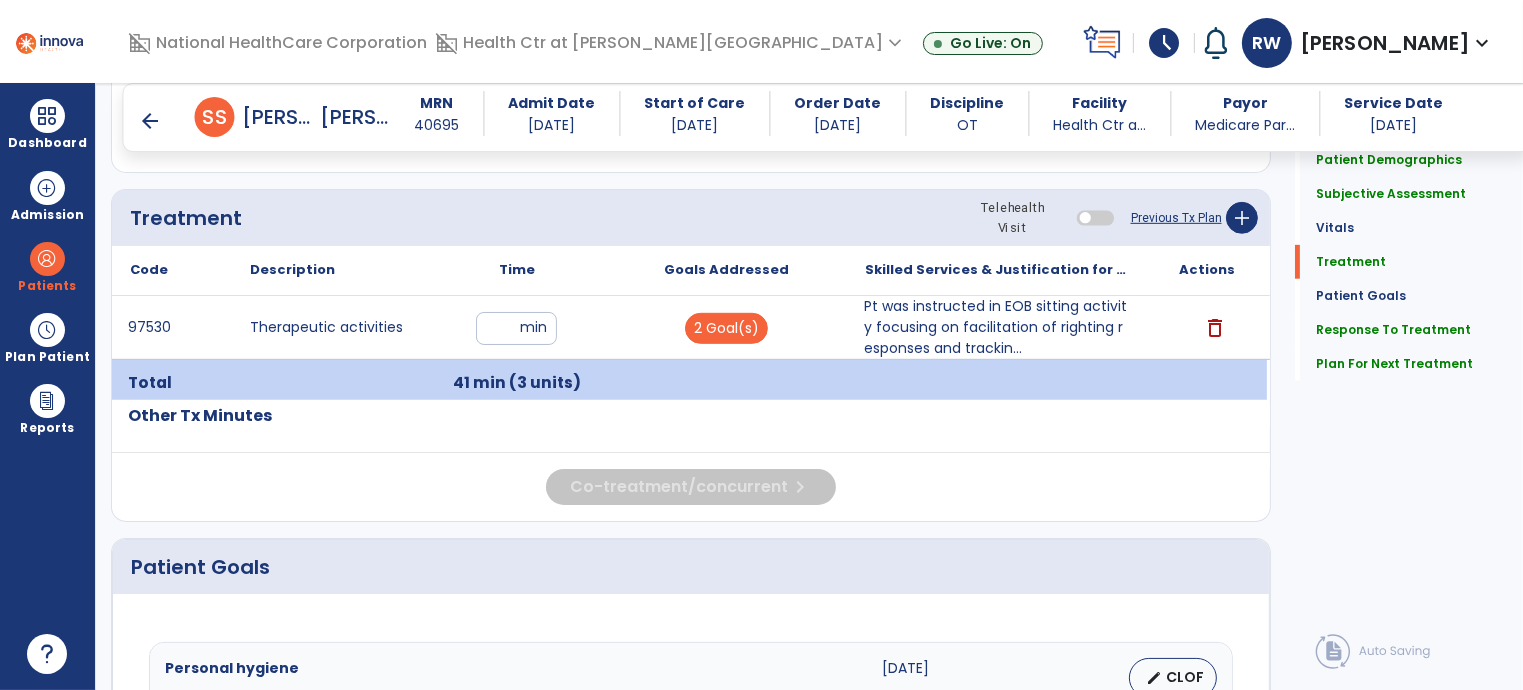 type on "**********" 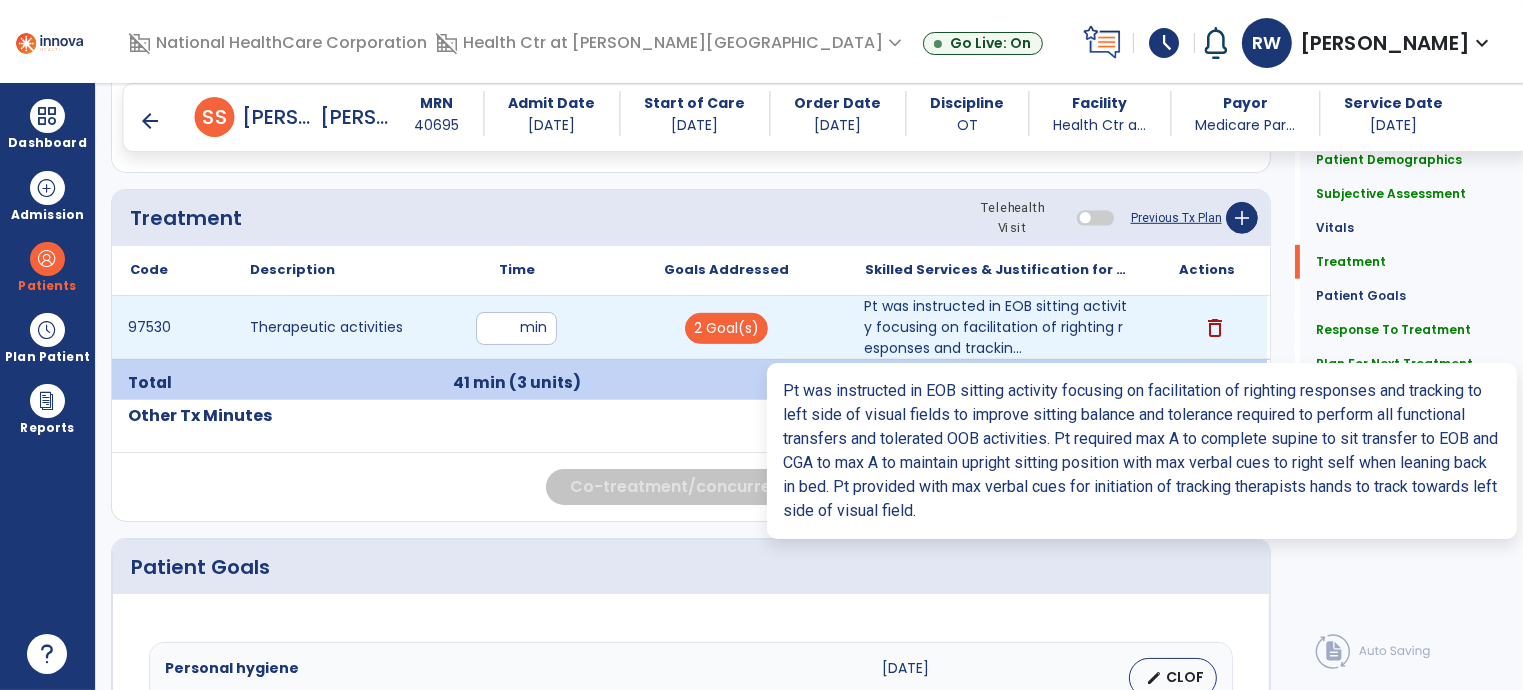 click on "Pt was instructed in EOB sitting activity focusing on facilitation of righting responses and trackin..." at bounding box center (997, 327) 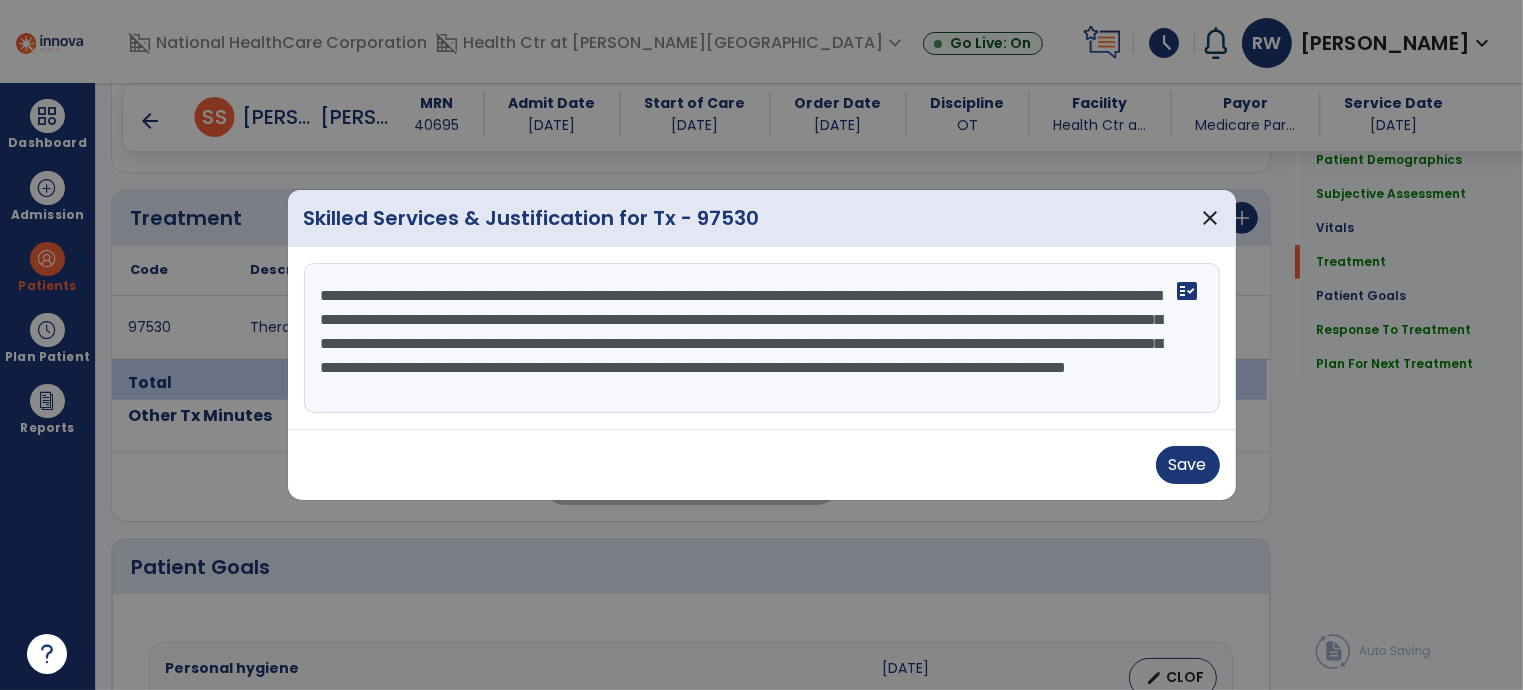 scroll, scrollTop: 24, scrollLeft: 0, axis: vertical 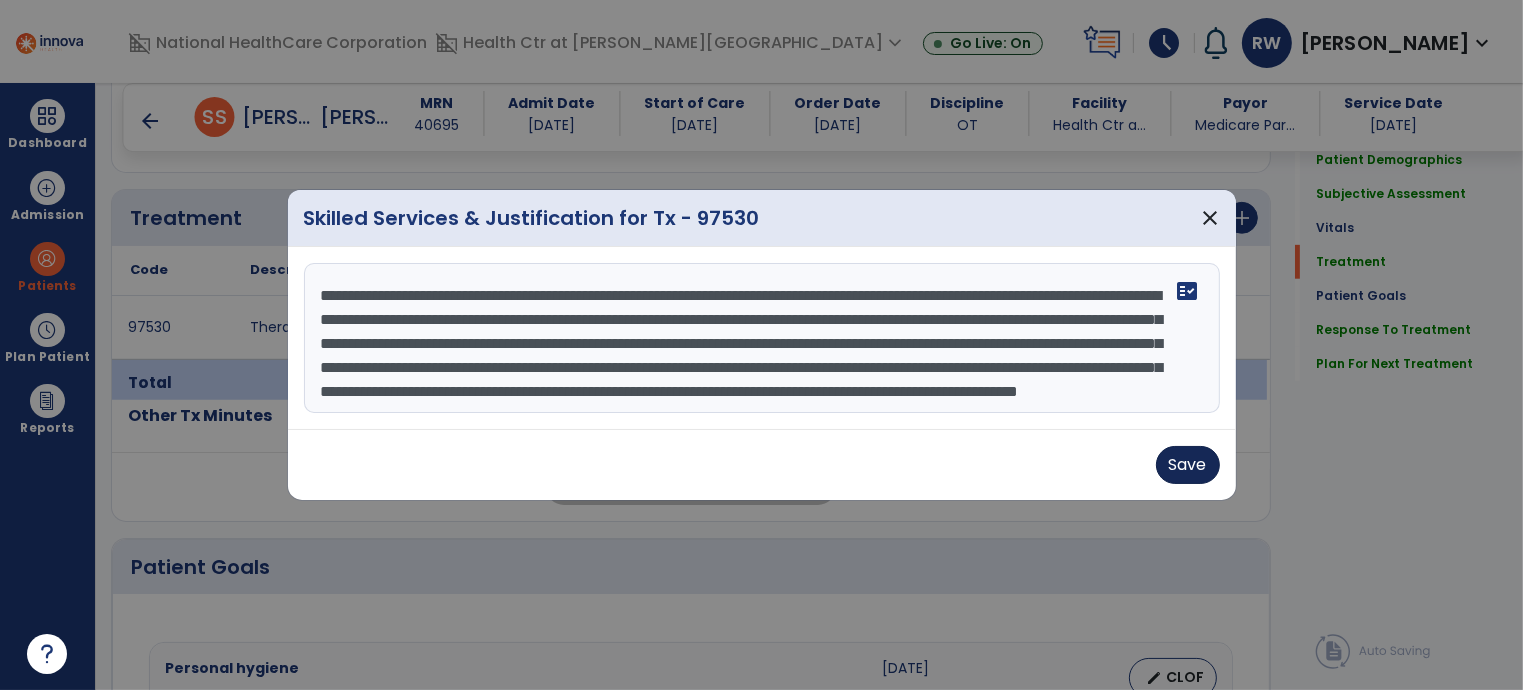type on "**********" 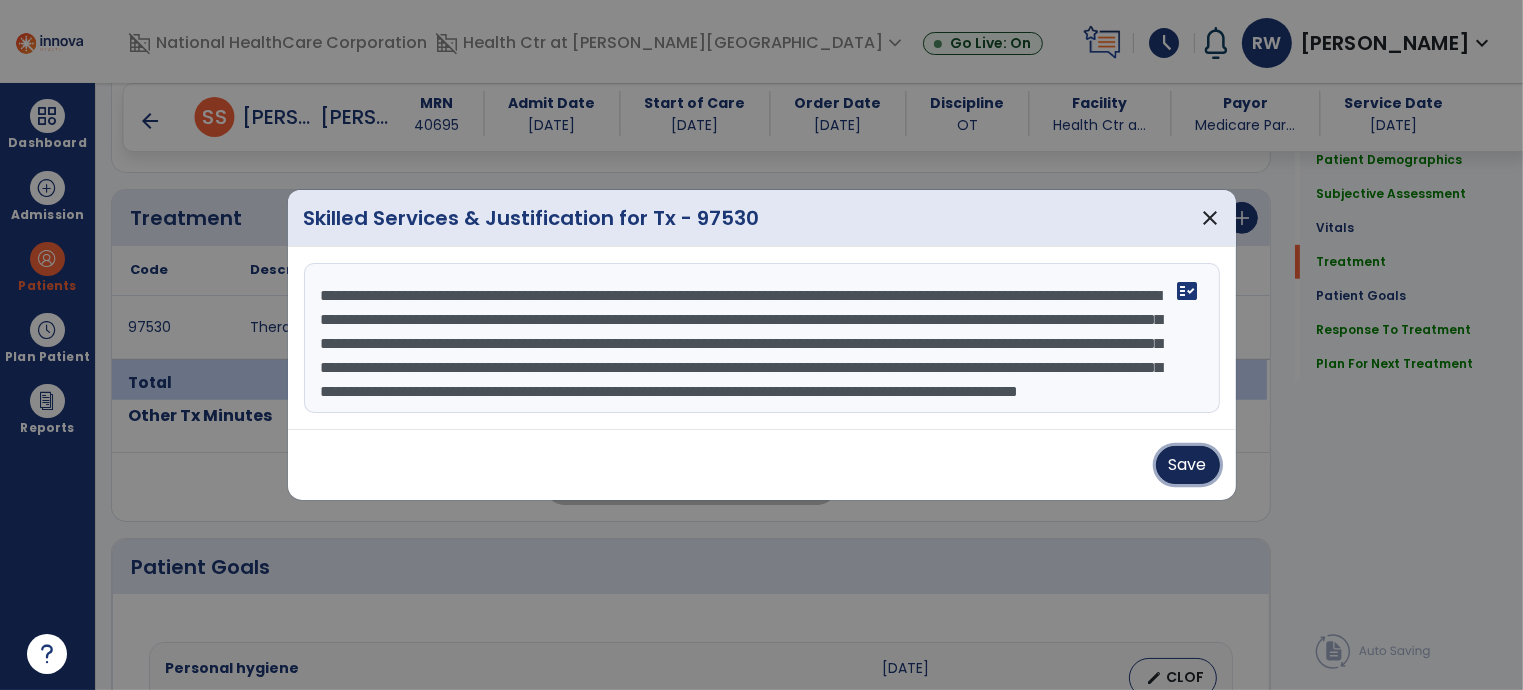 click on "Save" at bounding box center [1188, 465] 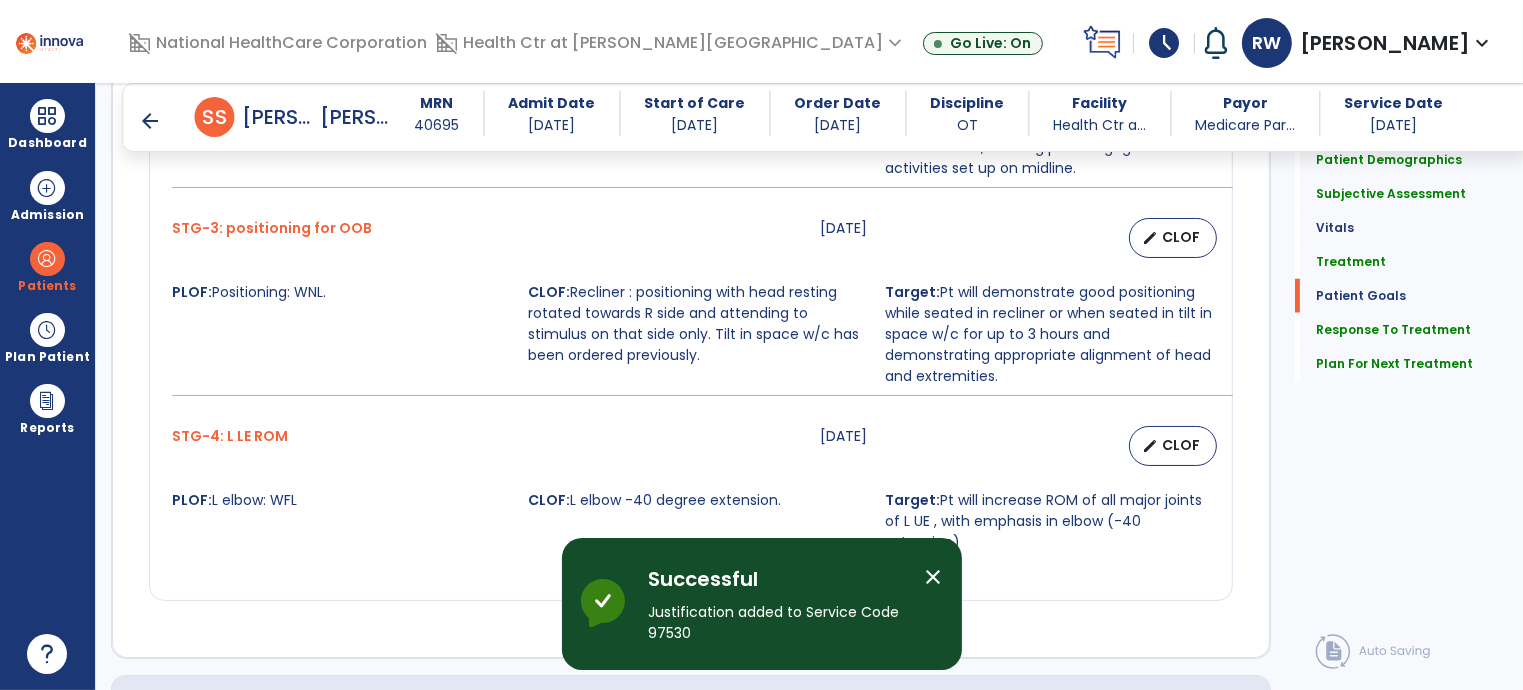 scroll, scrollTop: 2577, scrollLeft: 0, axis: vertical 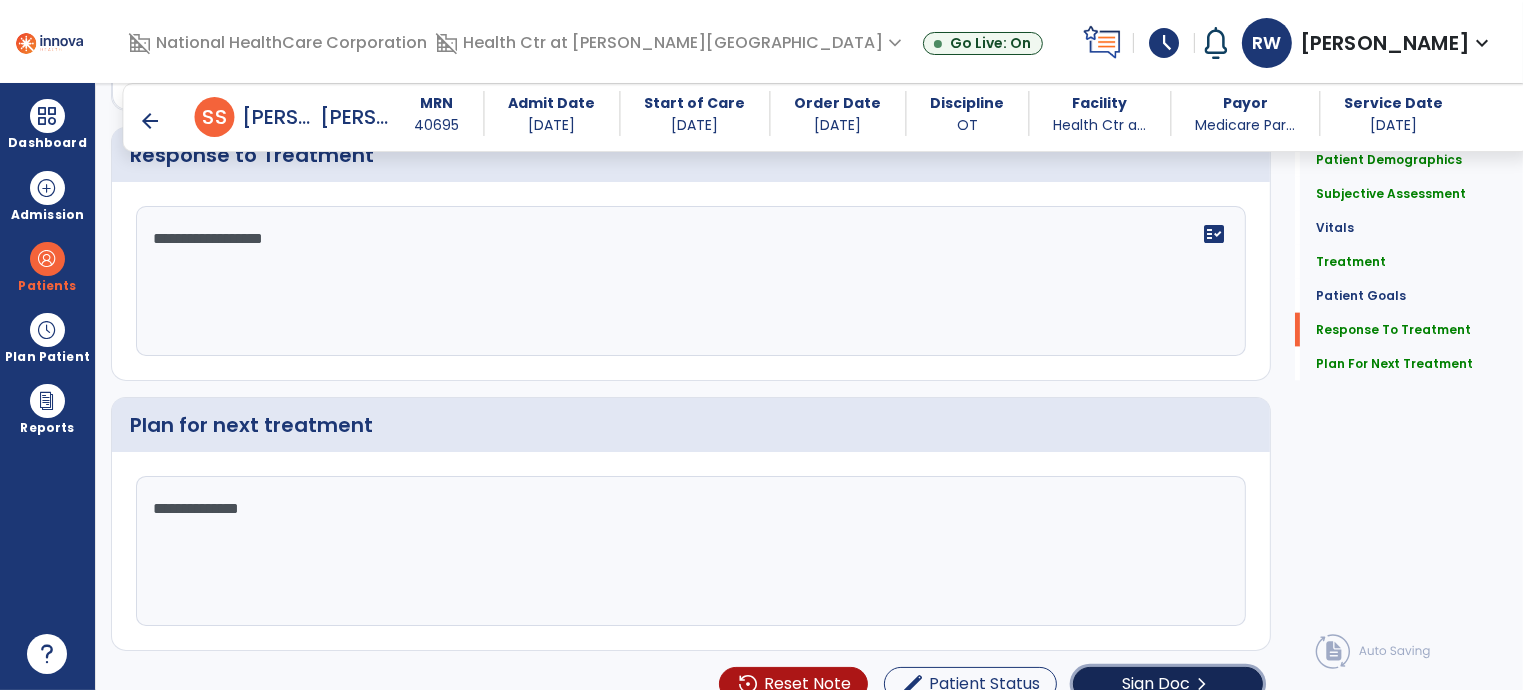 click on "chevron_right" 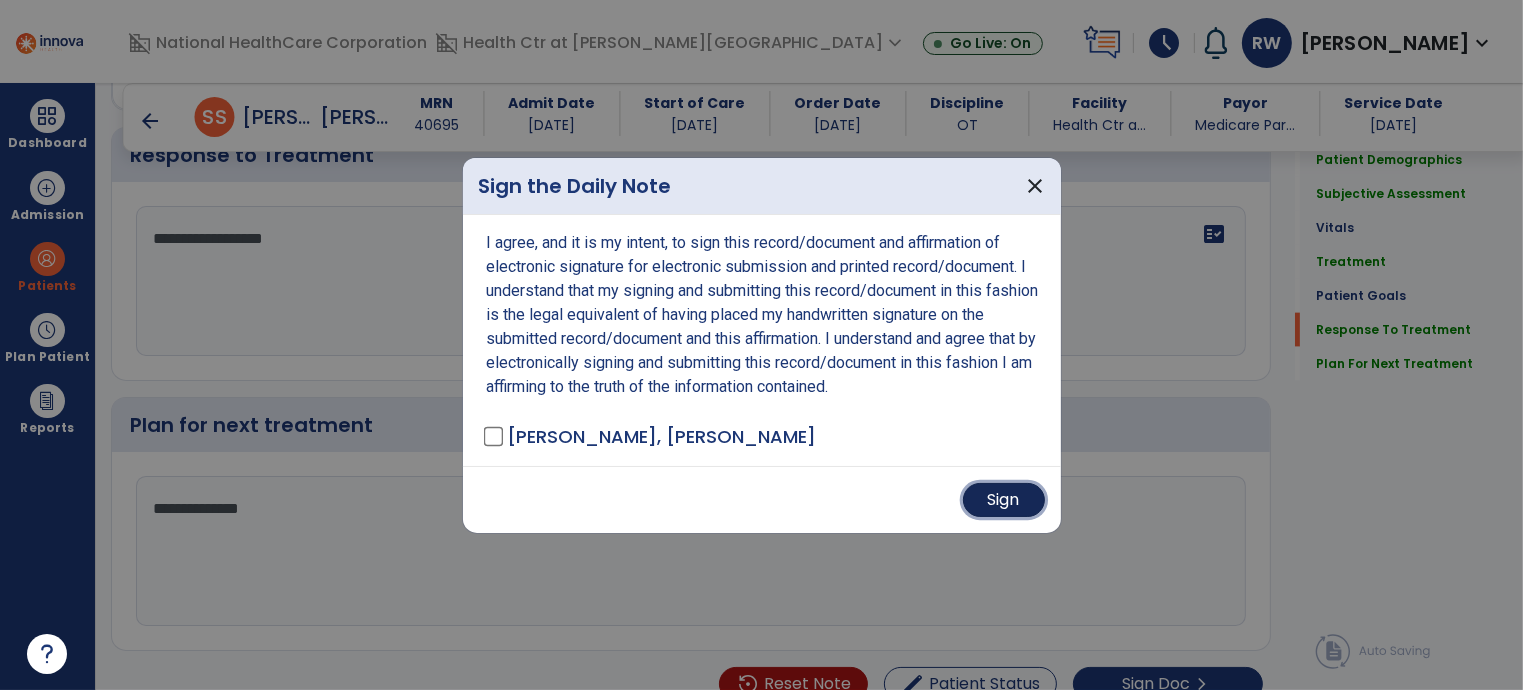 click on "Sign" at bounding box center [1004, 500] 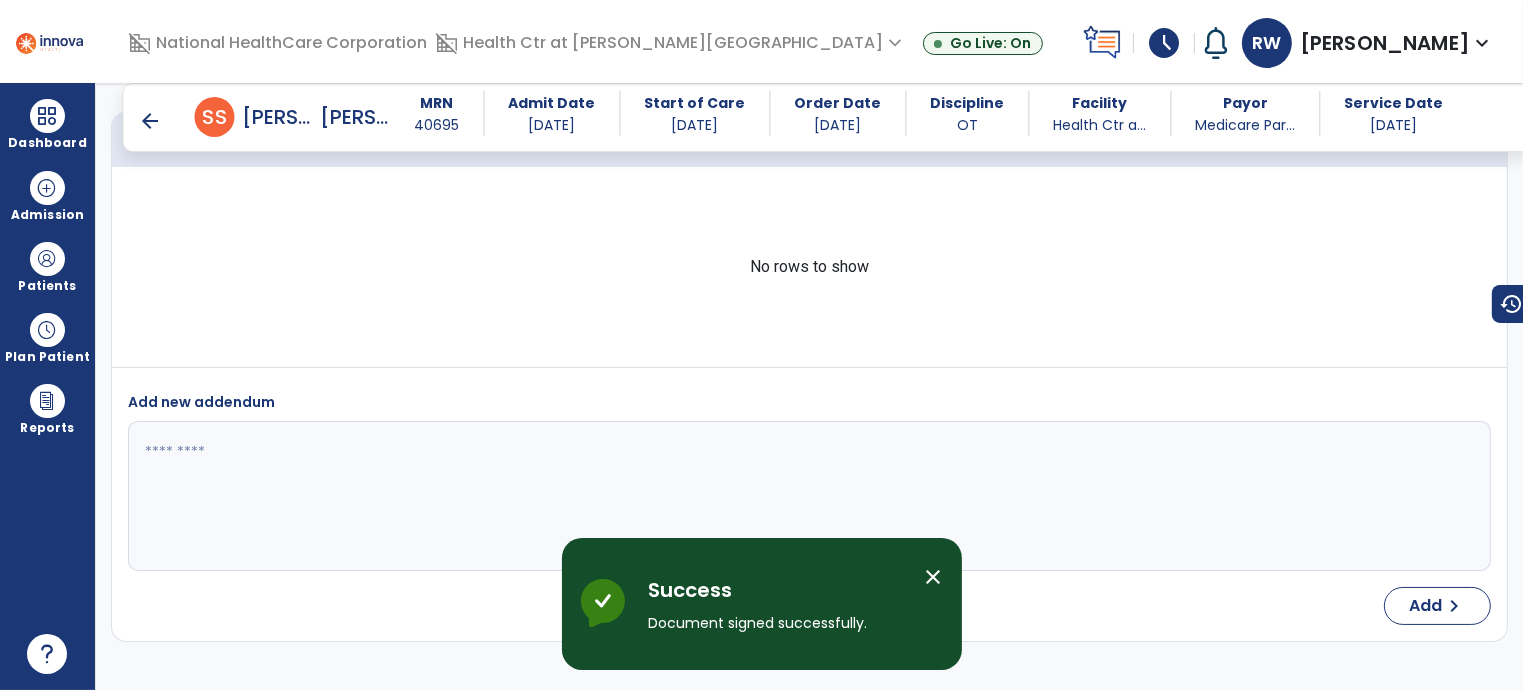 scroll, scrollTop: 3933, scrollLeft: 0, axis: vertical 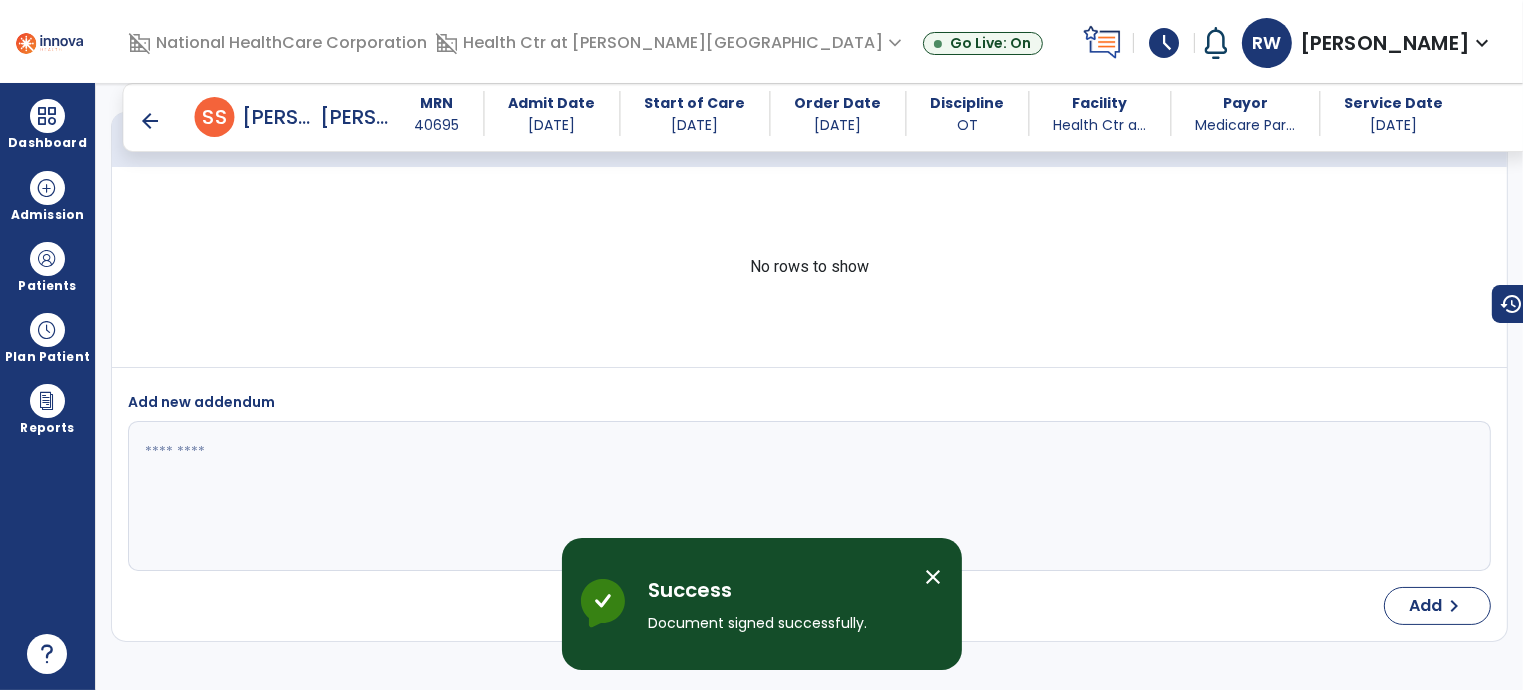 click on "arrow_back" at bounding box center [151, 121] 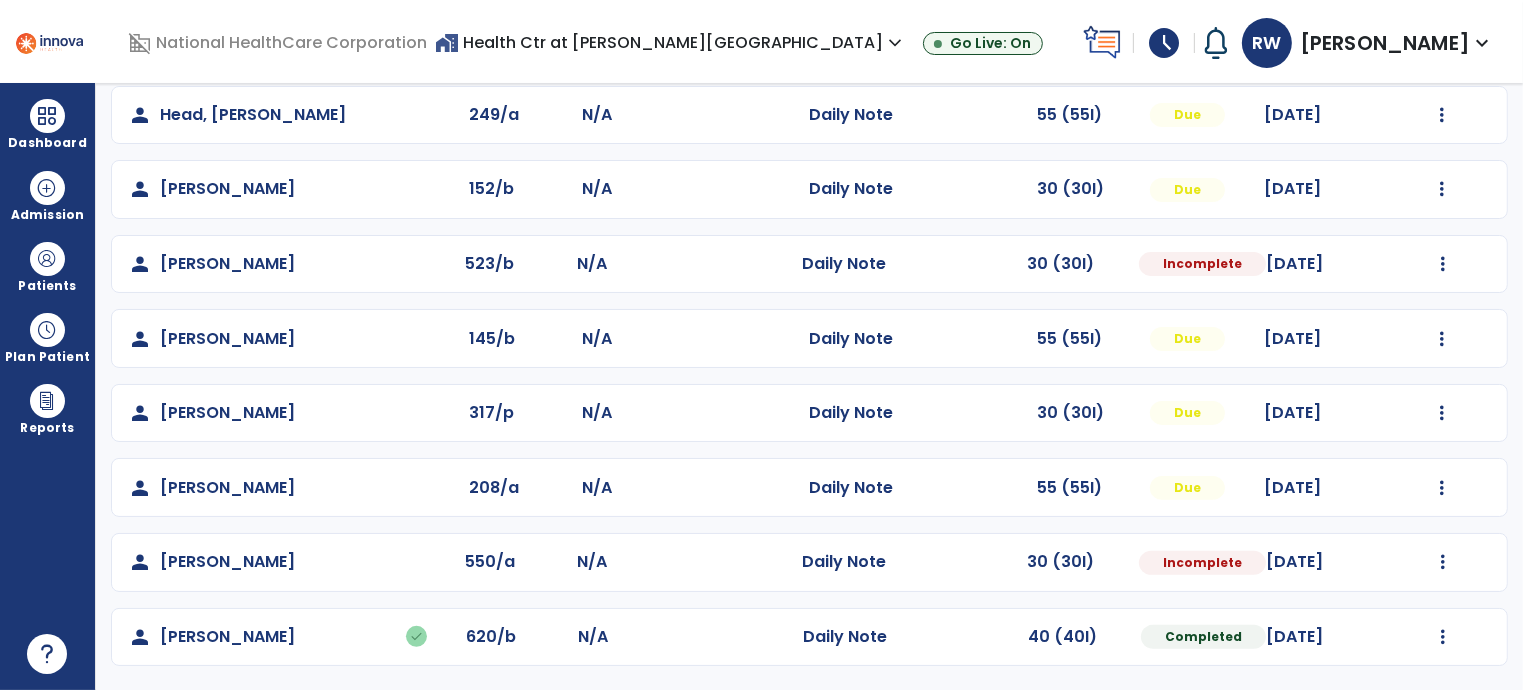 scroll, scrollTop: 548, scrollLeft: 0, axis: vertical 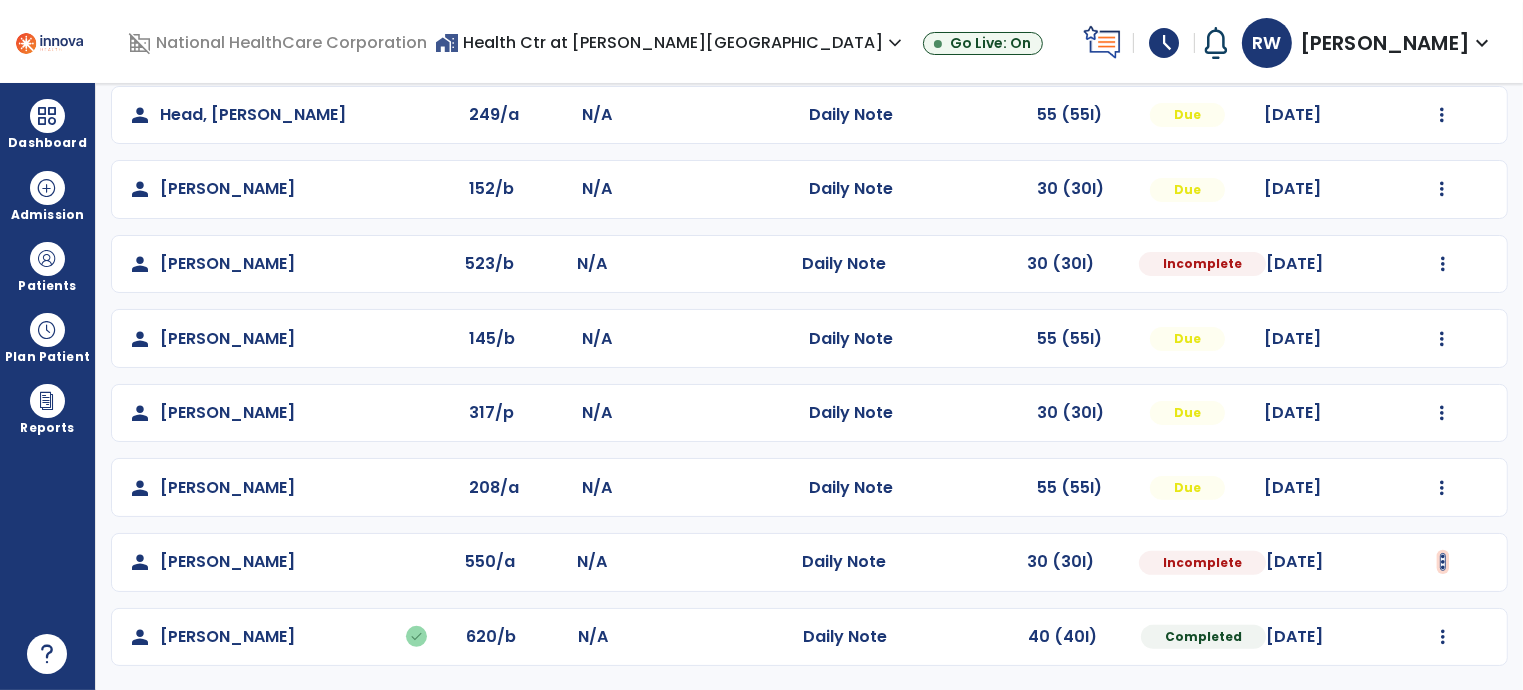click at bounding box center (1442, -258) 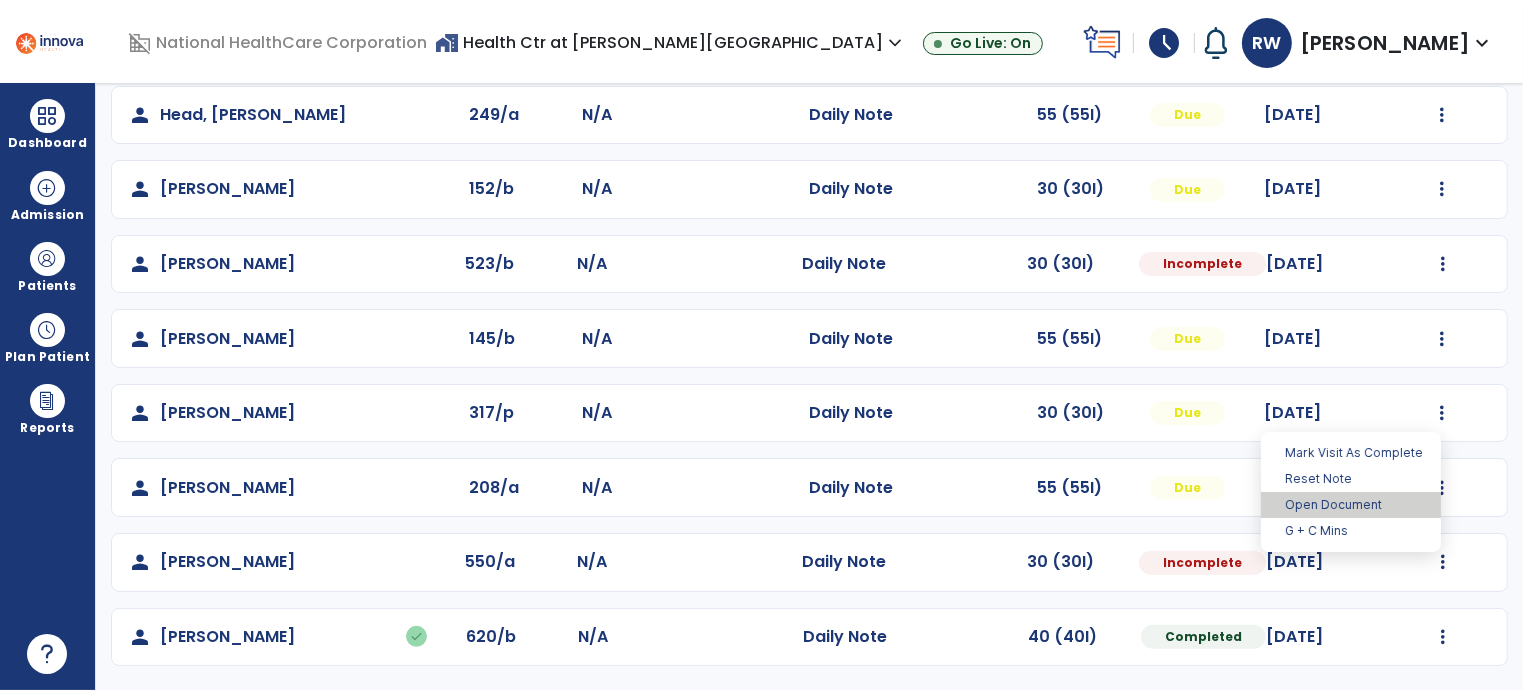 click on "Open Document" at bounding box center [1351, 505] 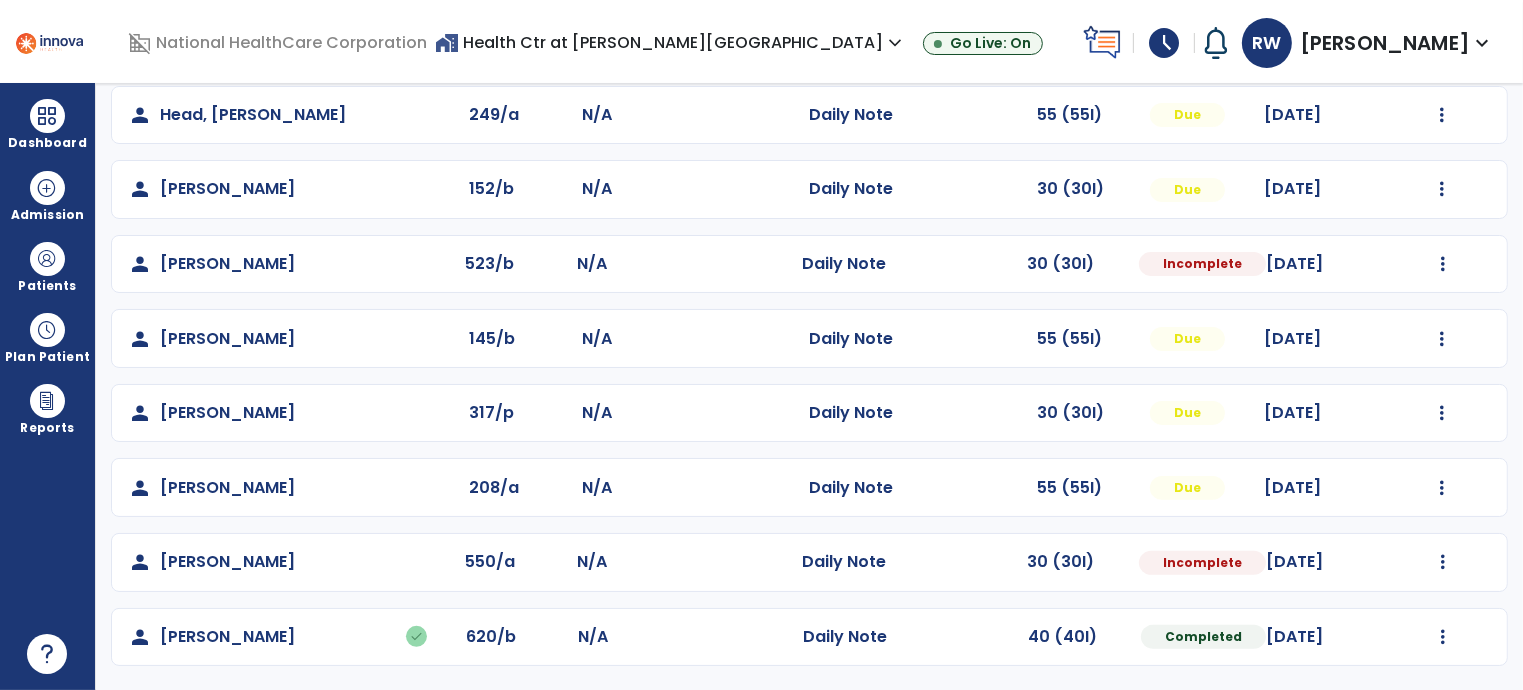 select on "*" 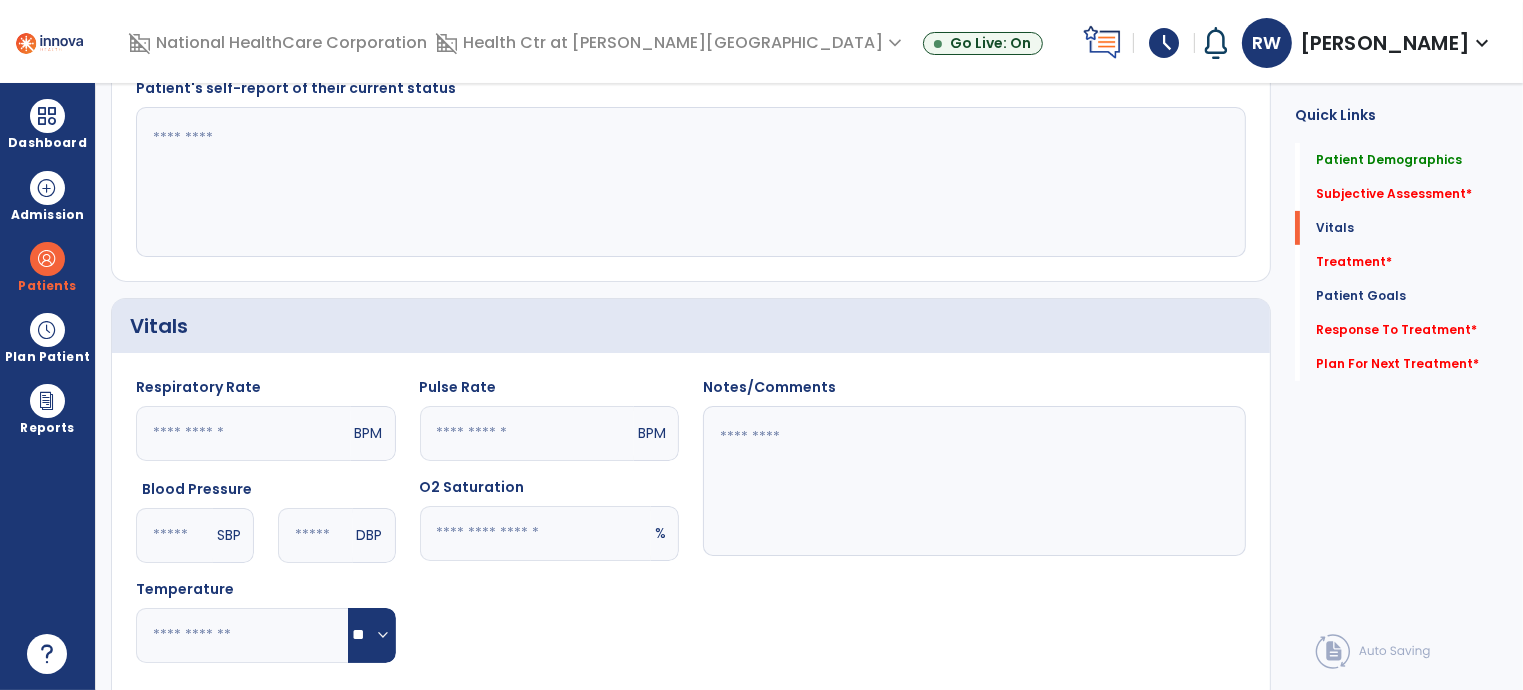 click 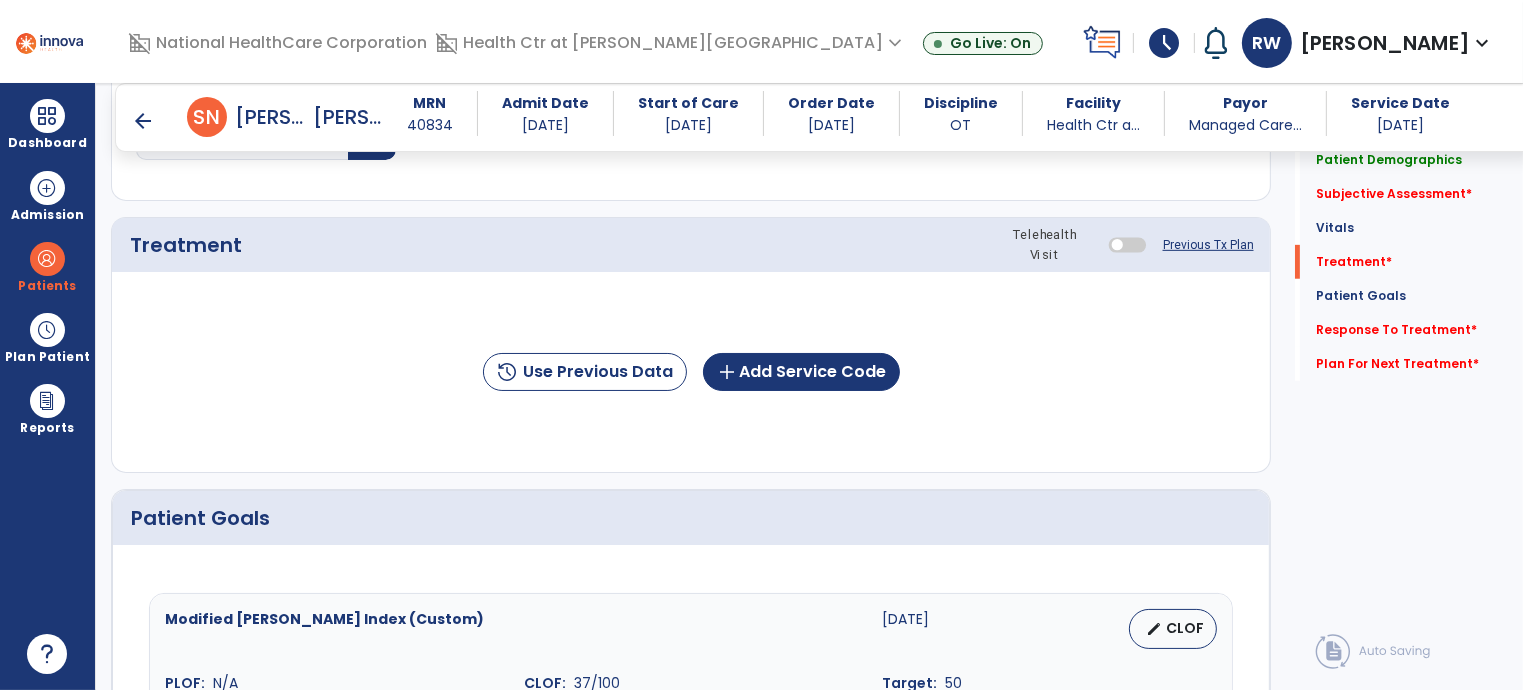 scroll, scrollTop: 1031, scrollLeft: 0, axis: vertical 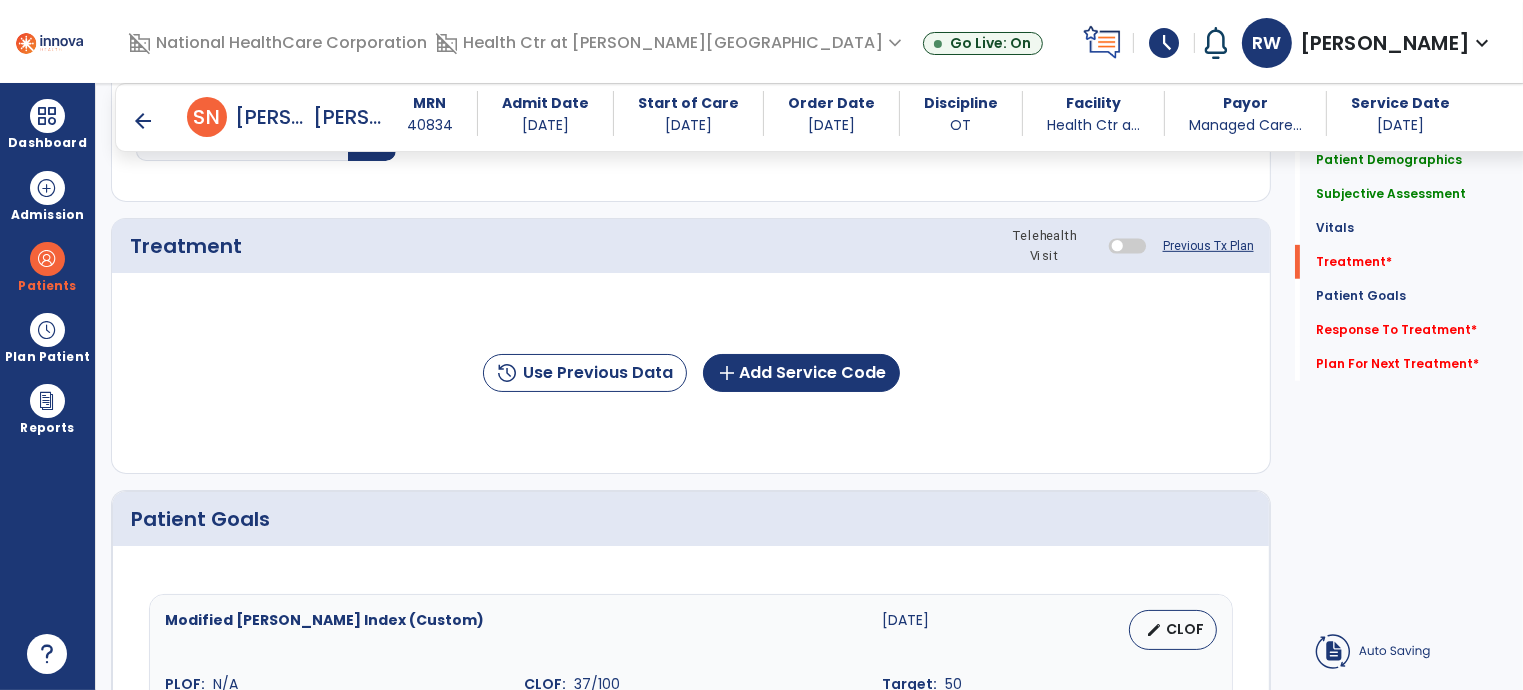 type on "**********" 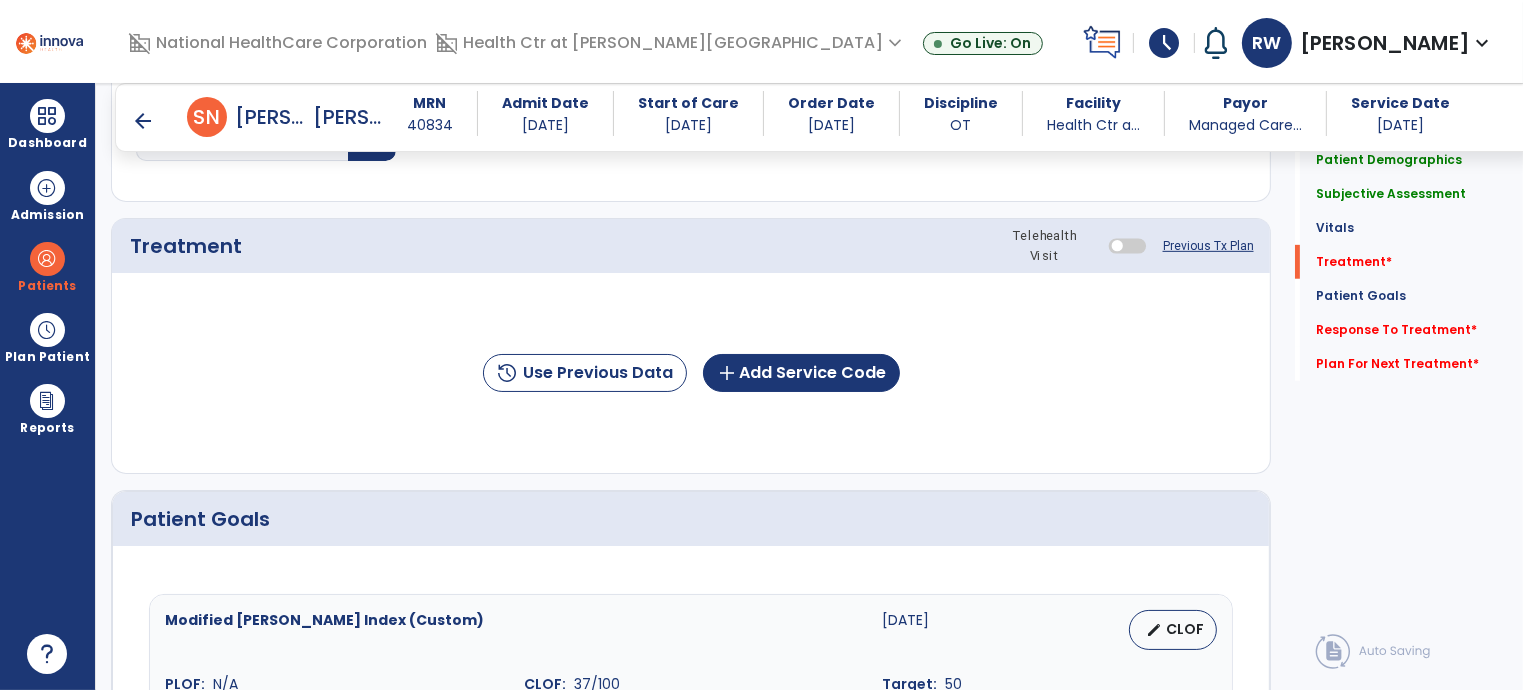 click on "history  Use Previous Data  add  Add Service Code" 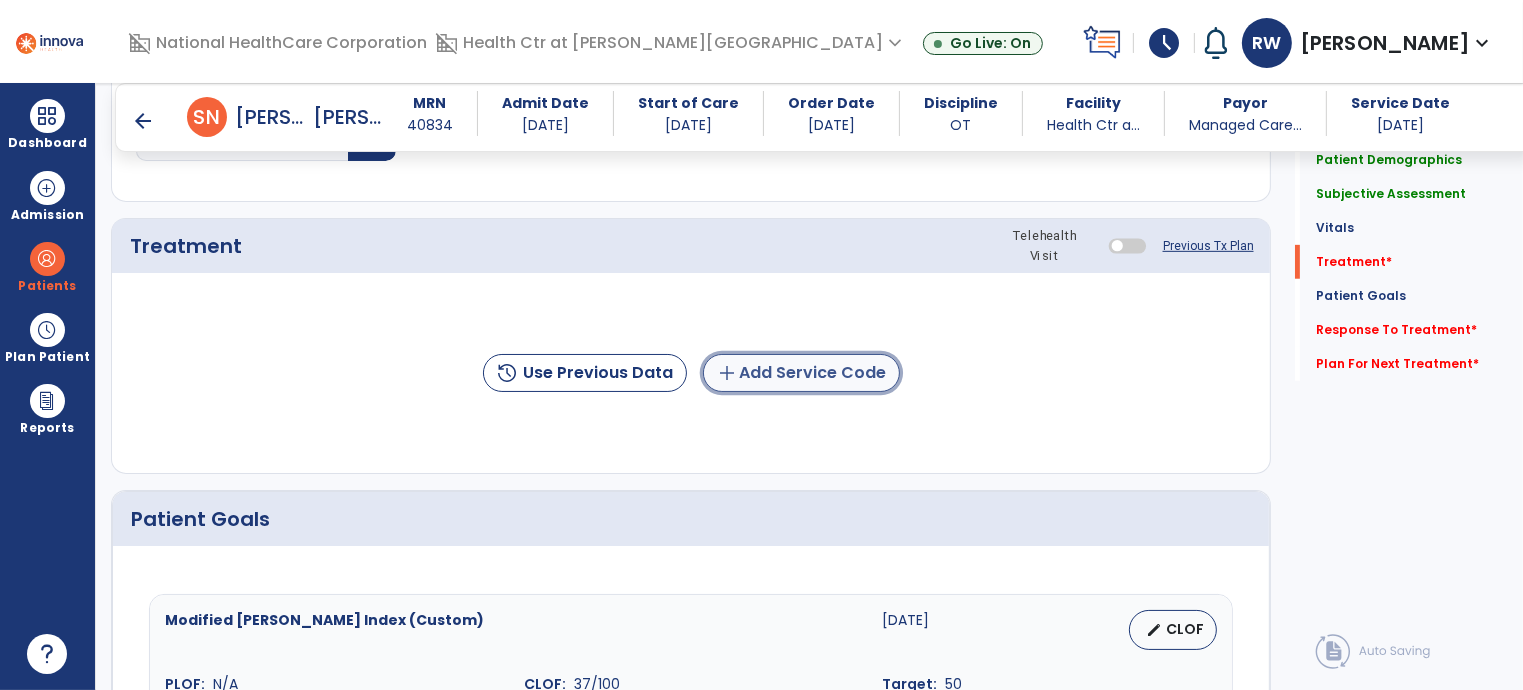 click on "add  Add Service Code" 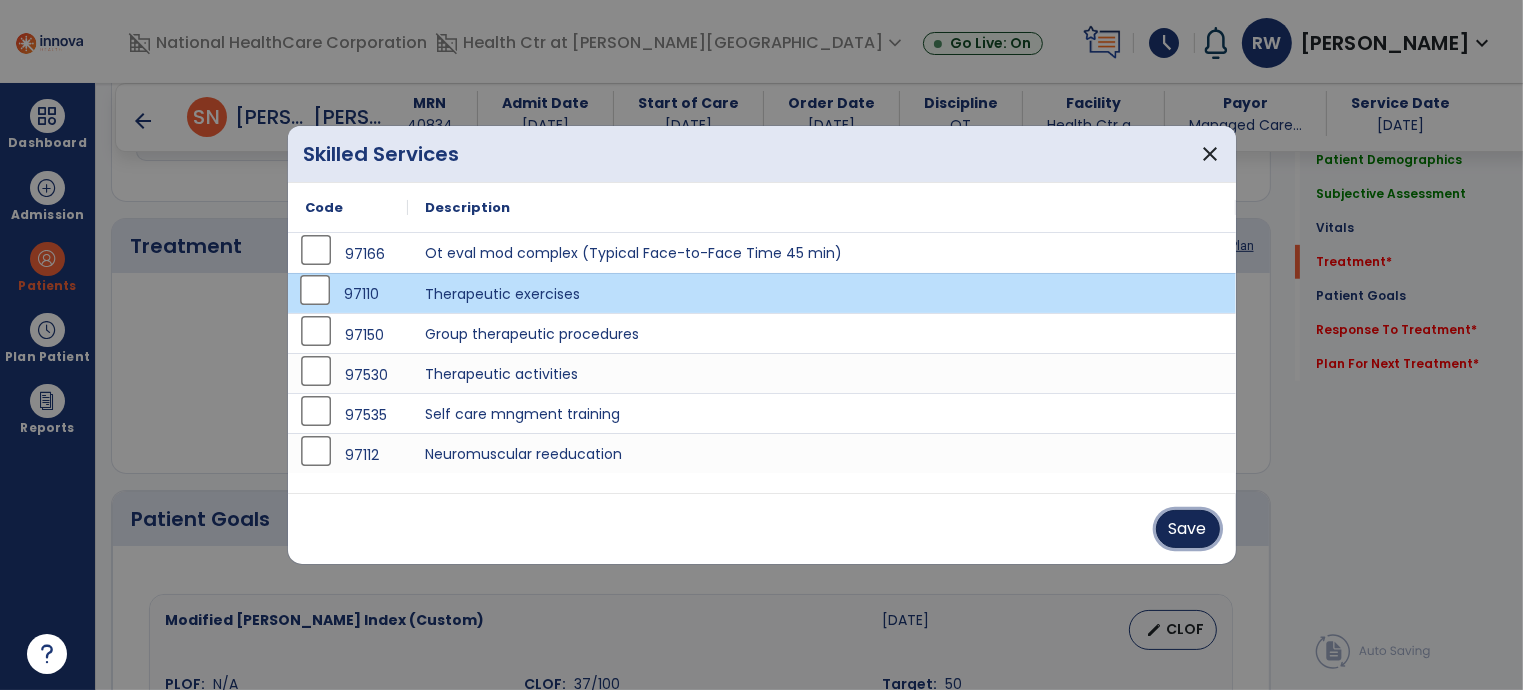 click on "Save" at bounding box center (1188, 529) 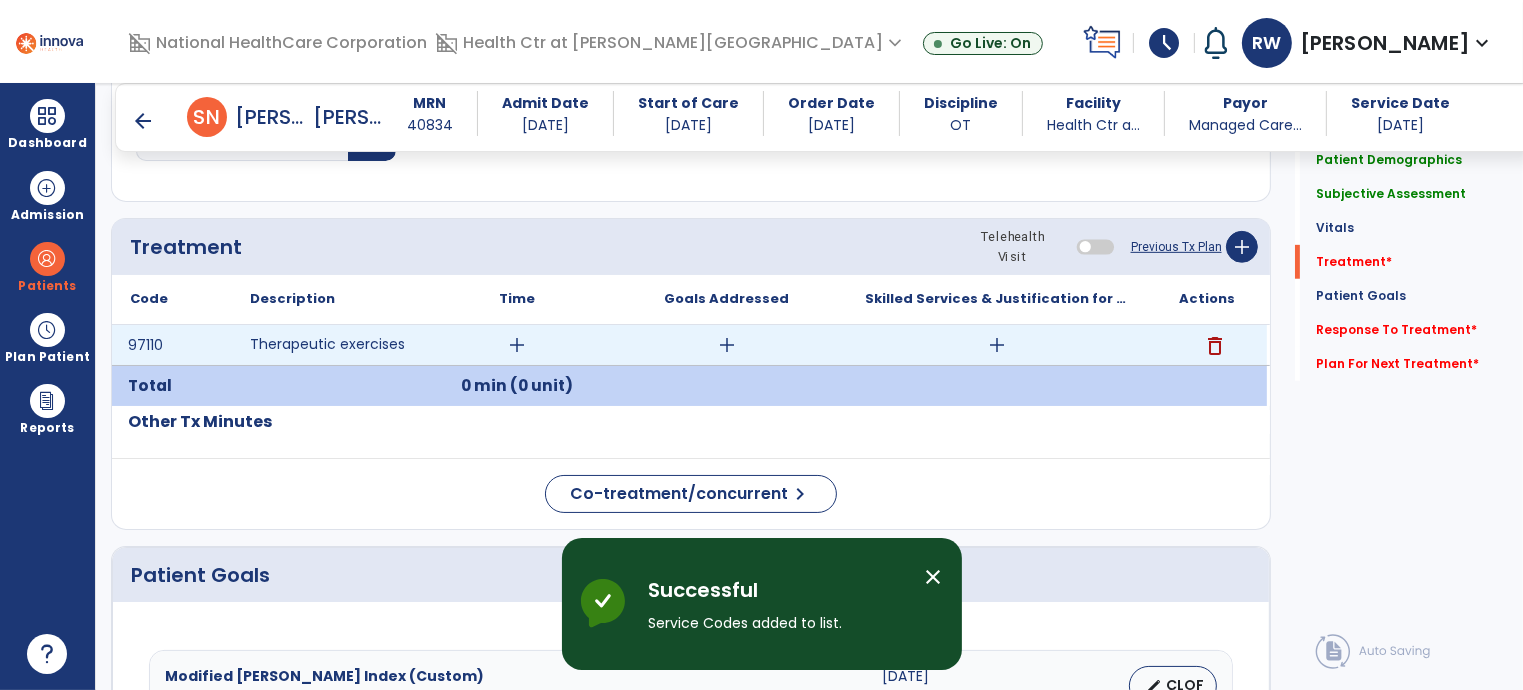 click on "add" at bounding box center (517, 345) 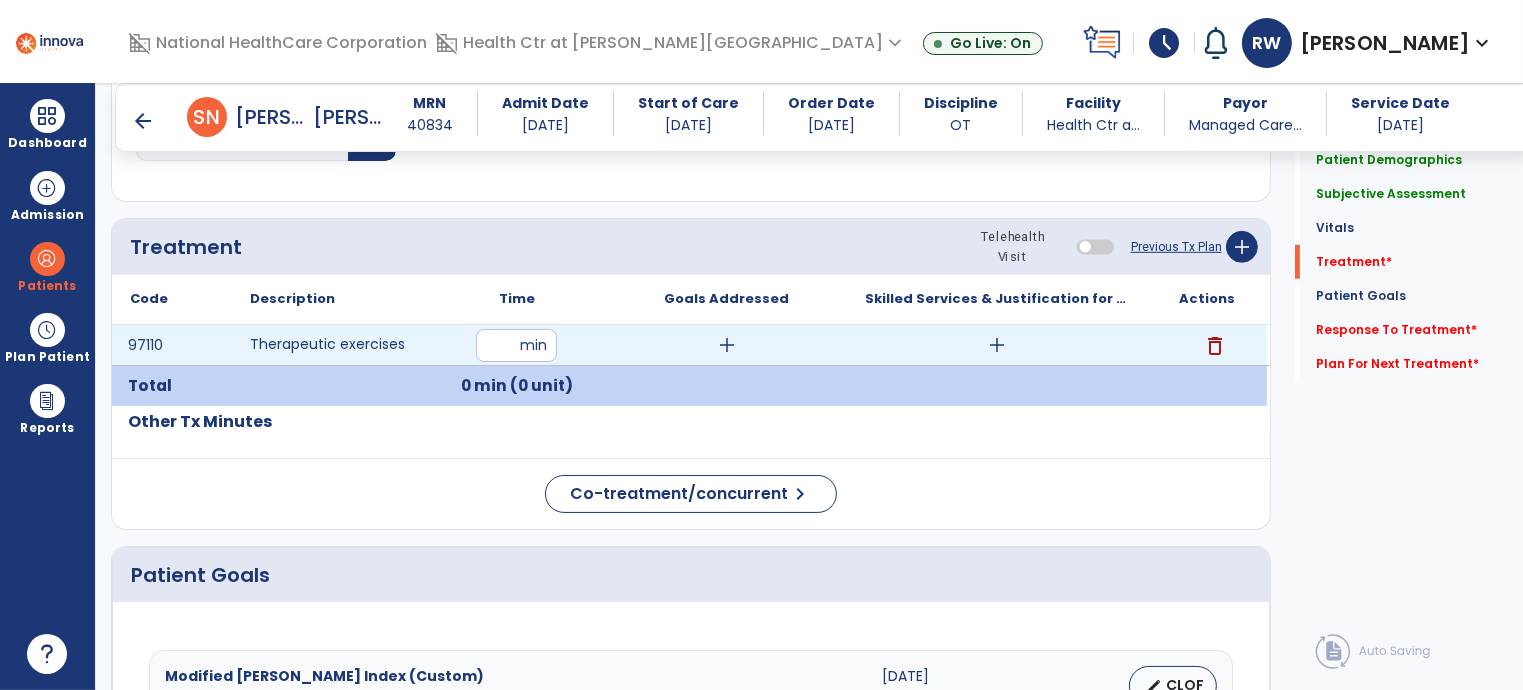 type on "**" 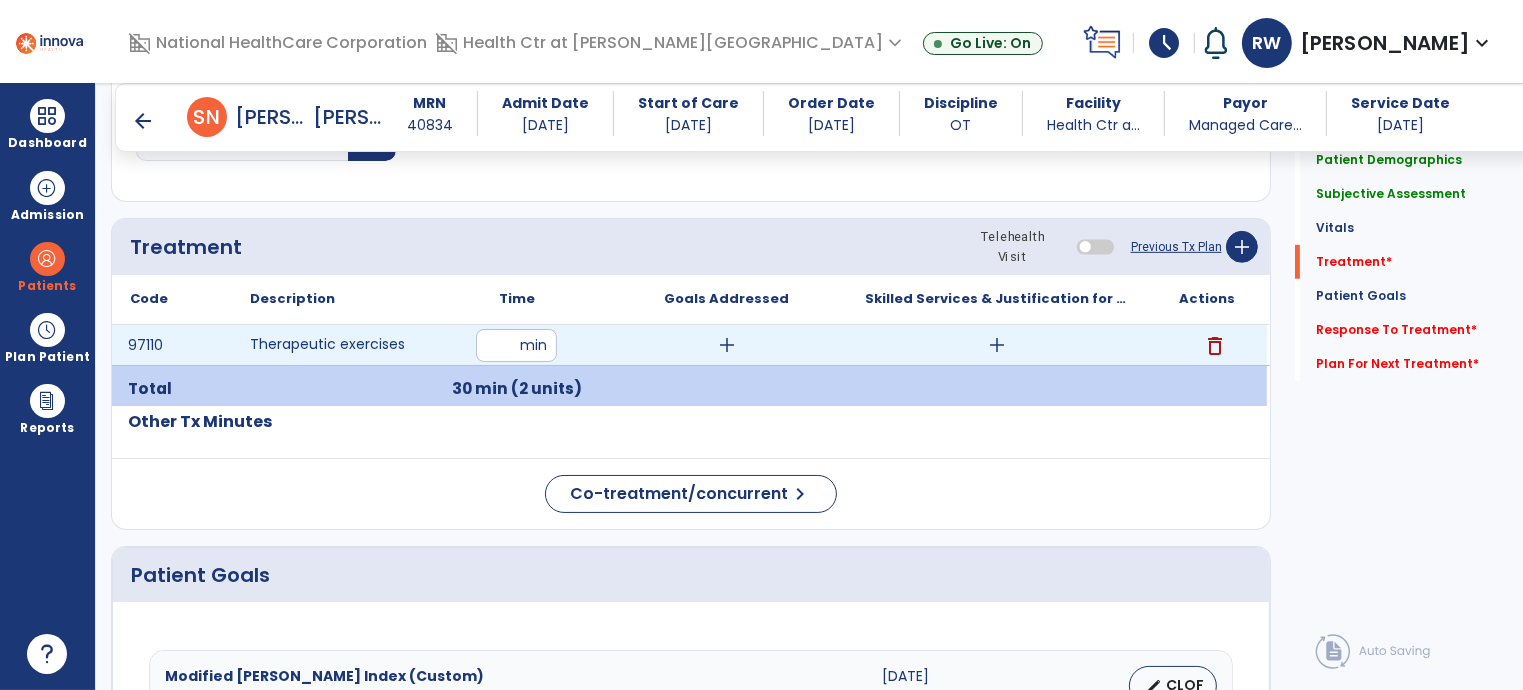 click on "add" at bounding box center (727, 345) 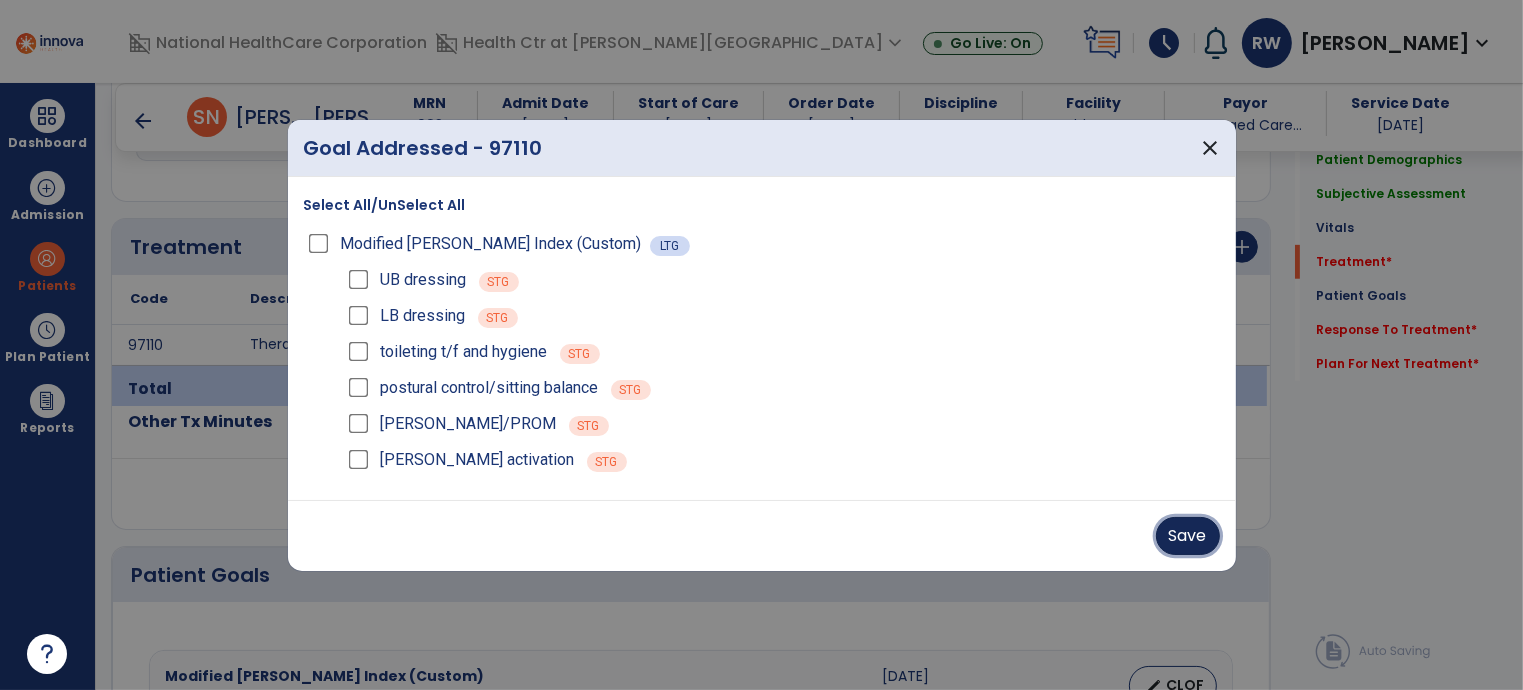 click on "Save" at bounding box center (1188, 536) 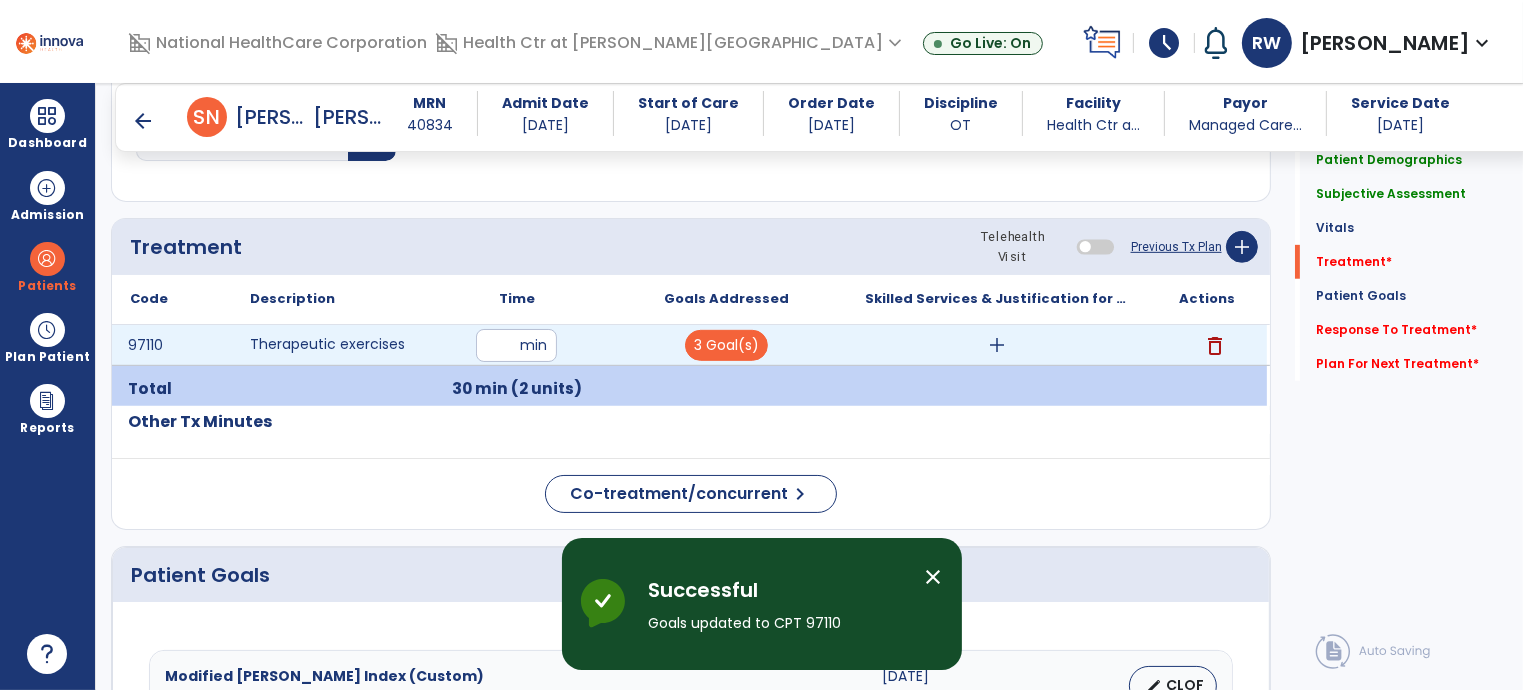 click on "add" at bounding box center [997, 345] 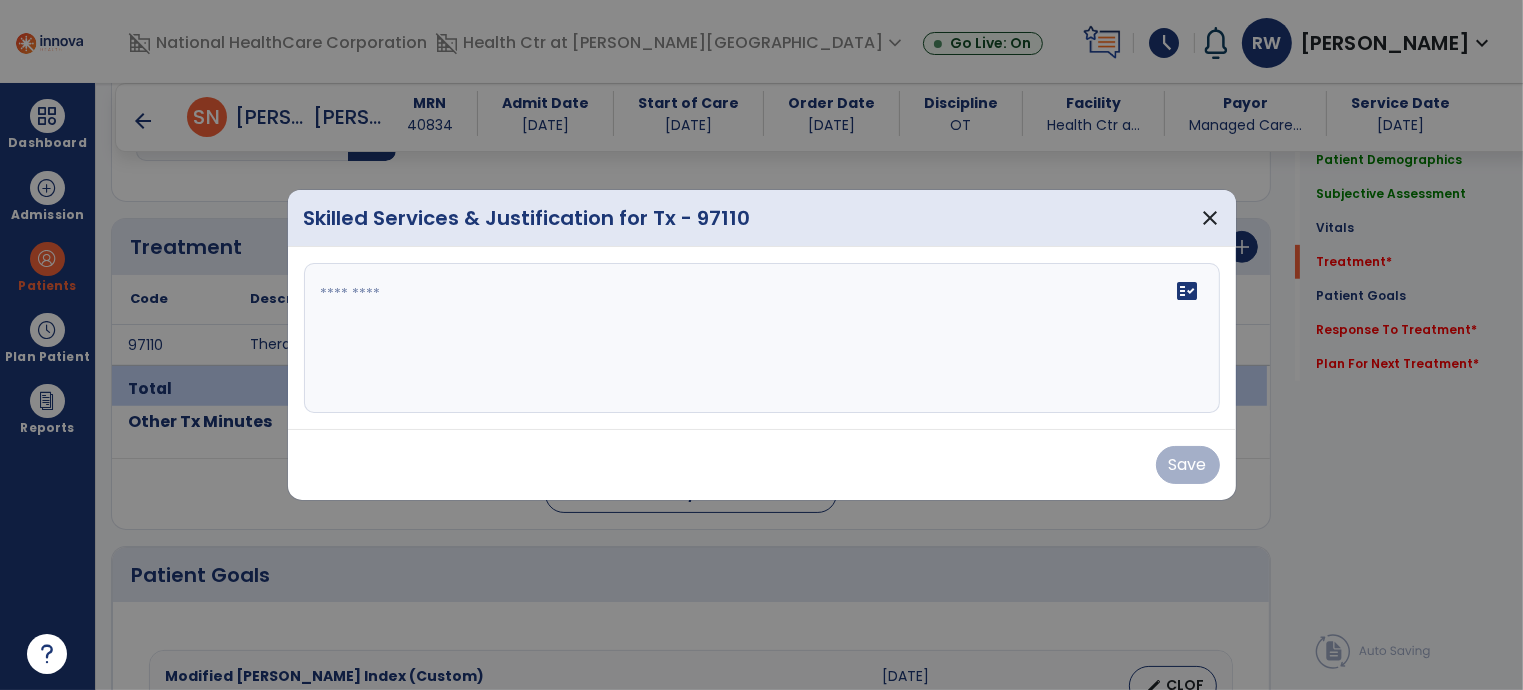 click on "fact_check" at bounding box center [762, 338] 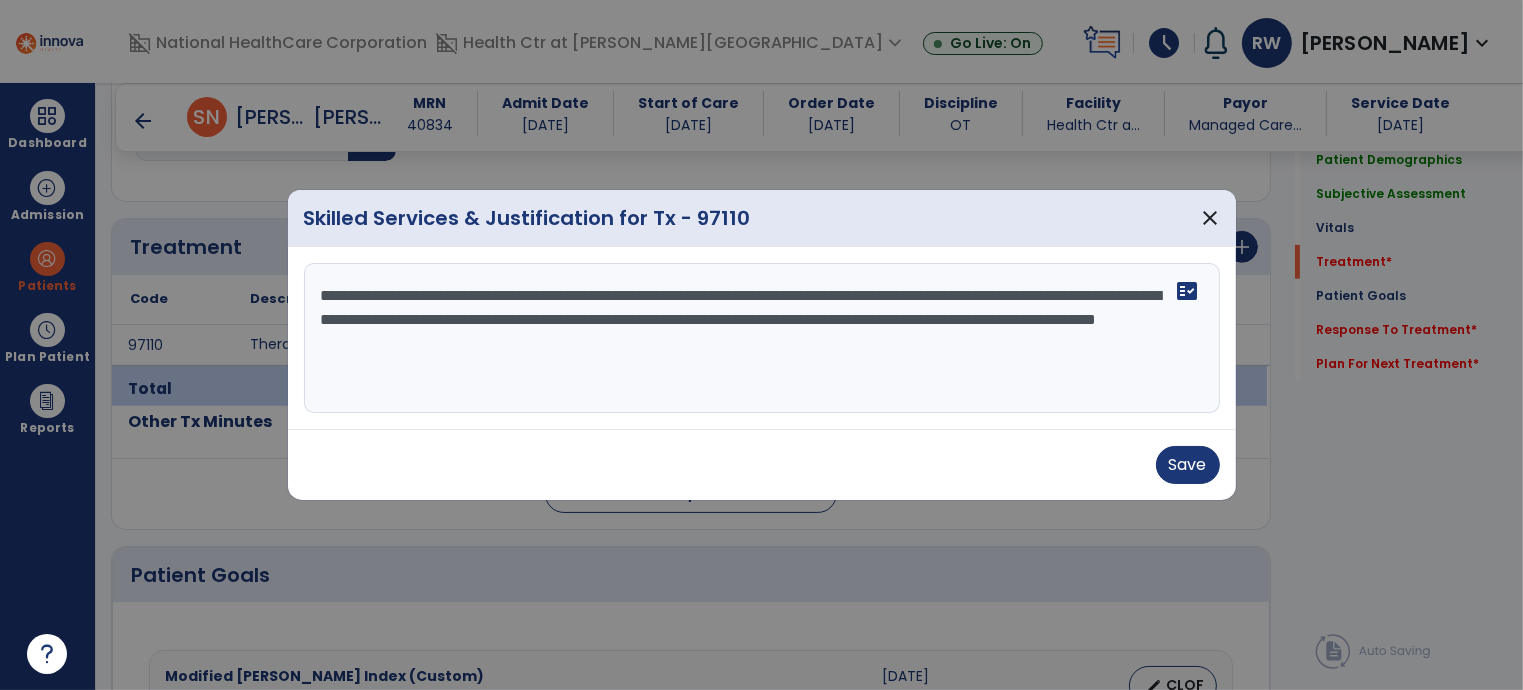 click on "**********" at bounding box center (762, 338) 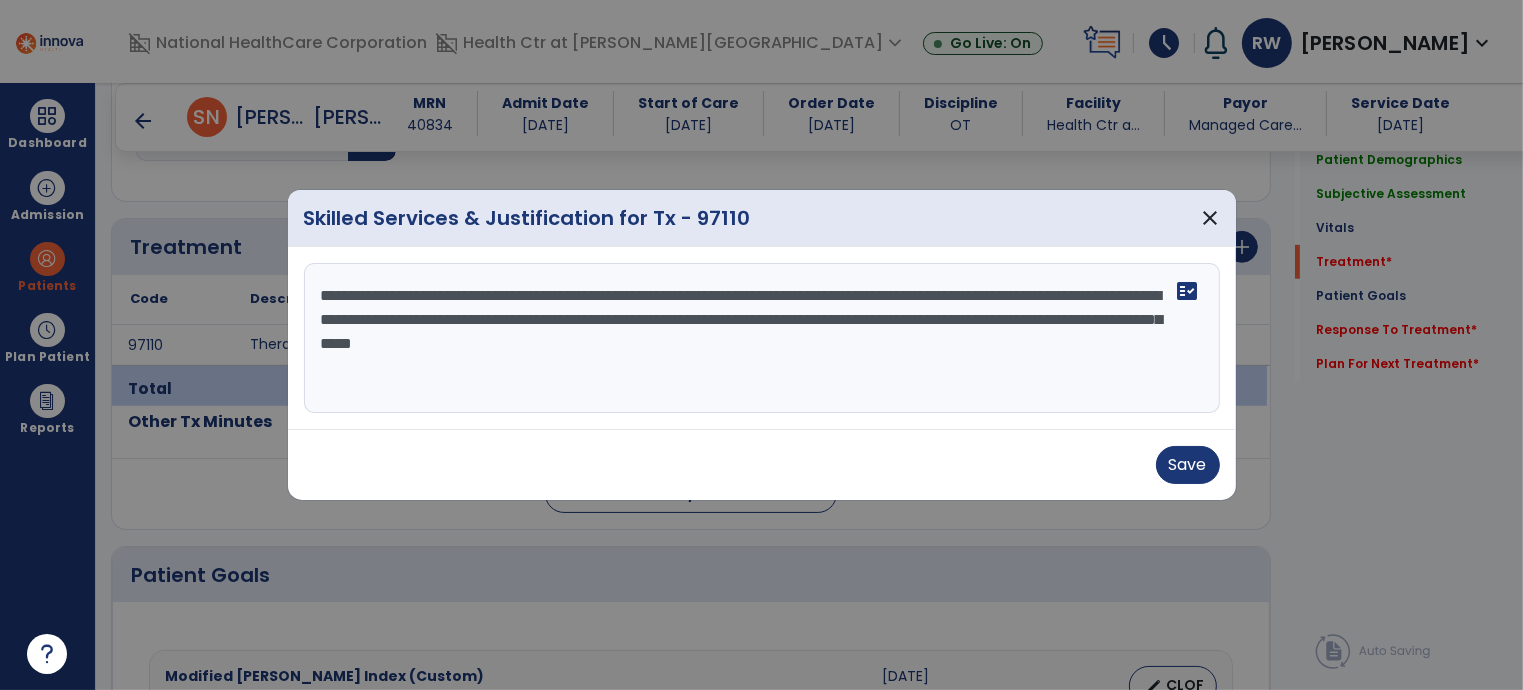 click on "**********" at bounding box center [762, 338] 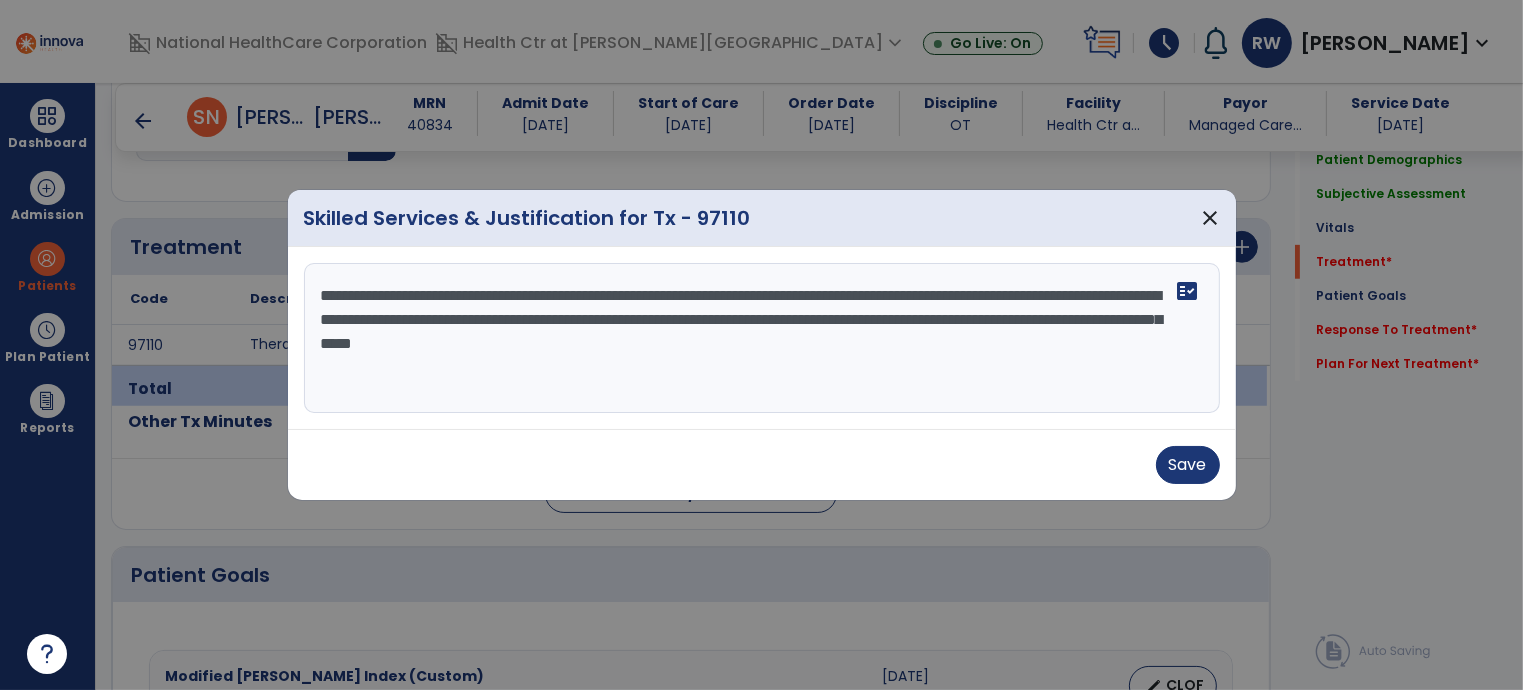 click on "**********" at bounding box center (762, 338) 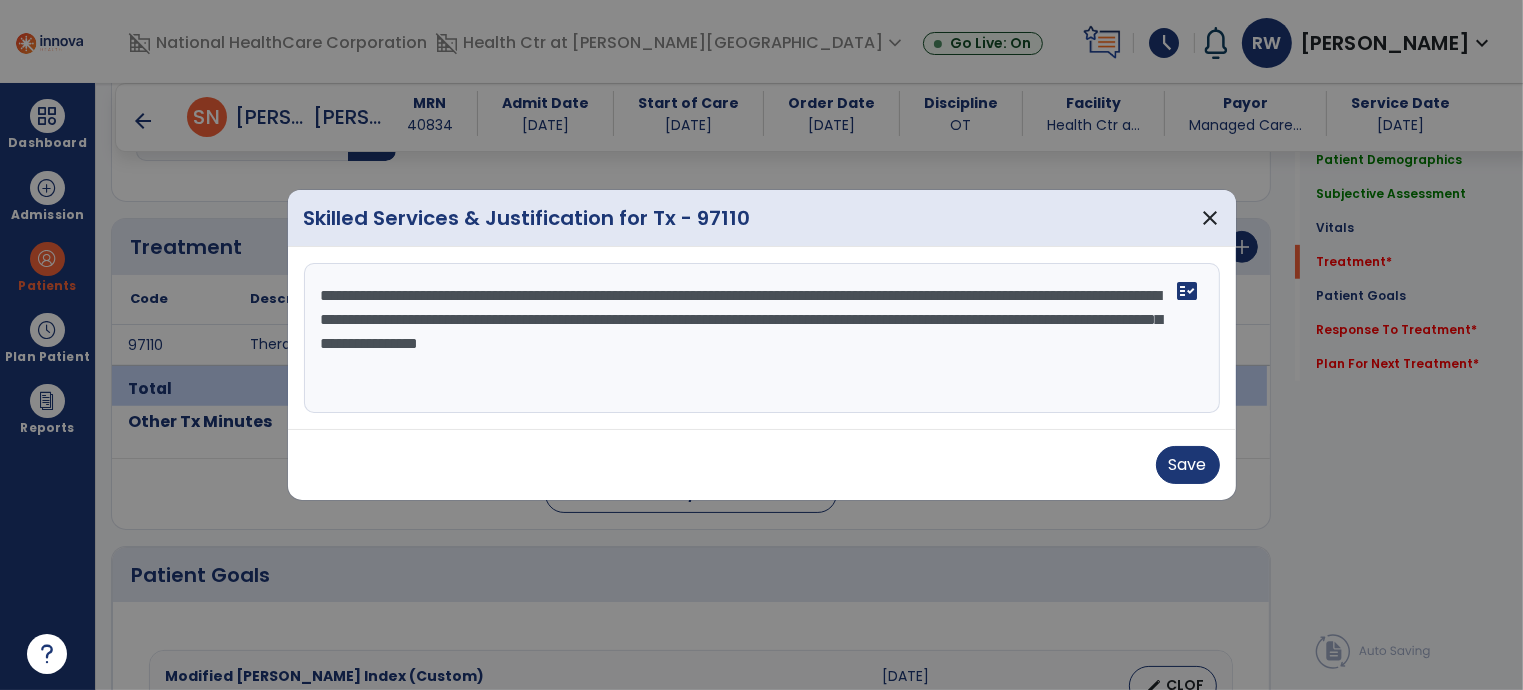 click on "**********" at bounding box center [762, 338] 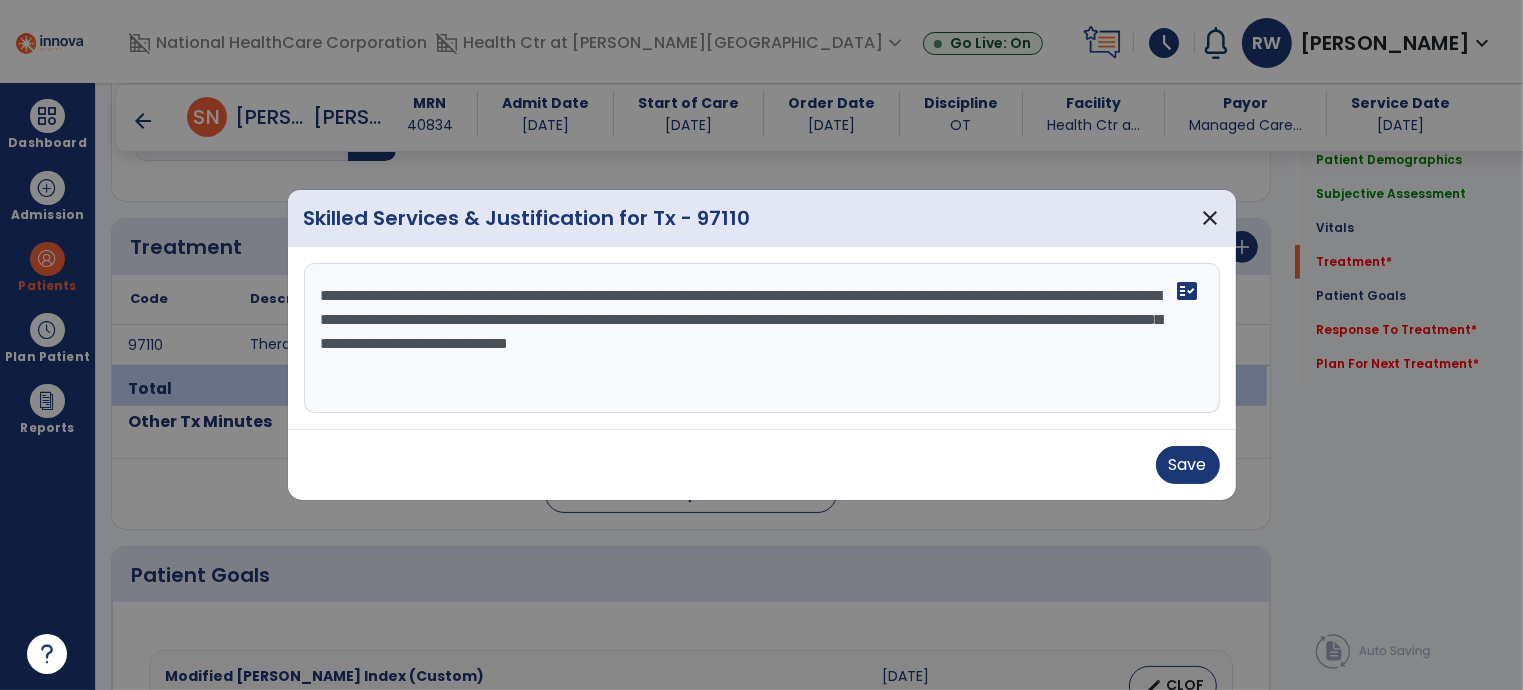 click on "**********" at bounding box center (762, 338) 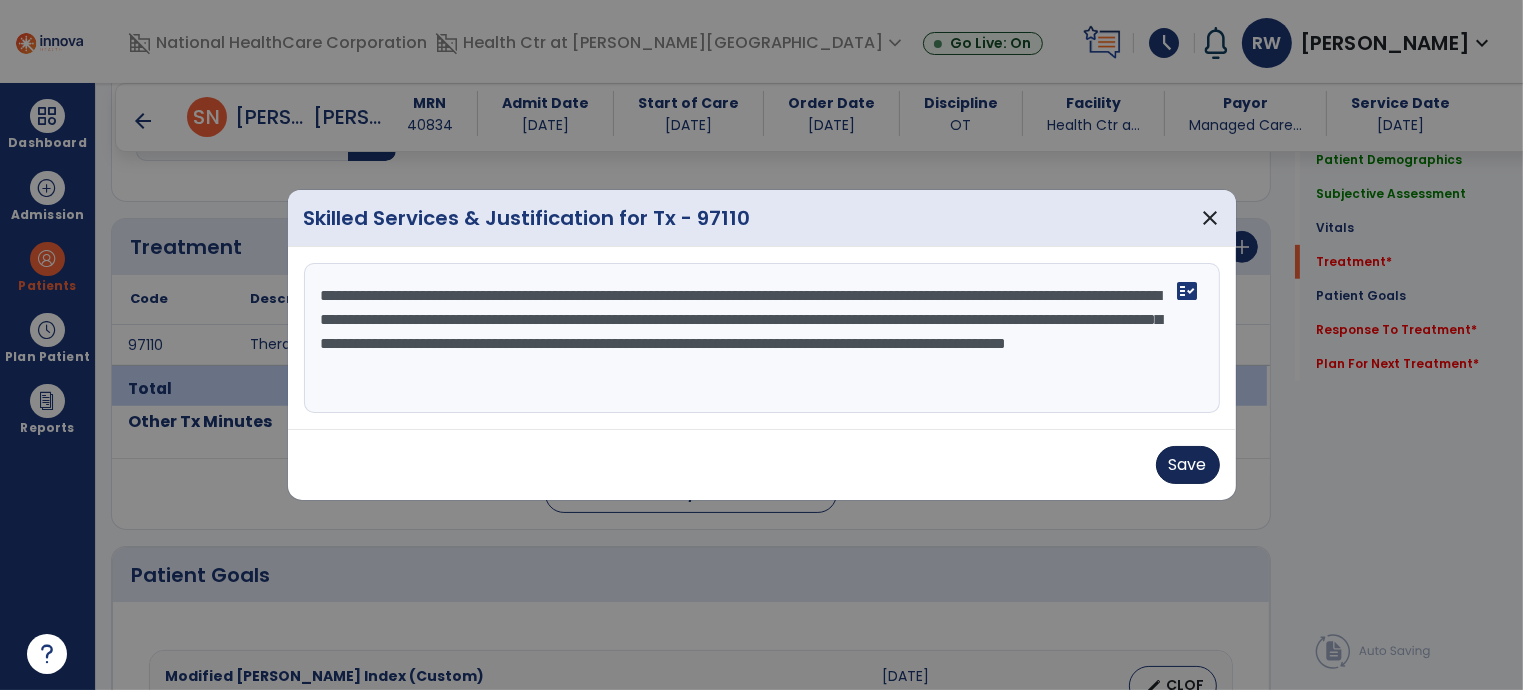 type on "**********" 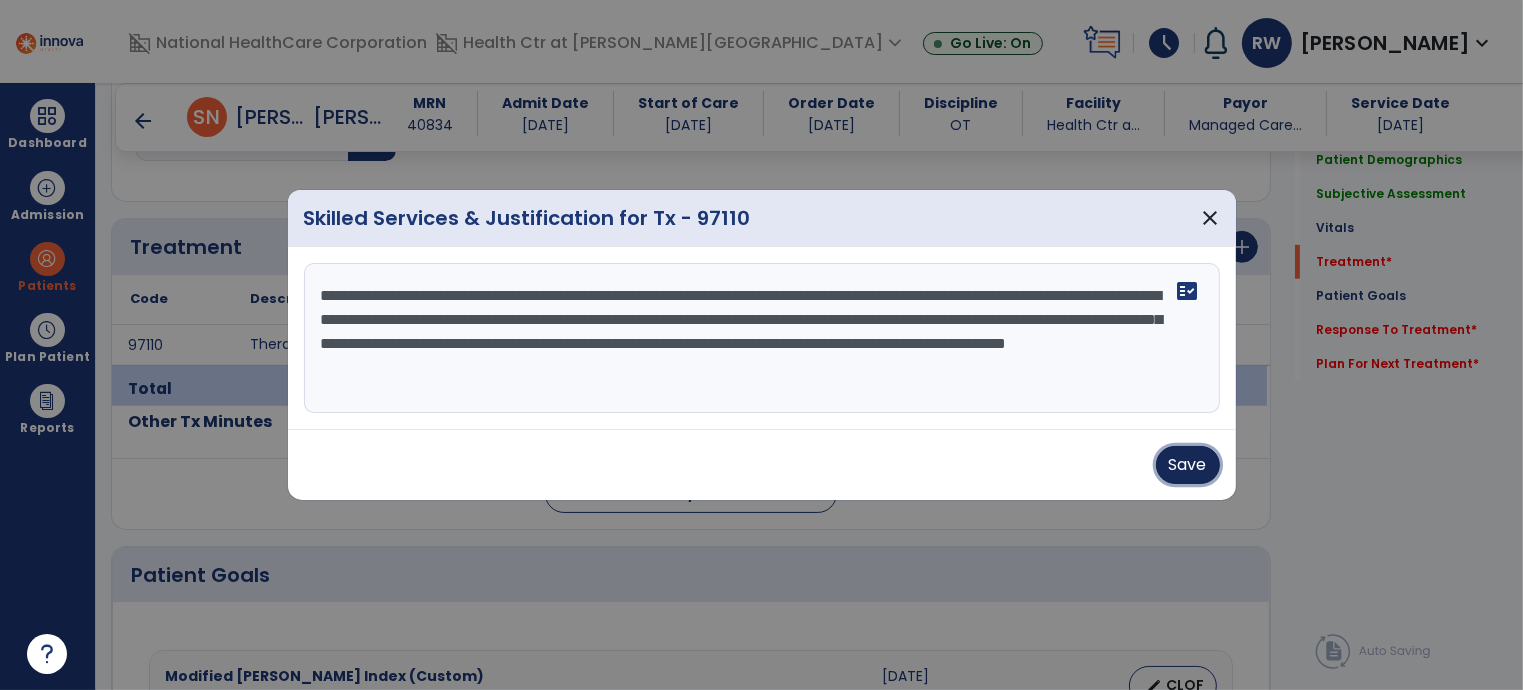 click on "Save" at bounding box center (1188, 465) 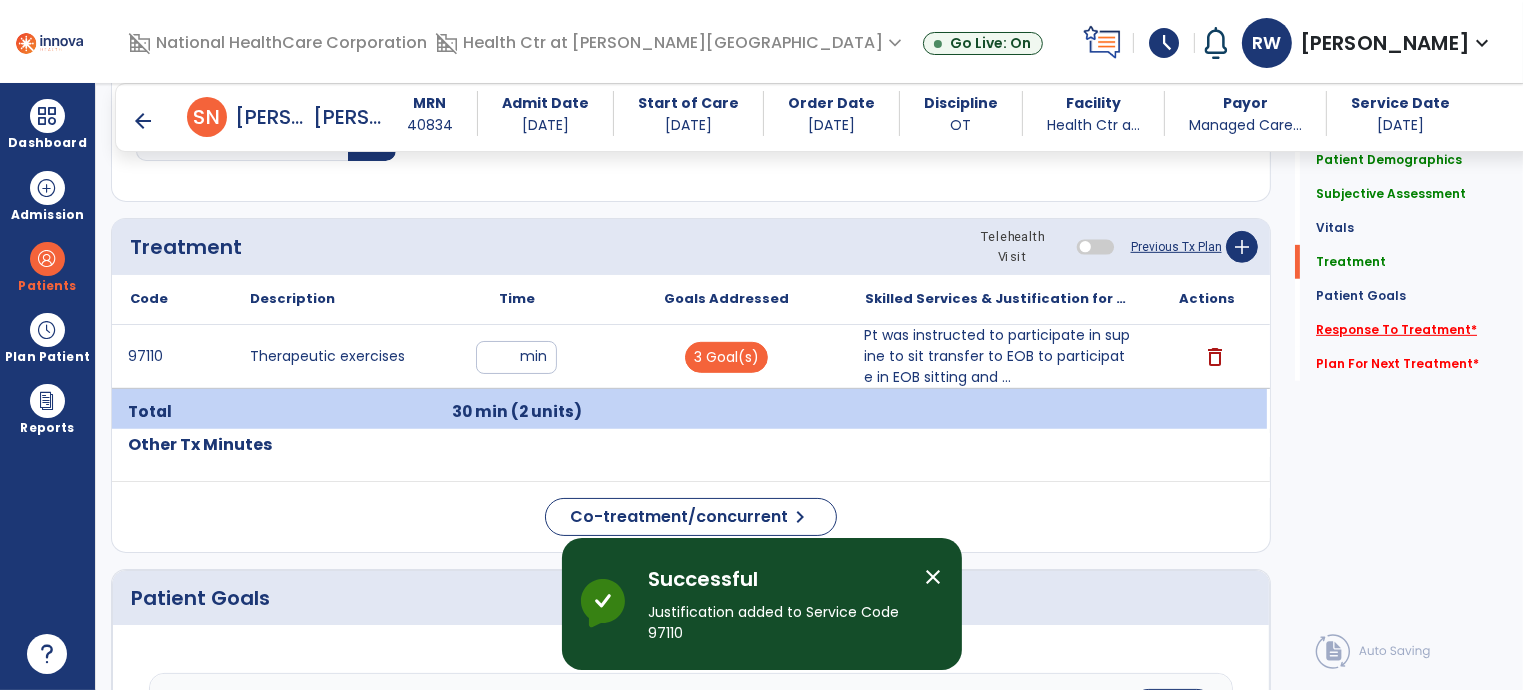 click on "Response To Treatment   *" 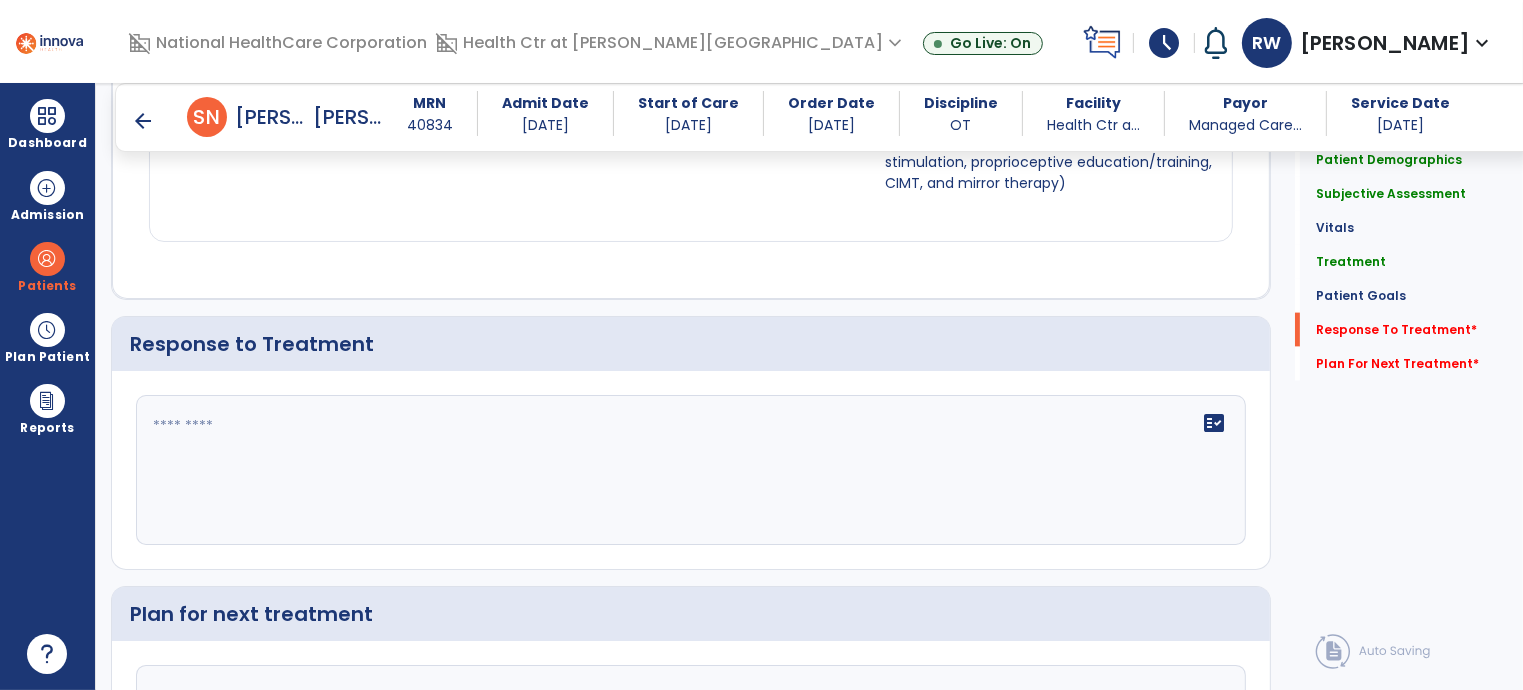 scroll, scrollTop: 2734, scrollLeft: 0, axis: vertical 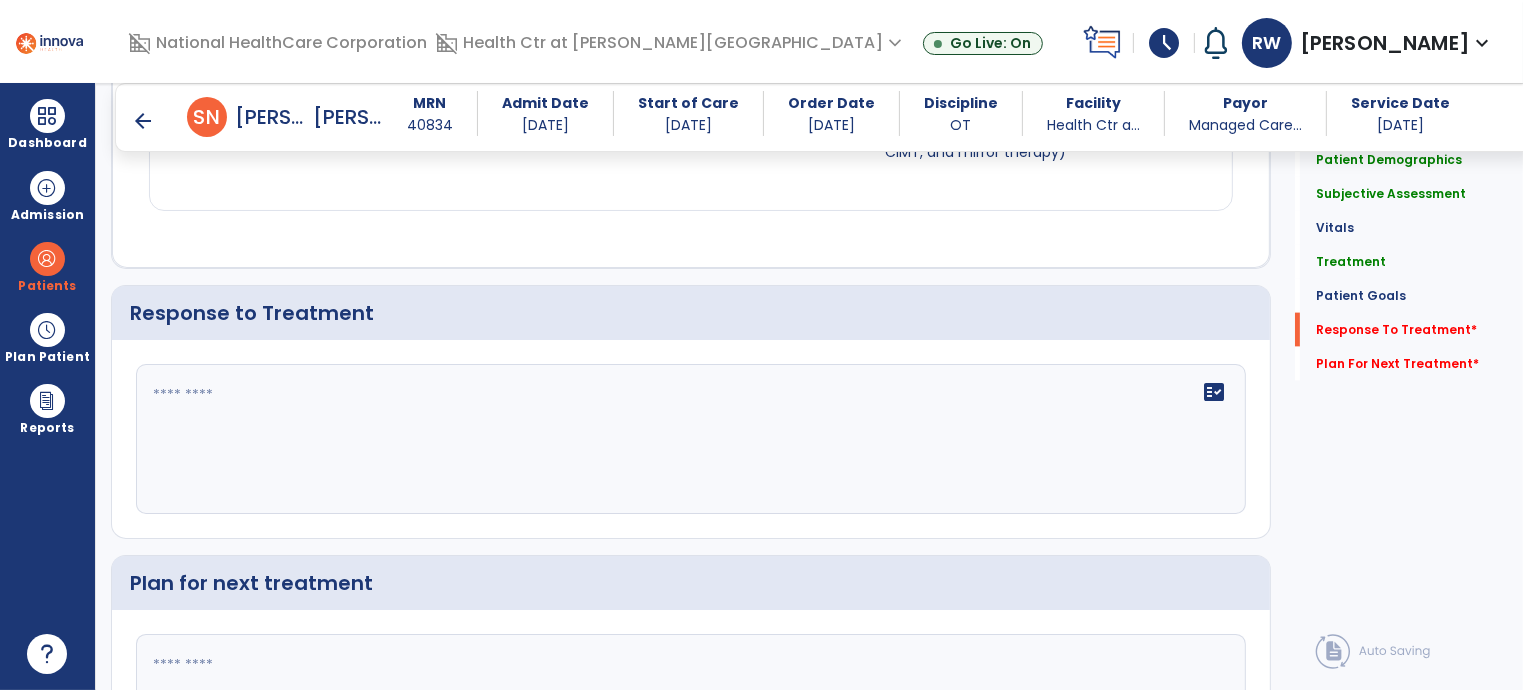 click on "fact_check" 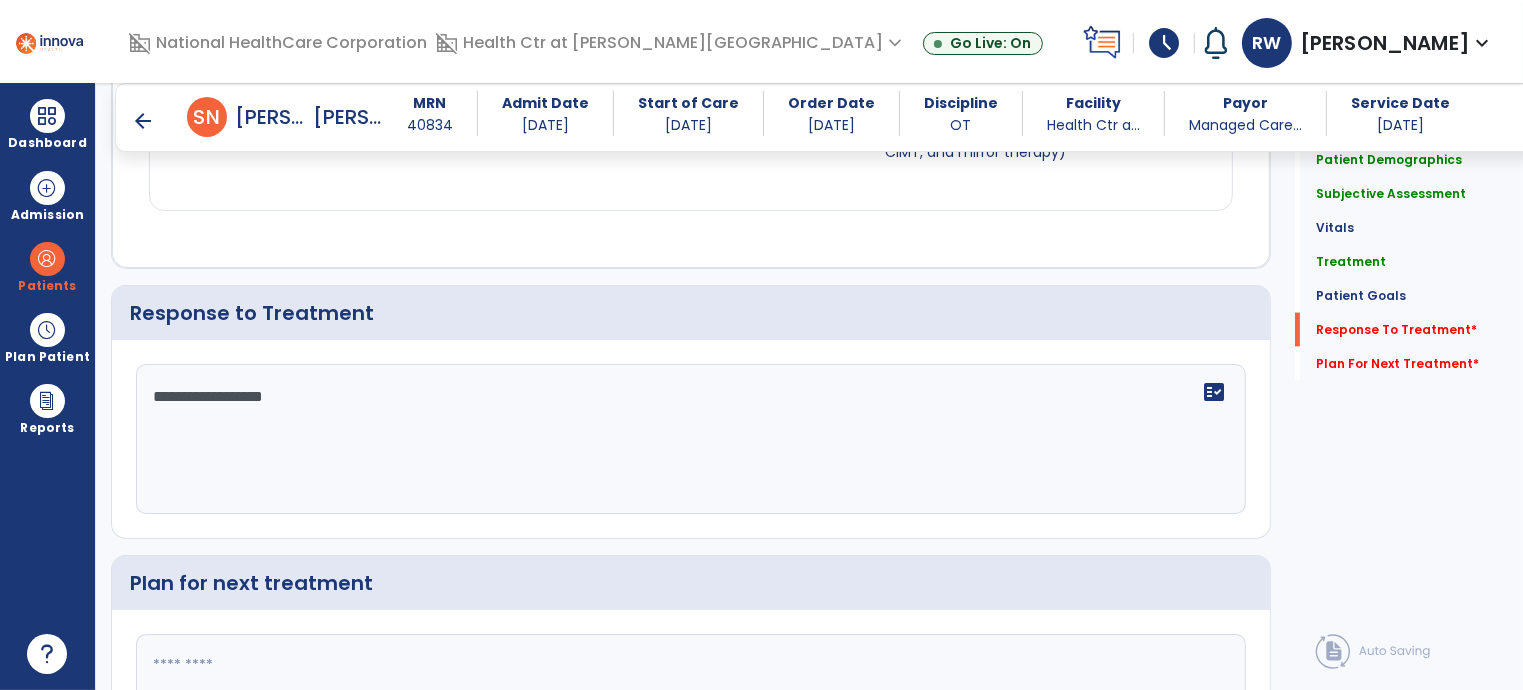 type on "**********" 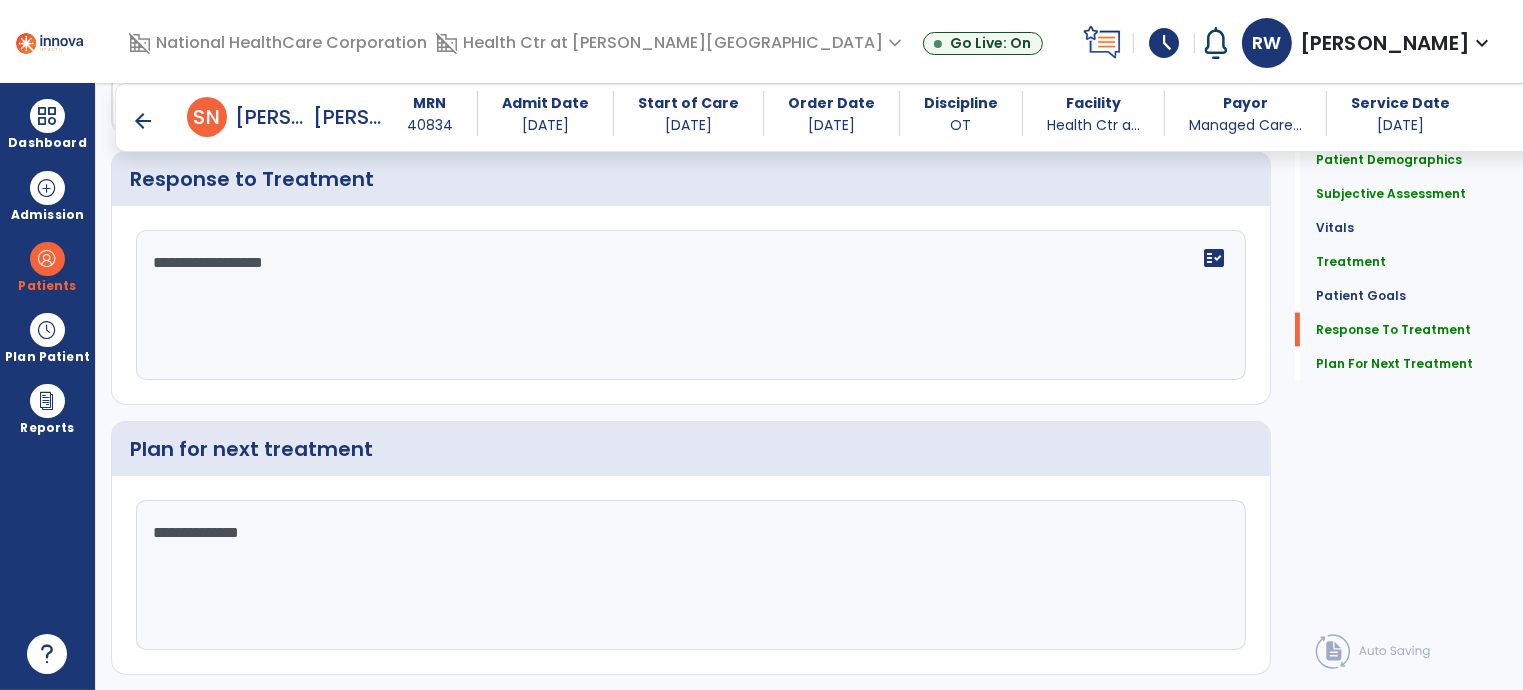 scroll, scrollTop: 2892, scrollLeft: 0, axis: vertical 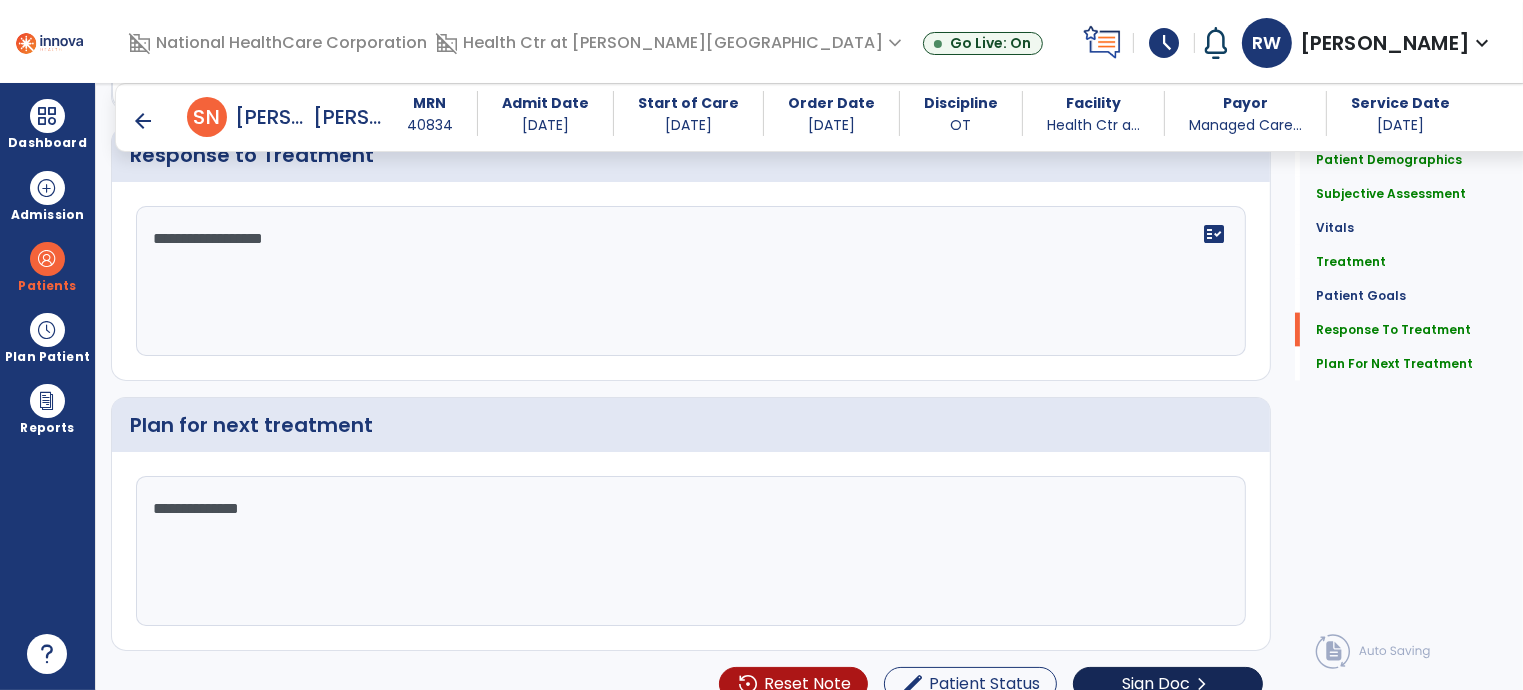 type on "**********" 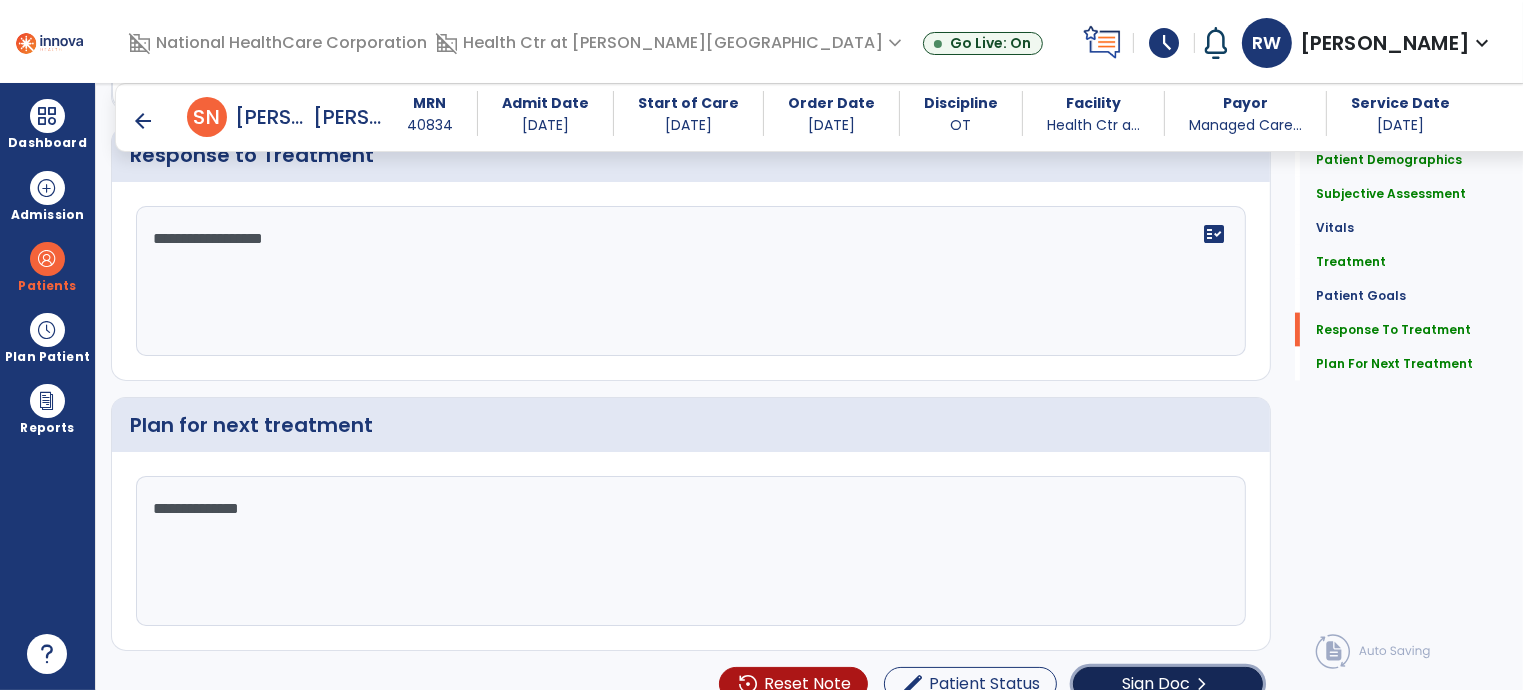 click on "Sign Doc" 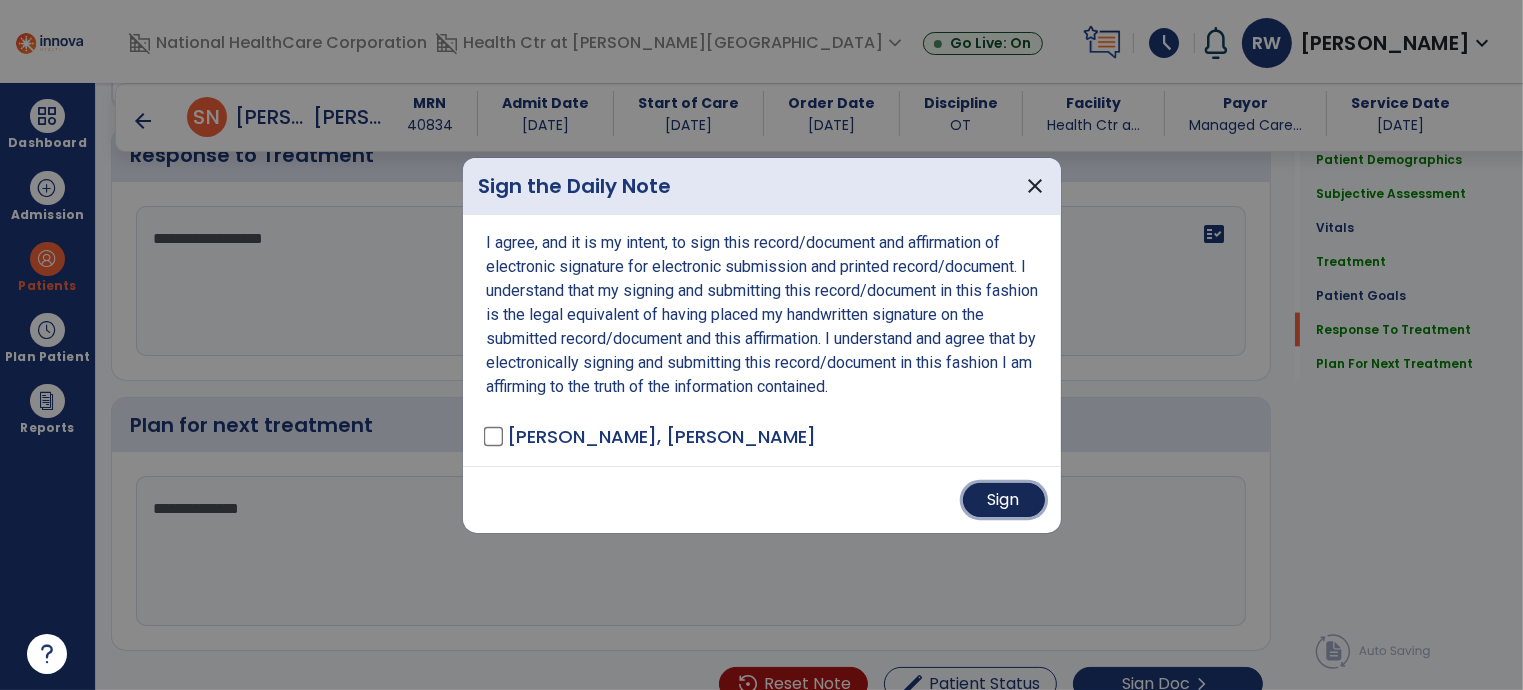 click on "Sign" at bounding box center [1004, 500] 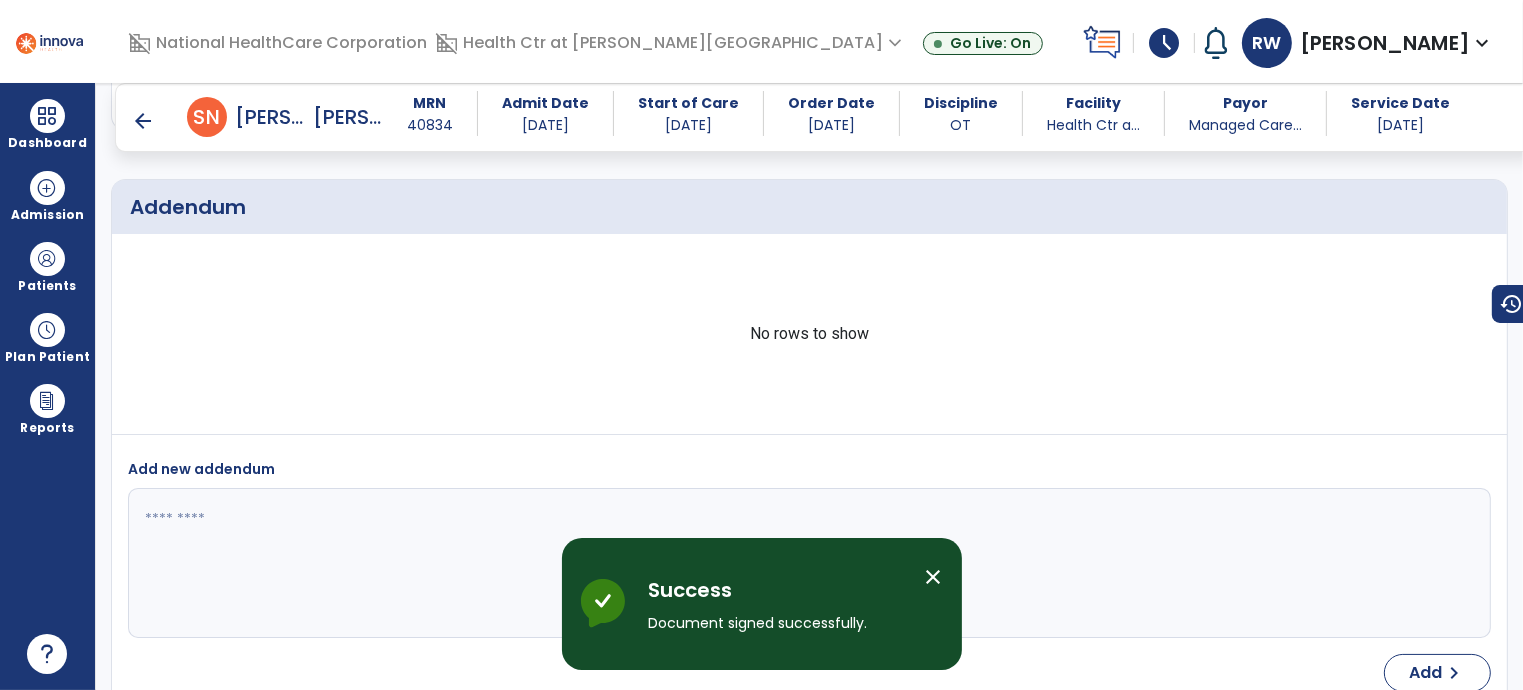 scroll, scrollTop: 4104, scrollLeft: 0, axis: vertical 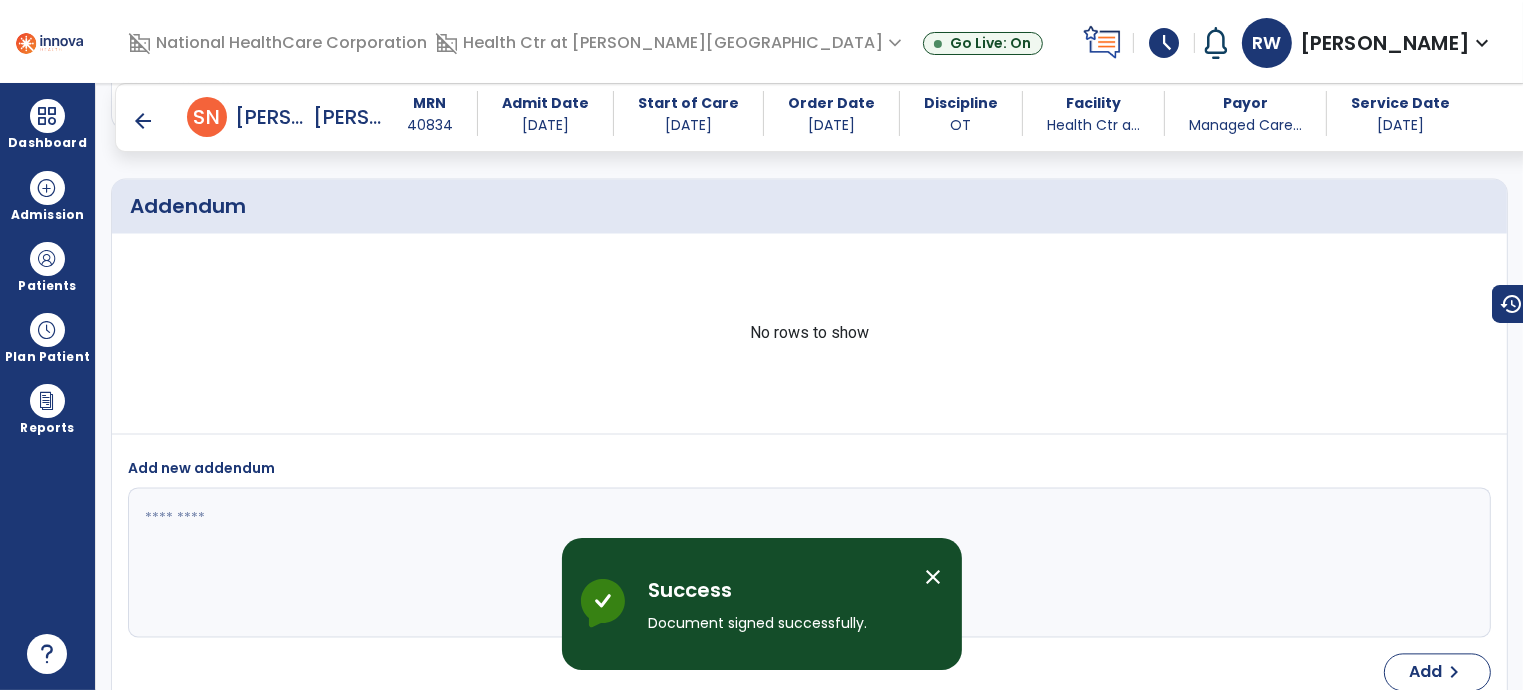 click on "arrow_back" at bounding box center (143, 121) 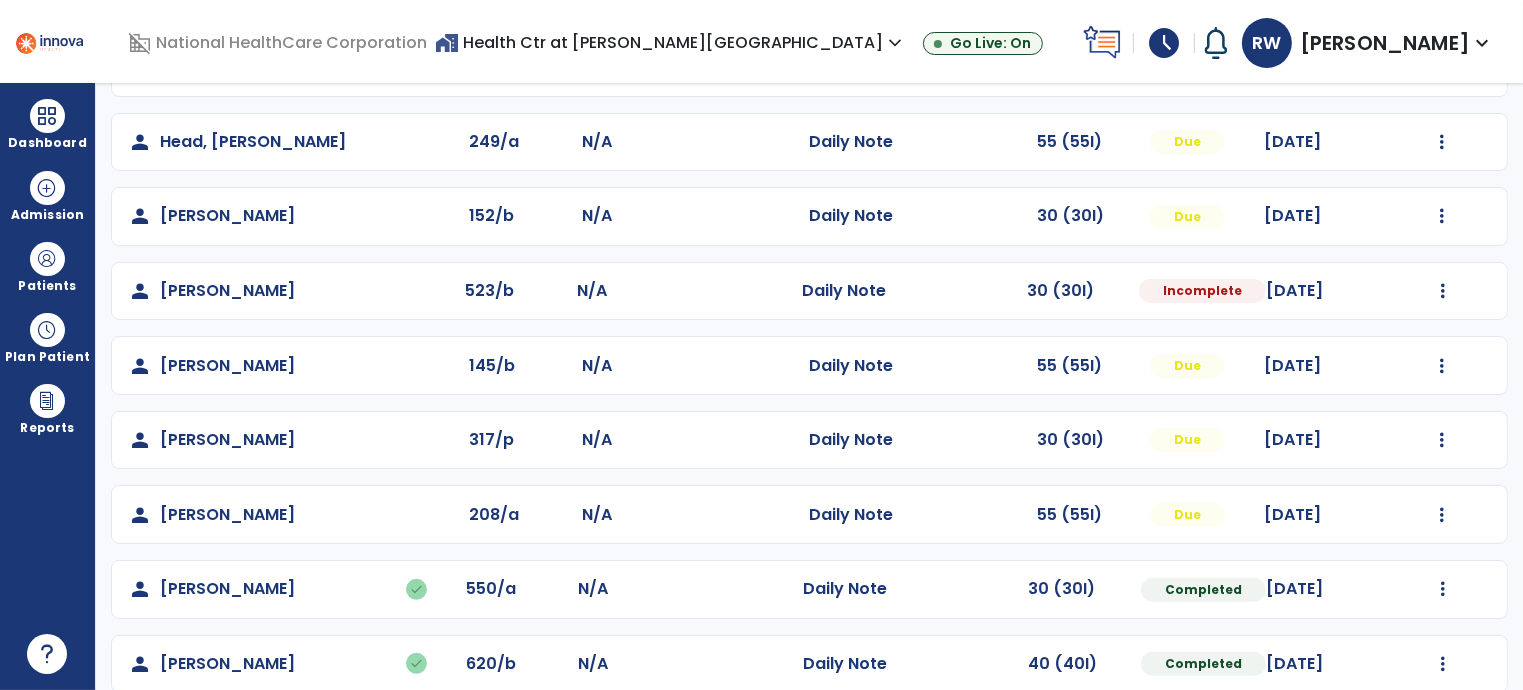 scroll, scrollTop: 548, scrollLeft: 0, axis: vertical 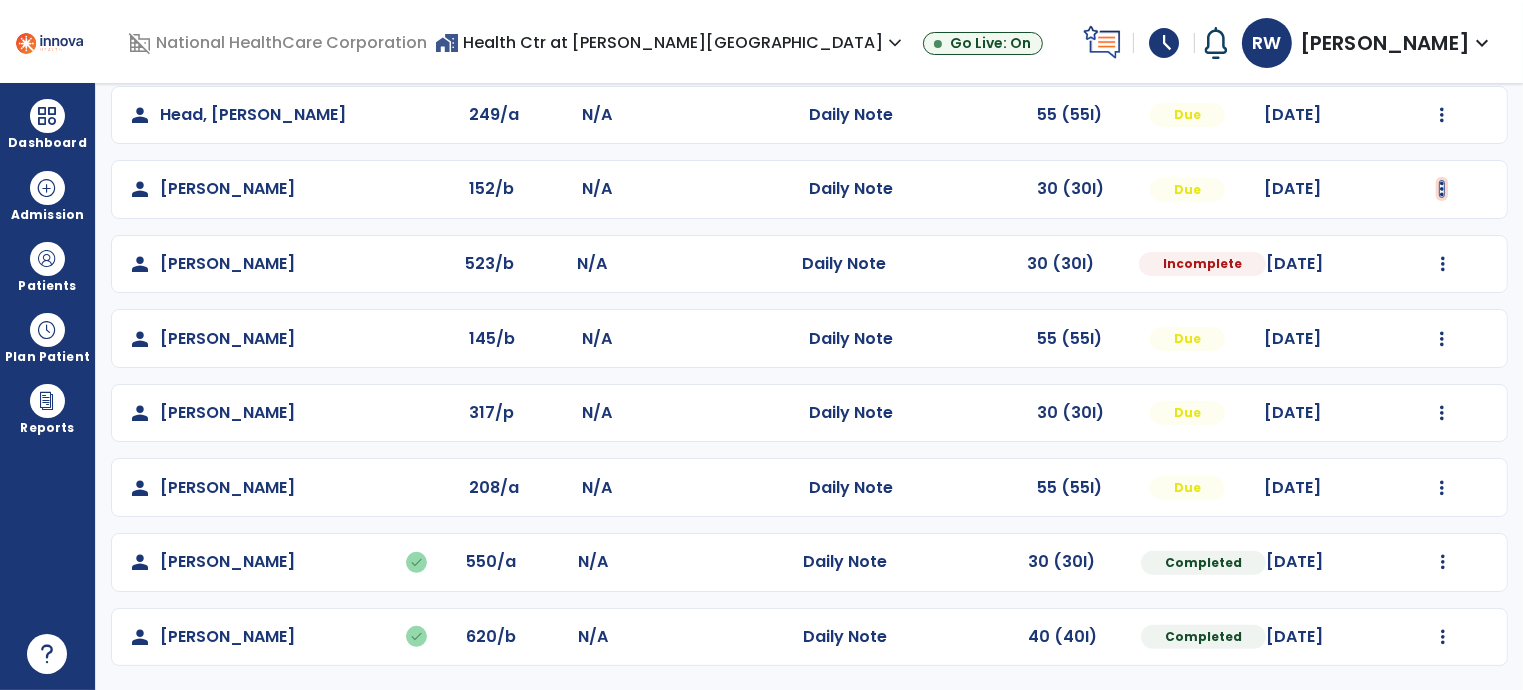 click at bounding box center (1442, -258) 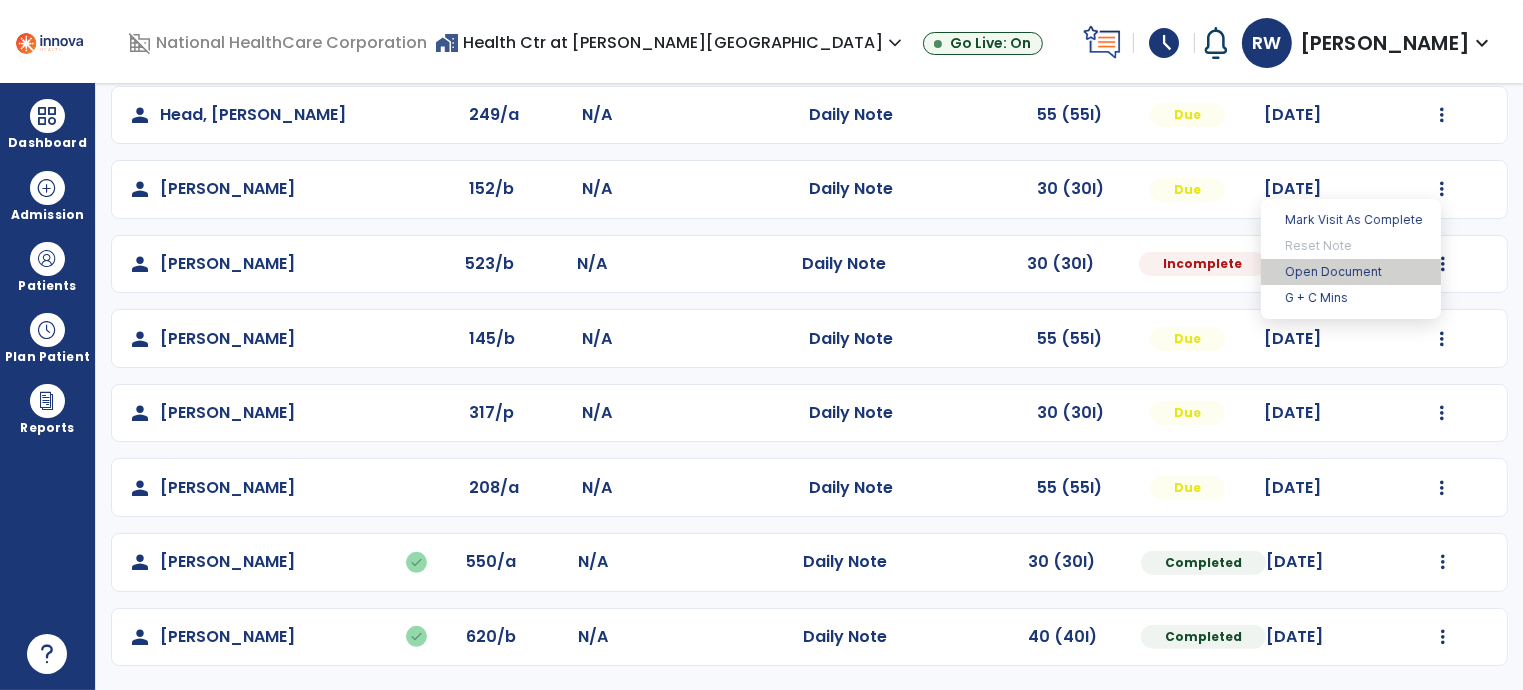 click on "Open Document" at bounding box center (1351, 272) 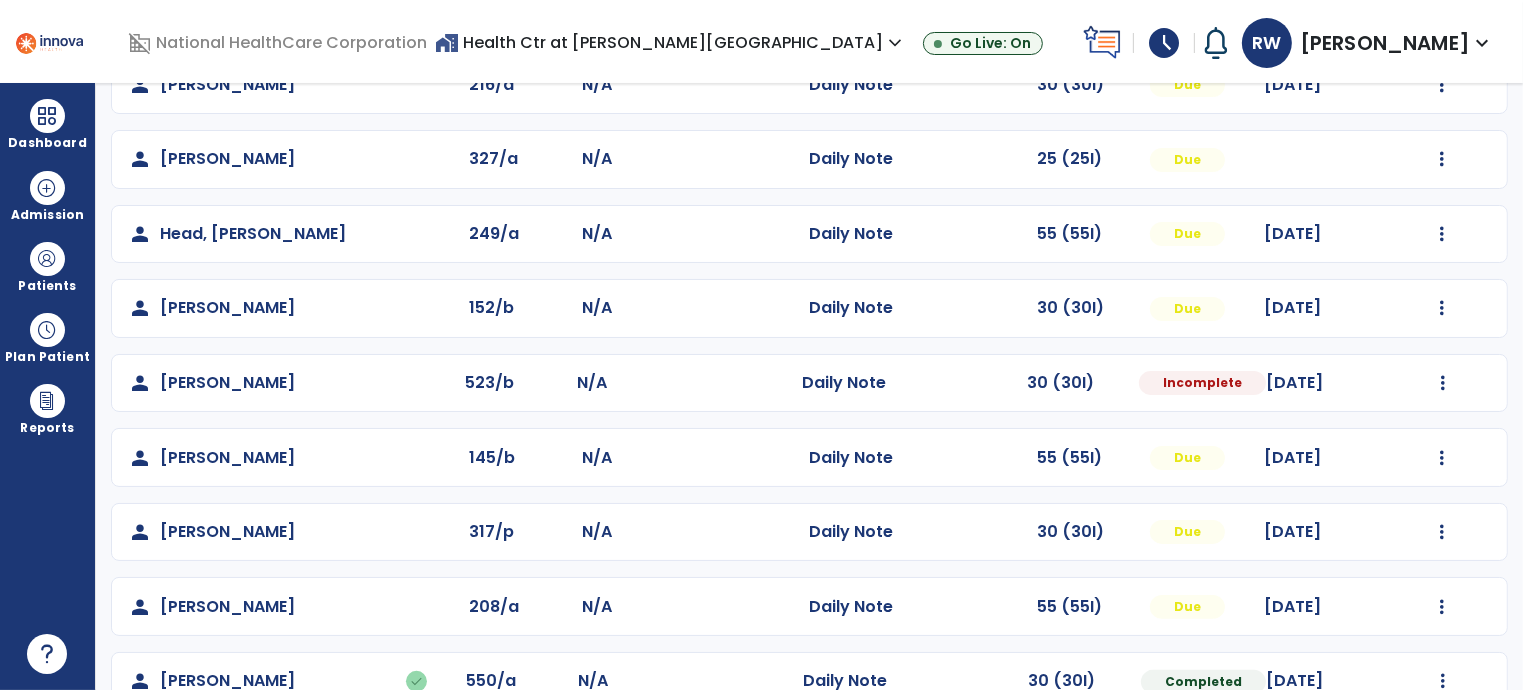 scroll, scrollTop: 428, scrollLeft: 0, axis: vertical 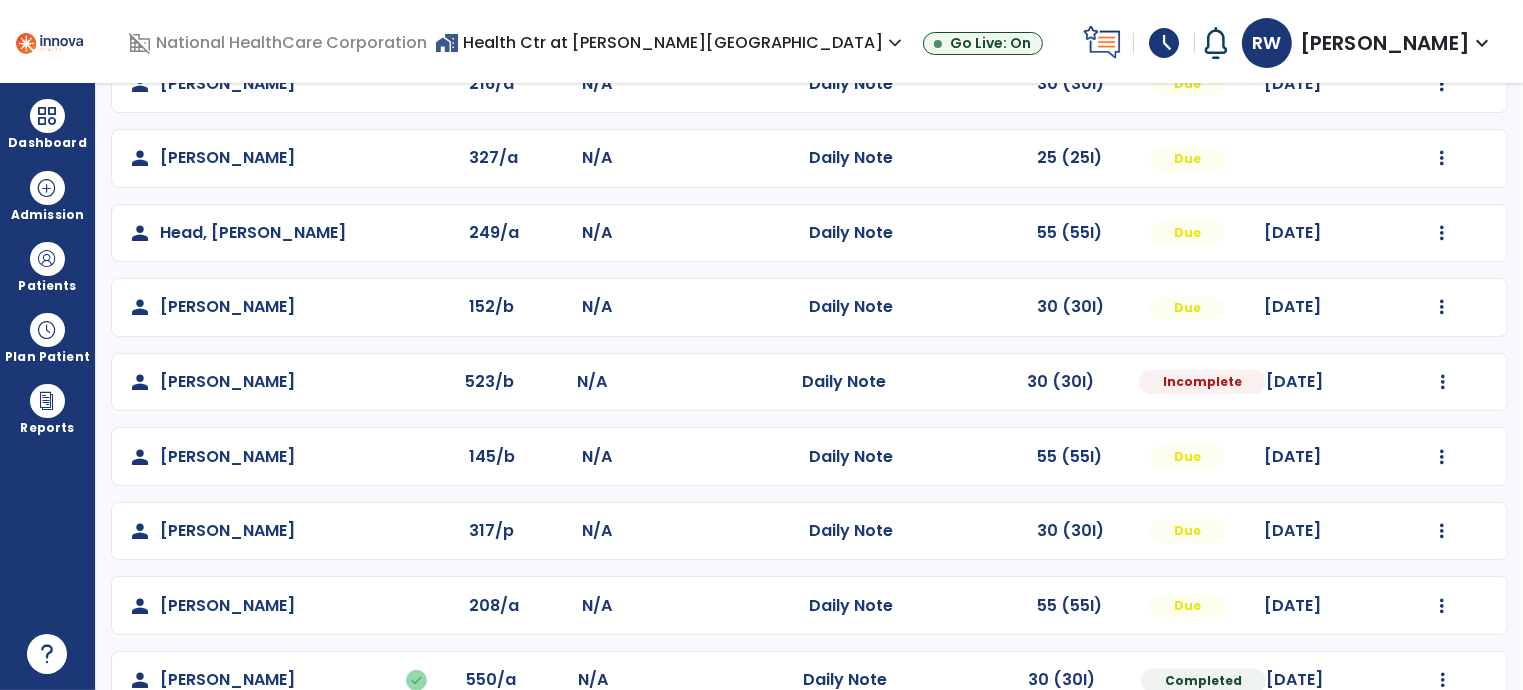 click on "Daily Note" 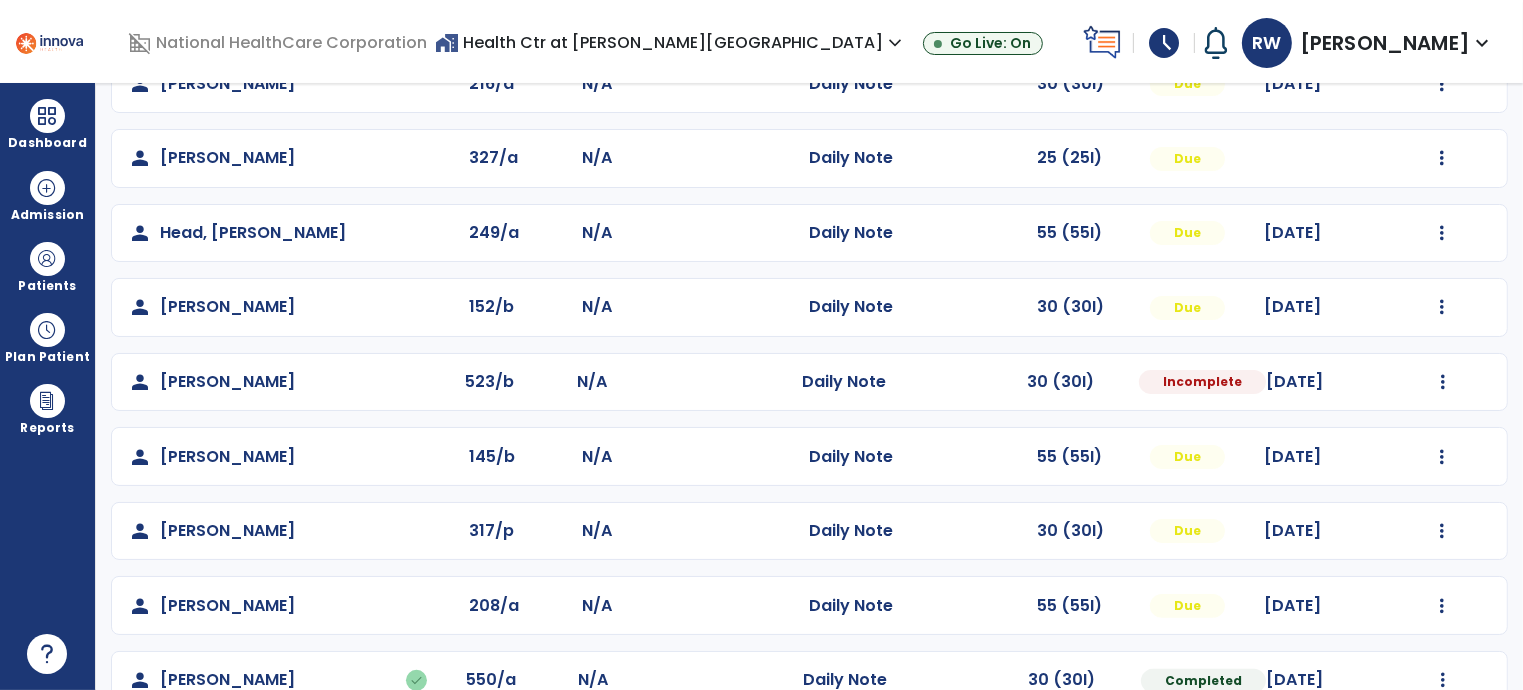 click on "Mark Visit As Complete   Reset Note   Open Document   G + C Mins" 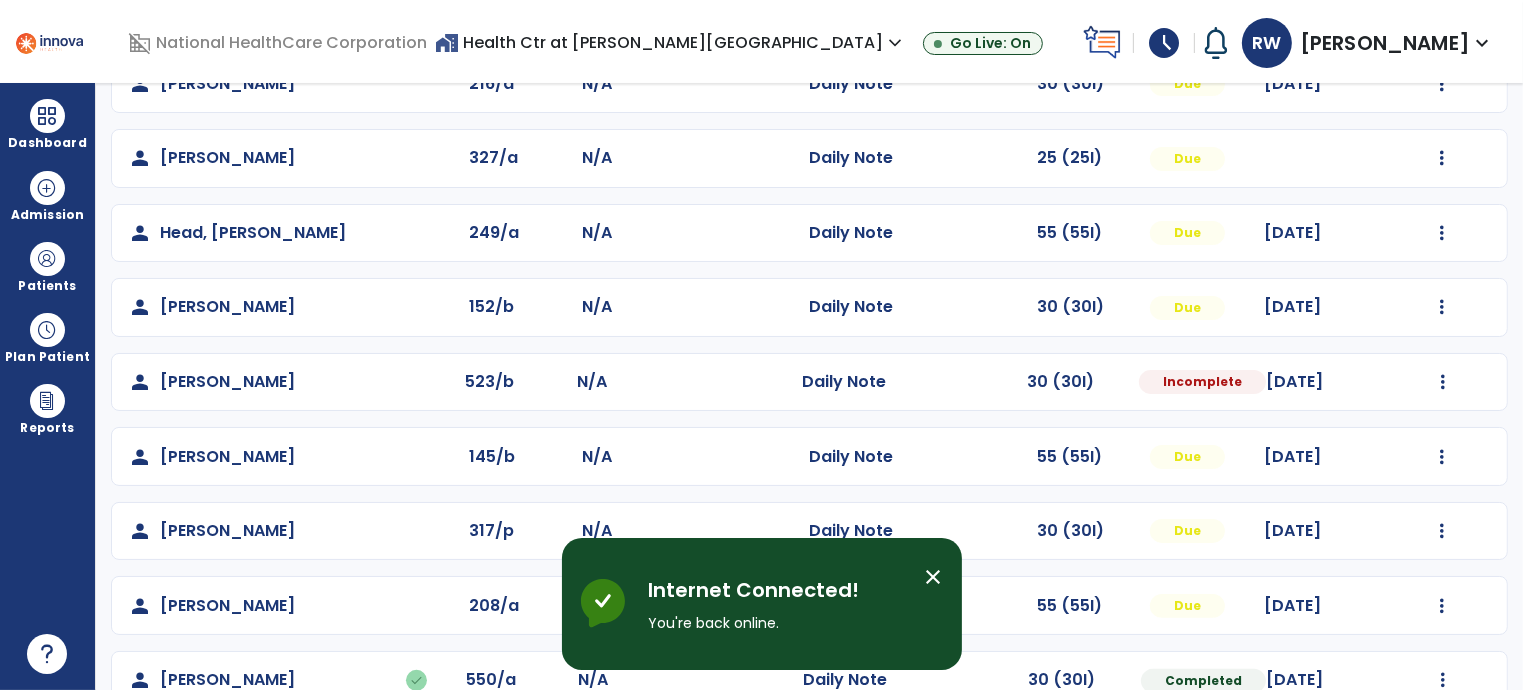click on "Mark Visit As Complete   Reset Note   Open Document   G + C Mins" 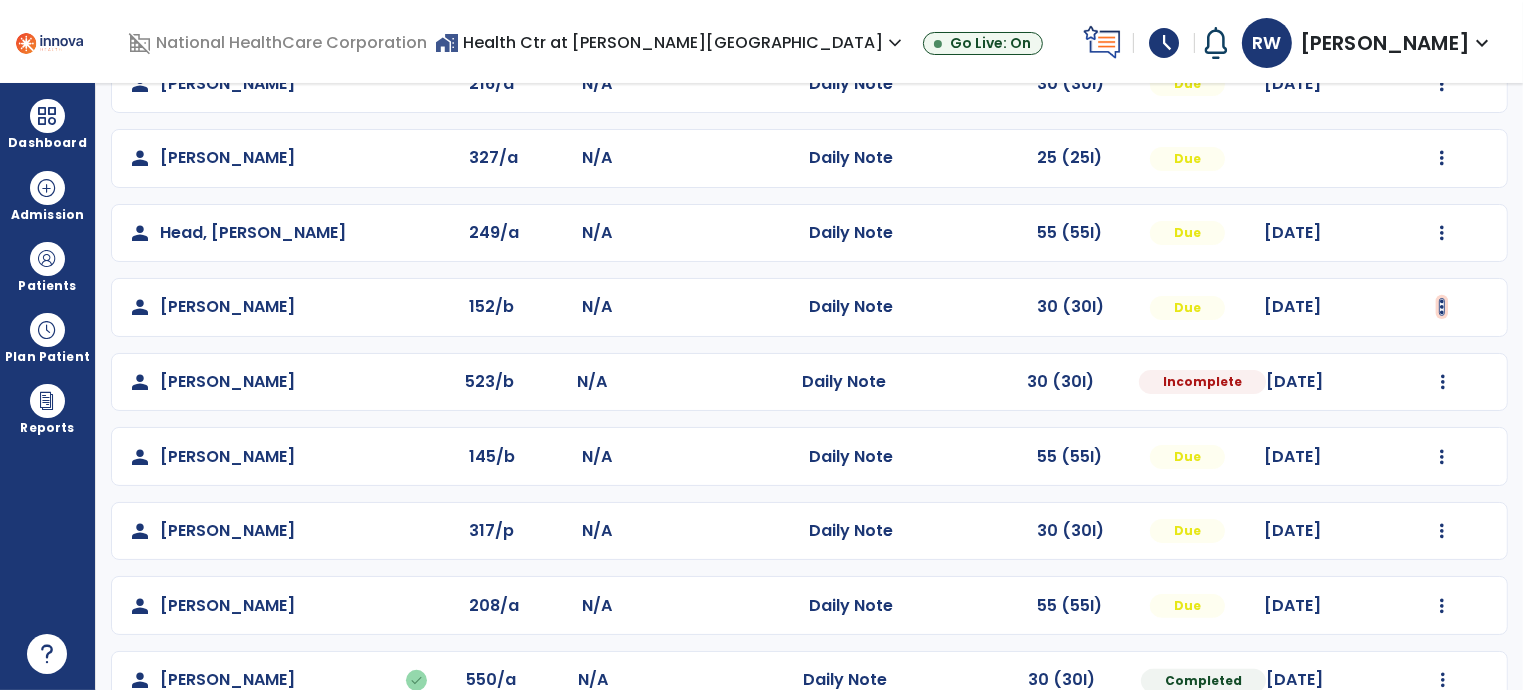 click at bounding box center (1442, -140) 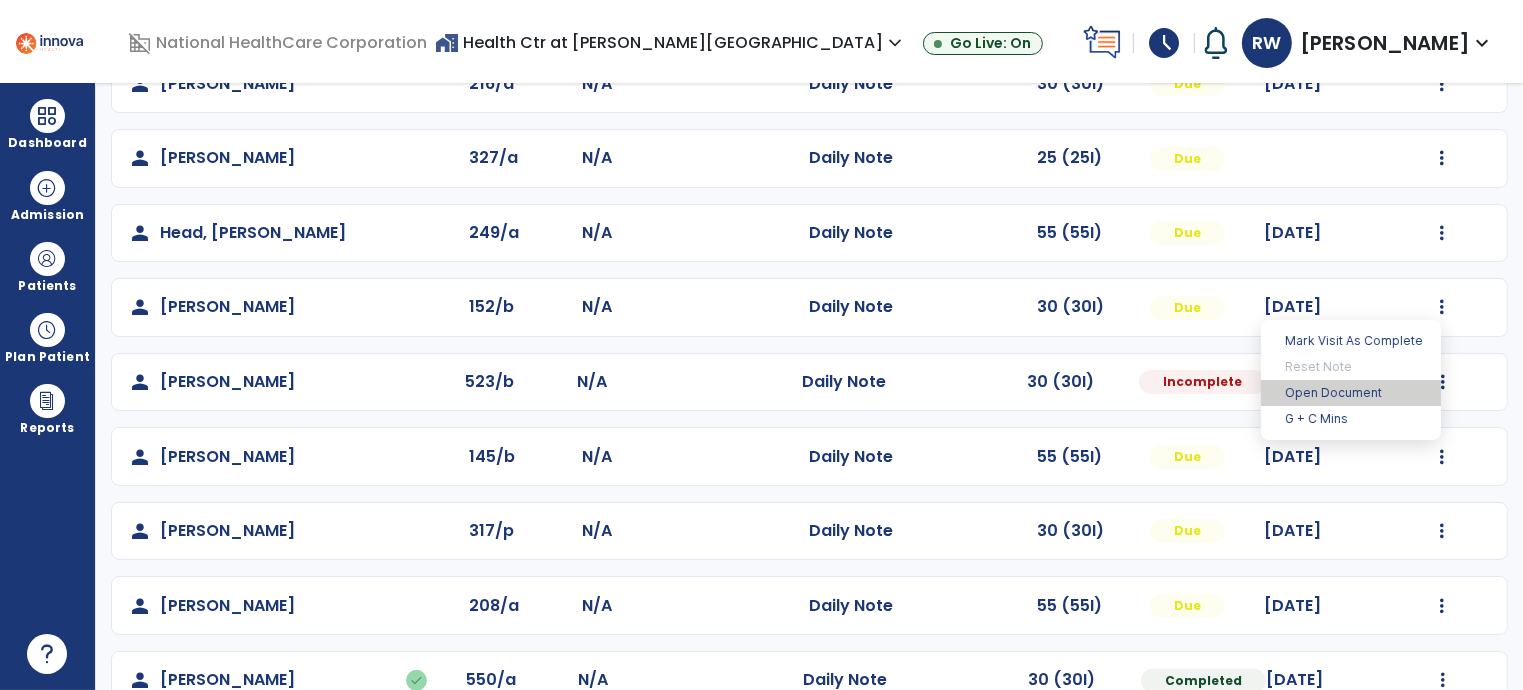 click on "Open Document" at bounding box center [1351, 393] 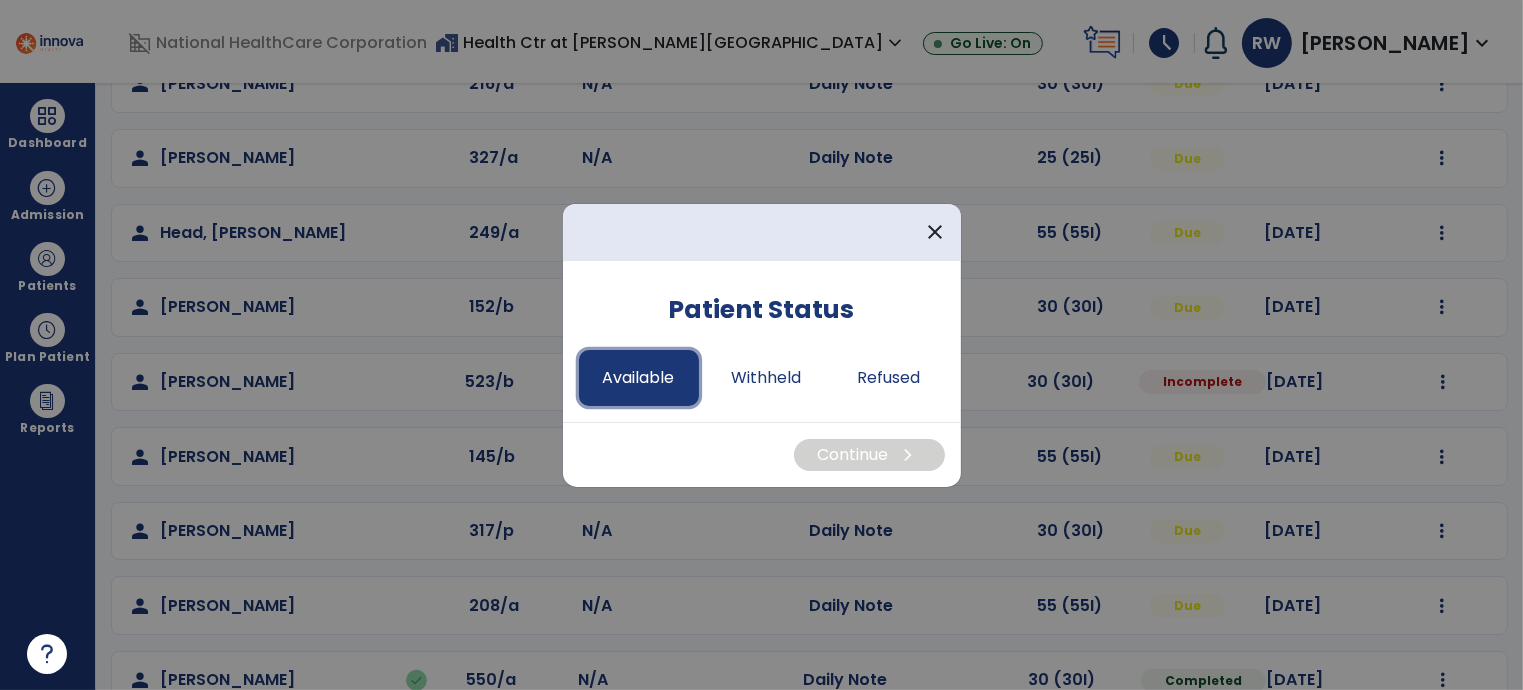 click on "Available" at bounding box center [639, 378] 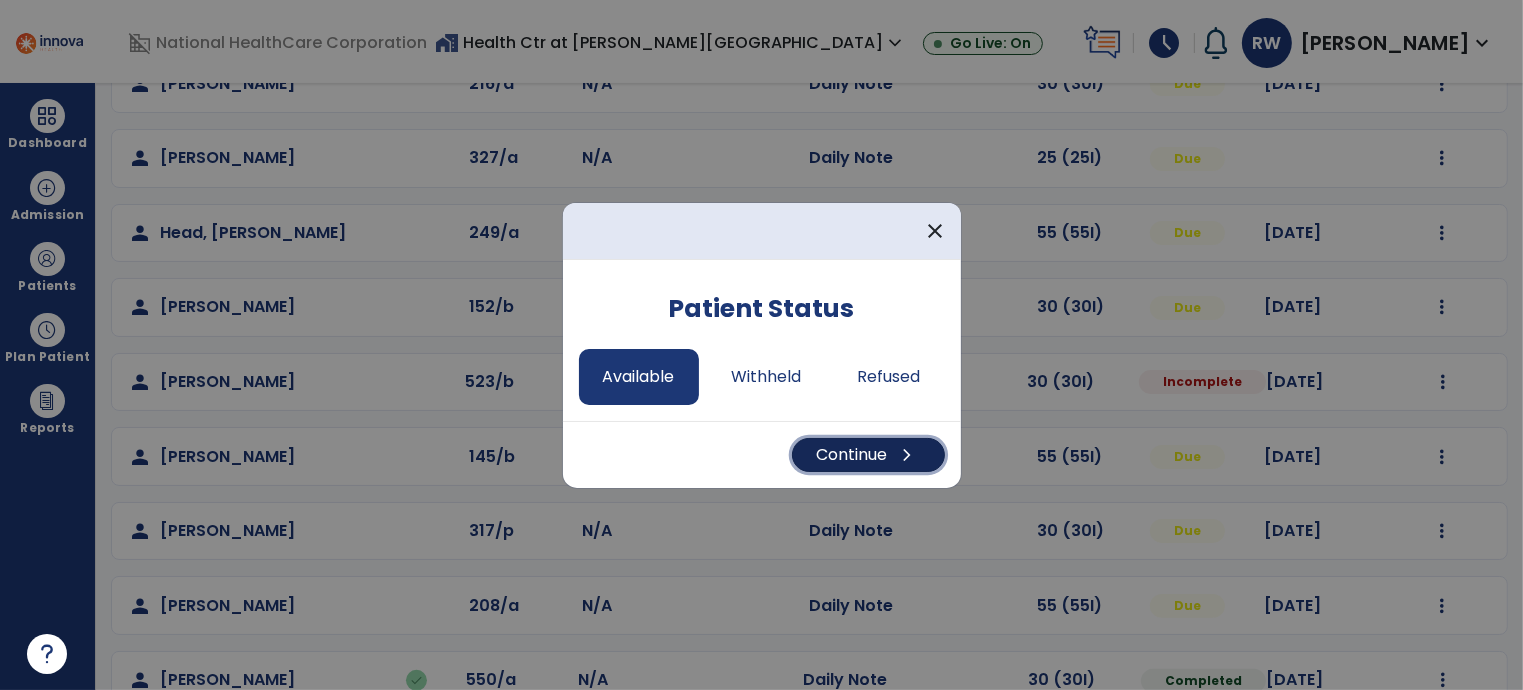 click on "Continue   chevron_right" at bounding box center (868, 455) 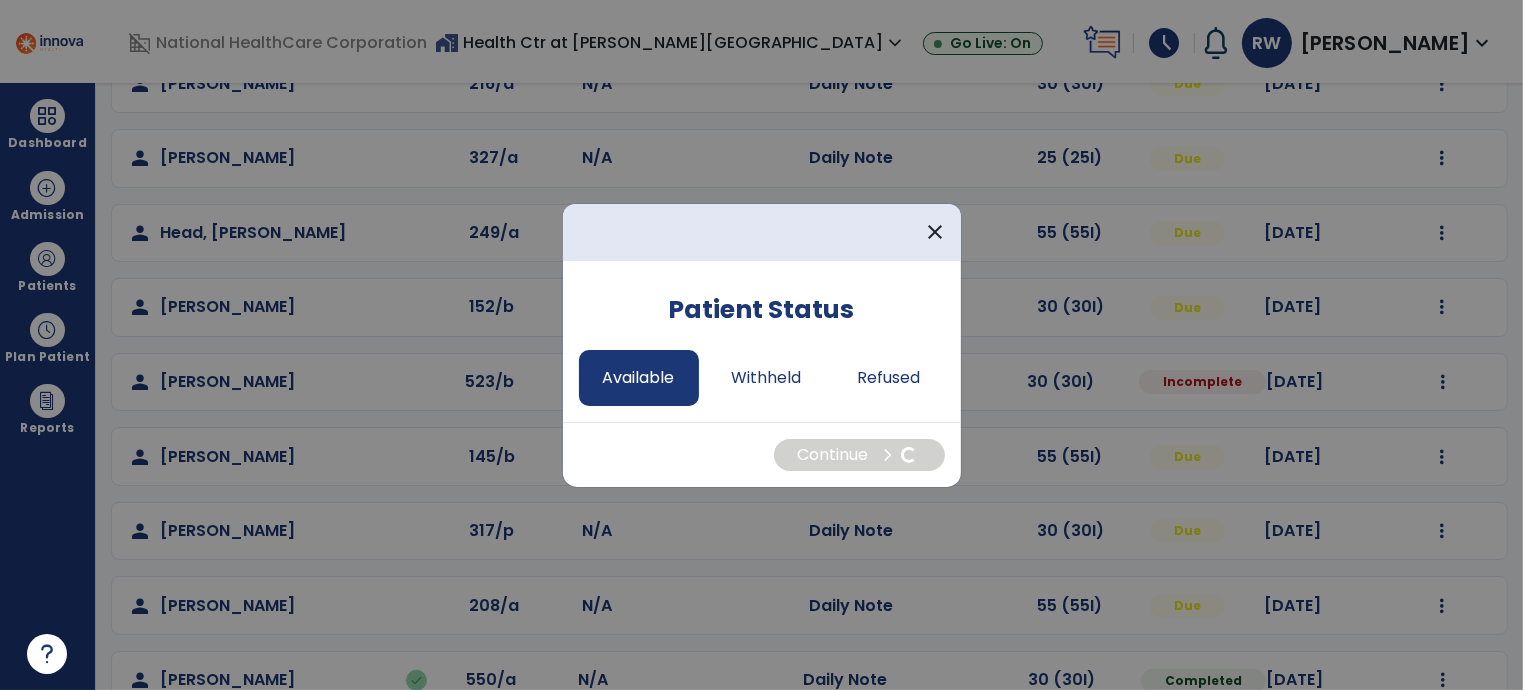 select on "*" 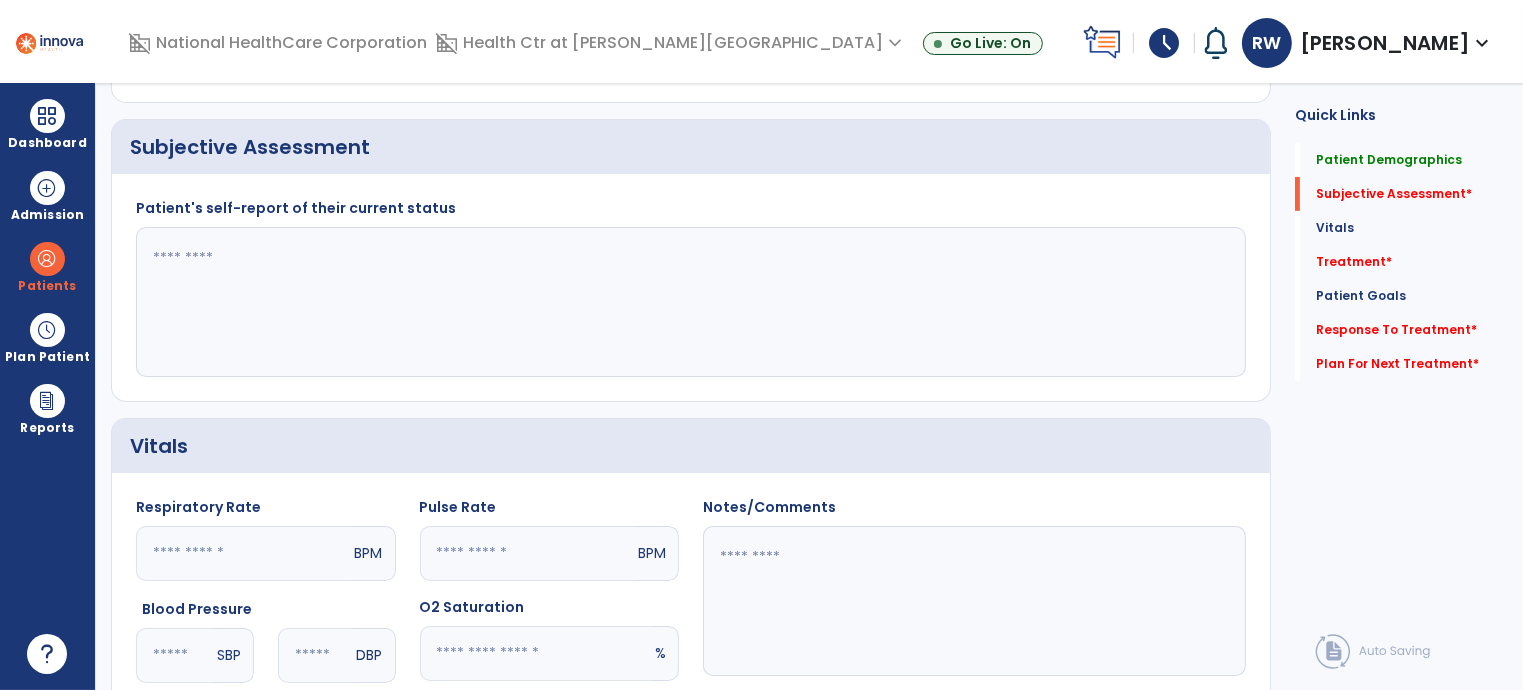 click 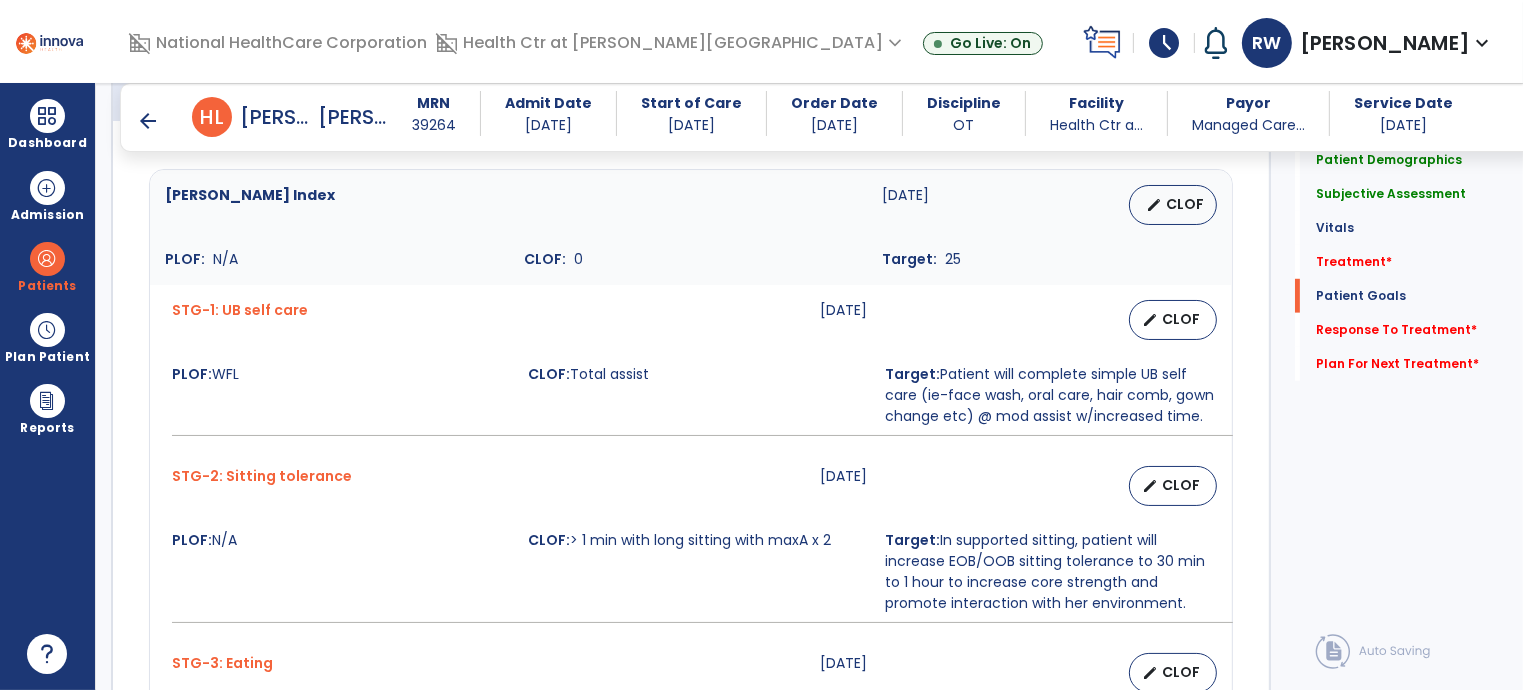 scroll, scrollTop: 1455, scrollLeft: 0, axis: vertical 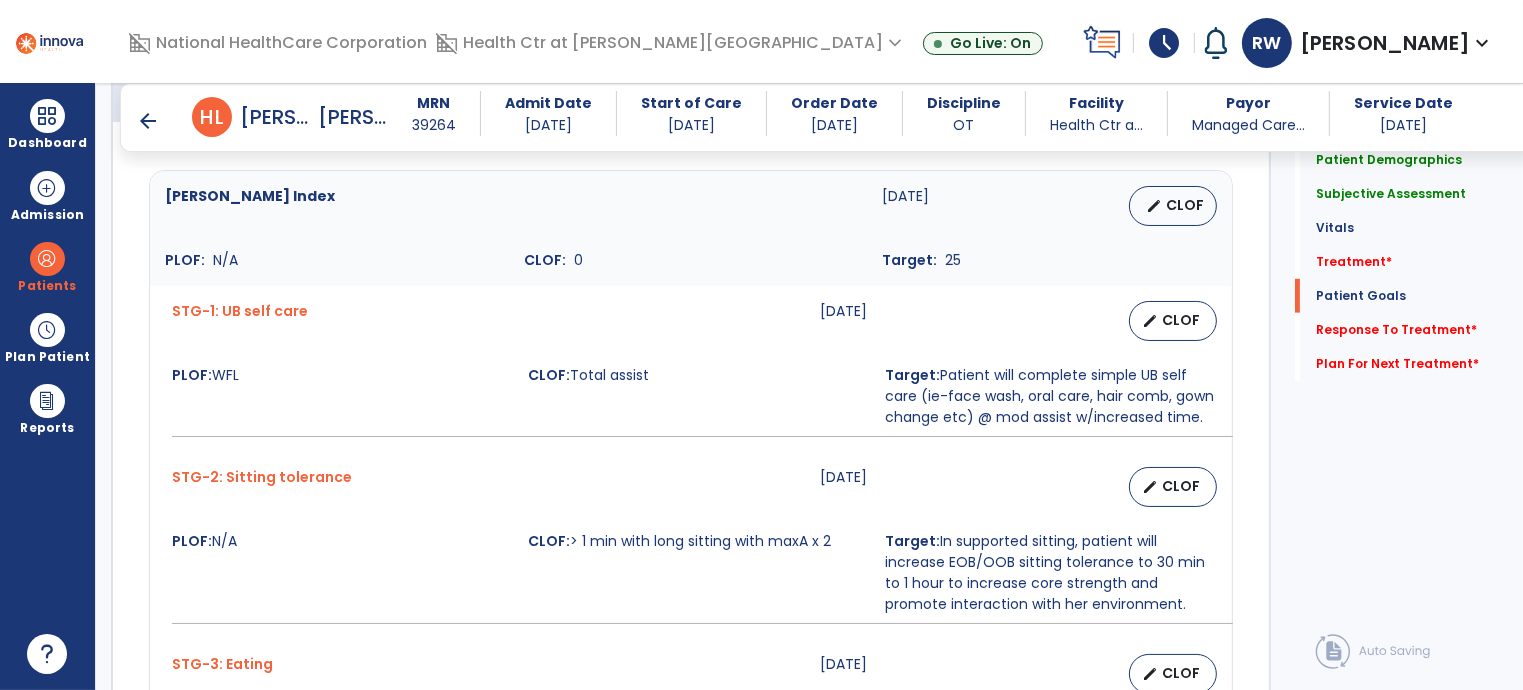 type on "**********" 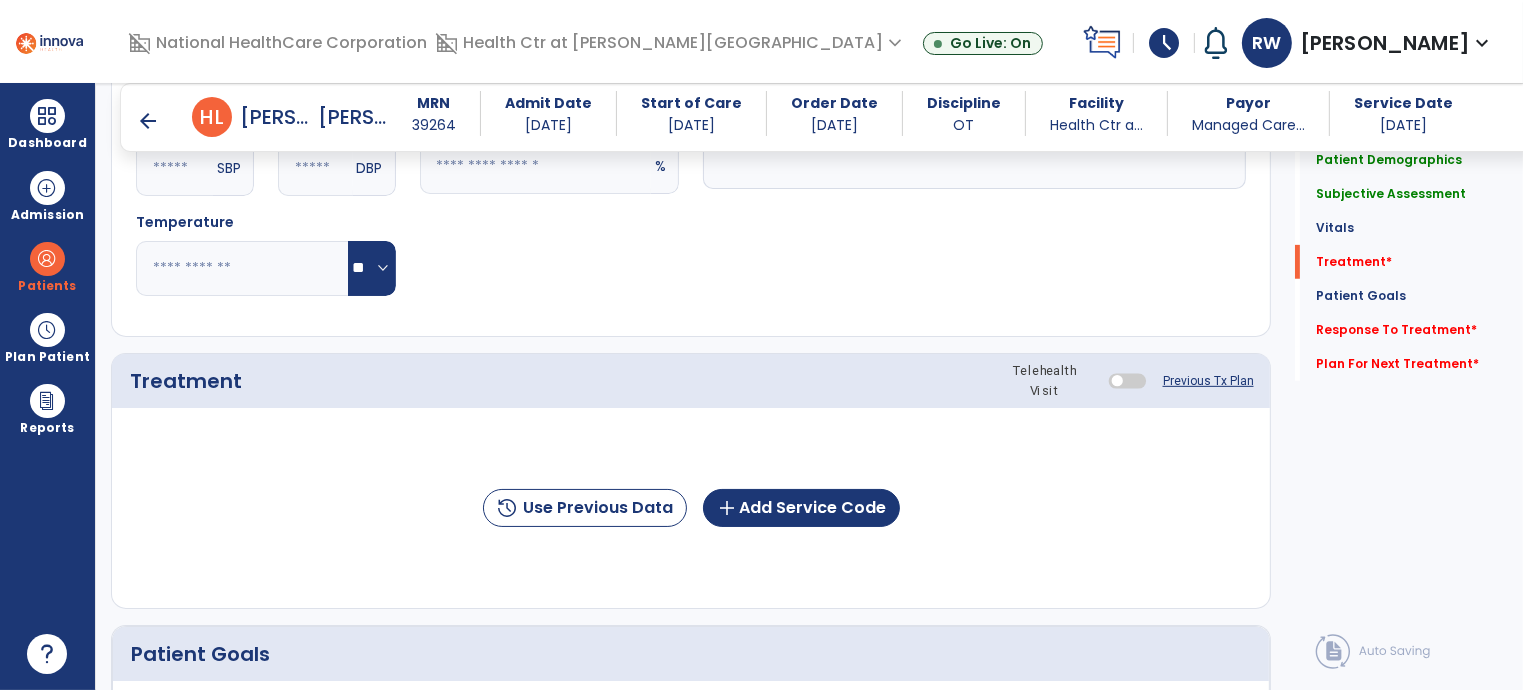 scroll, scrollTop: 905, scrollLeft: 0, axis: vertical 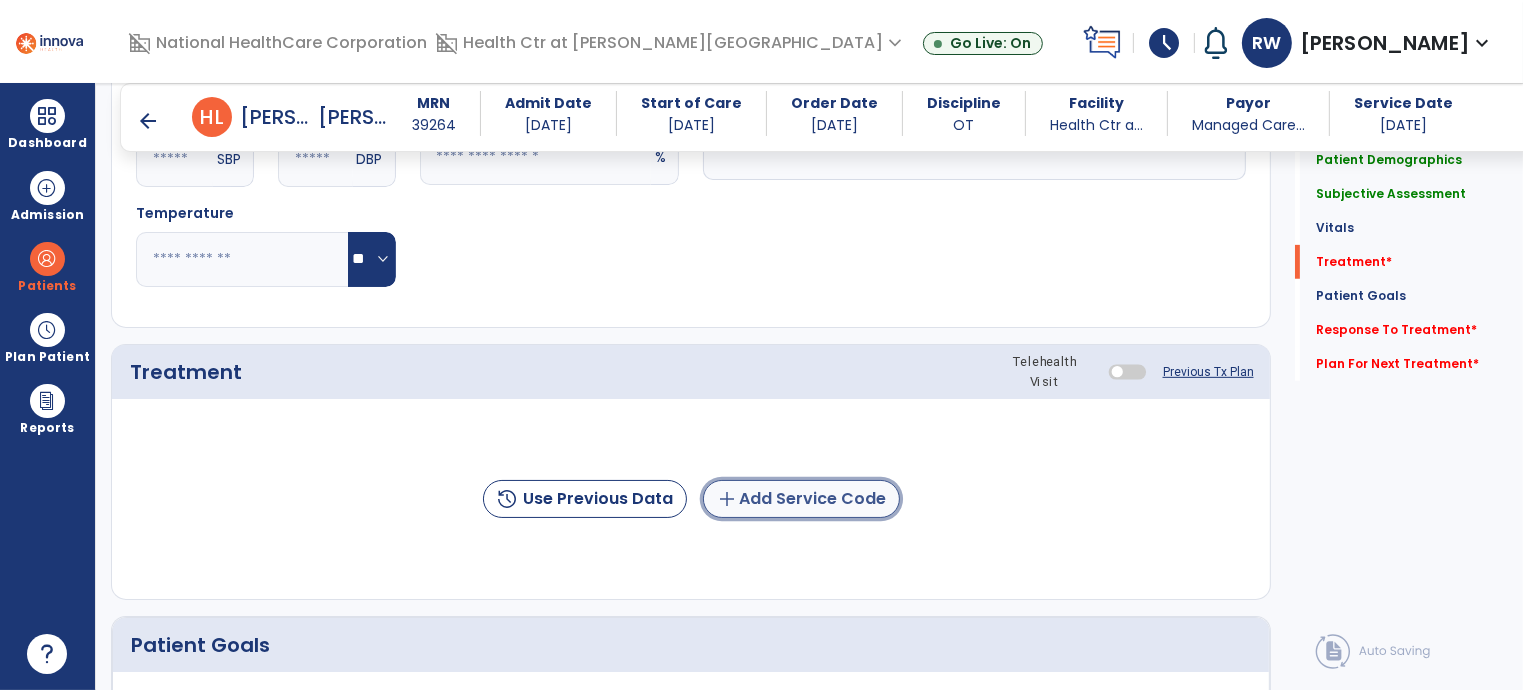 click on "add" 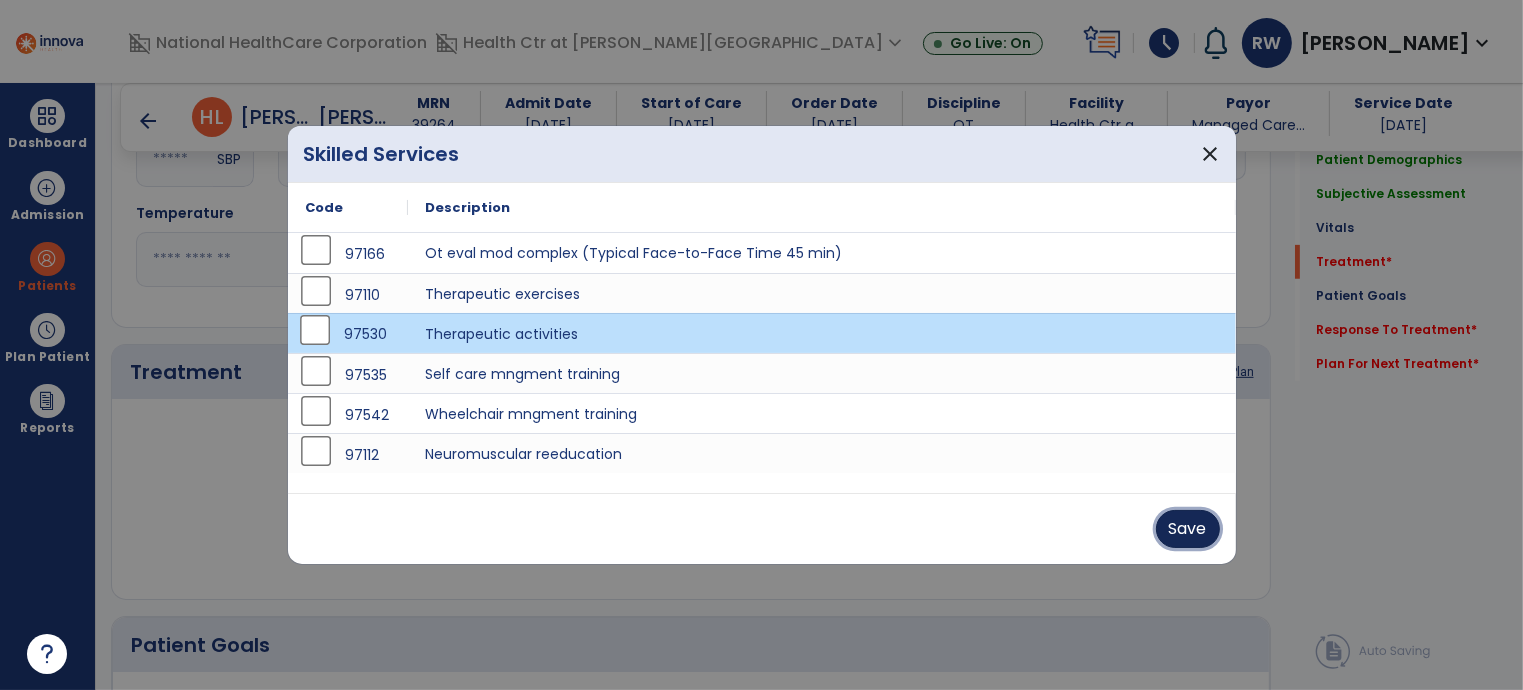 click on "Save" at bounding box center [1188, 529] 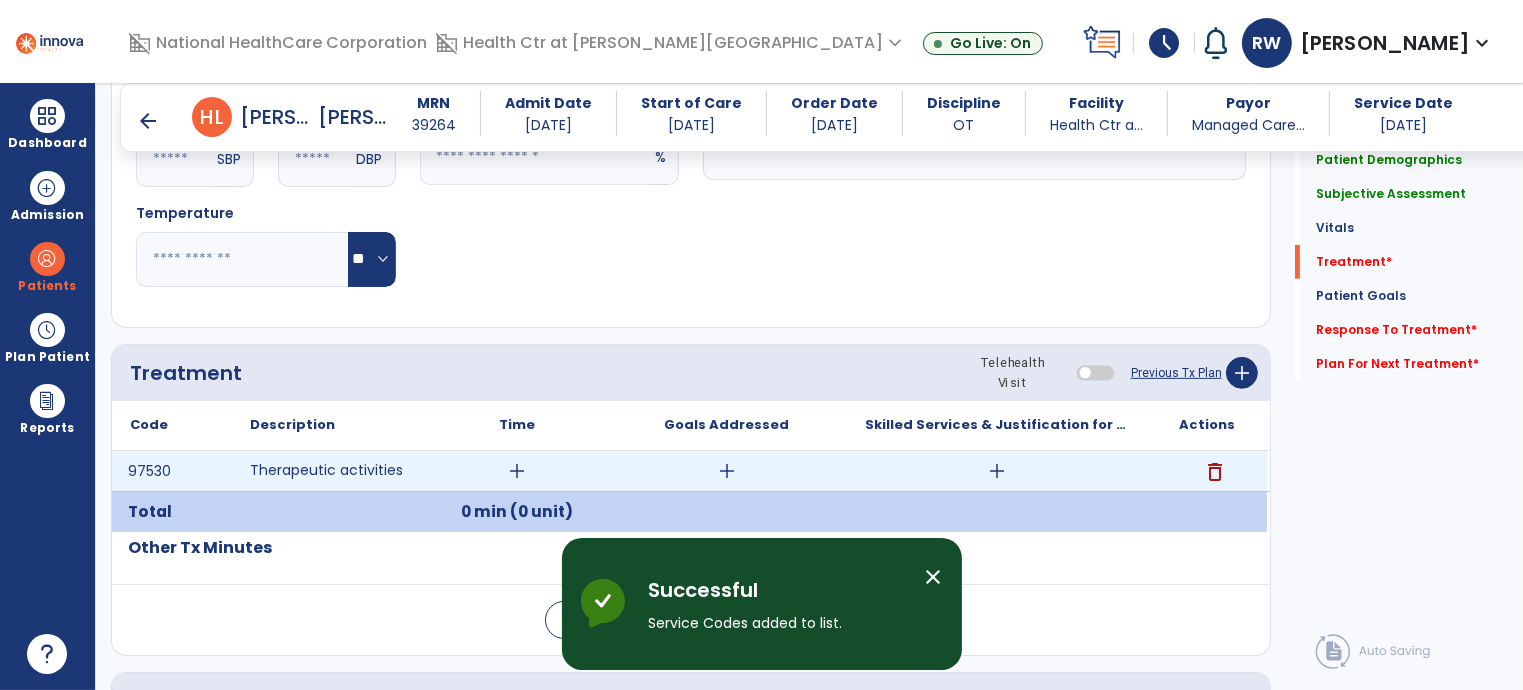 click on "add" at bounding box center (517, 471) 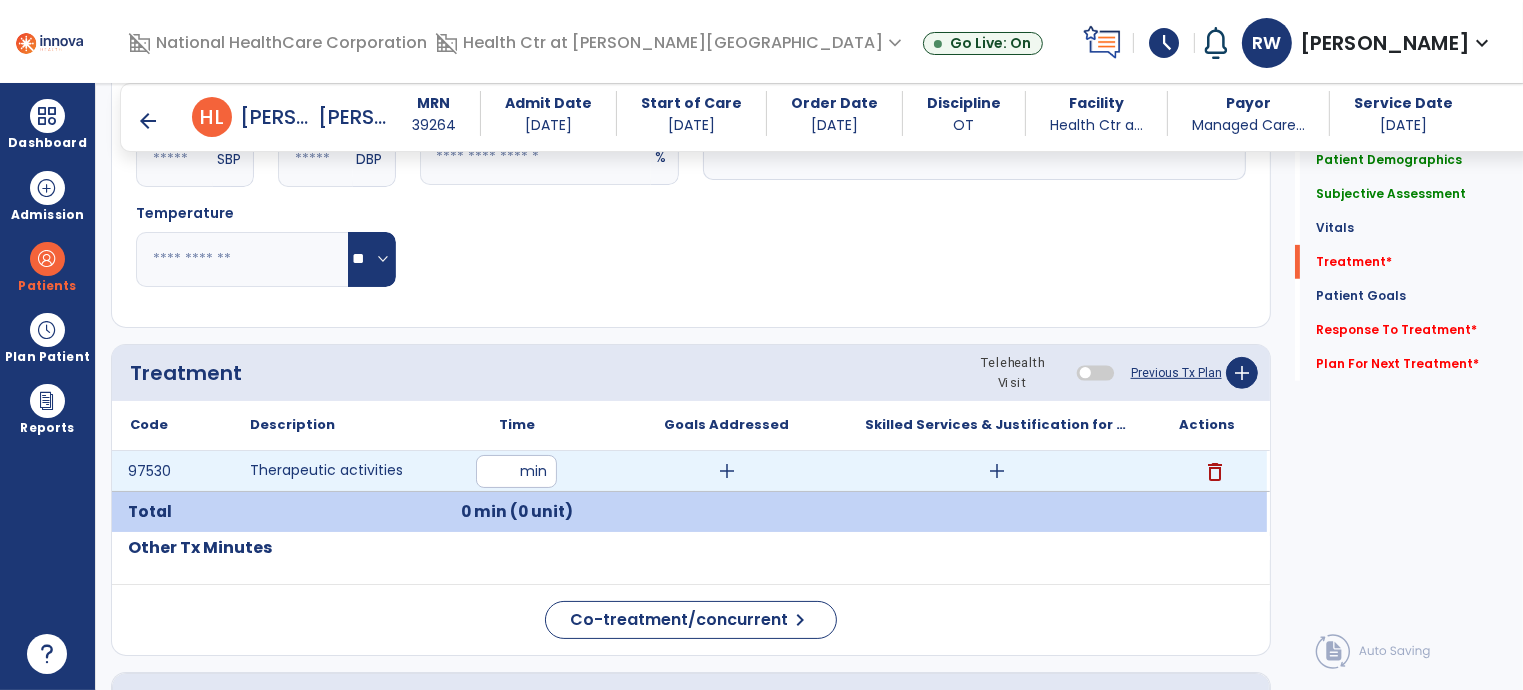 click at bounding box center [516, 471] 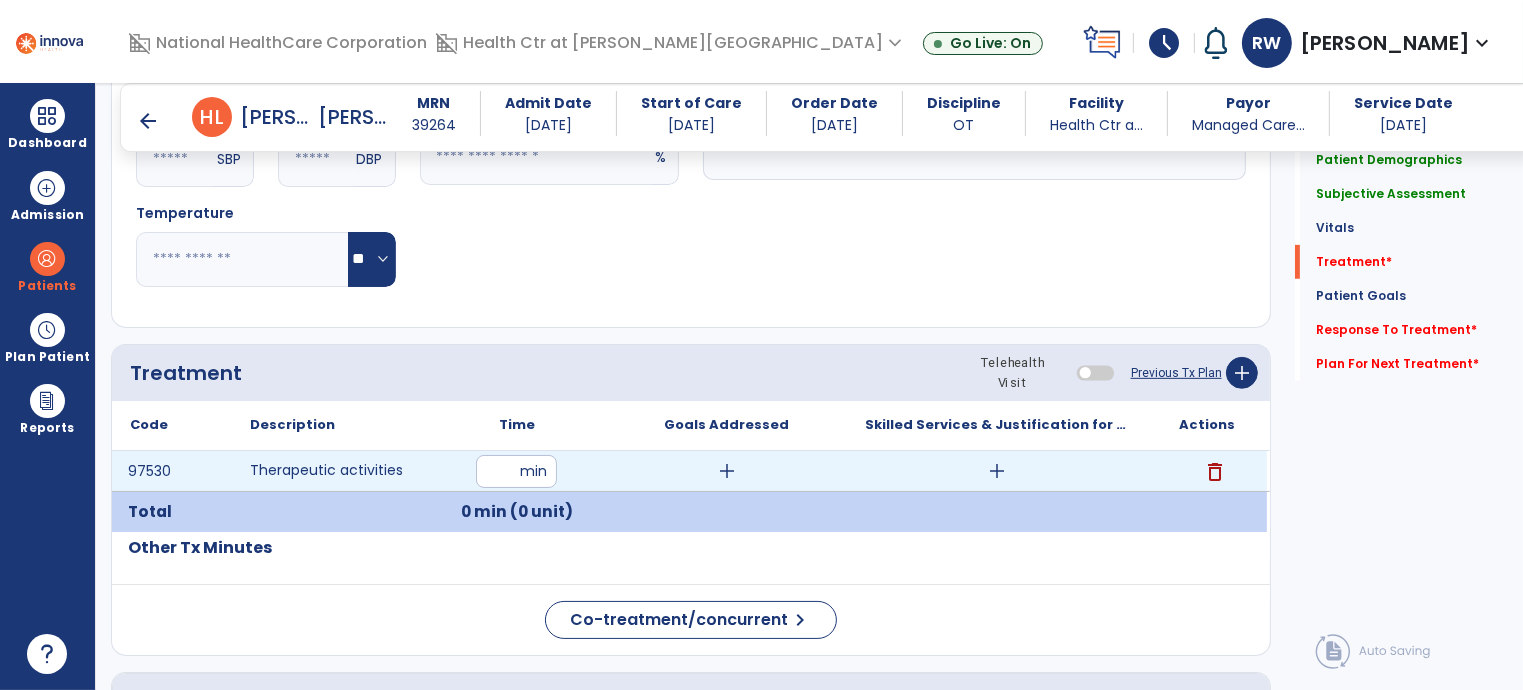 type on "**" 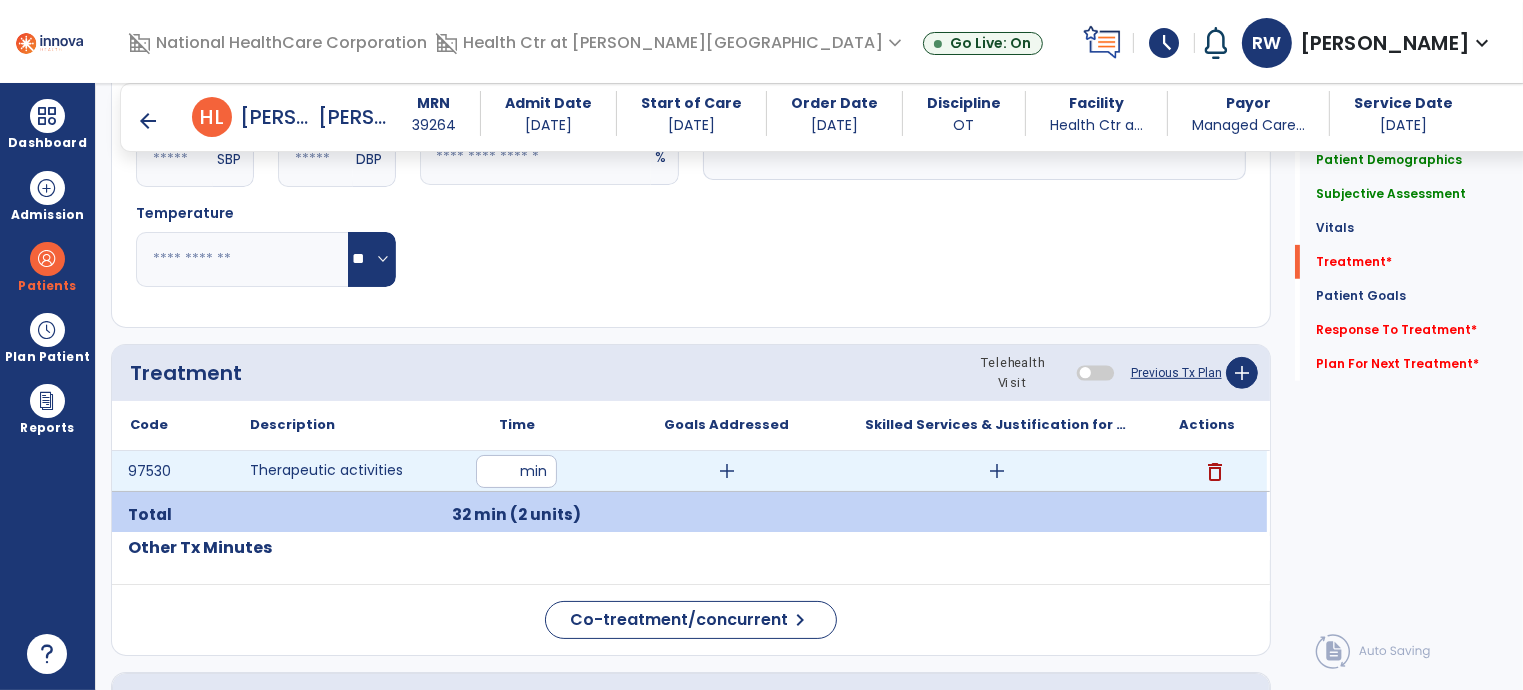click on "add" at bounding box center (727, 471) 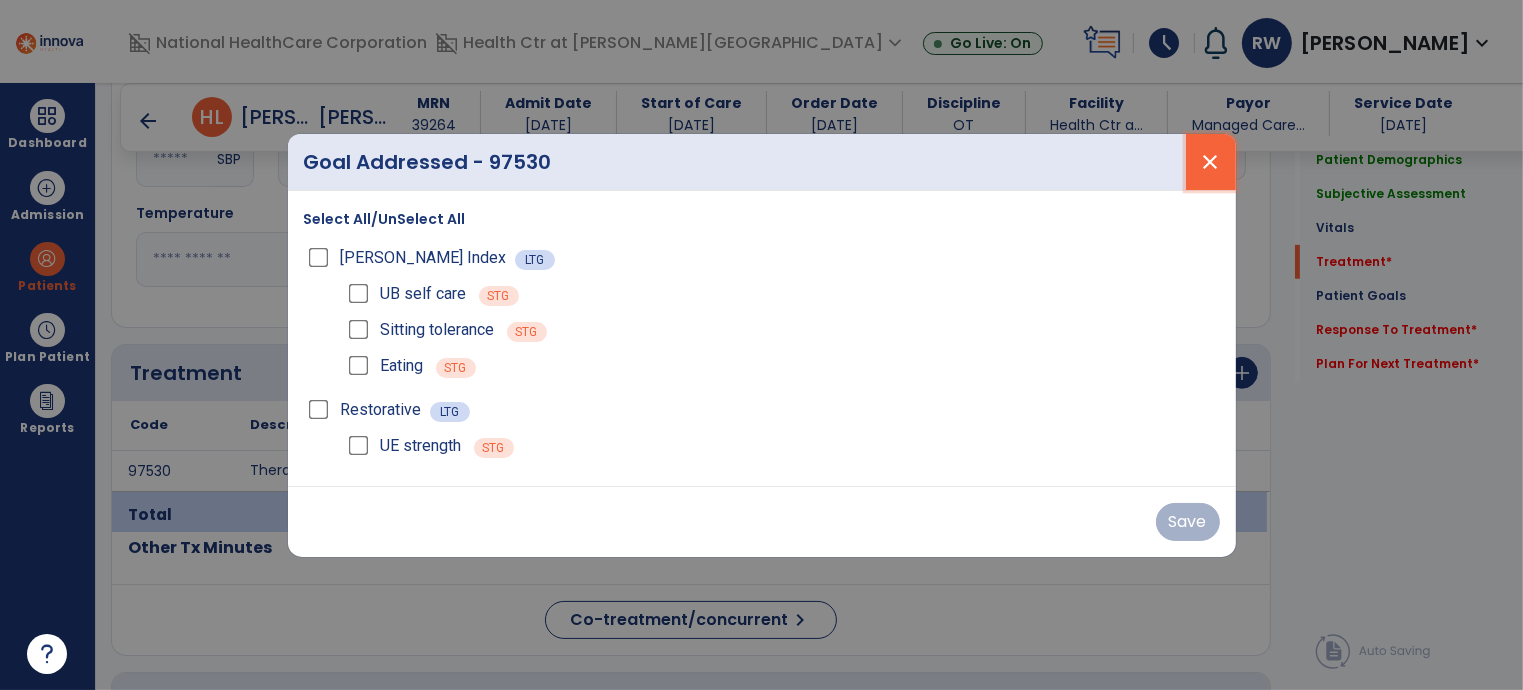 click on "close" at bounding box center [1211, 162] 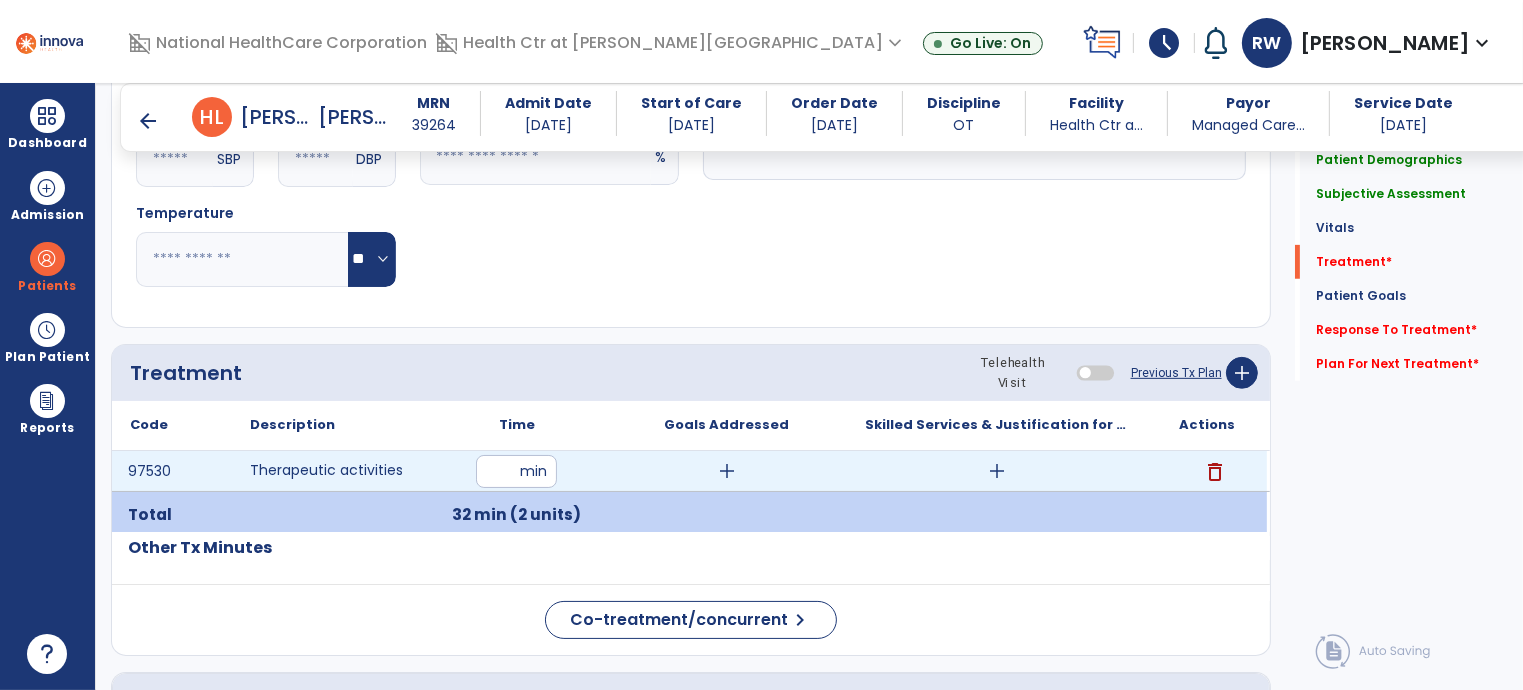 click on "add" at bounding box center [997, 471] 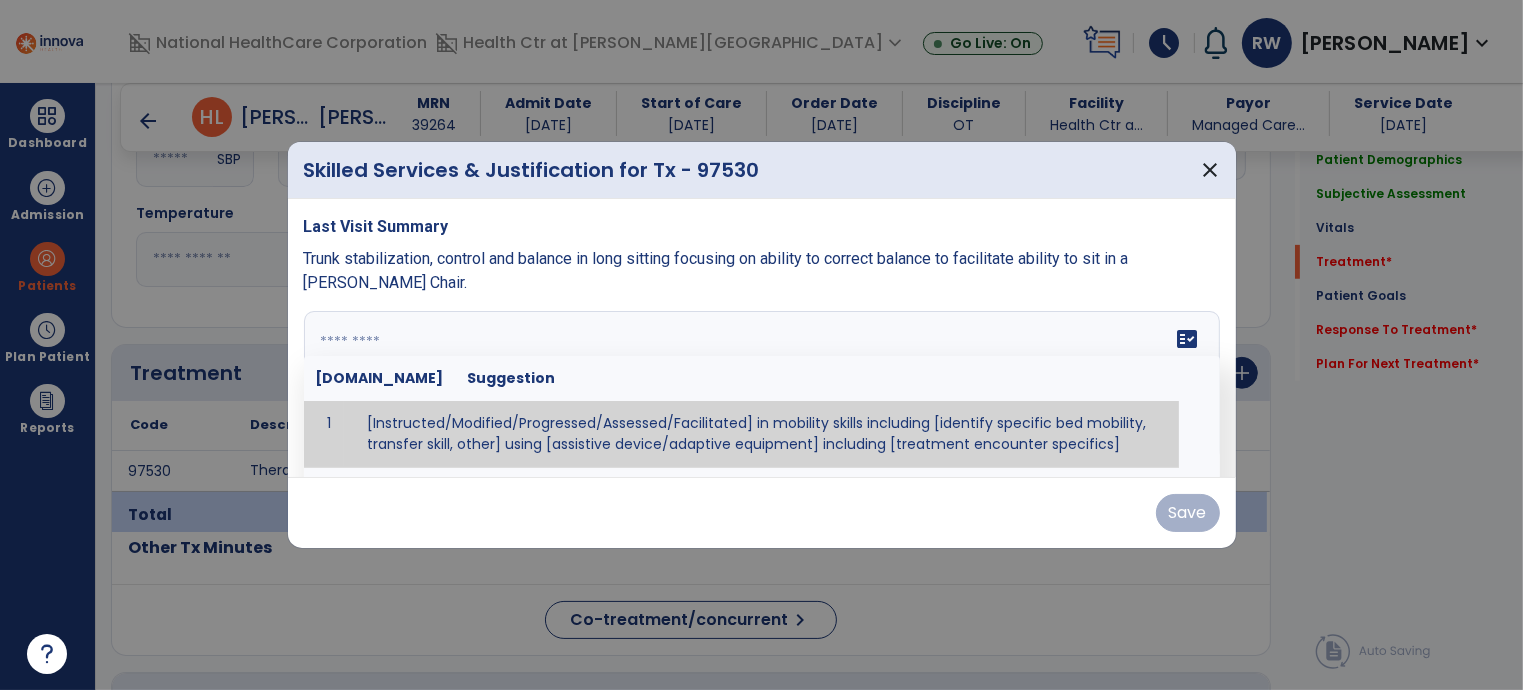 click on "fact_check  Sr.No Suggestion 1 [Instructed/Modified/Progressed/Assessed/Facilitated] in mobility skills including [identify specific bed mobility, transfer skill, other] using [assistive device/adaptive equipment] including [treatment encounter specifics]" at bounding box center (762, 386) 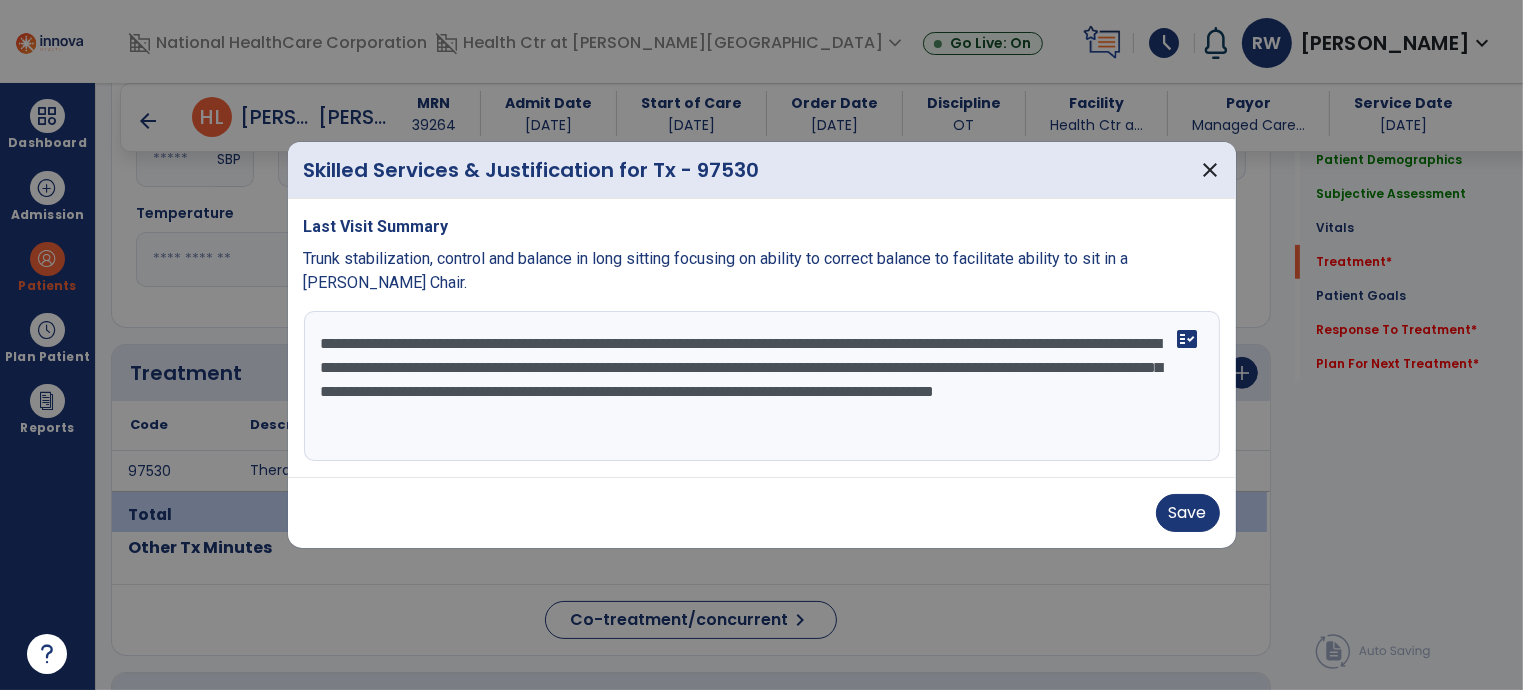 click on "**********" at bounding box center (762, 386) 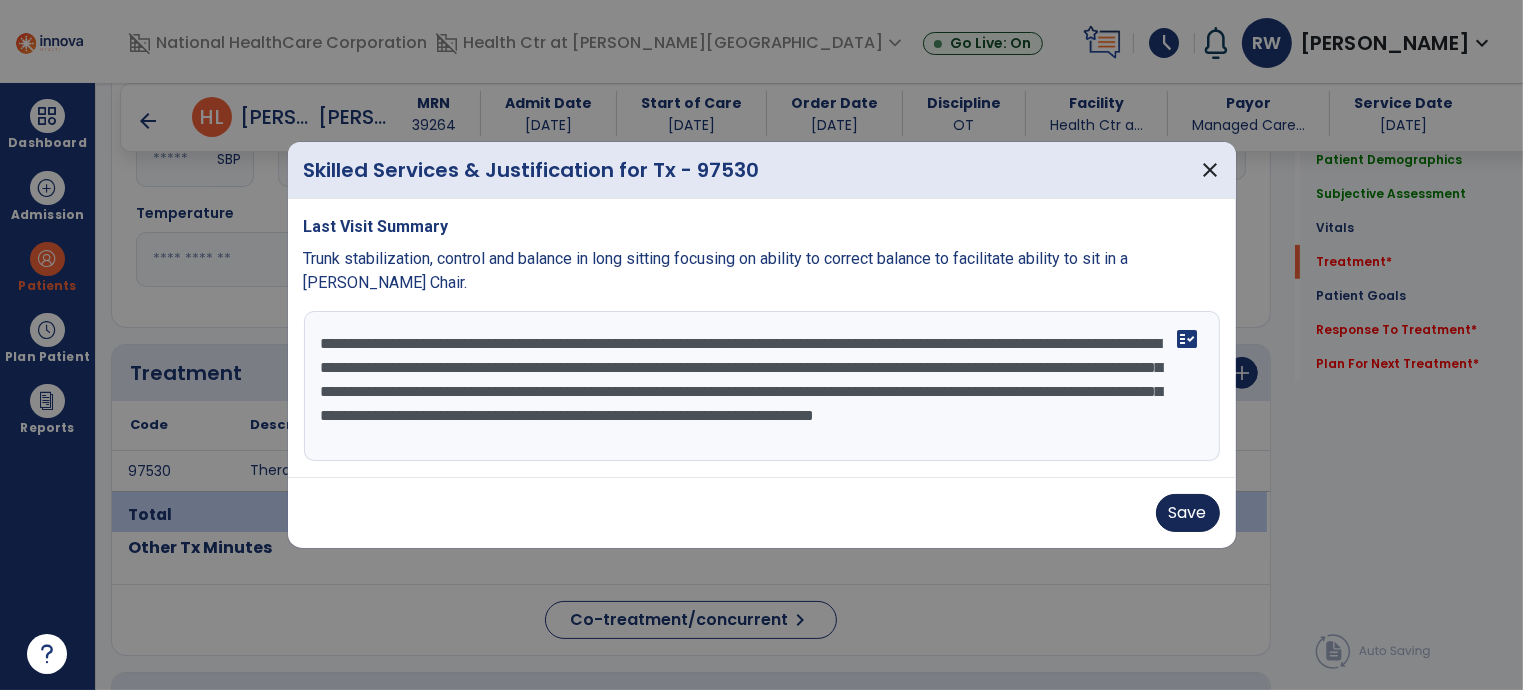 type on "**********" 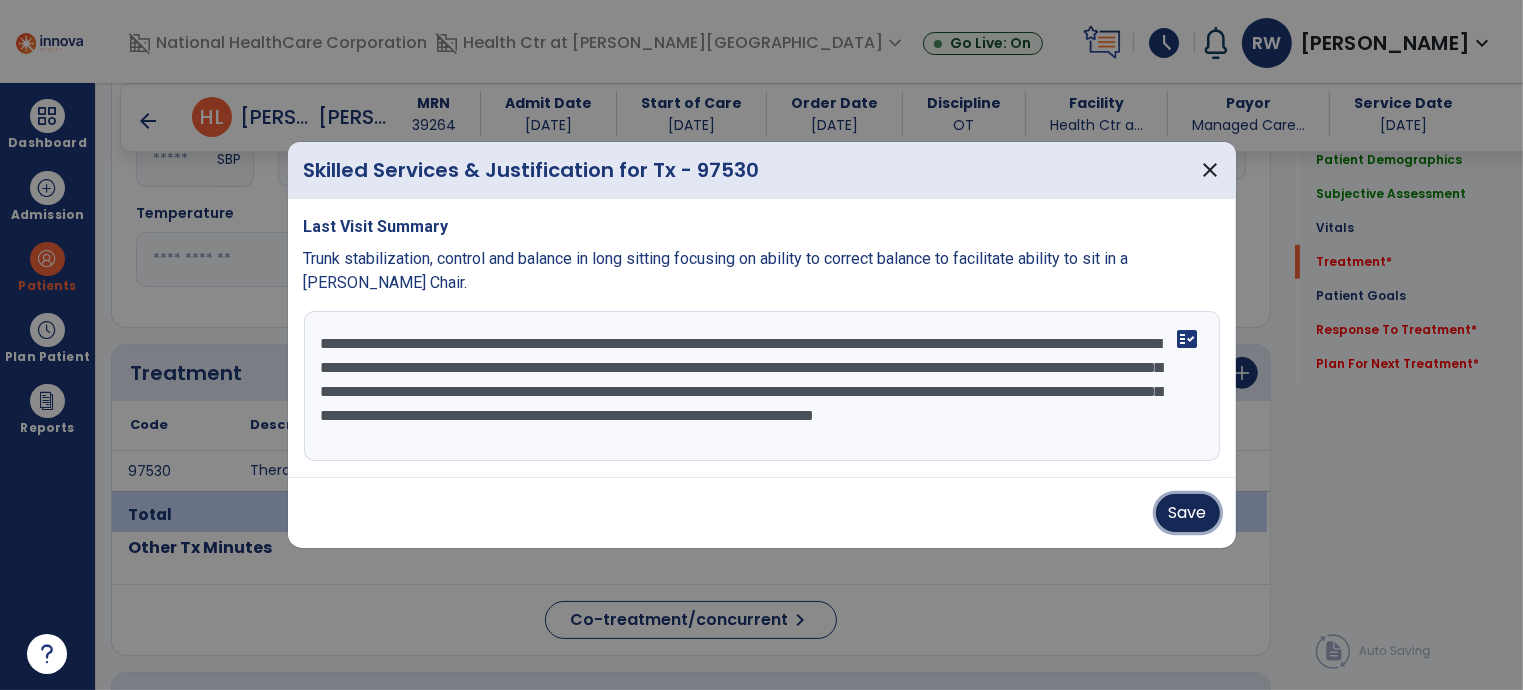 click on "Save" at bounding box center (1188, 513) 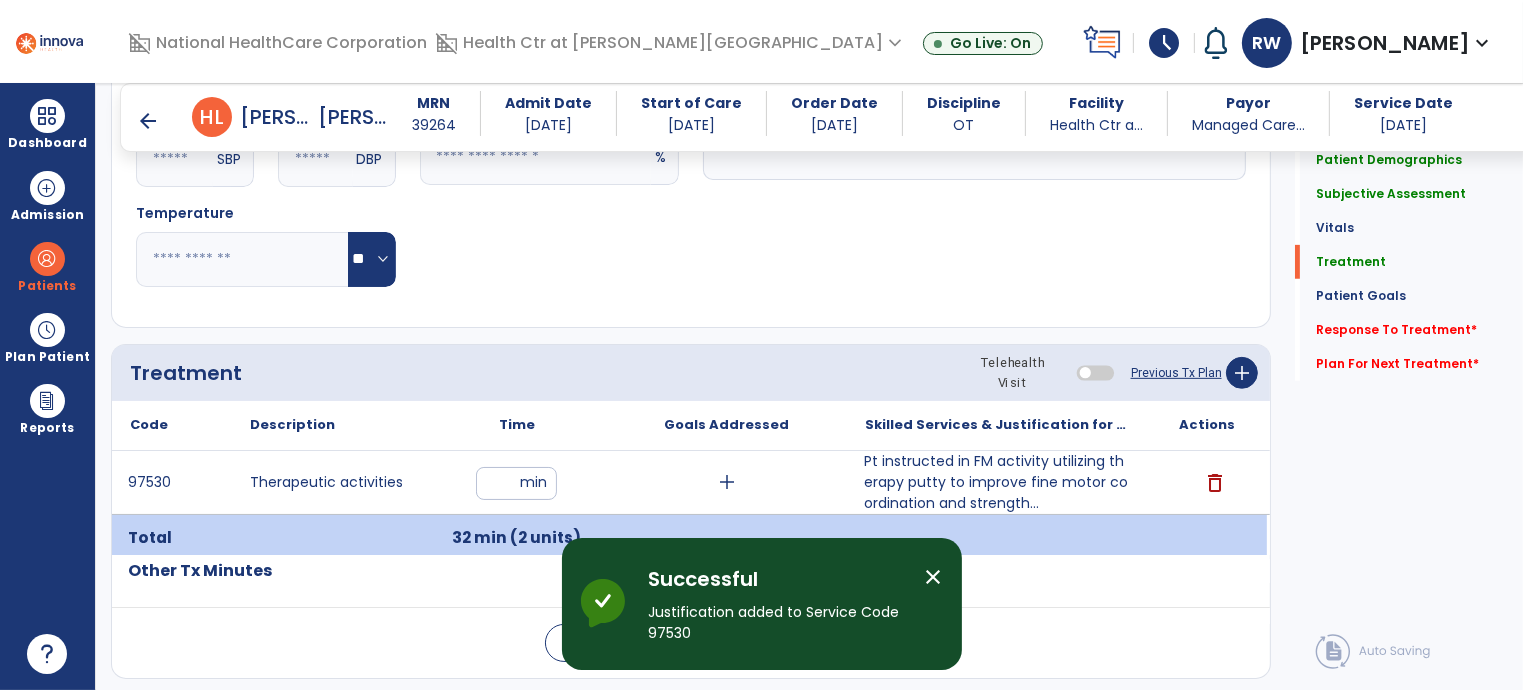 click on "Response To Treatment   *  Response To Treatment   *" 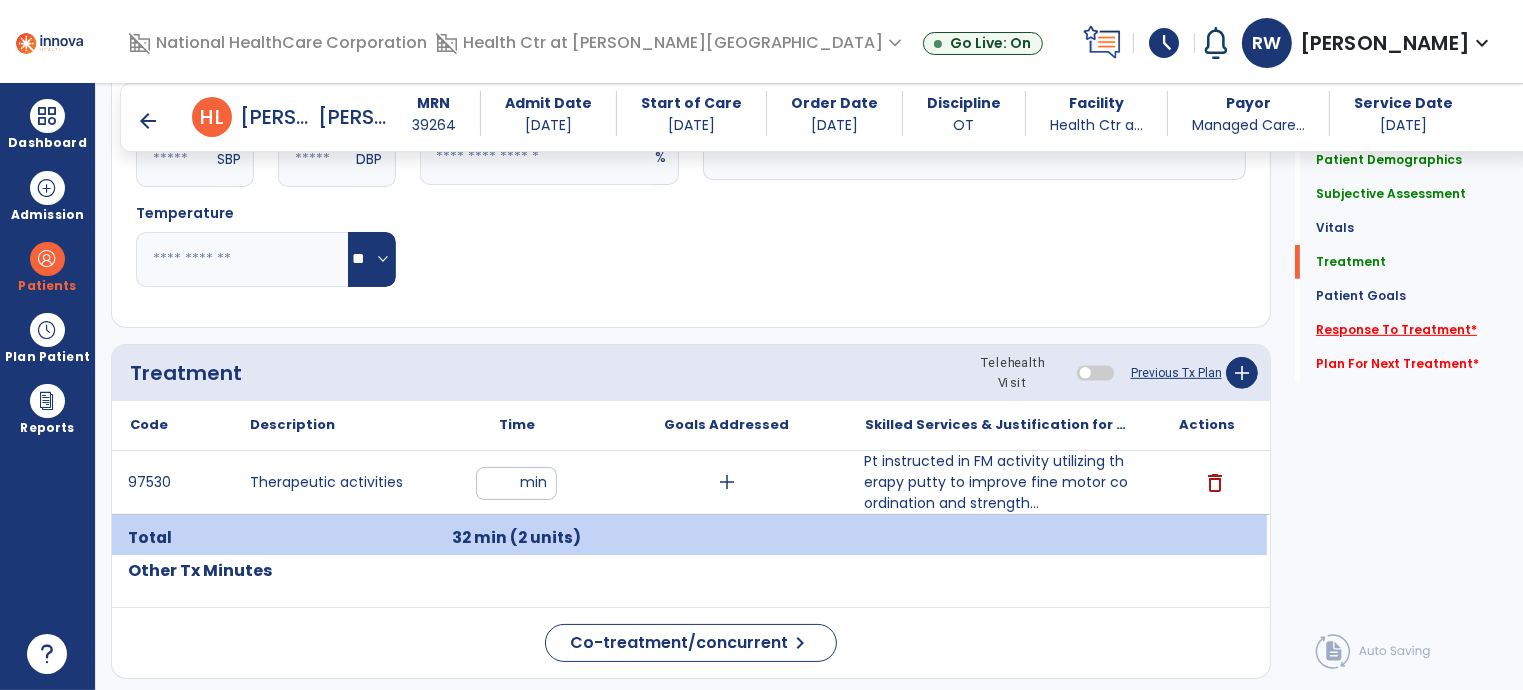 click on "Response To Treatment   *" 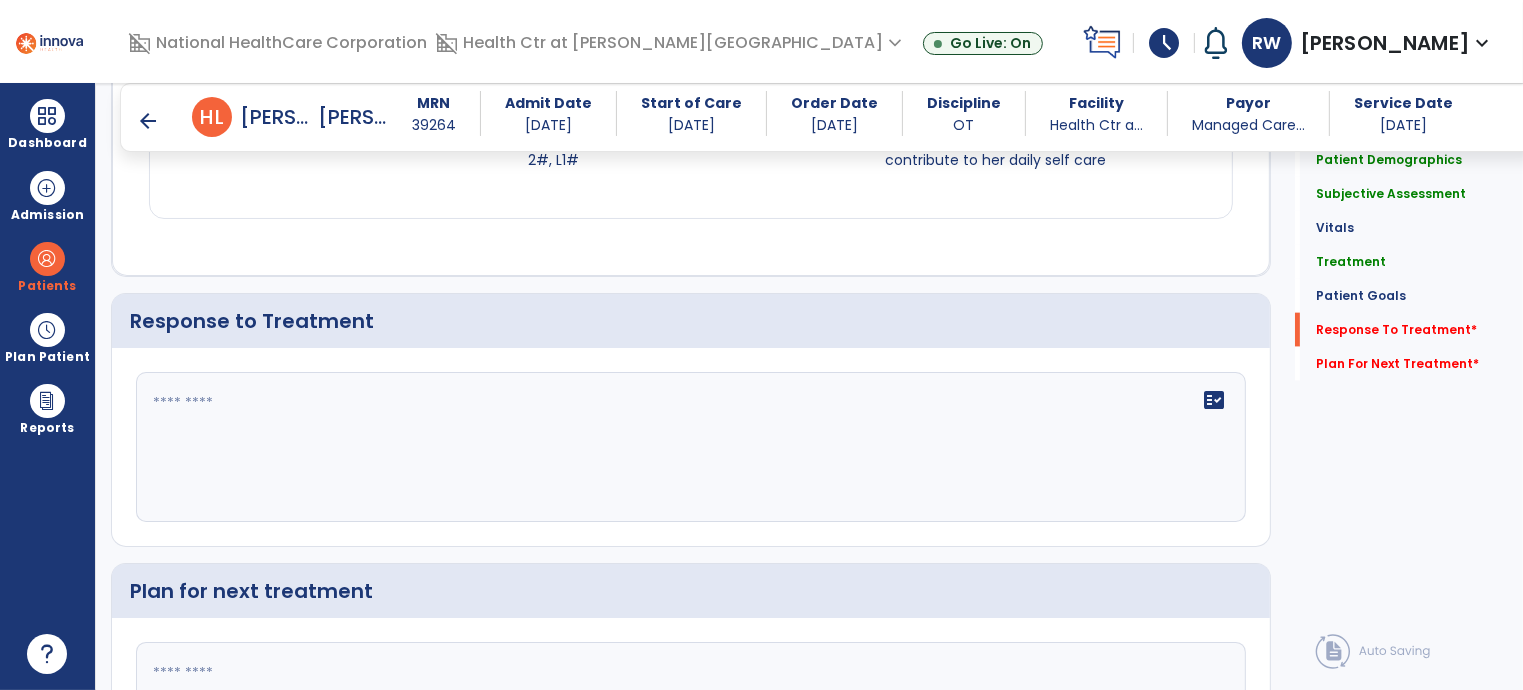 scroll, scrollTop: 2529, scrollLeft: 0, axis: vertical 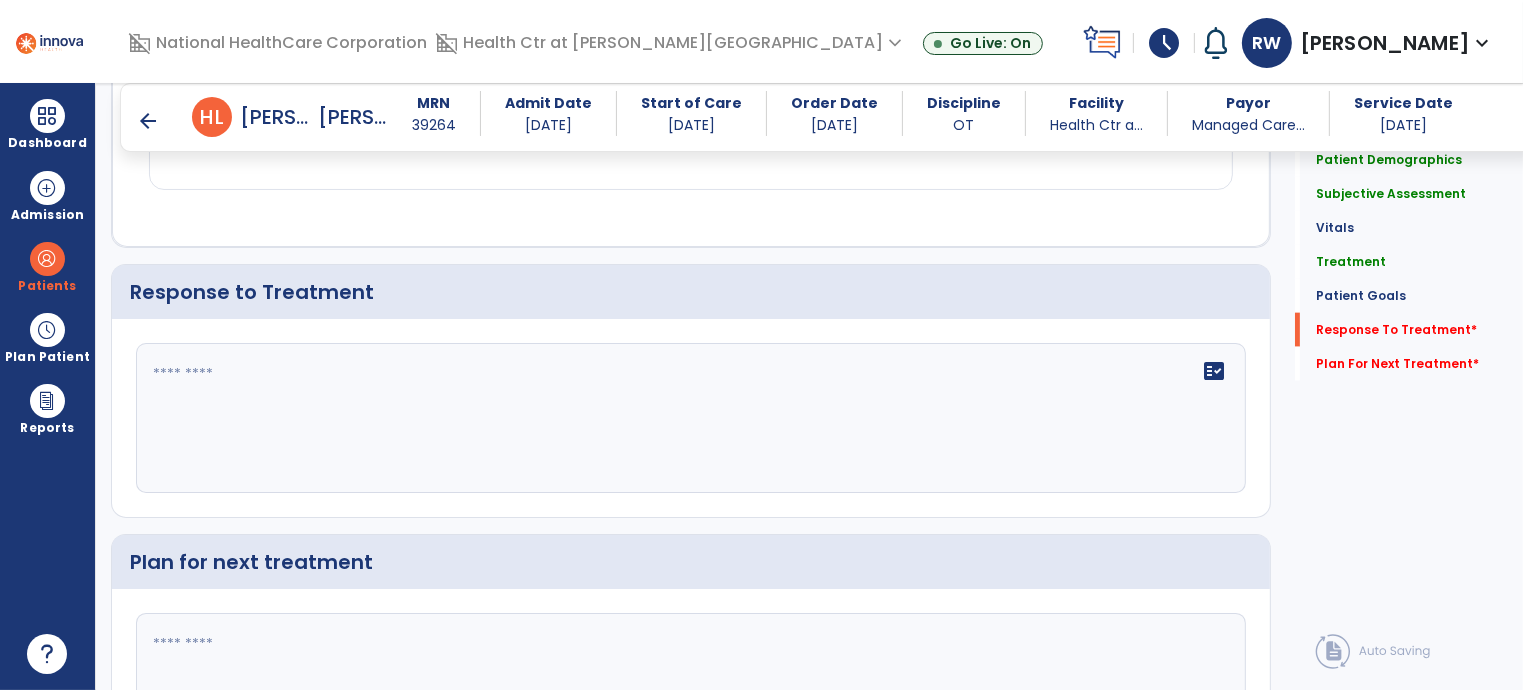 click on "fact_check" 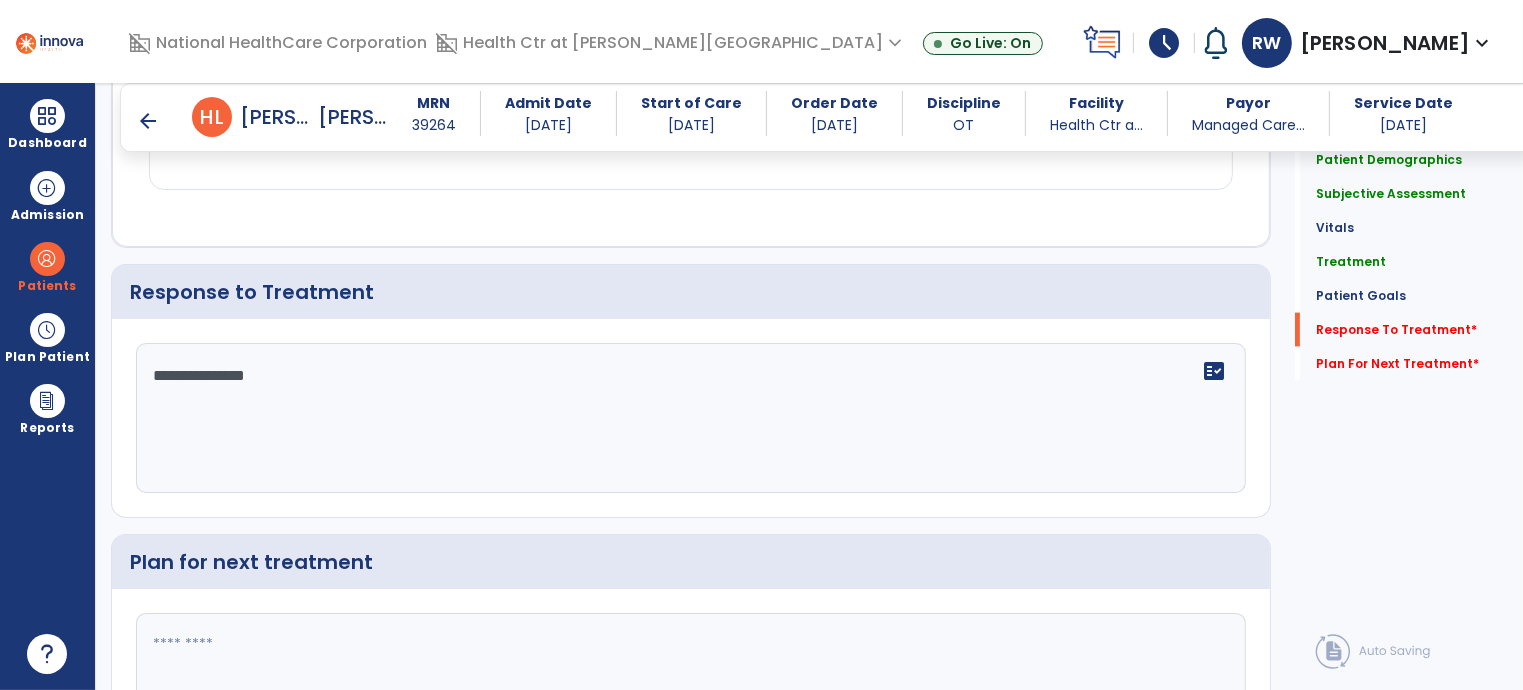 type on "**********" 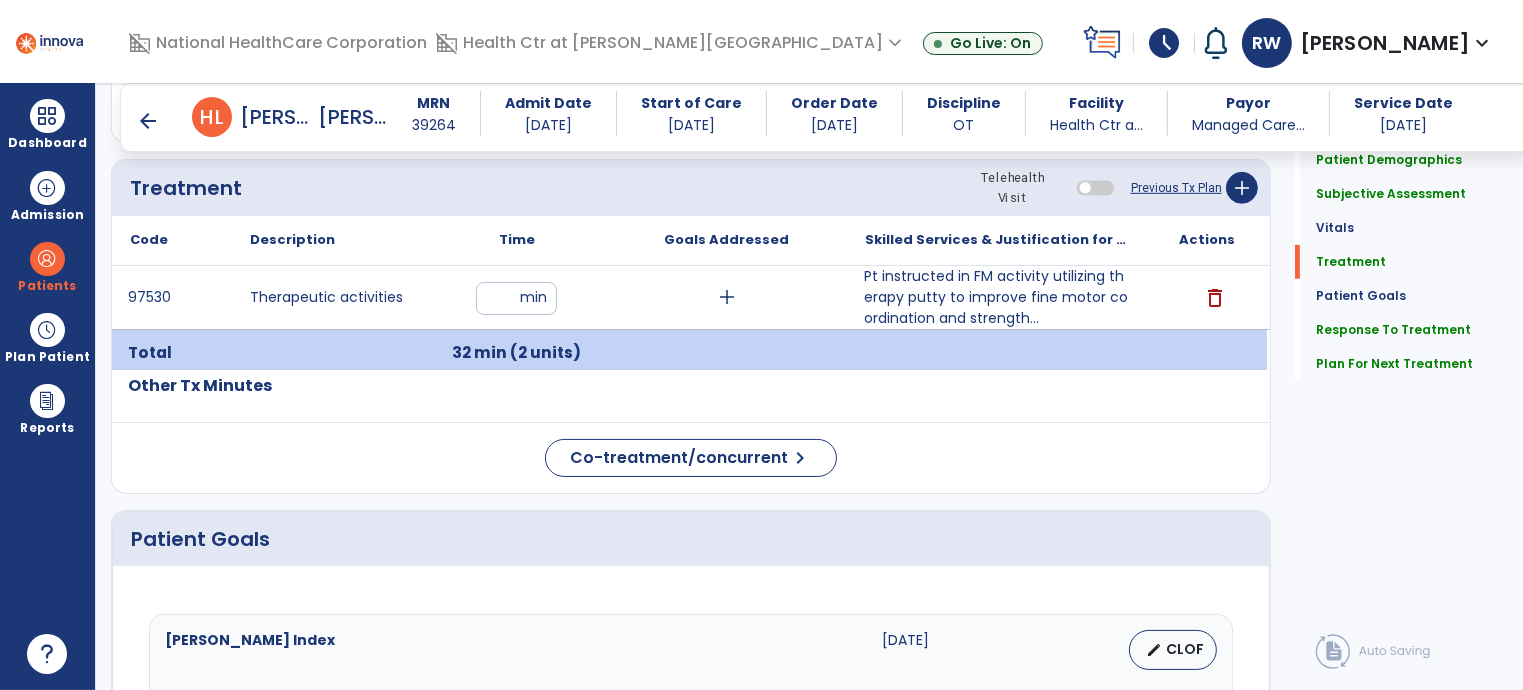 scroll, scrollTop: 1016, scrollLeft: 0, axis: vertical 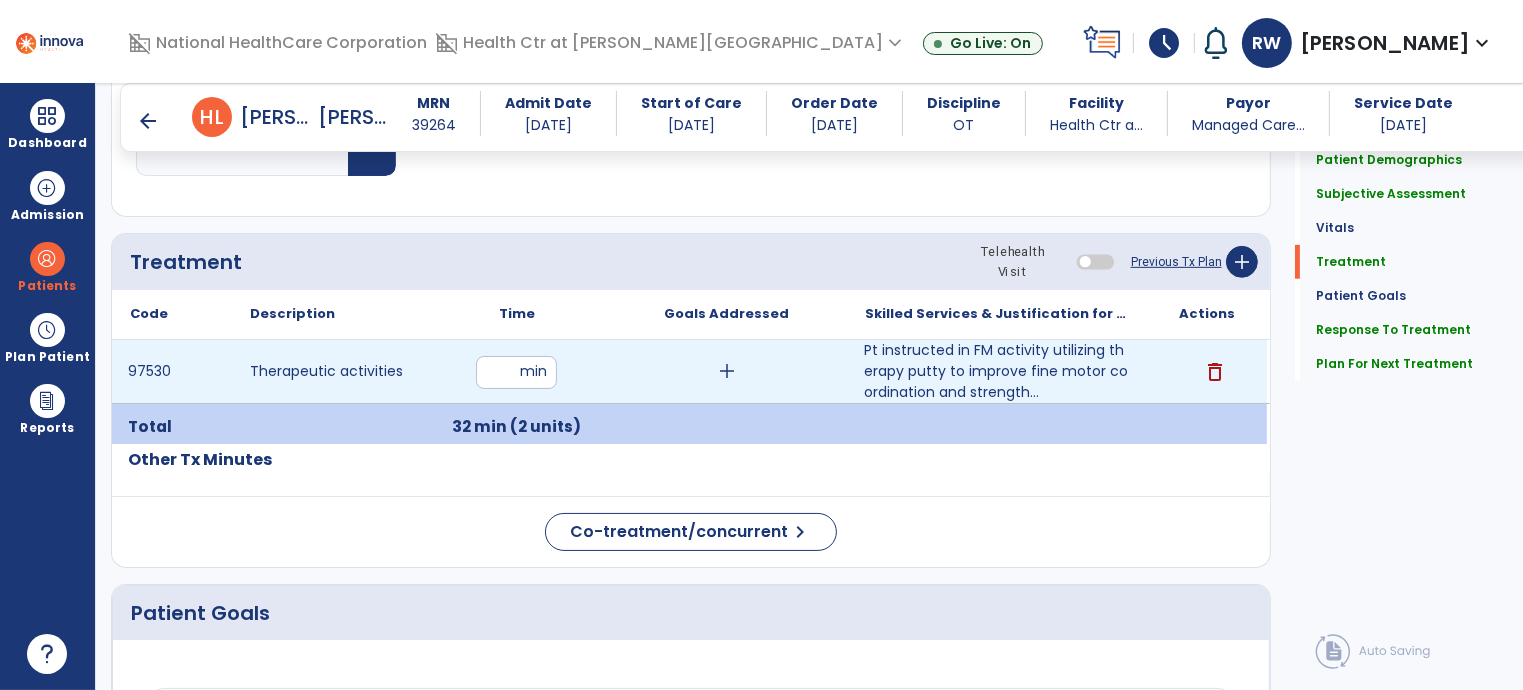type on "**********" 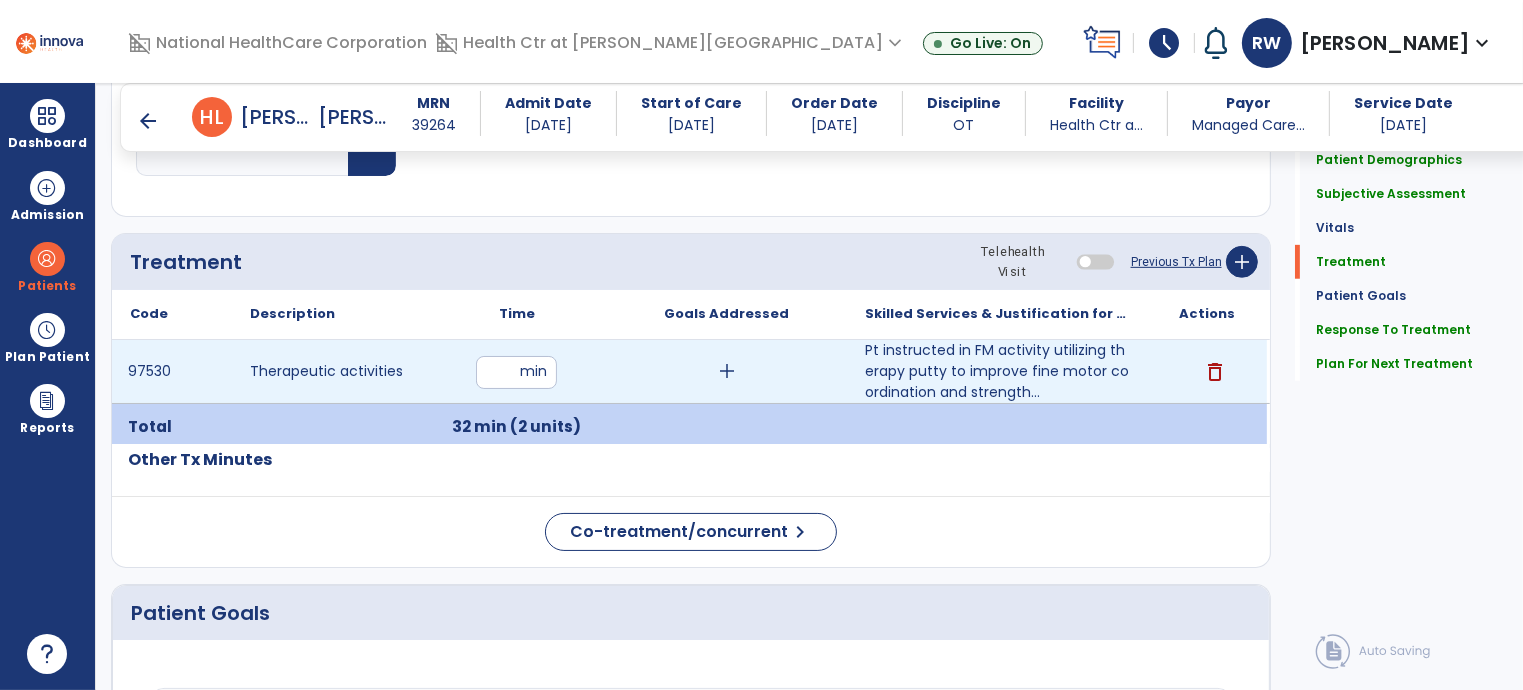 click on "**" at bounding box center (516, 372) 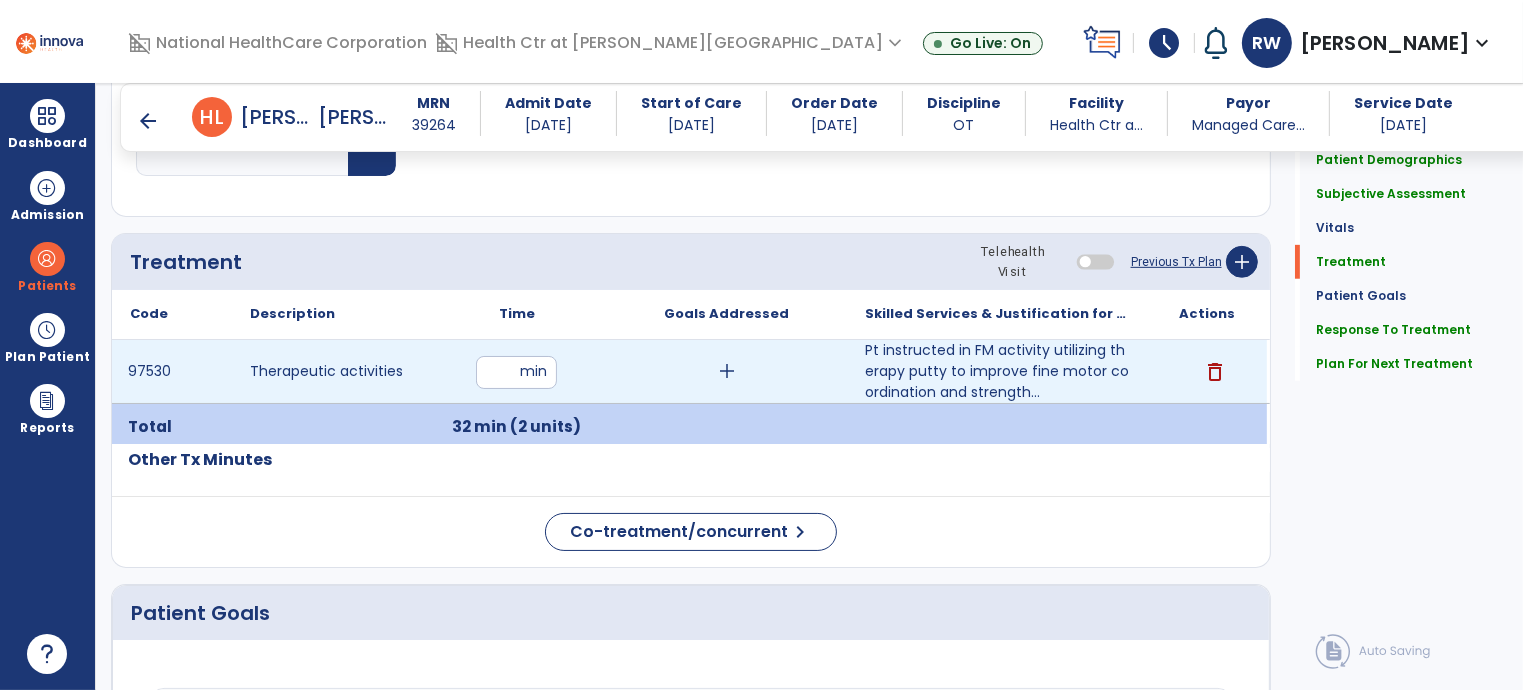 type on "*" 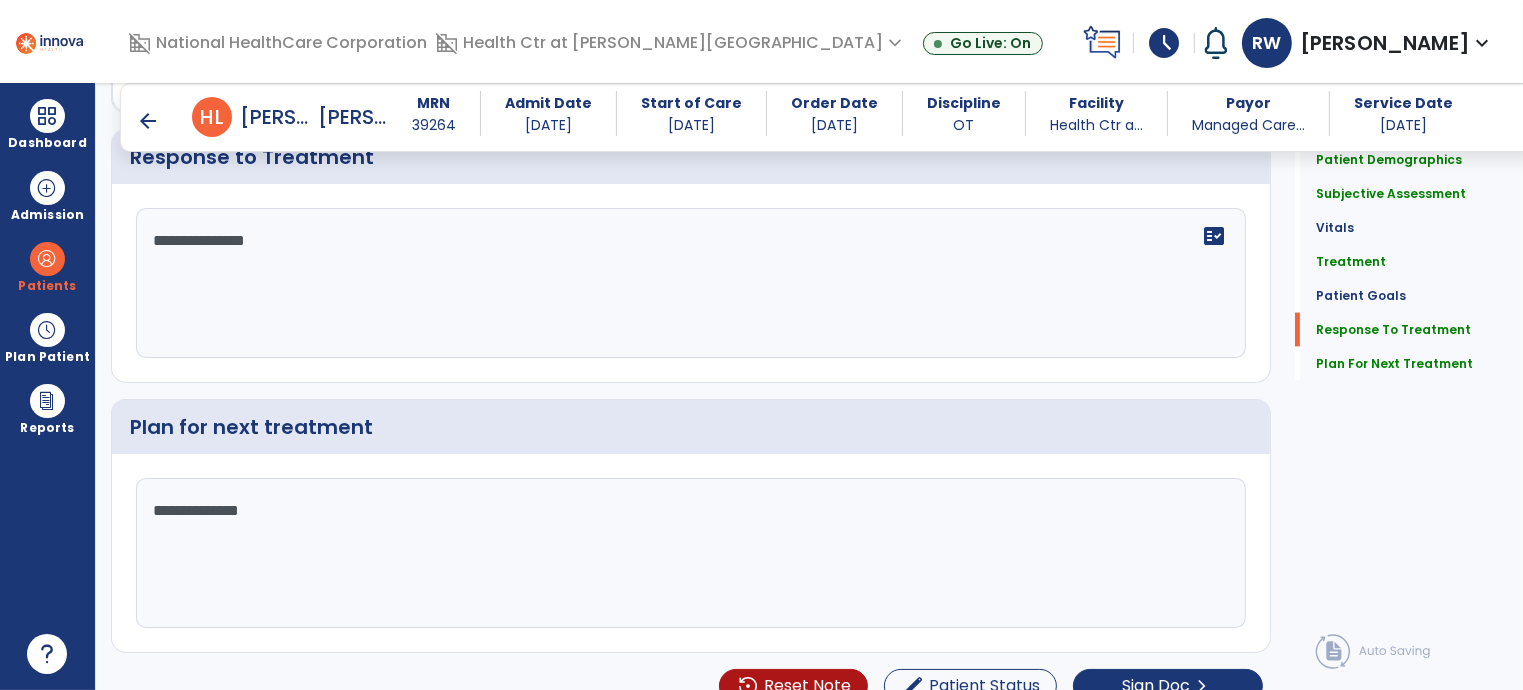 scroll, scrollTop: 2687, scrollLeft: 0, axis: vertical 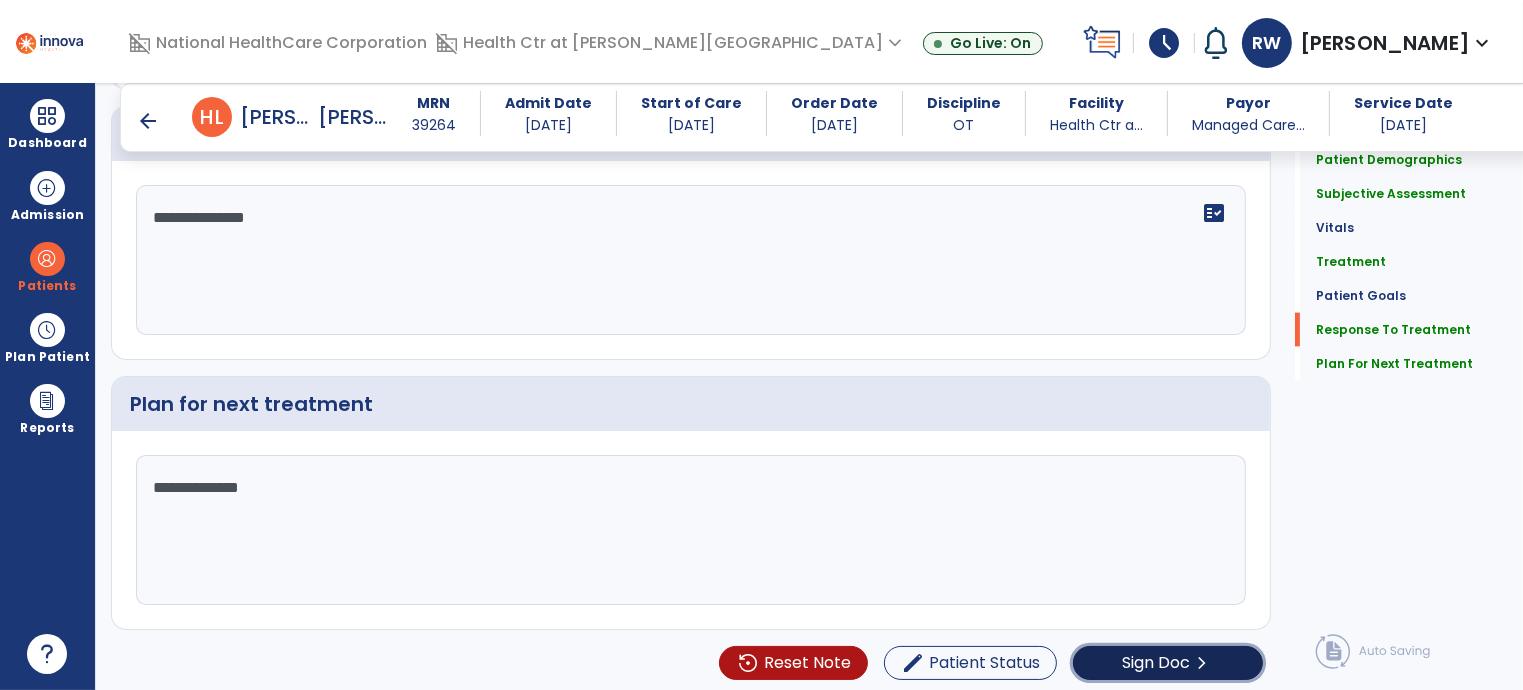 click on "Sign Doc" 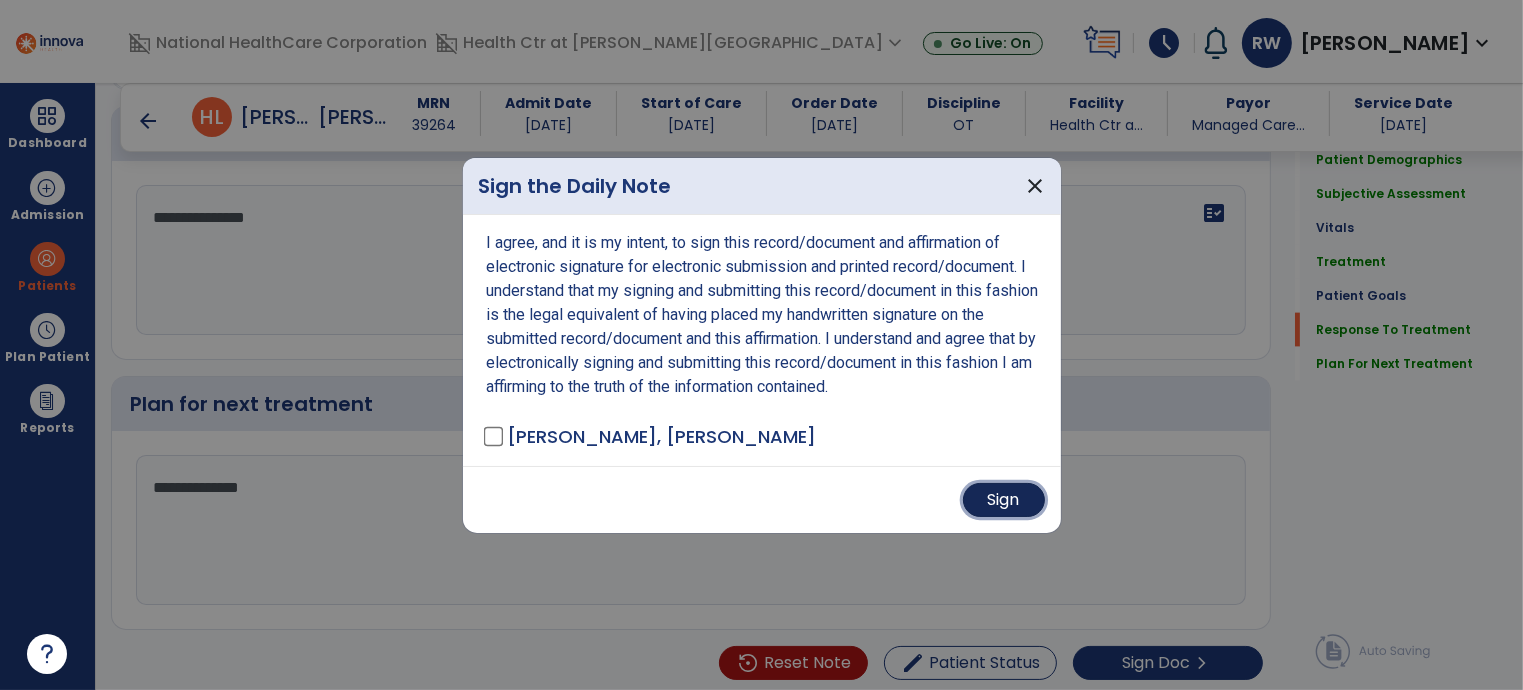 click on "Sign" at bounding box center (1004, 500) 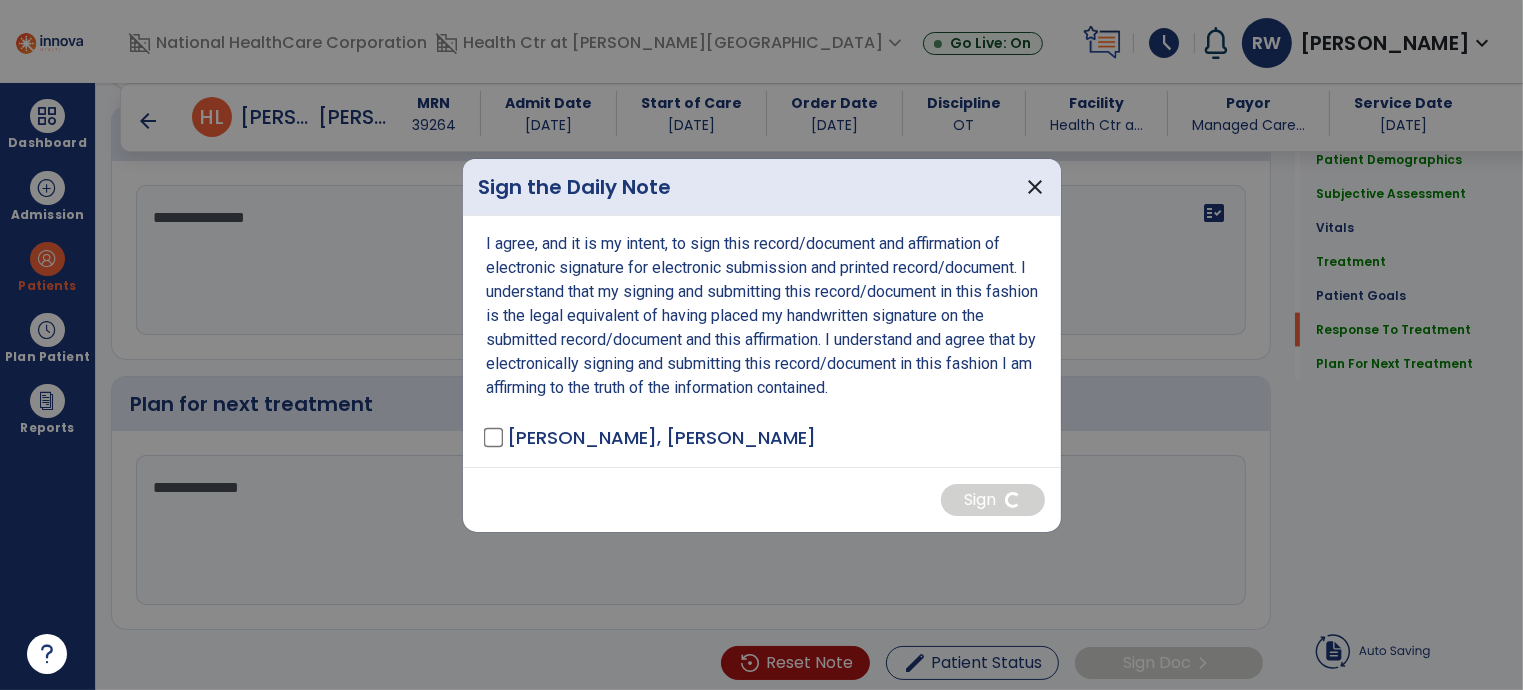 click on "Sign" at bounding box center [762, 499] 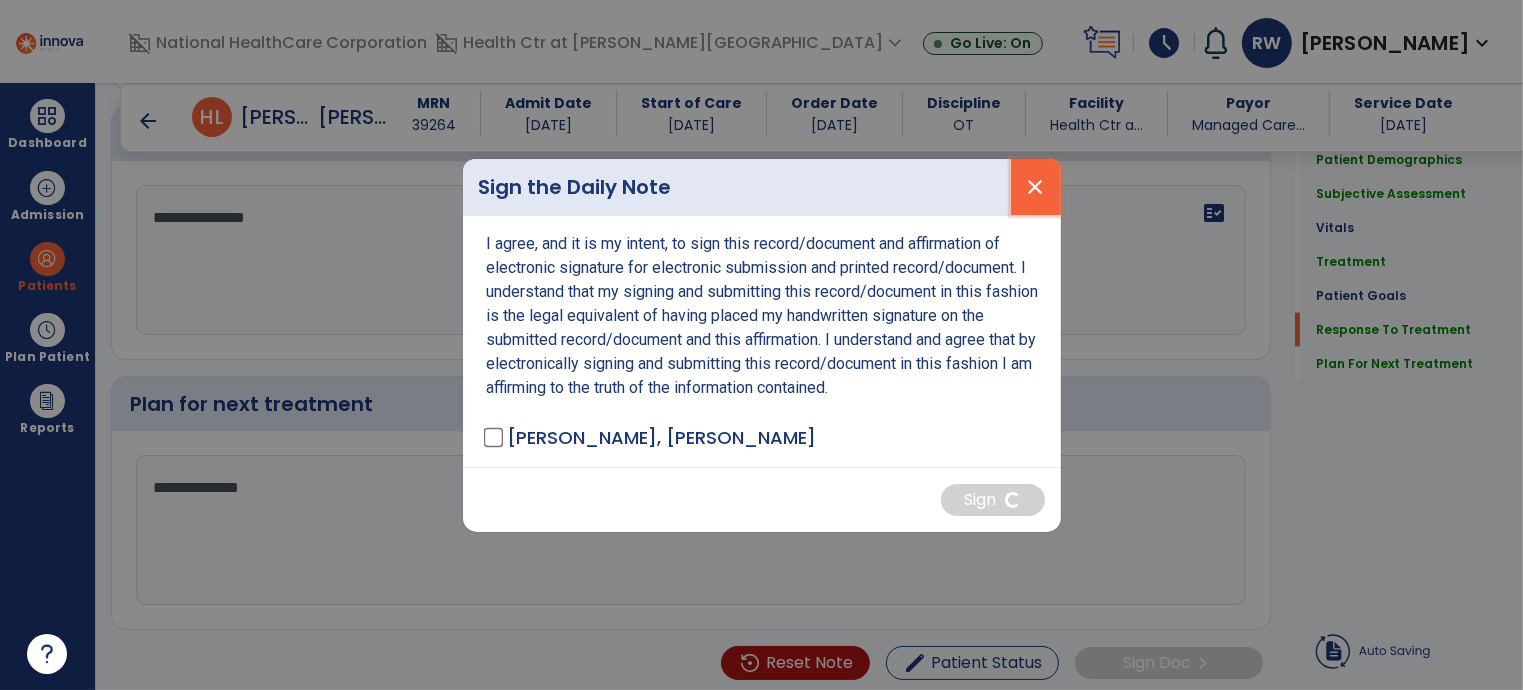 click on "close" at bounding box center [1036, 187] 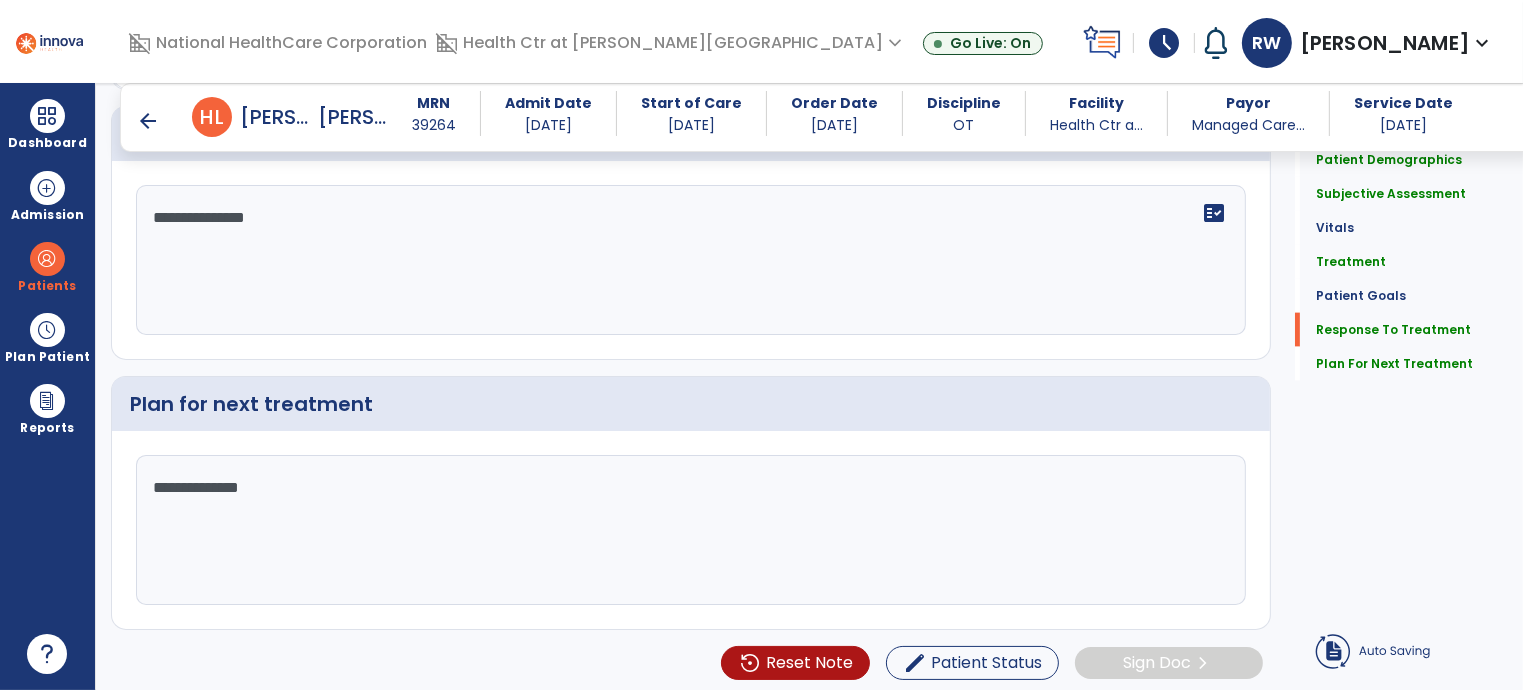 click on "arrow_back" at bounding box center (148, 121) 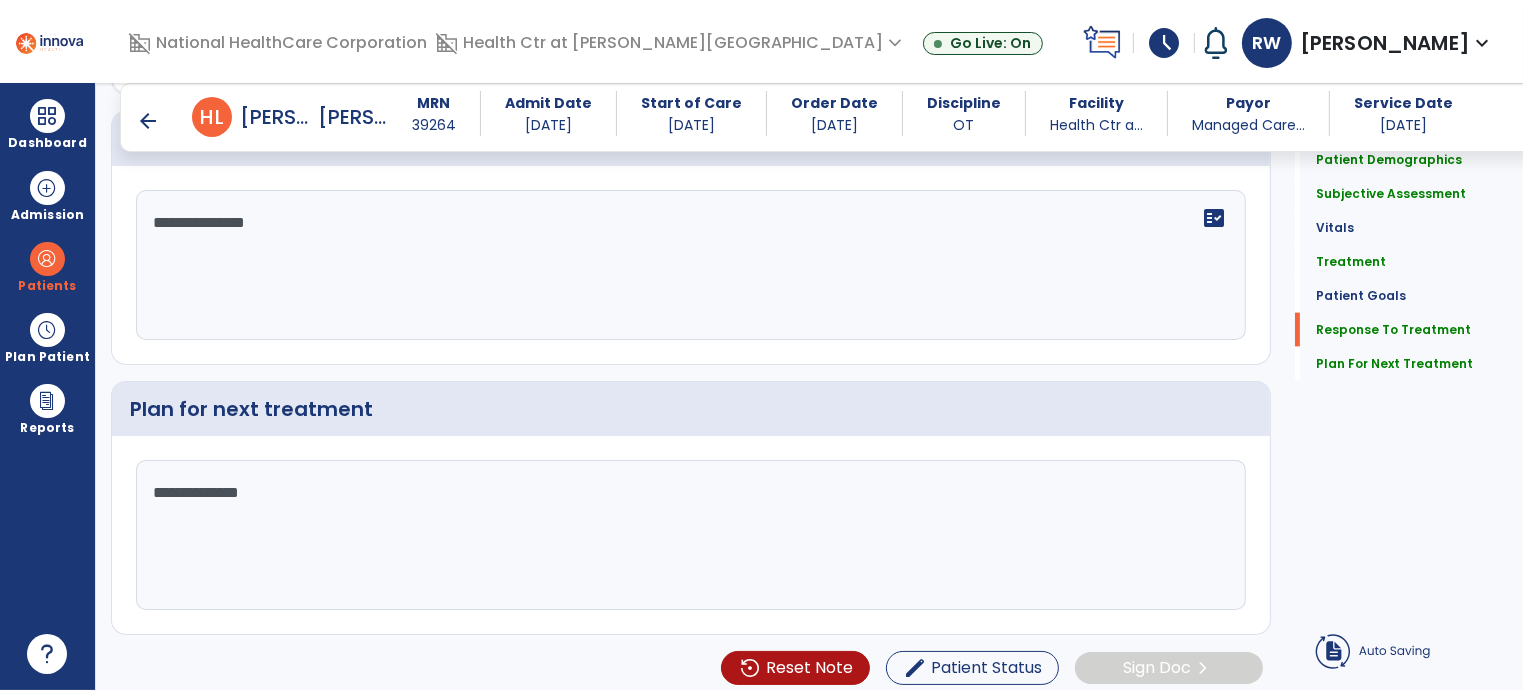 scroll, scrollTop: 2687, scrollLeft: 0, axis: vertical 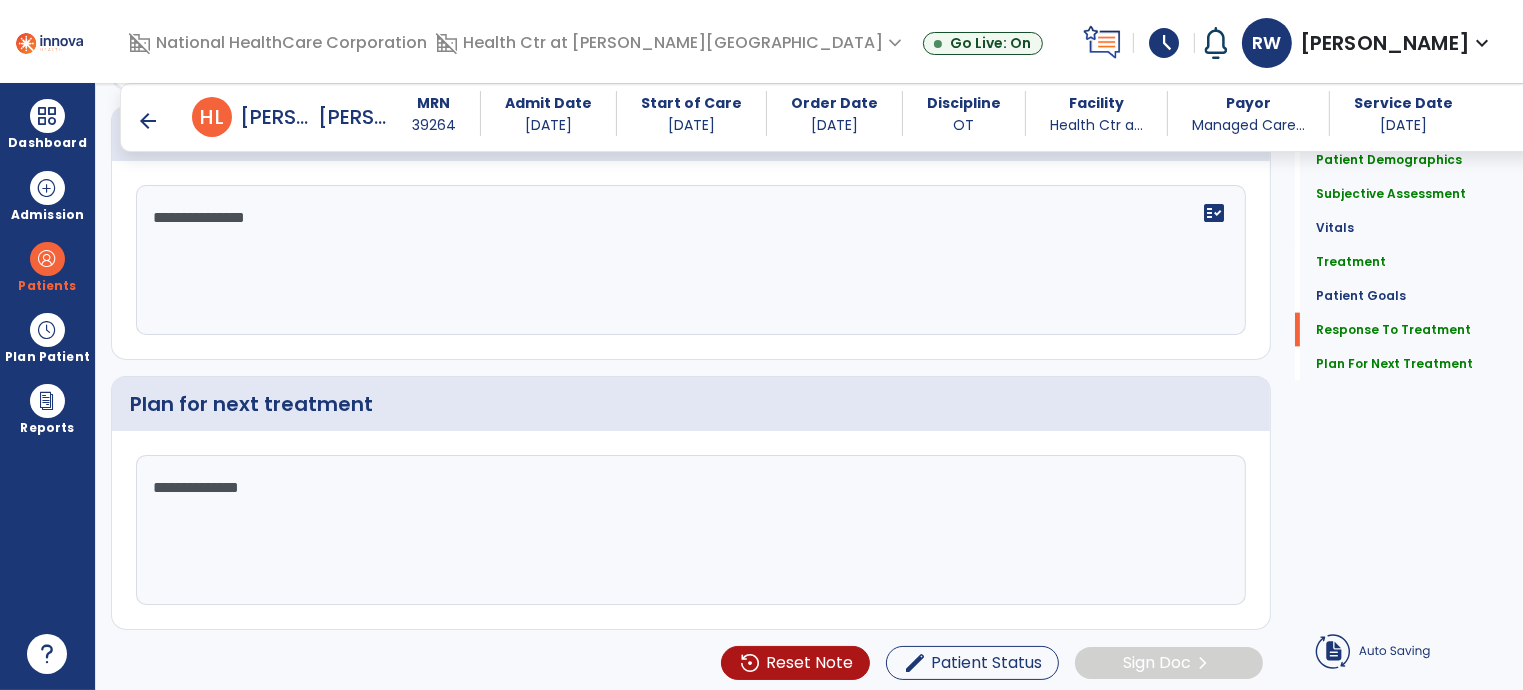 click on "arrow_back" at bounding box center (148, 121) 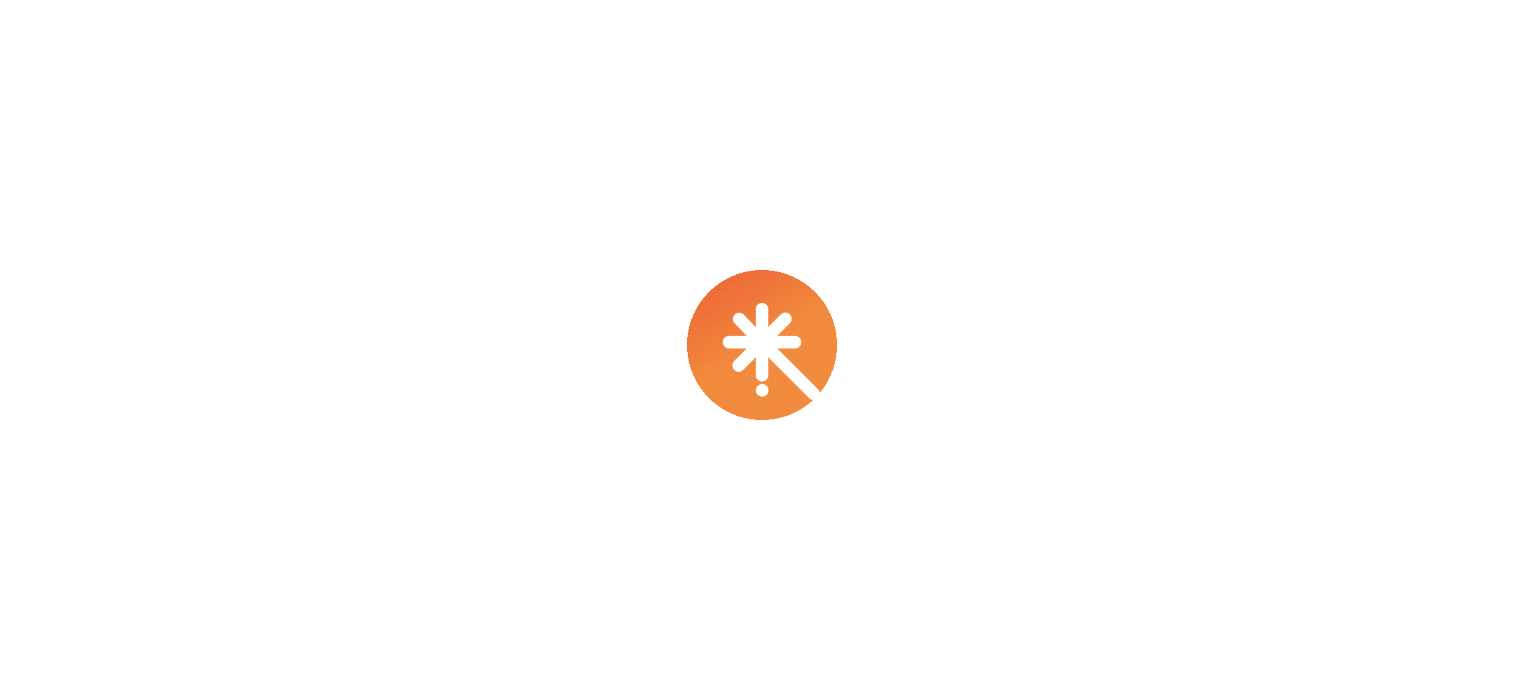 scroll, scrollTop: 0, scrollLeft: 0, axis: both 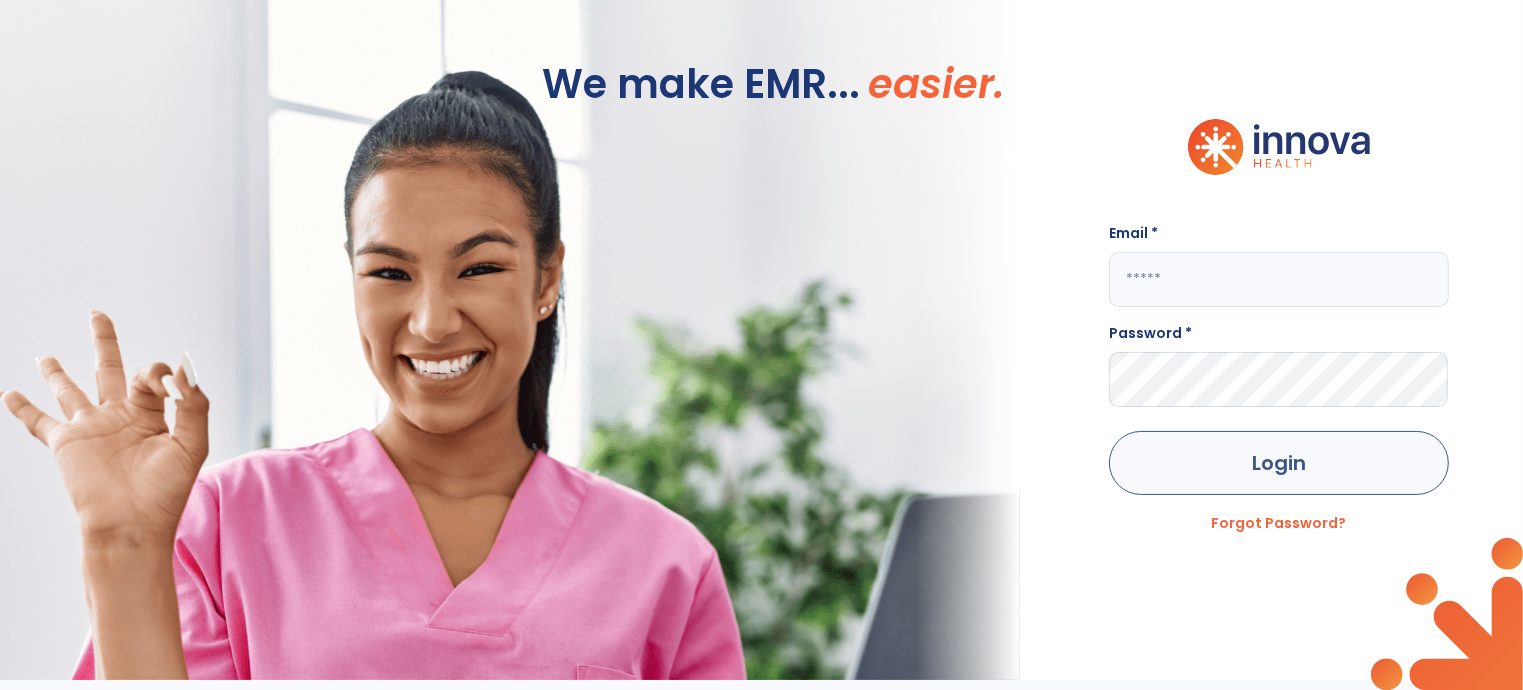 type on "**********" 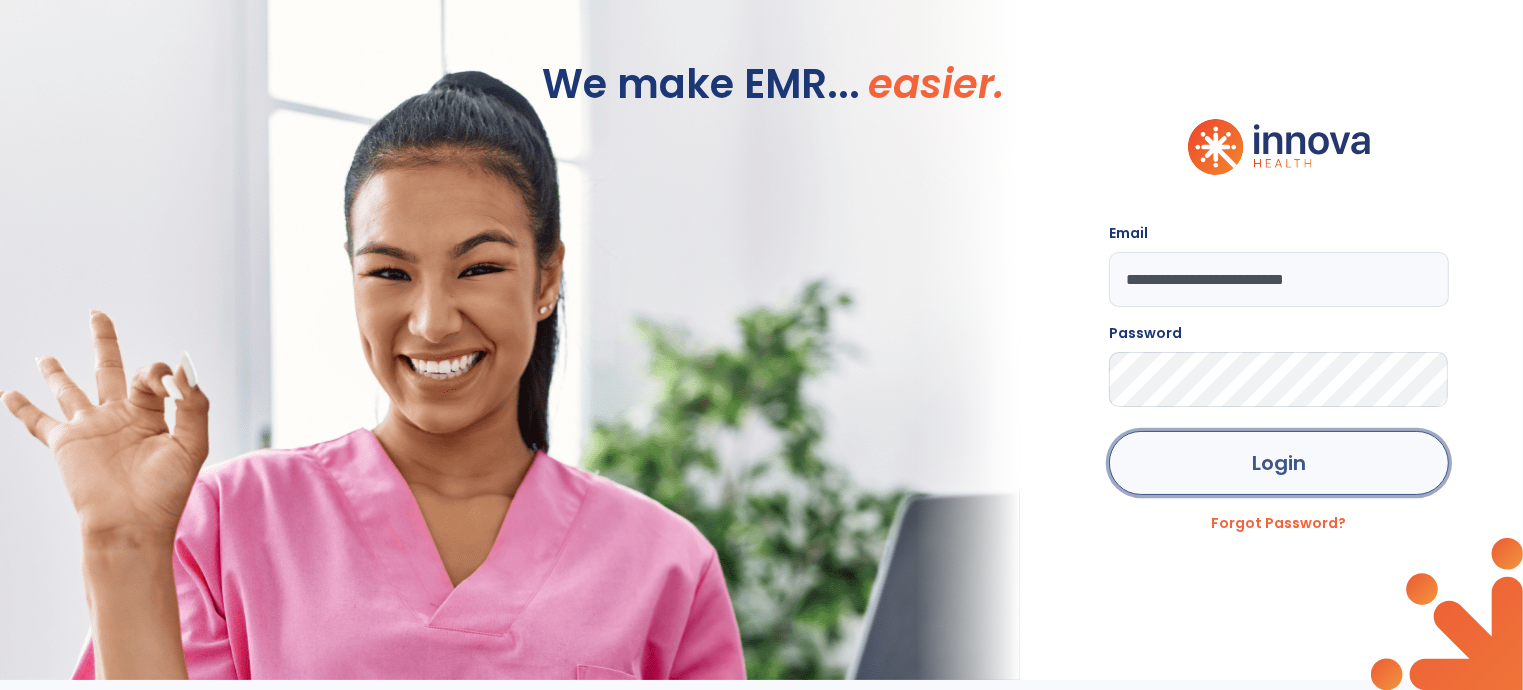 click on "Login" 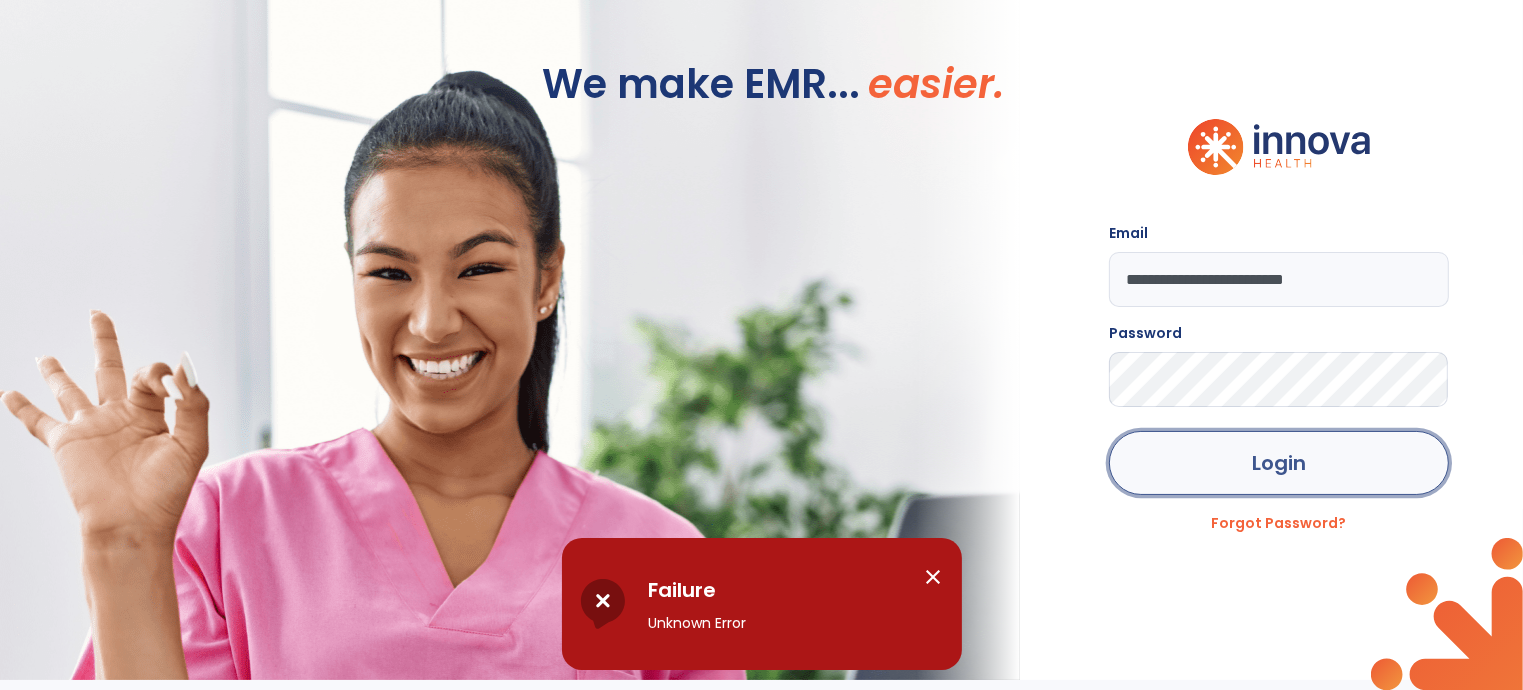 click on "Login" 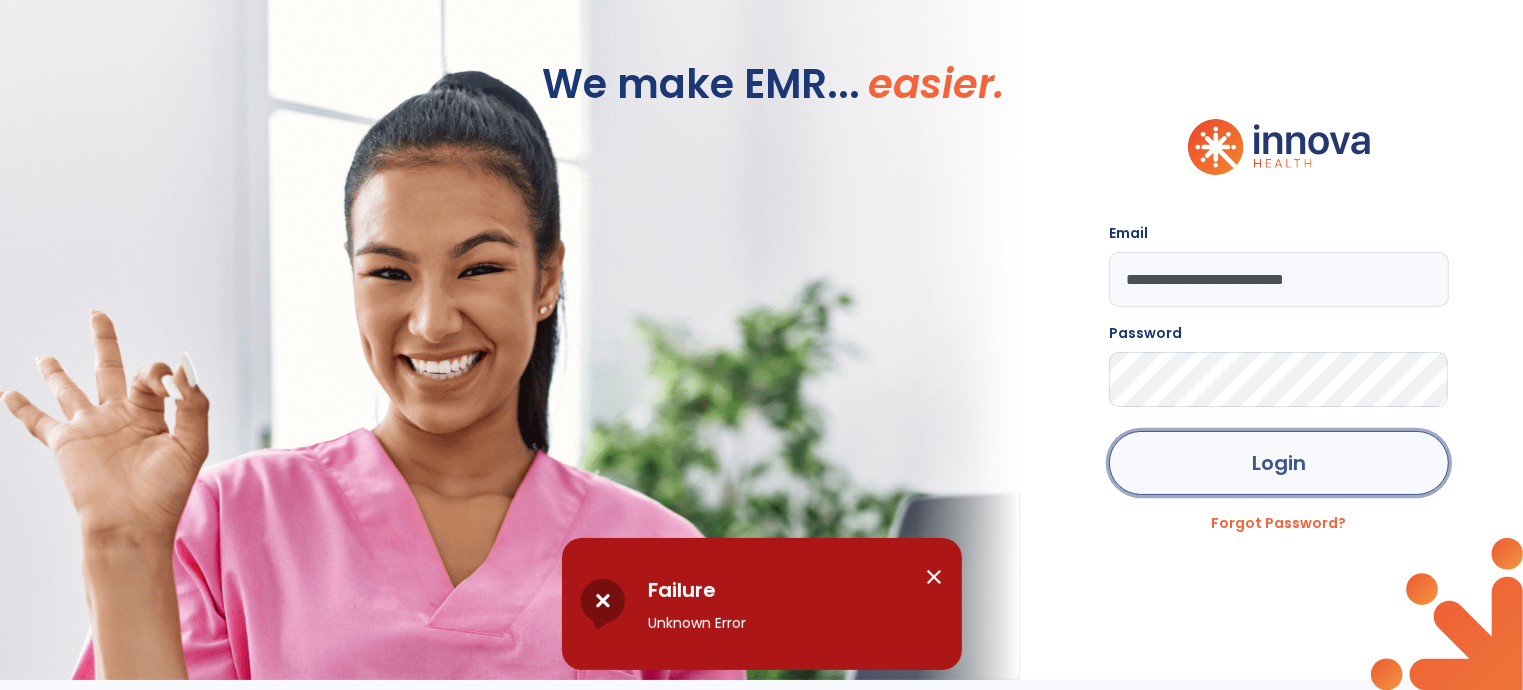 click on "Login" 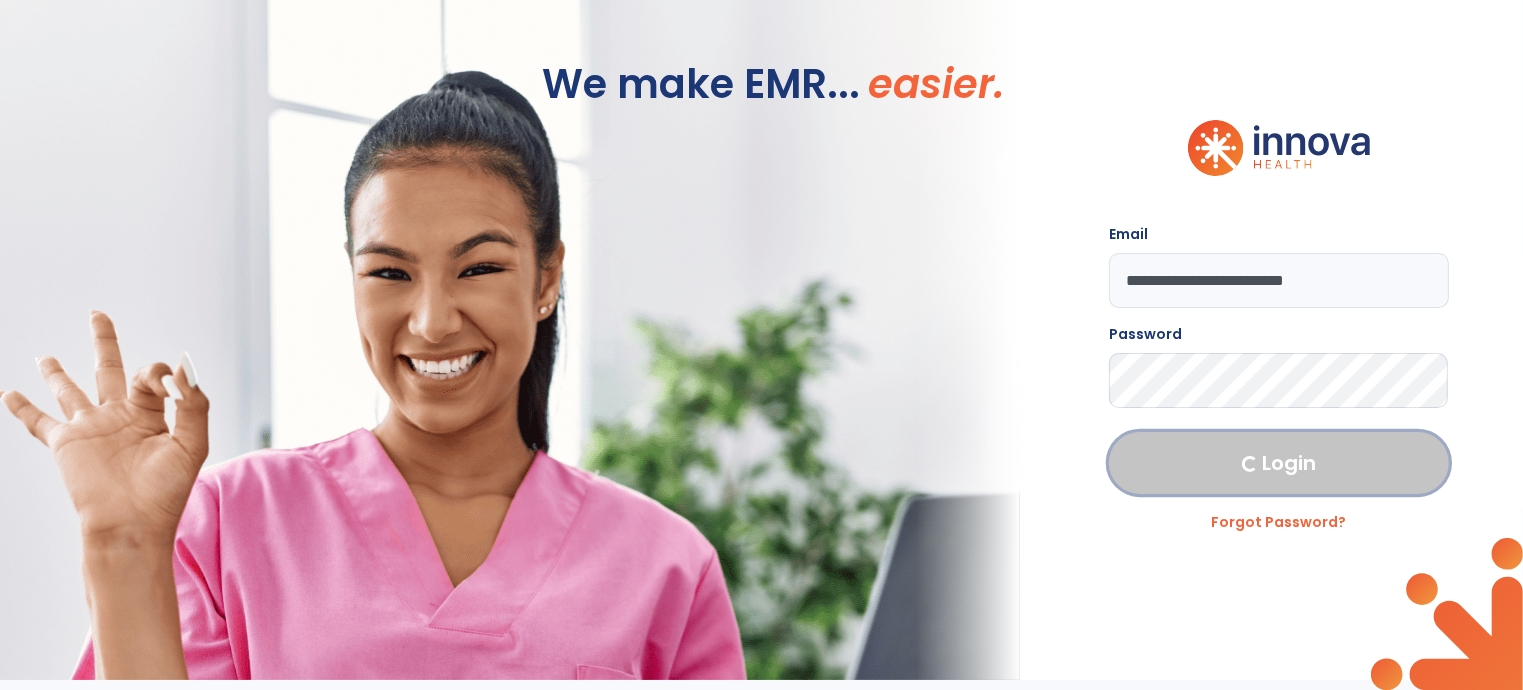 click on "Login" 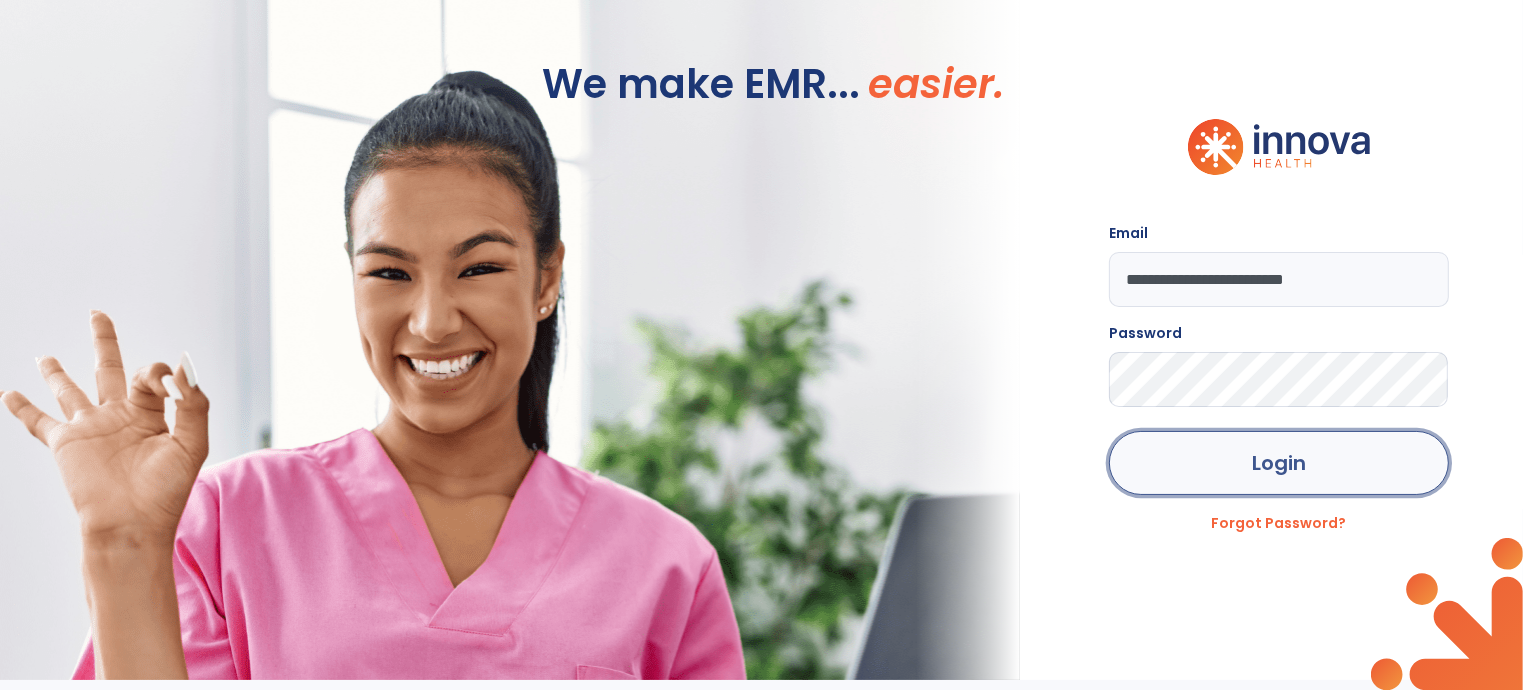 click on "Login" 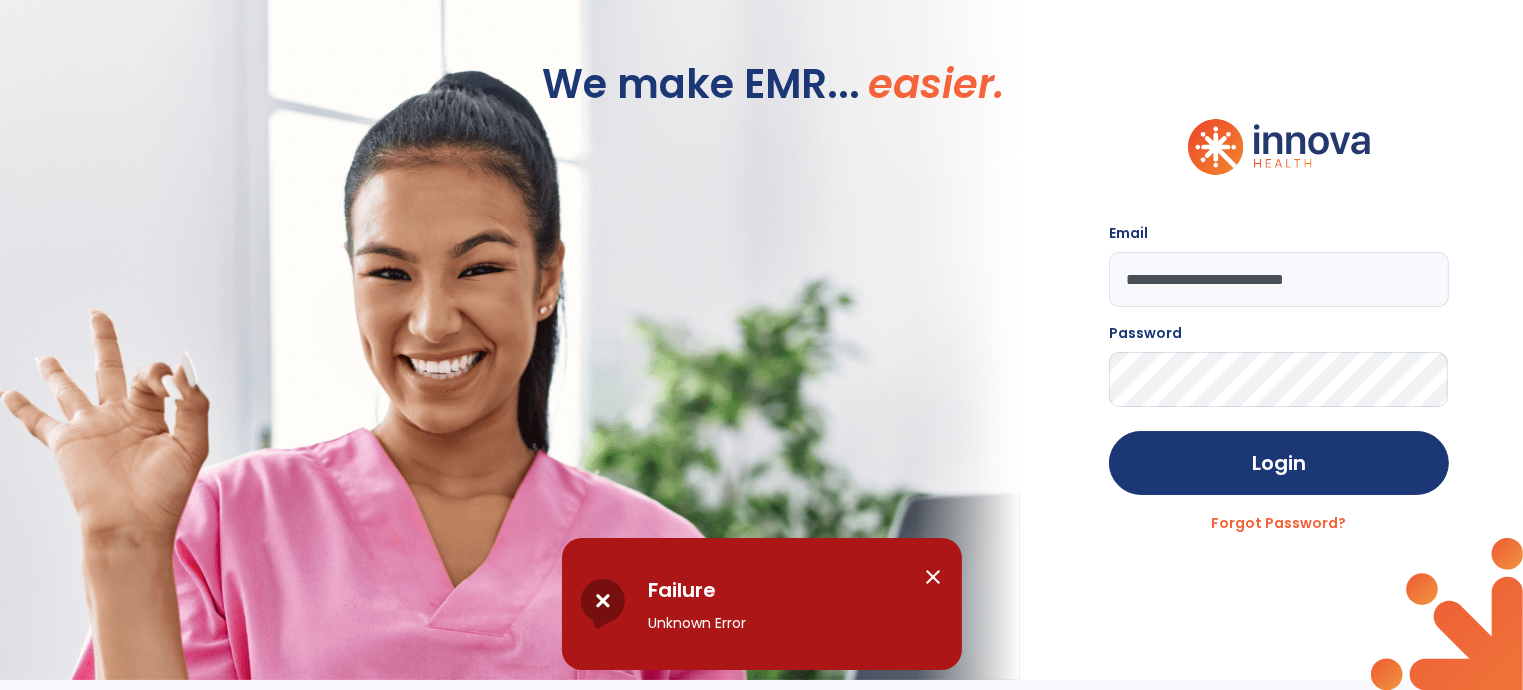 click on "We make EMR... easier." 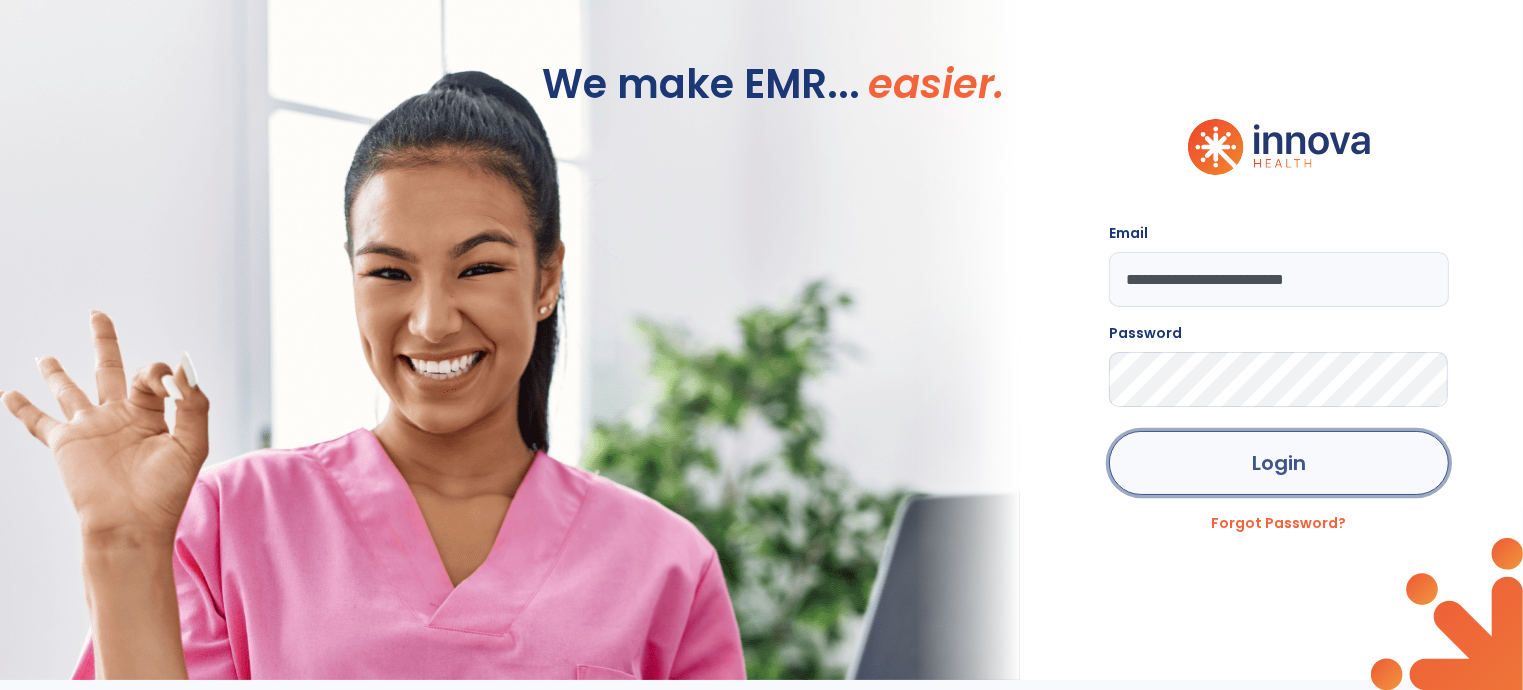 click on "Login" 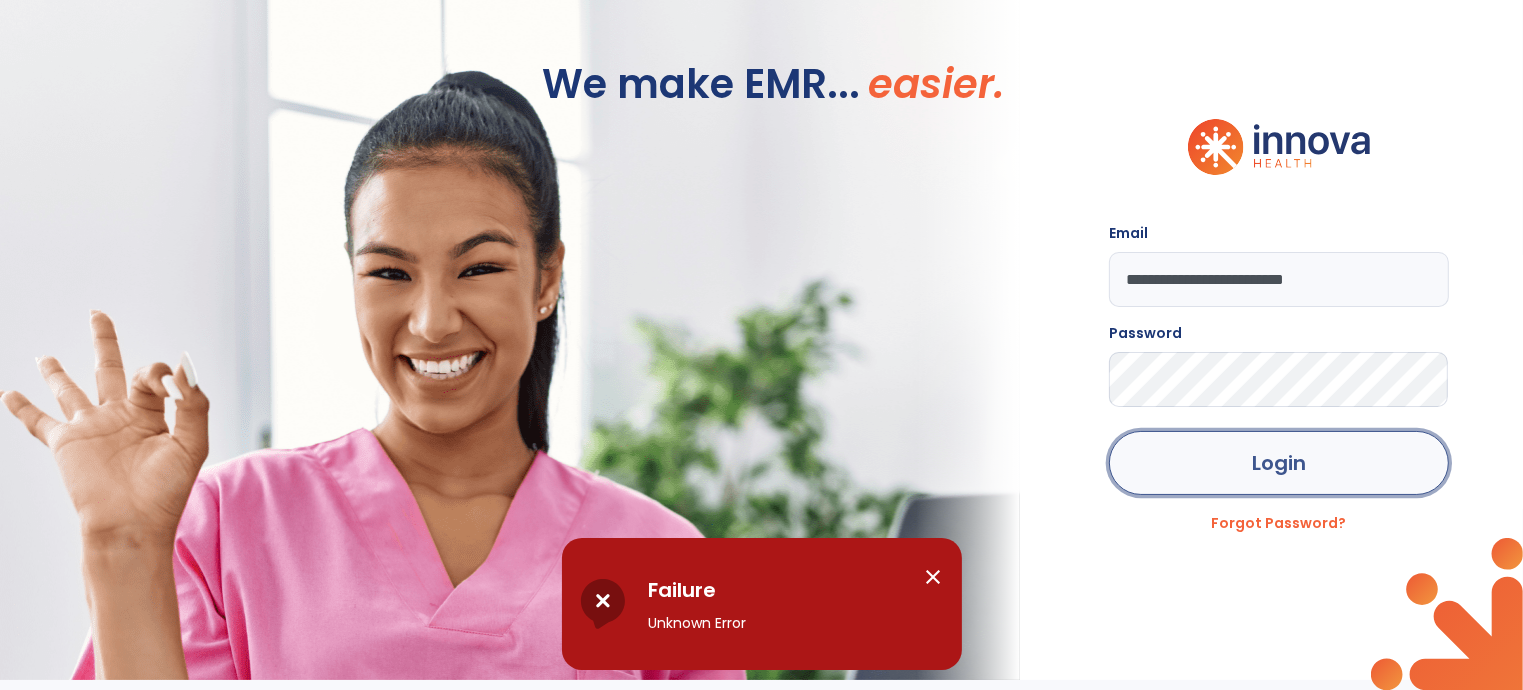 click on "Login" 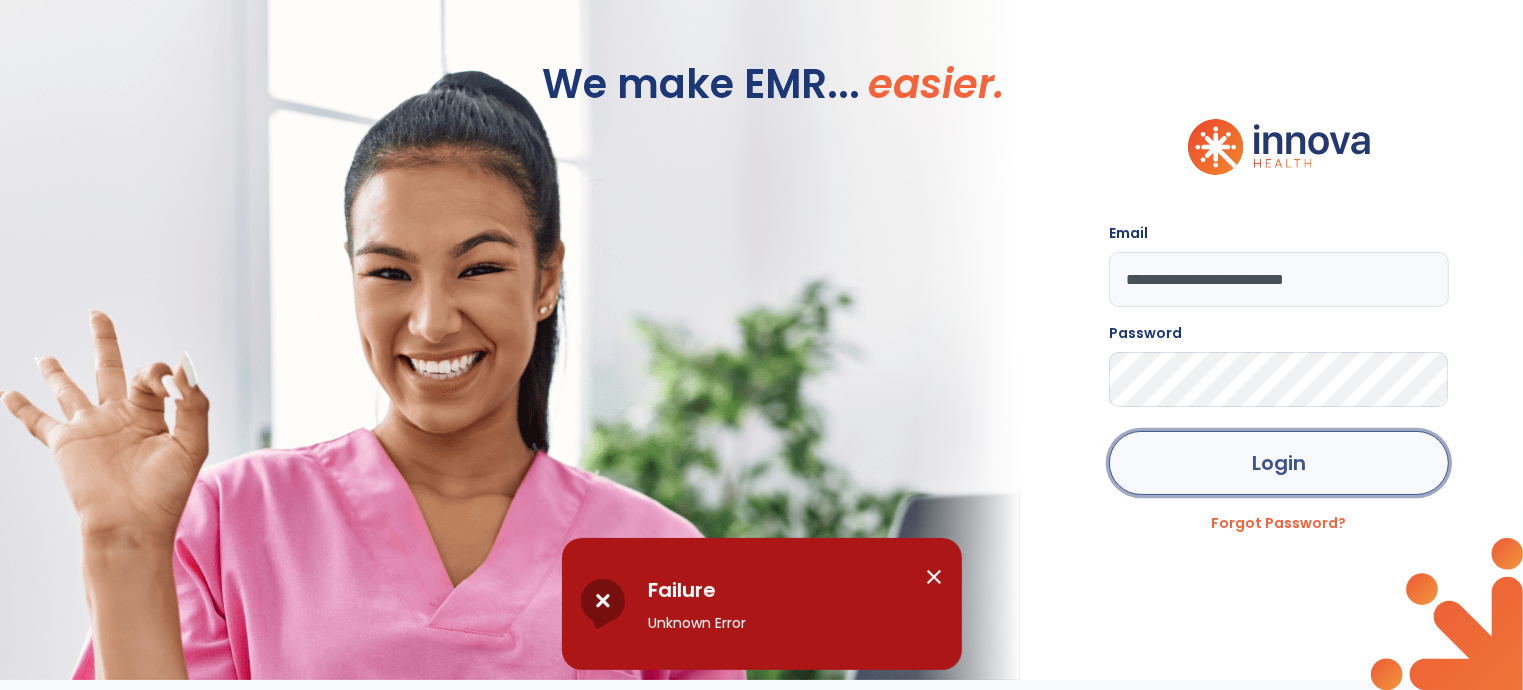 click on "Login" 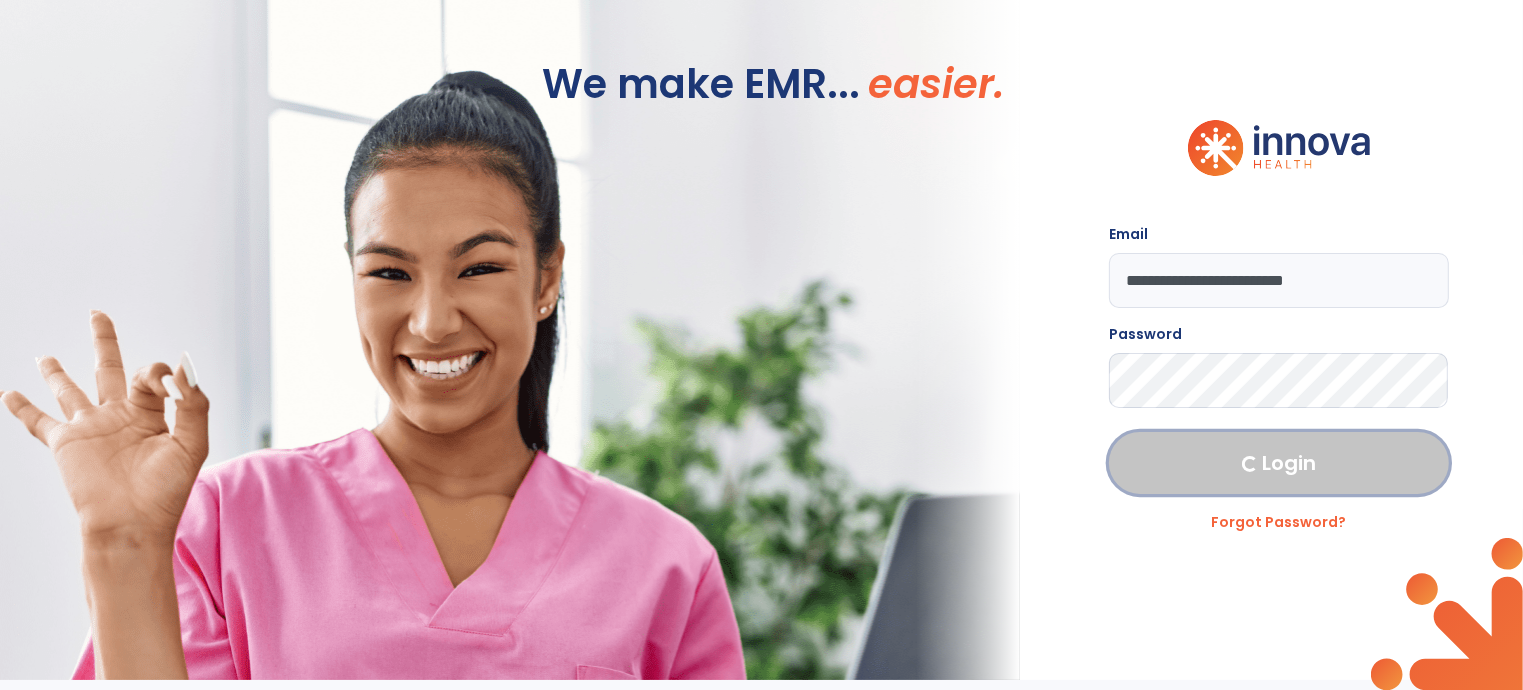 click on "Login" 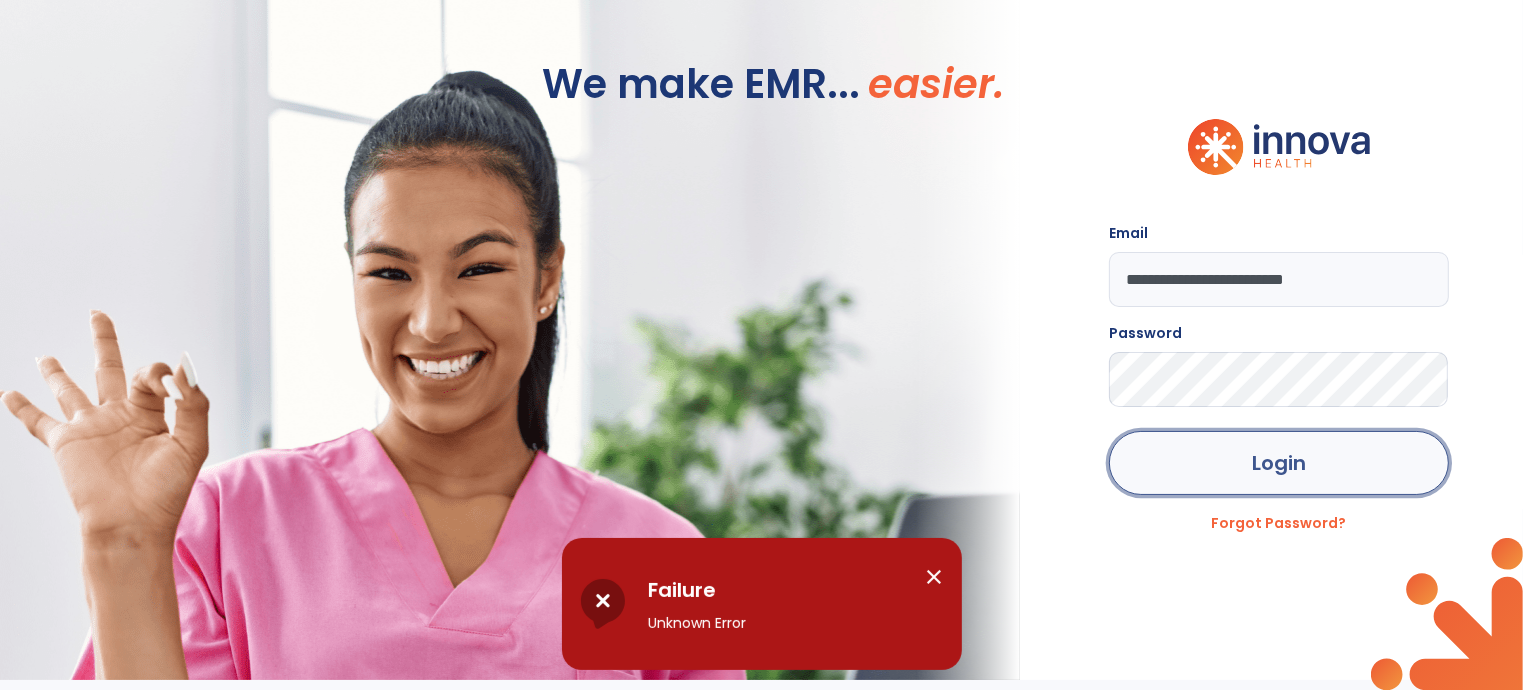 click on "Login" 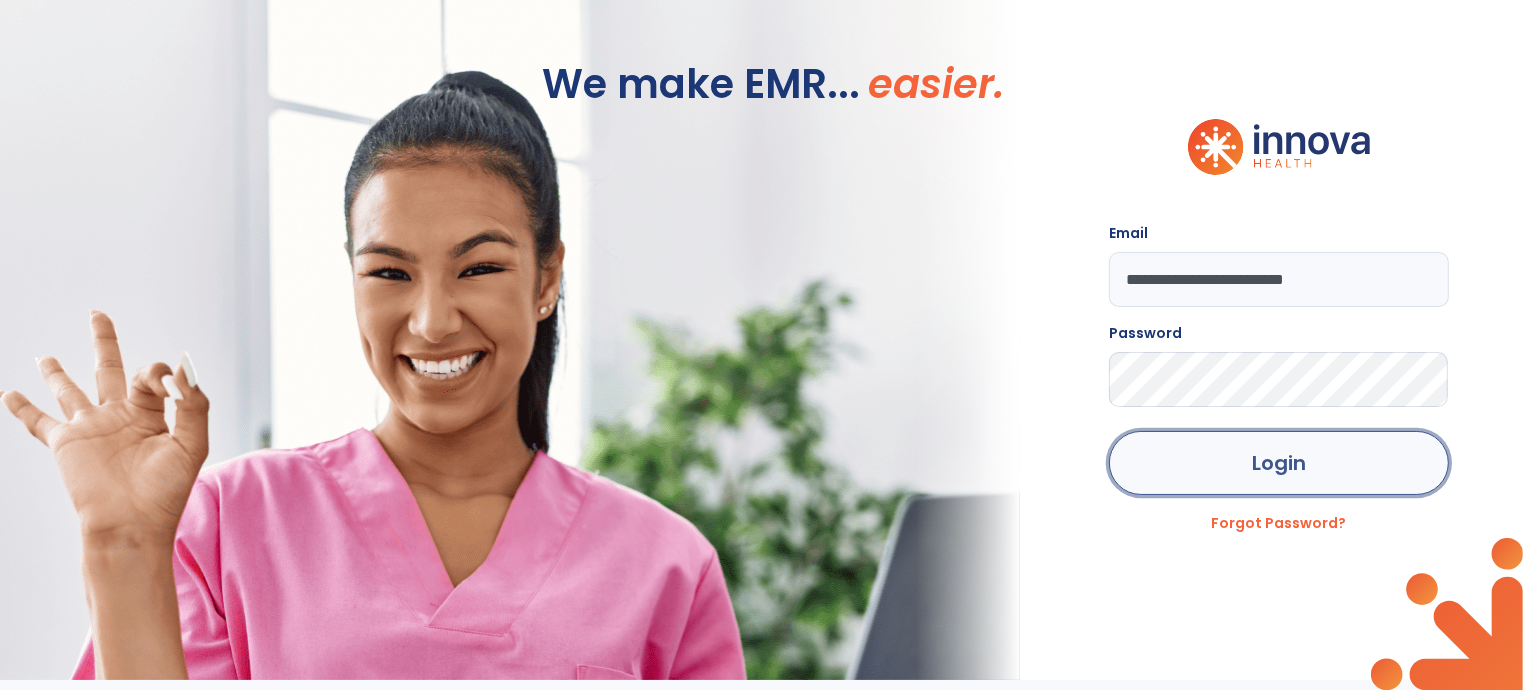 click on "Login" 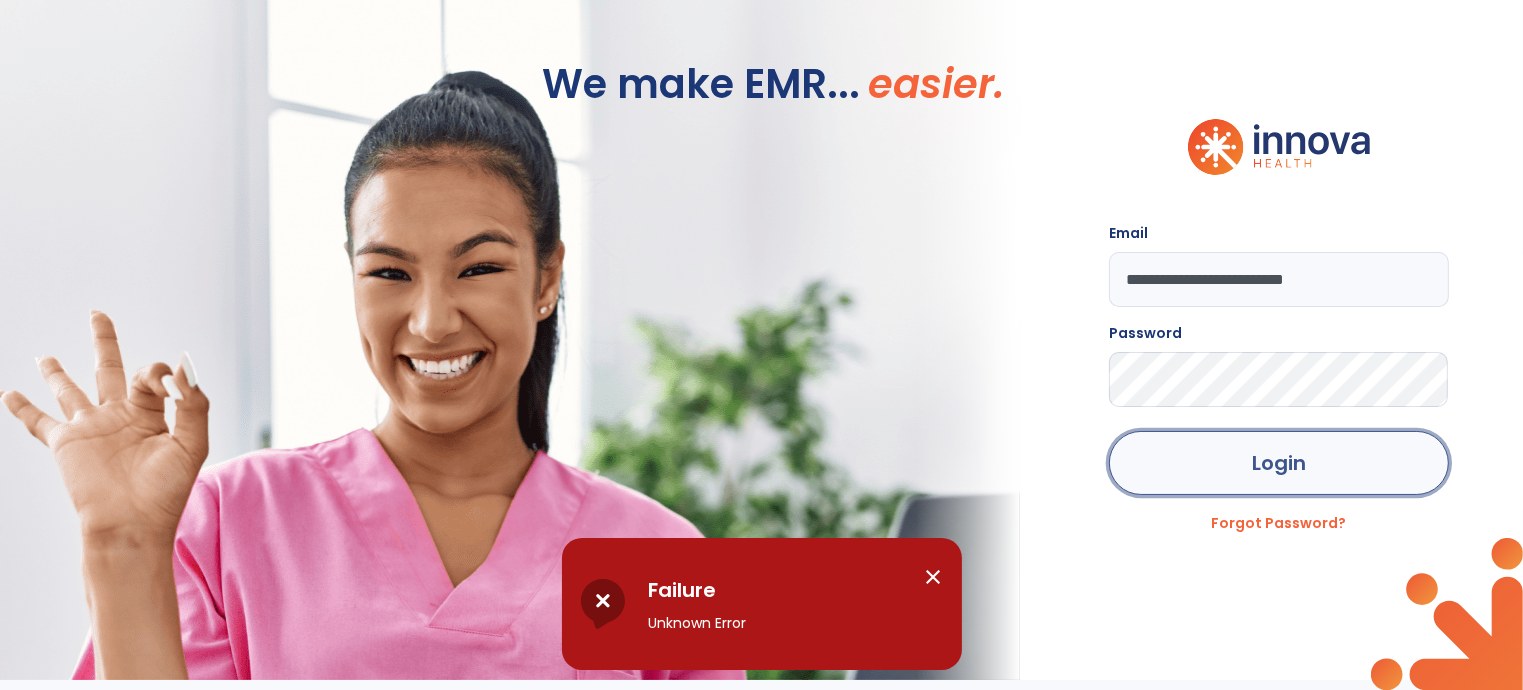 click on "Login" 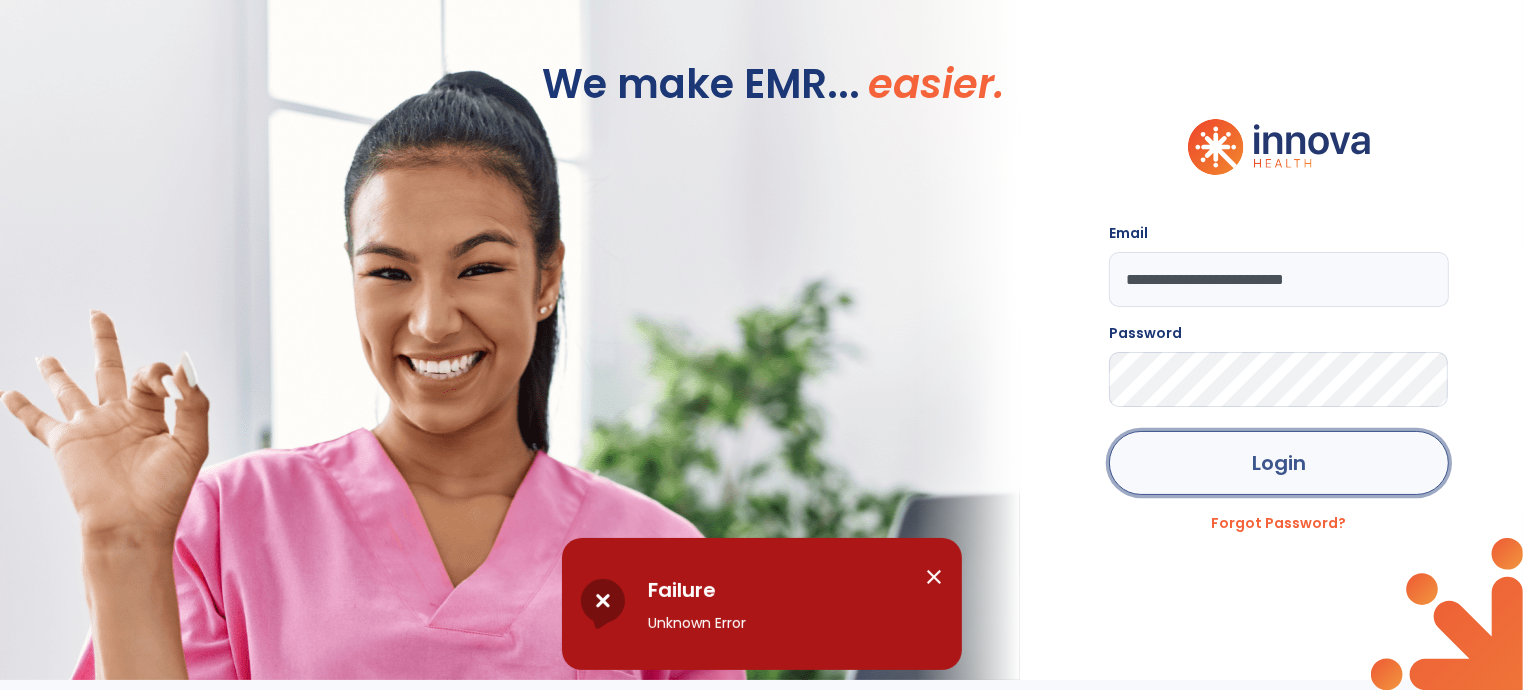 click on "Login" 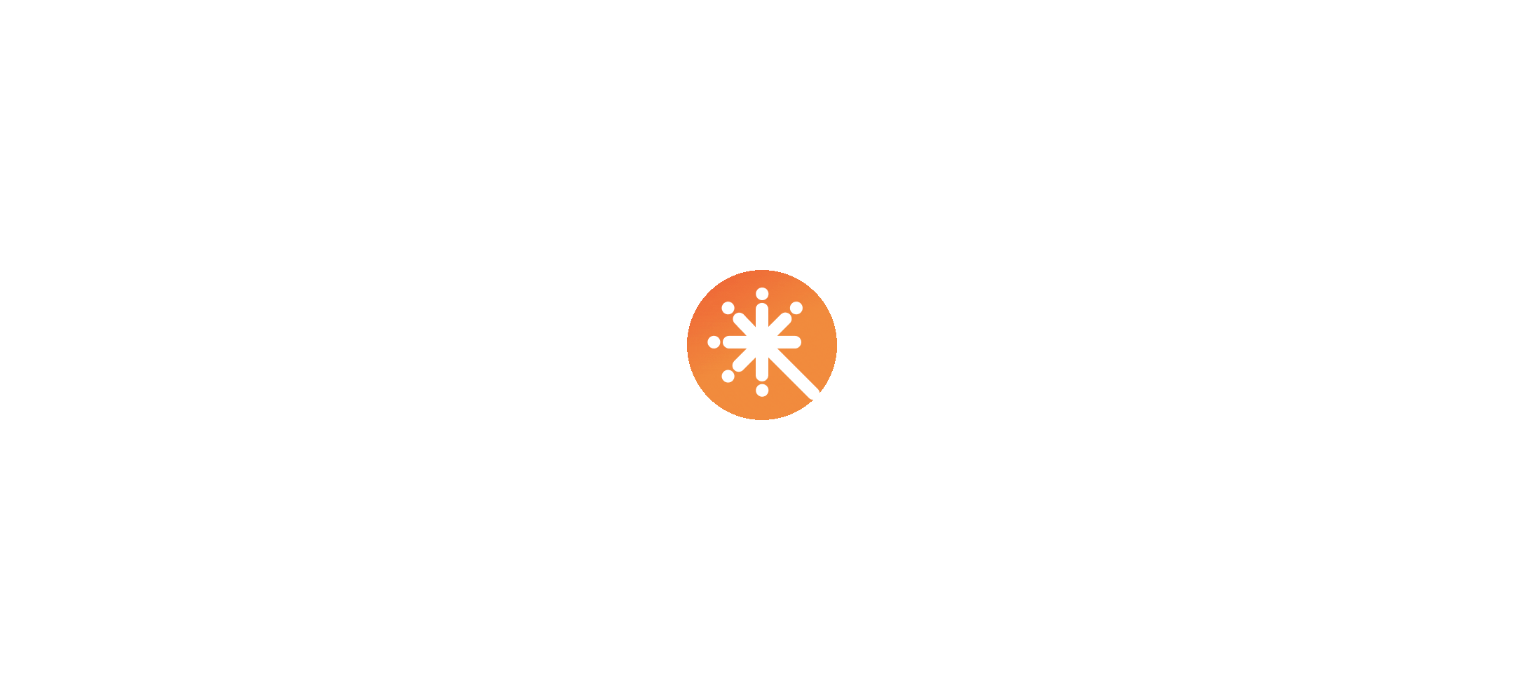 scroll, scrollTop: 0, scrollLeft: 0, axis: both 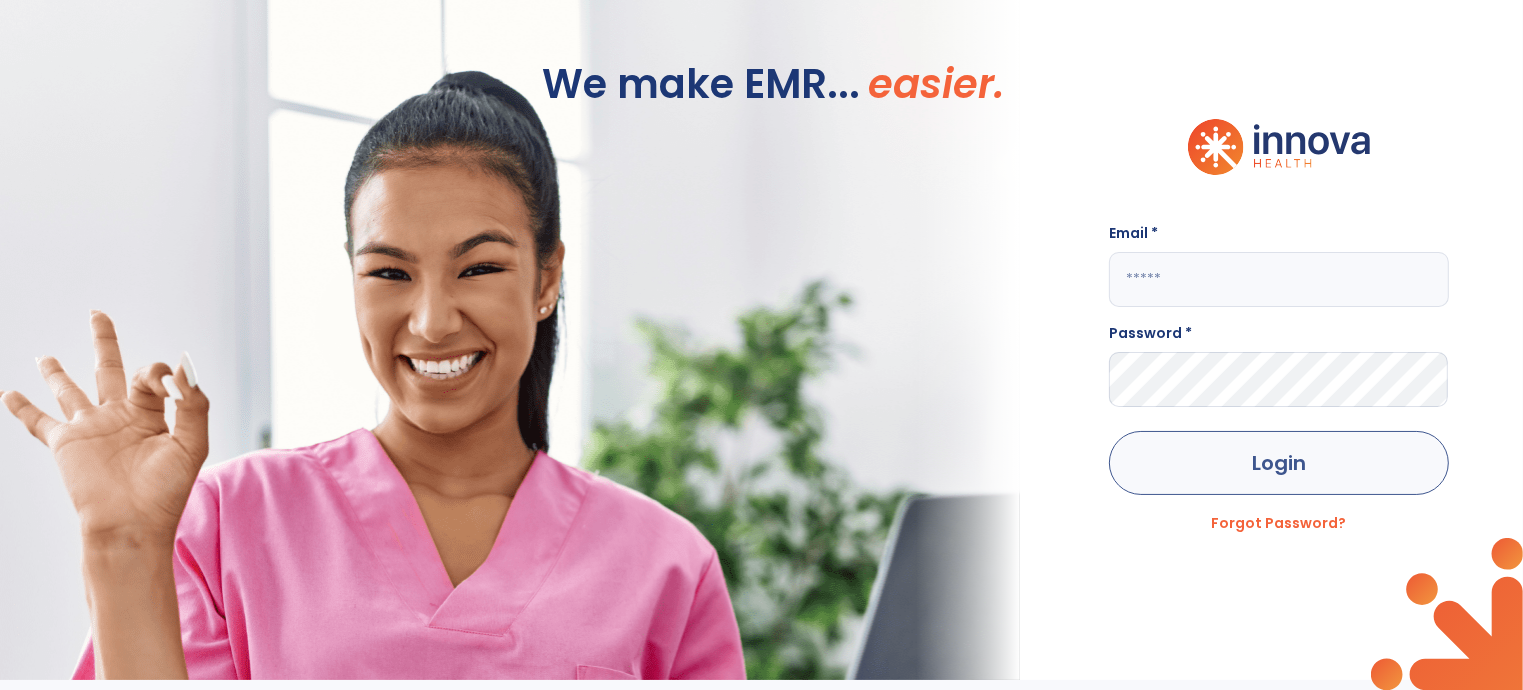 type on "**********" 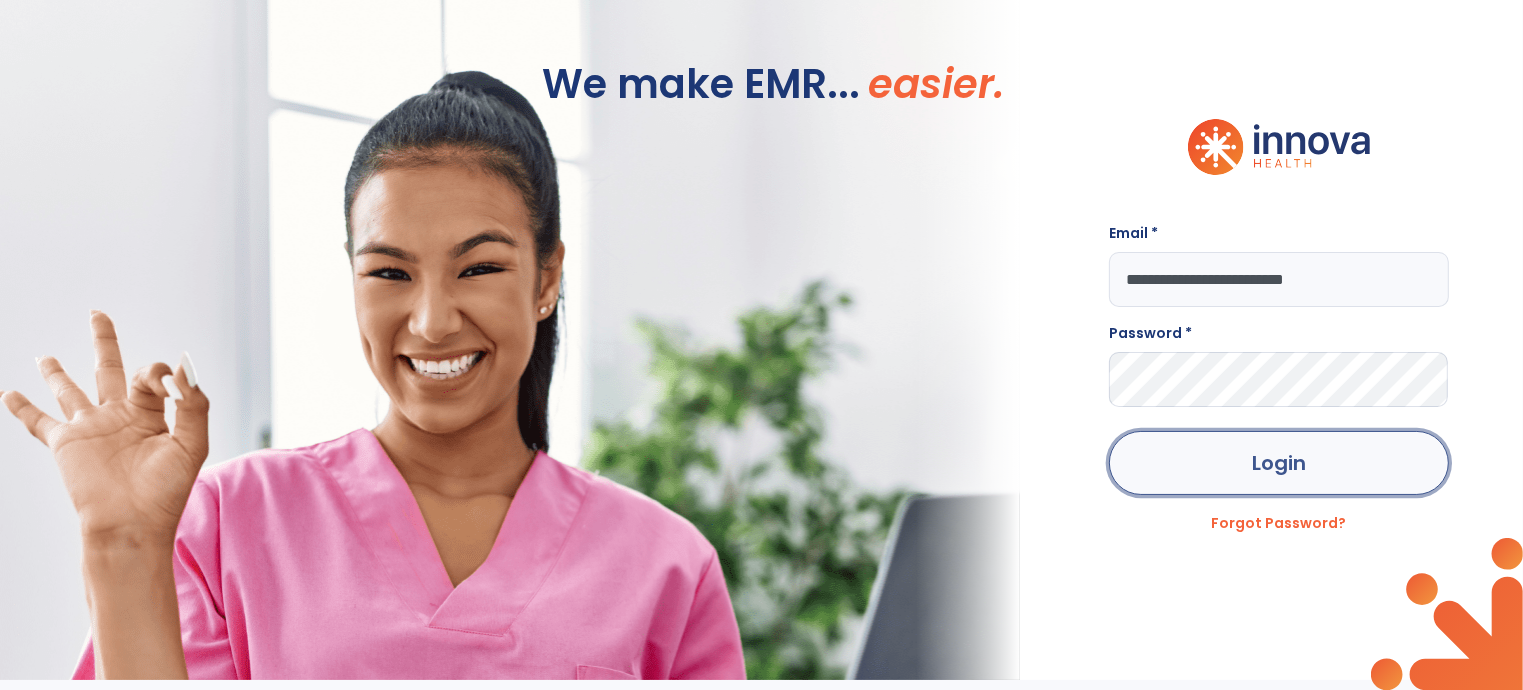 click on "Login" 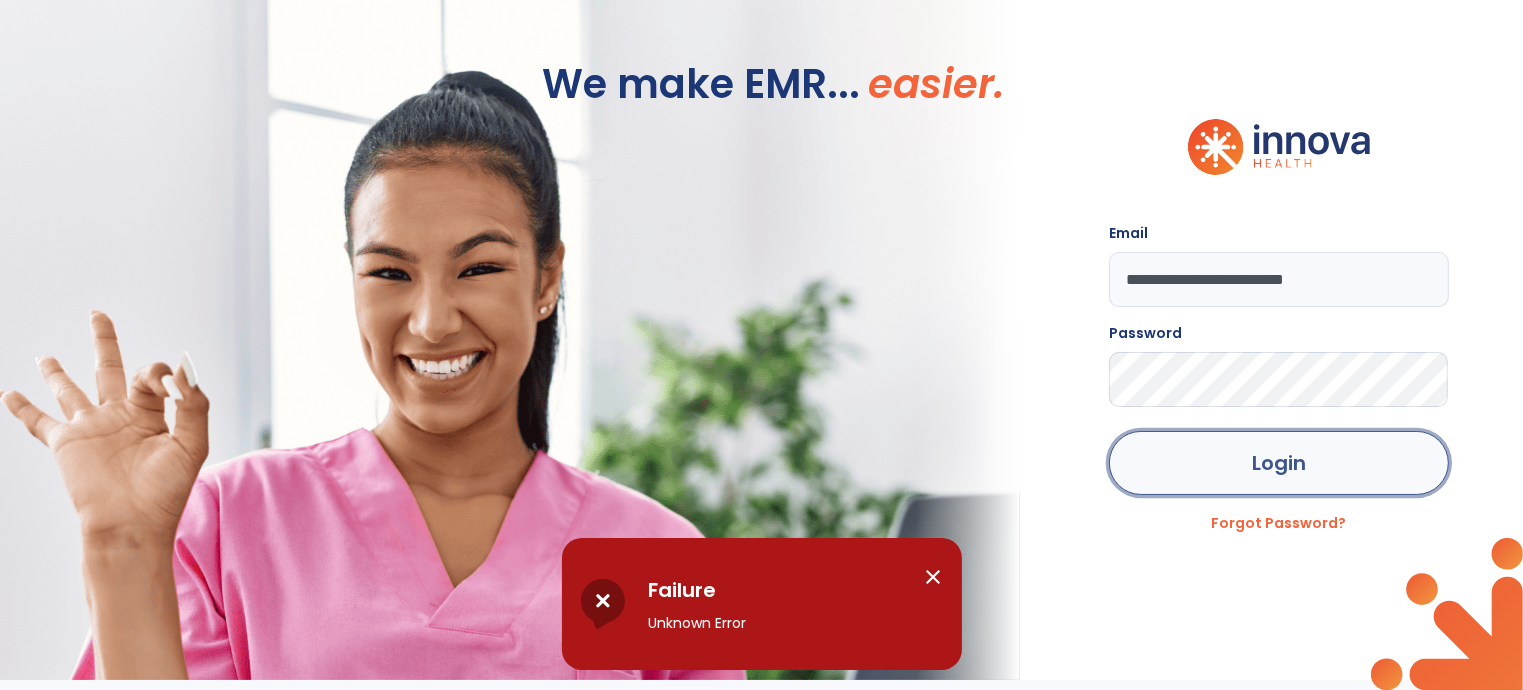 click on "Login" 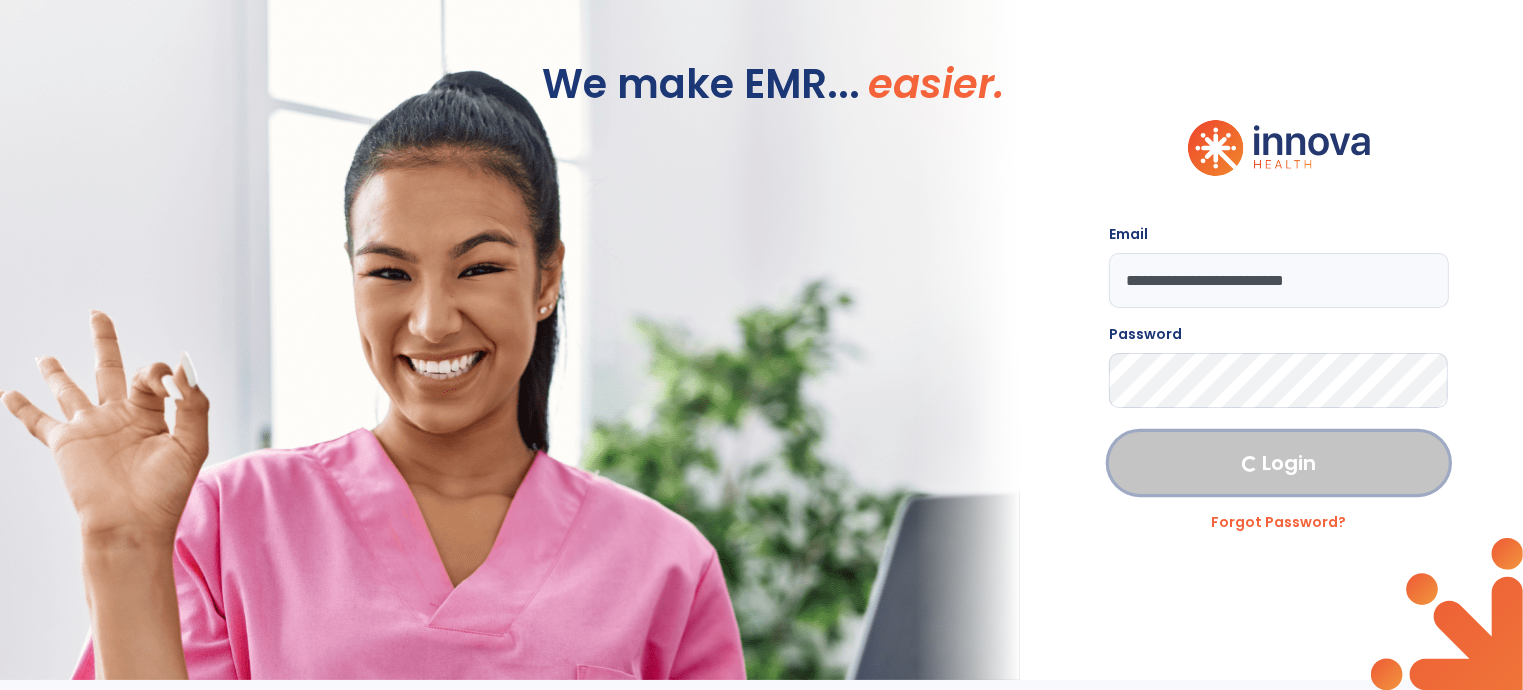 click on "Login" 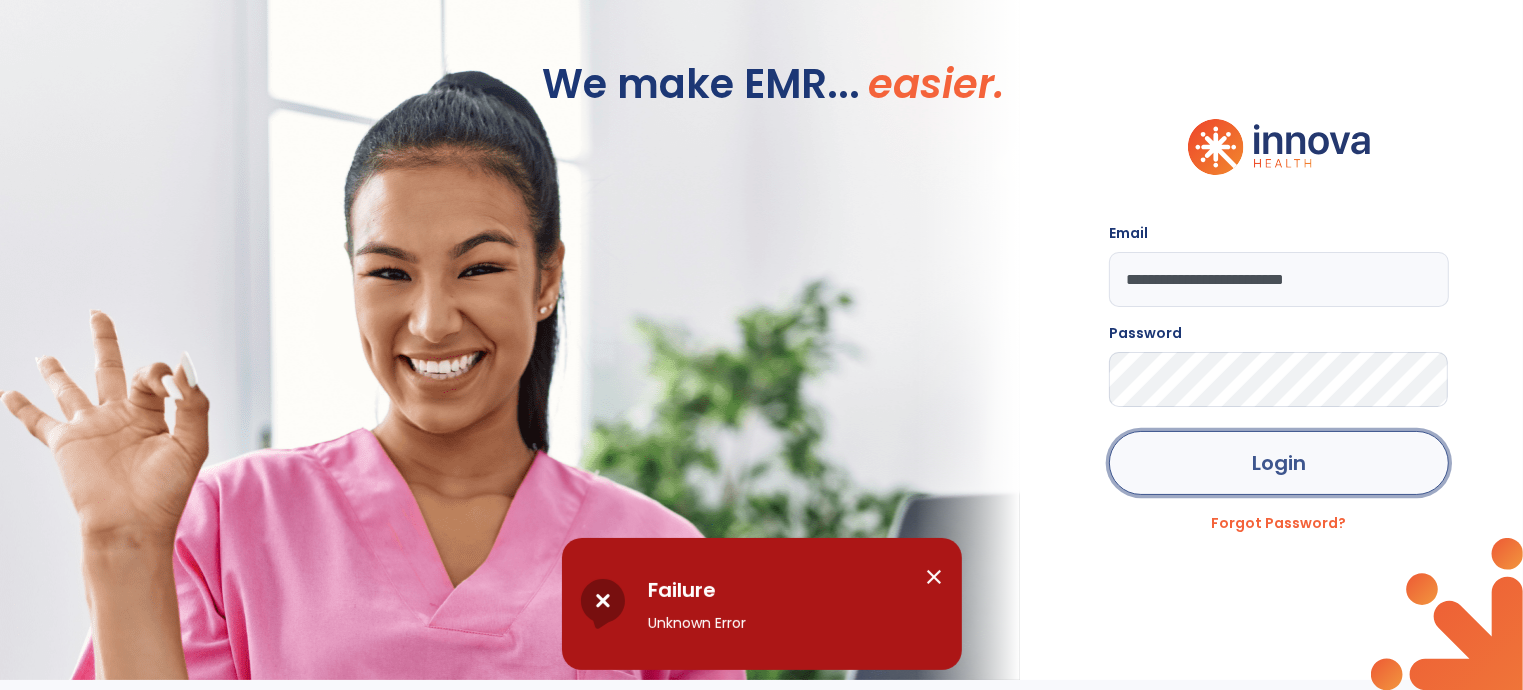 click on "Login" 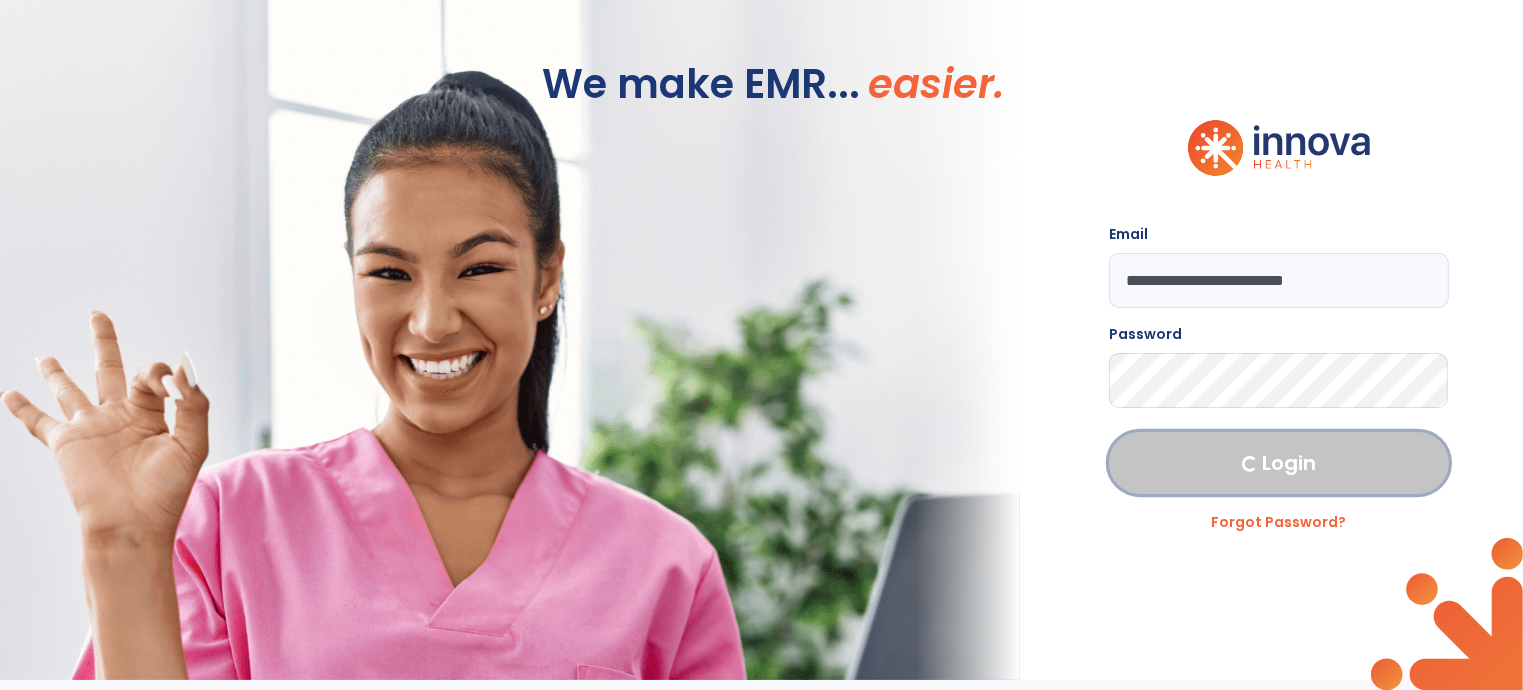 click on "Login" 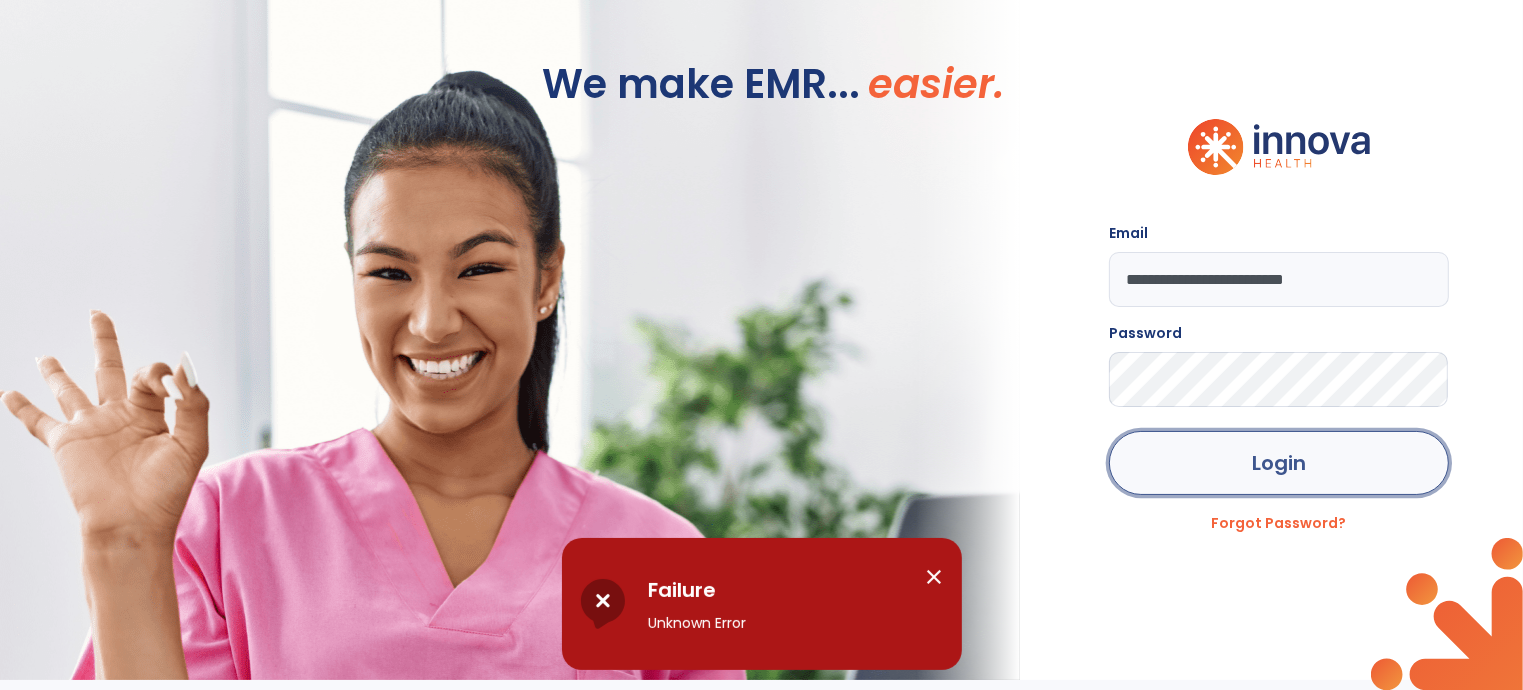 click on "Login" 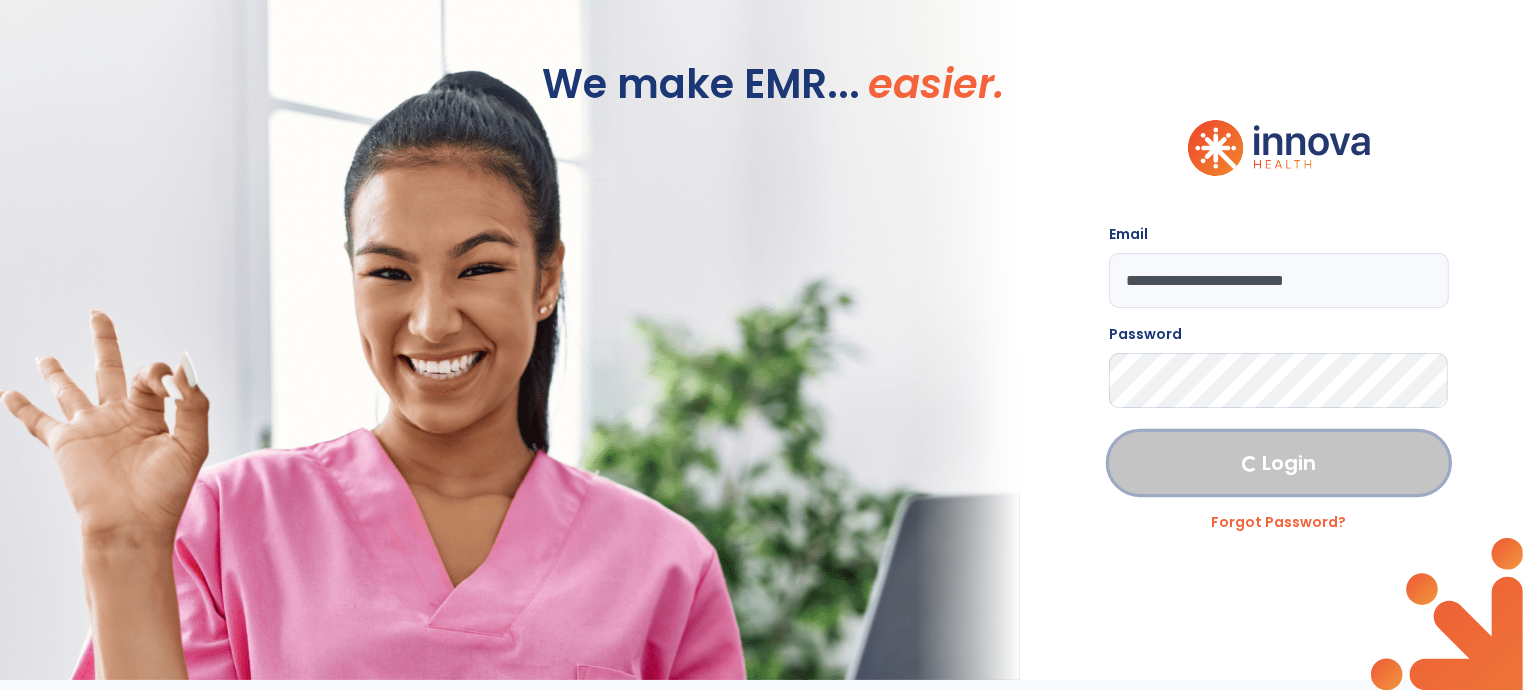 click on "Login" 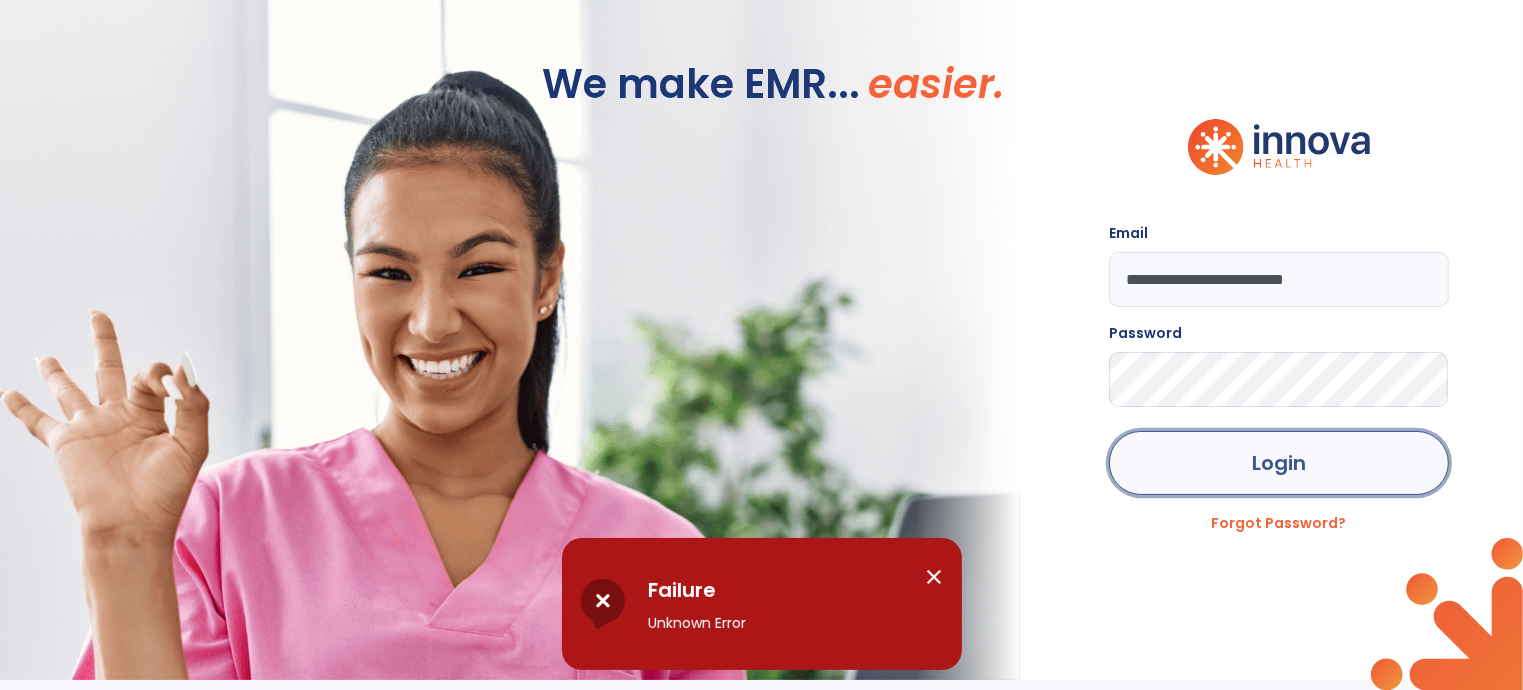 click on "Login" 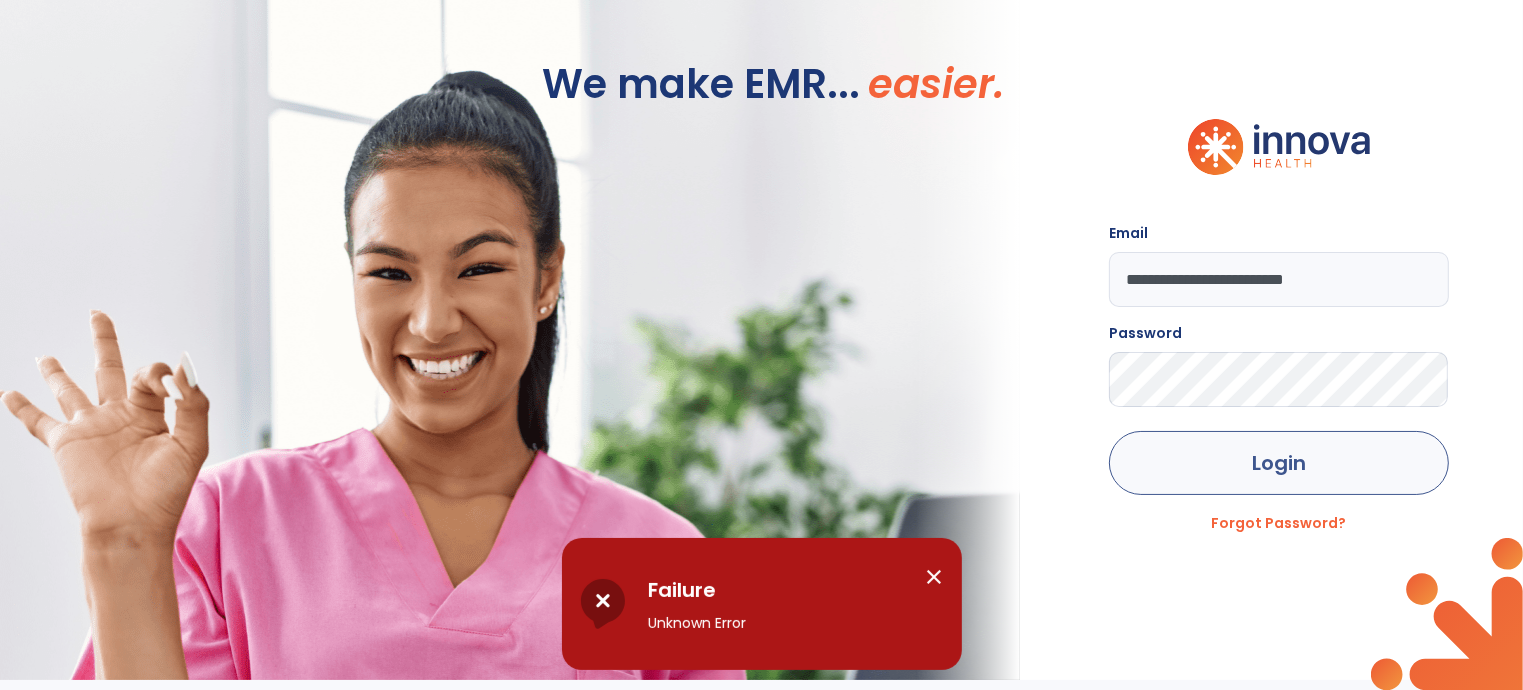 click on "Login" 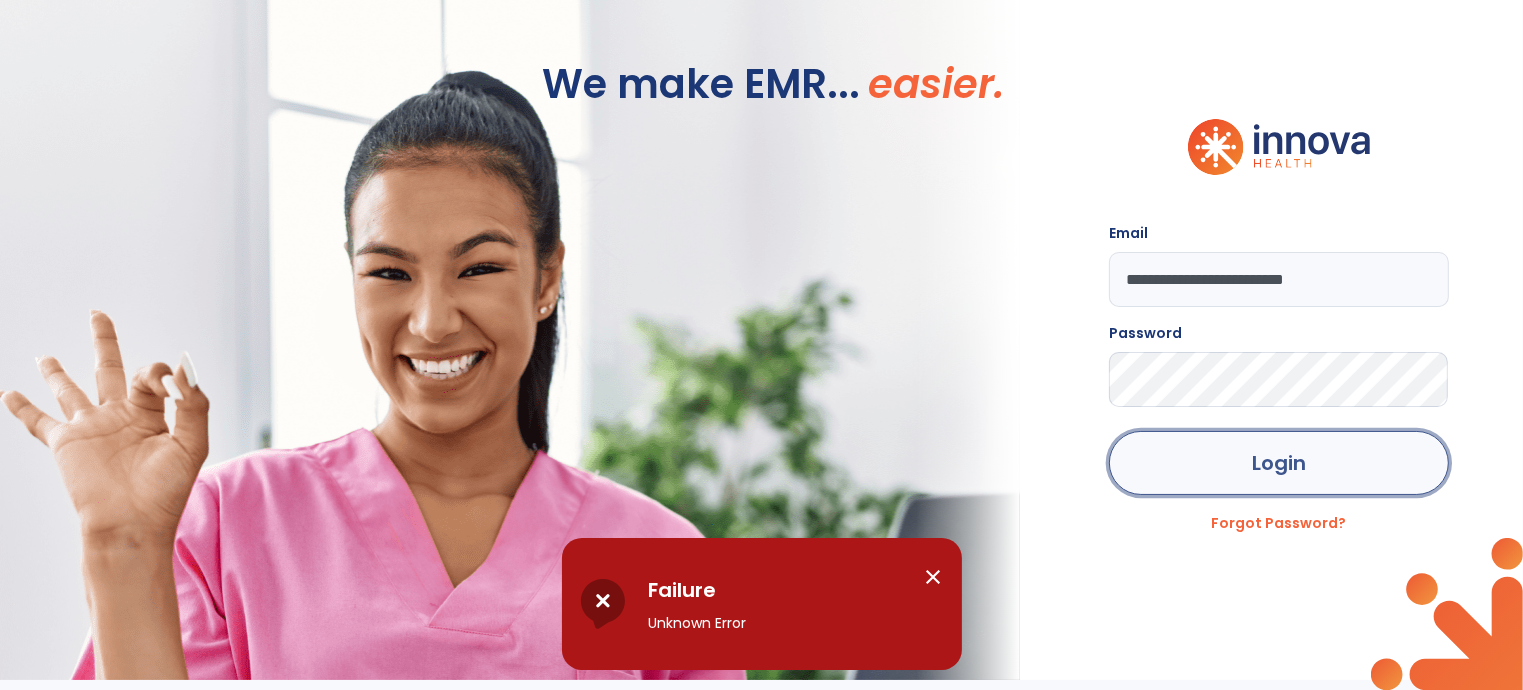 click on "Login" 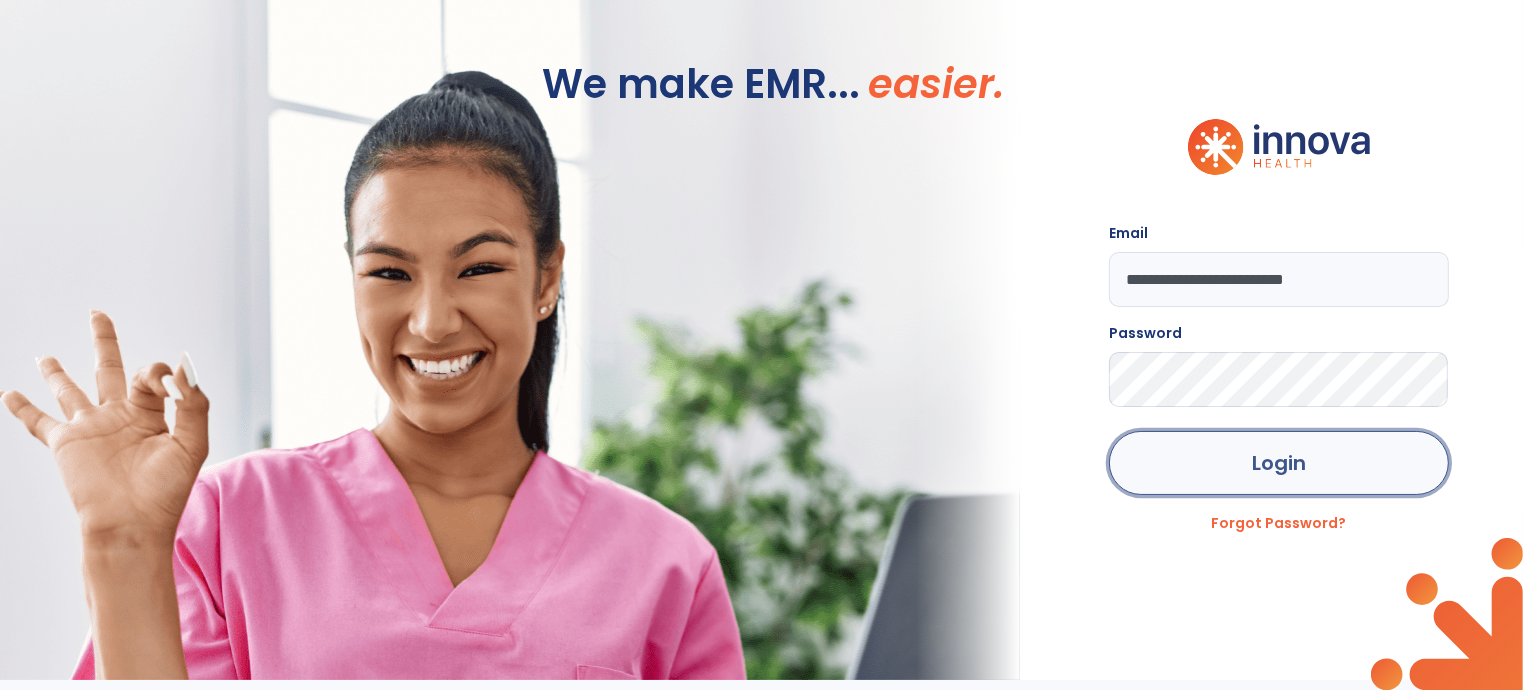 click on "Login" 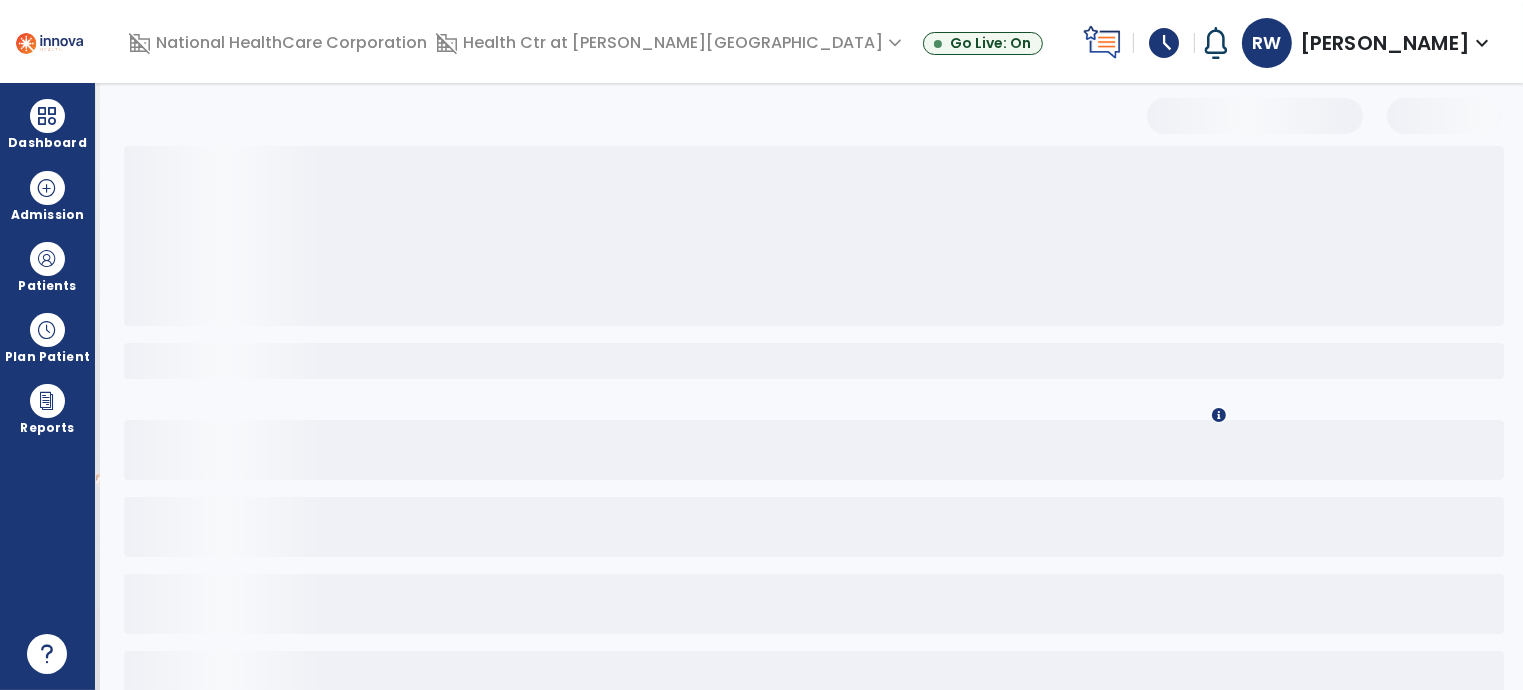 select on "*" 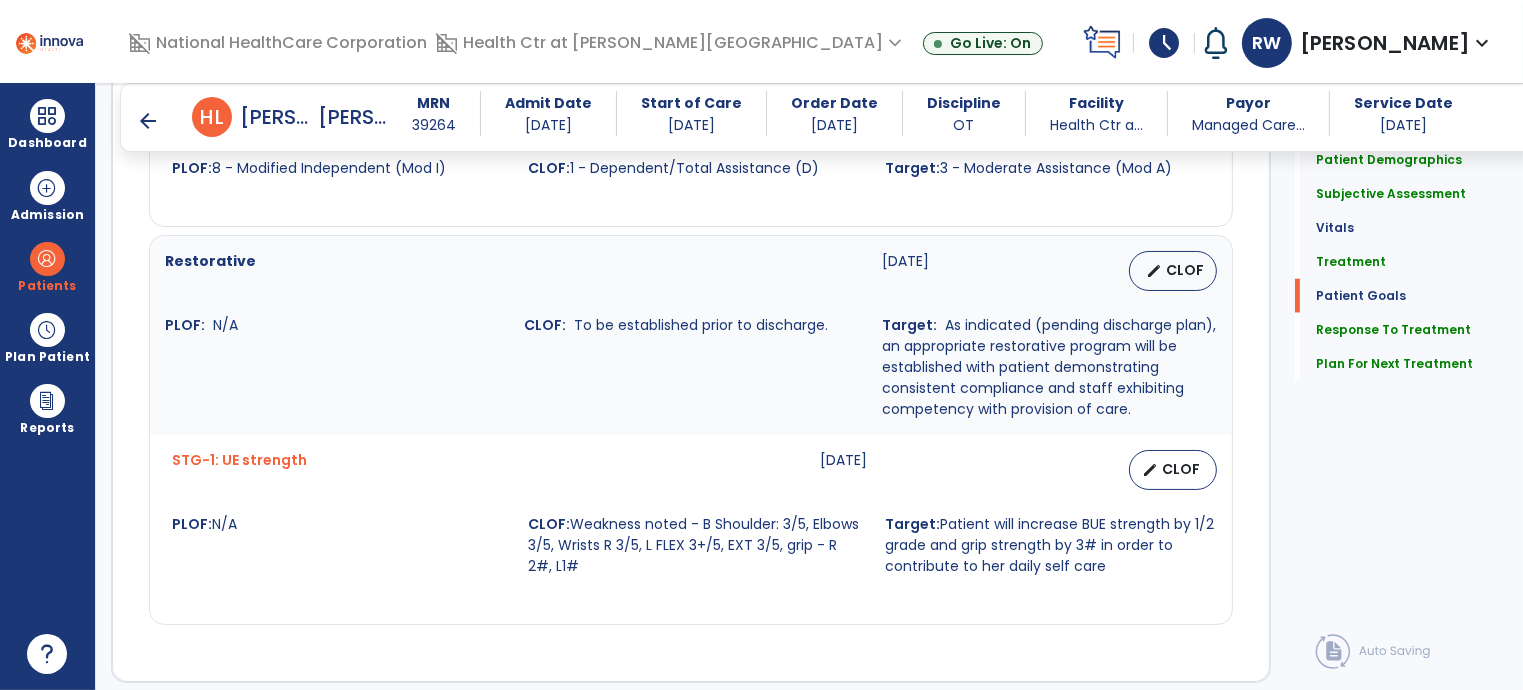 scroll, scrollTop: 2884, scrollLeft: 0, axis: vertical 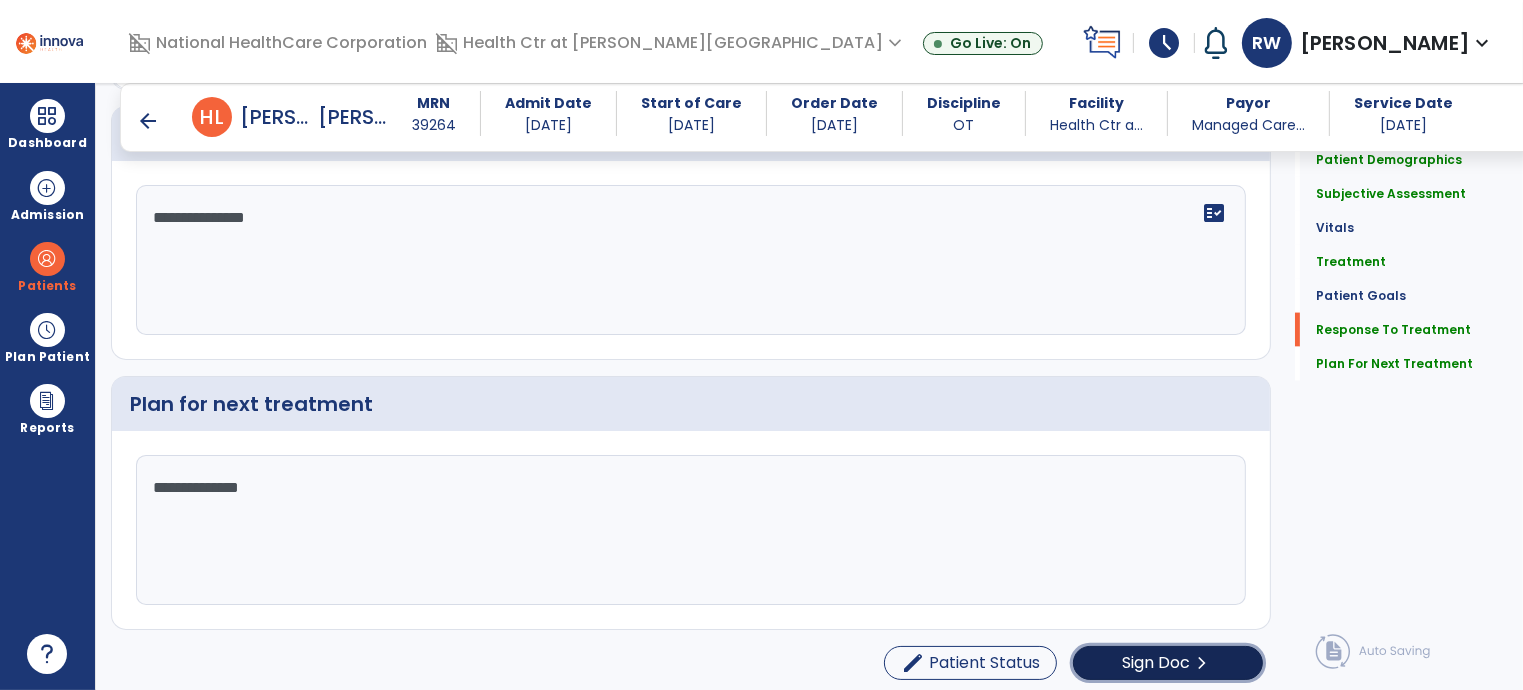 click on "Sign Doc" 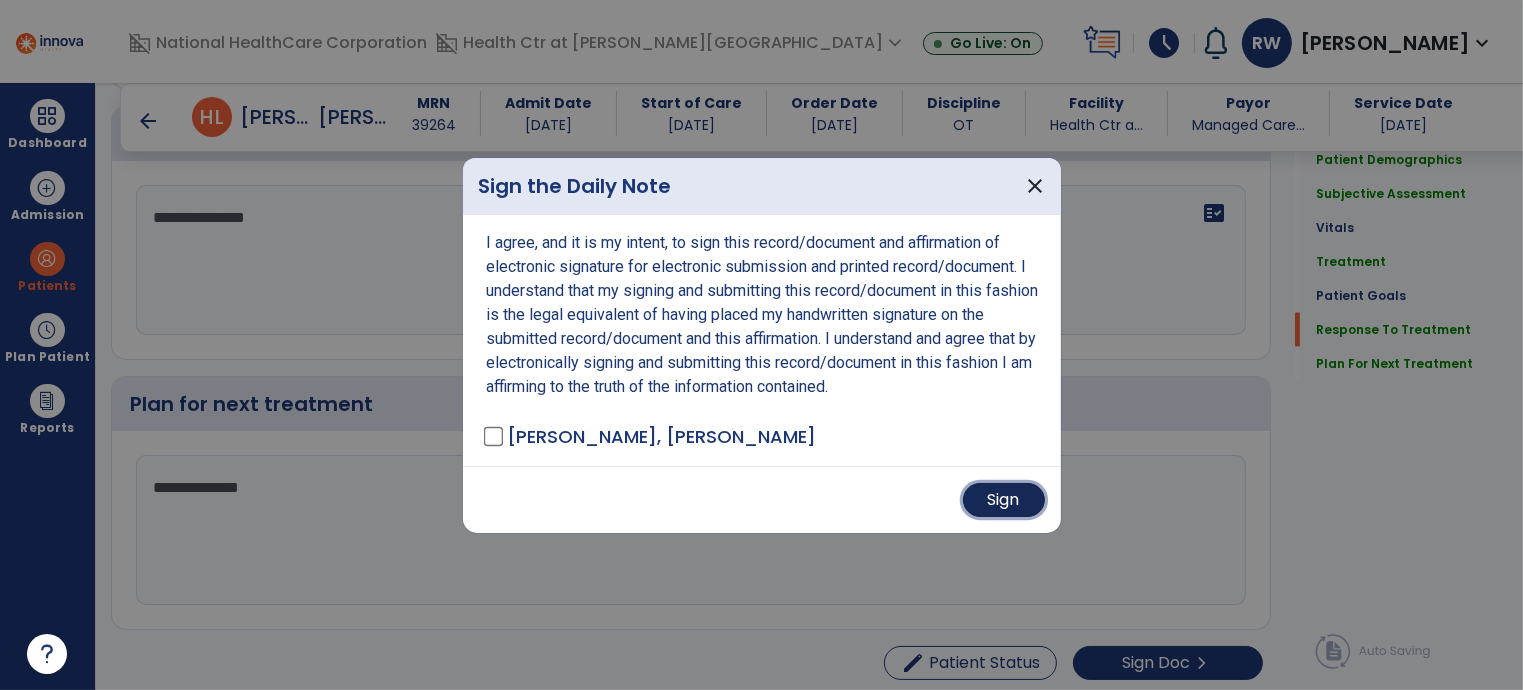 click on "Sign" at bounding box center (1004, 500) 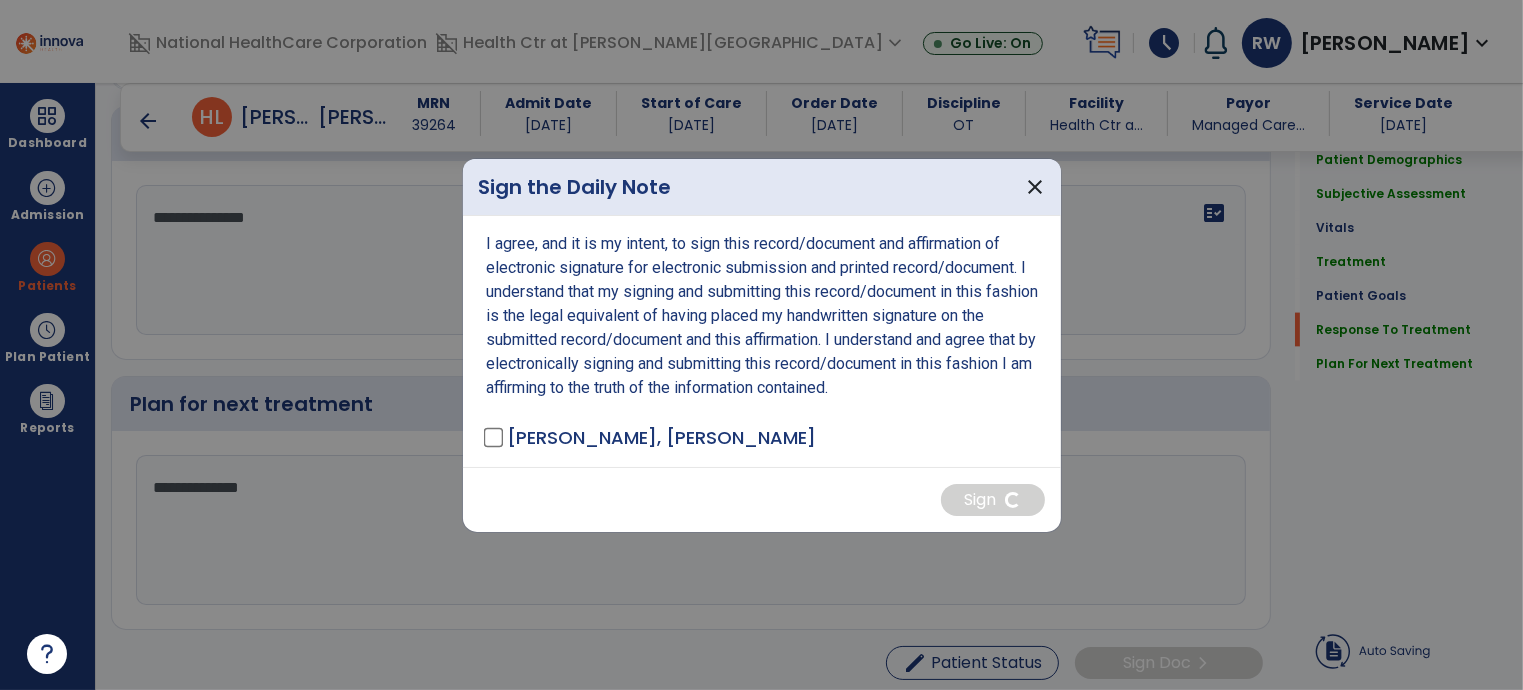 click at bounding box center [761, 345] 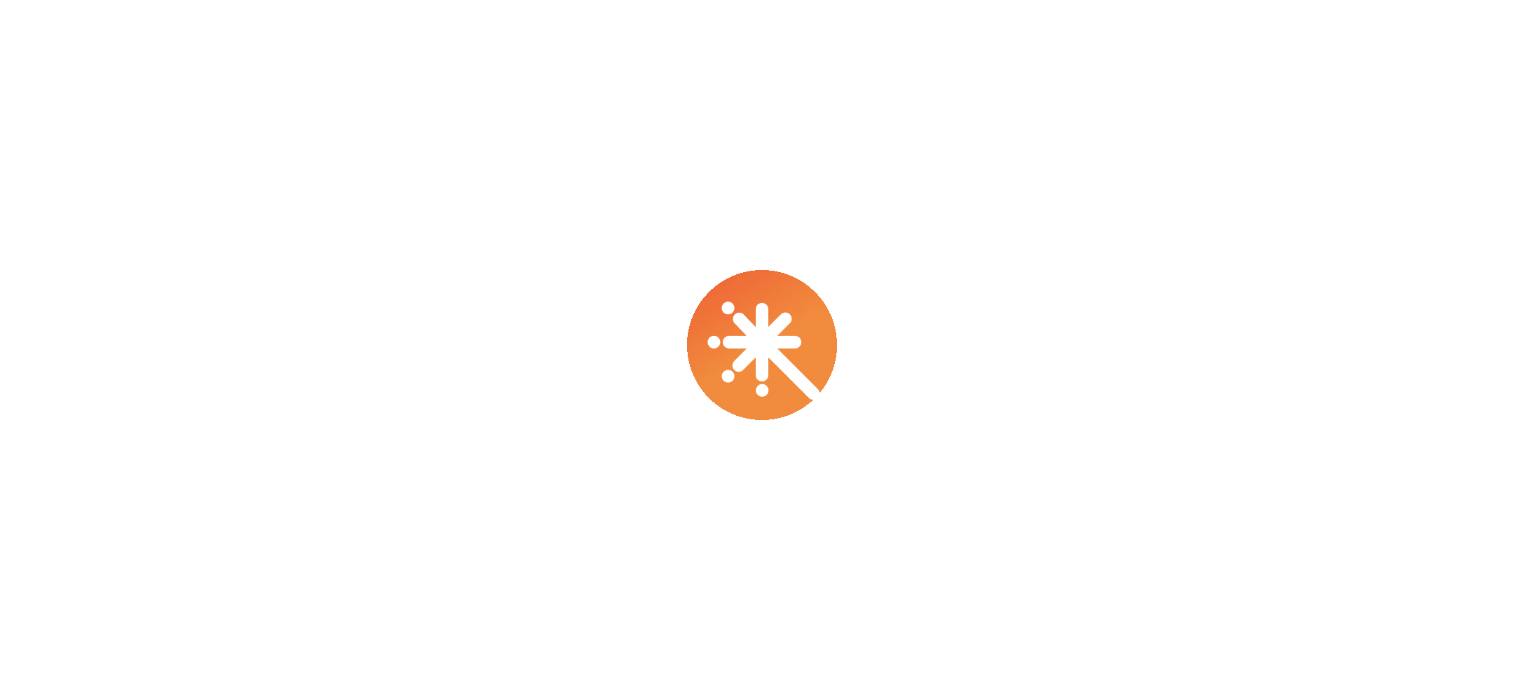 scroll, scrollTop: 0, scrollLeft: 0, axis: both 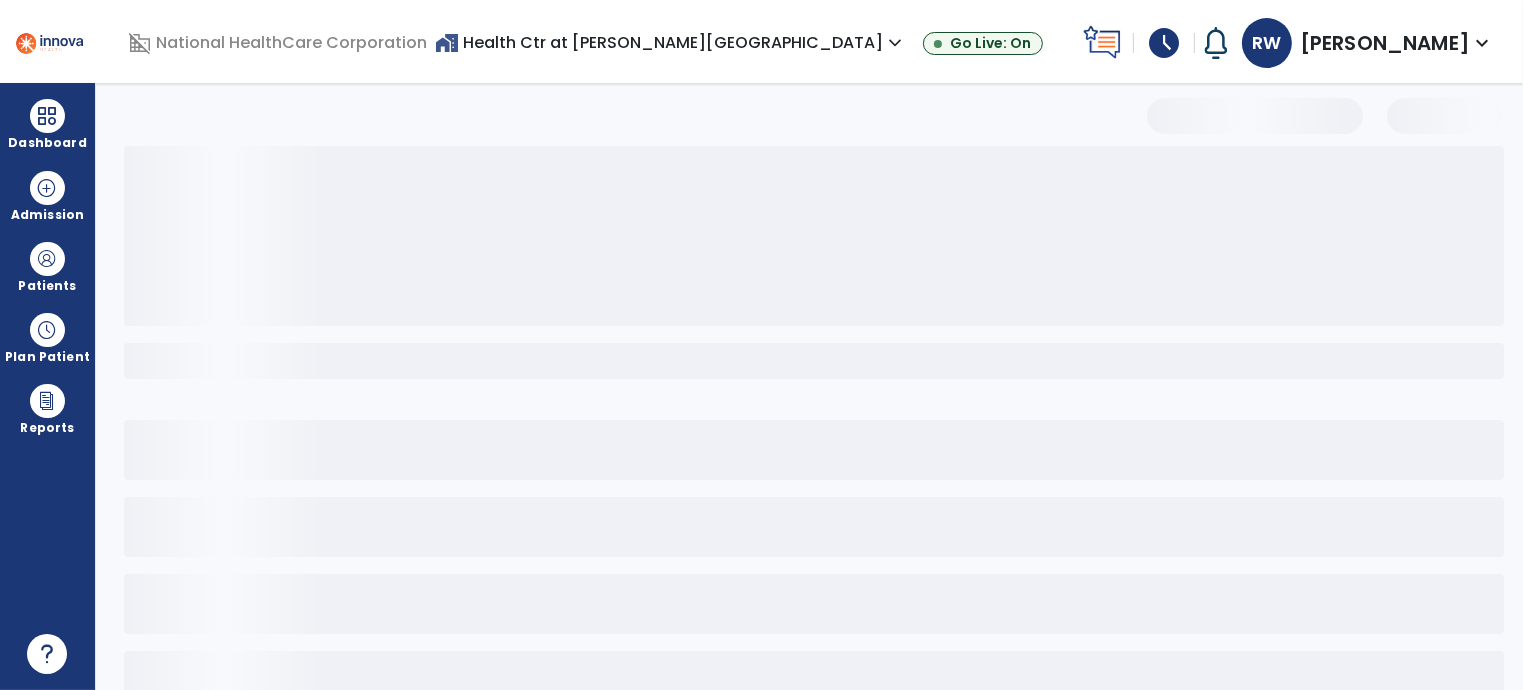 select on "*" 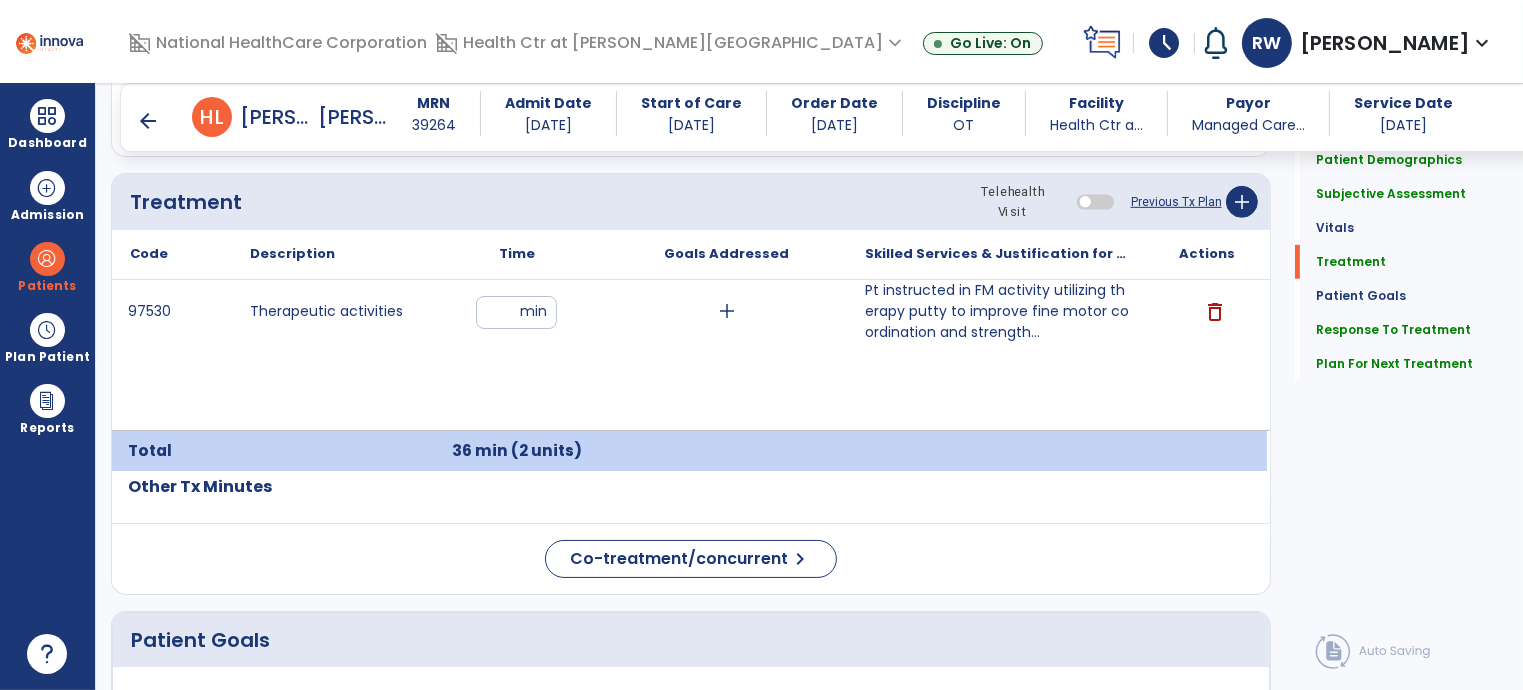 scroll, scrollTop: 1184, scrollLeft: 0, axis: vertical 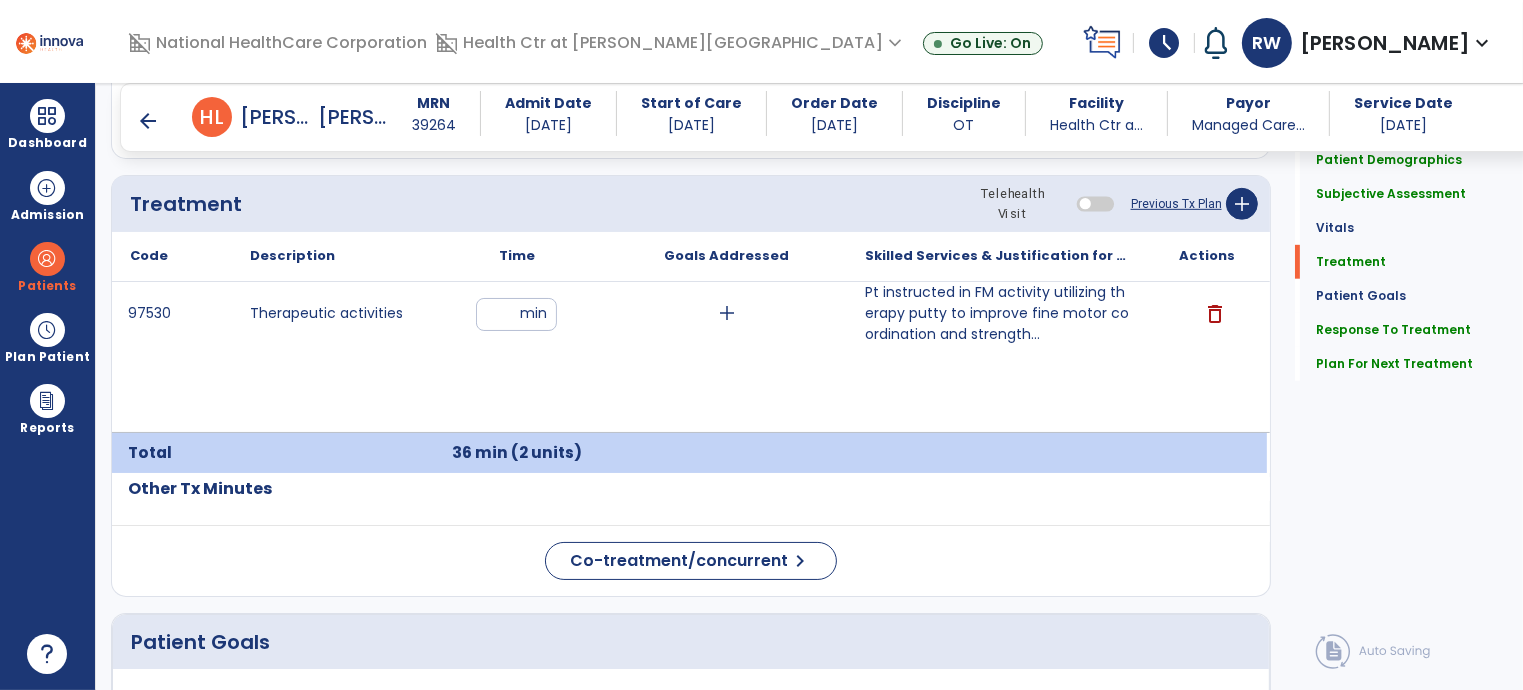 click on "arrow_back" at bounding box center (148, 121) 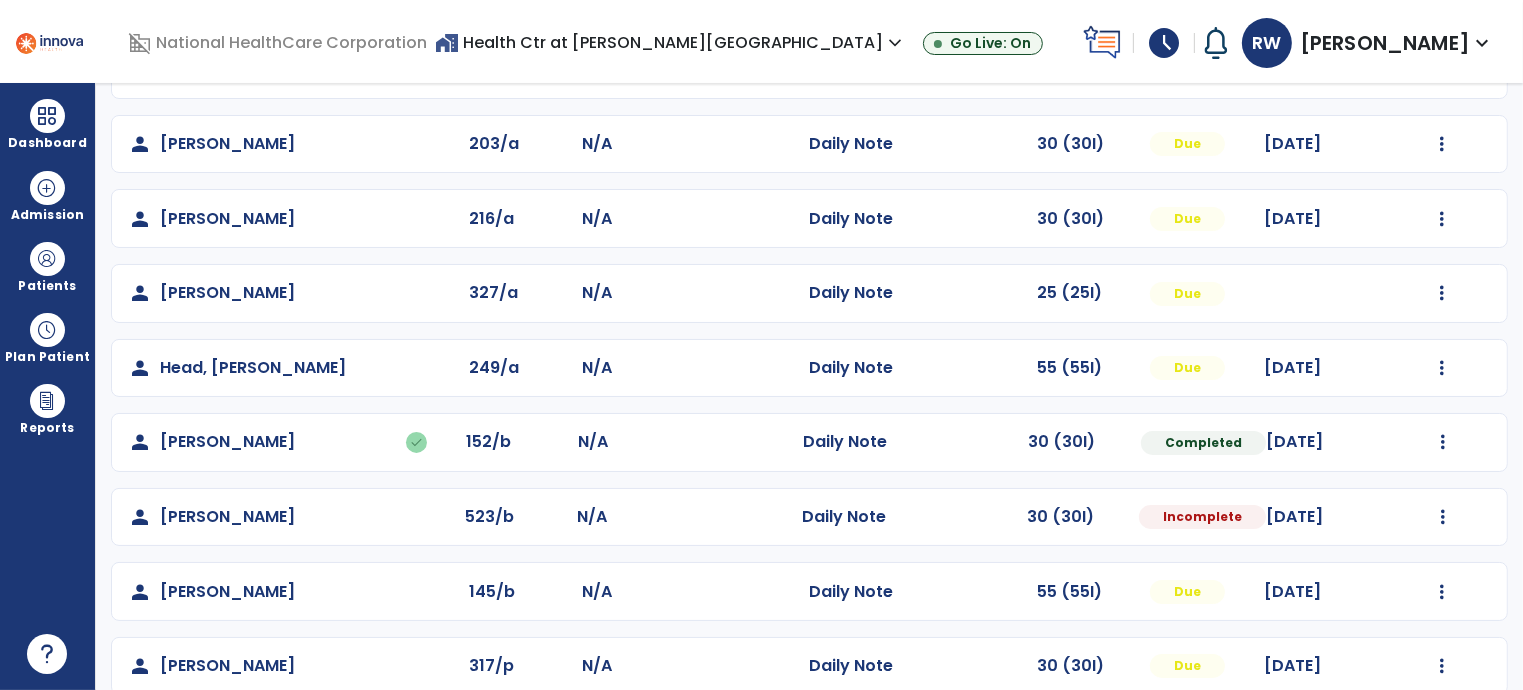 scroll, scrollTop: 288, scrollLeft: 0, axis: vertical 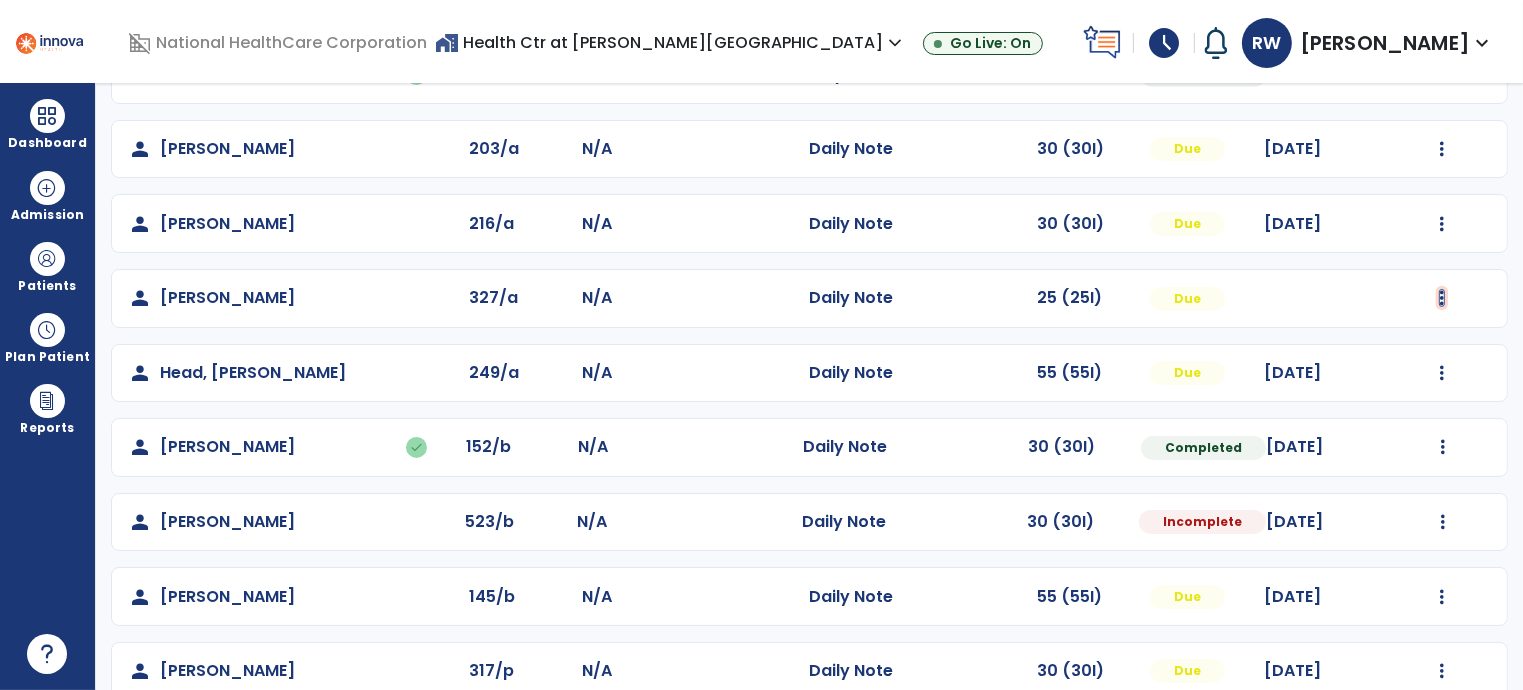 click at bounding box center (1442, 0) 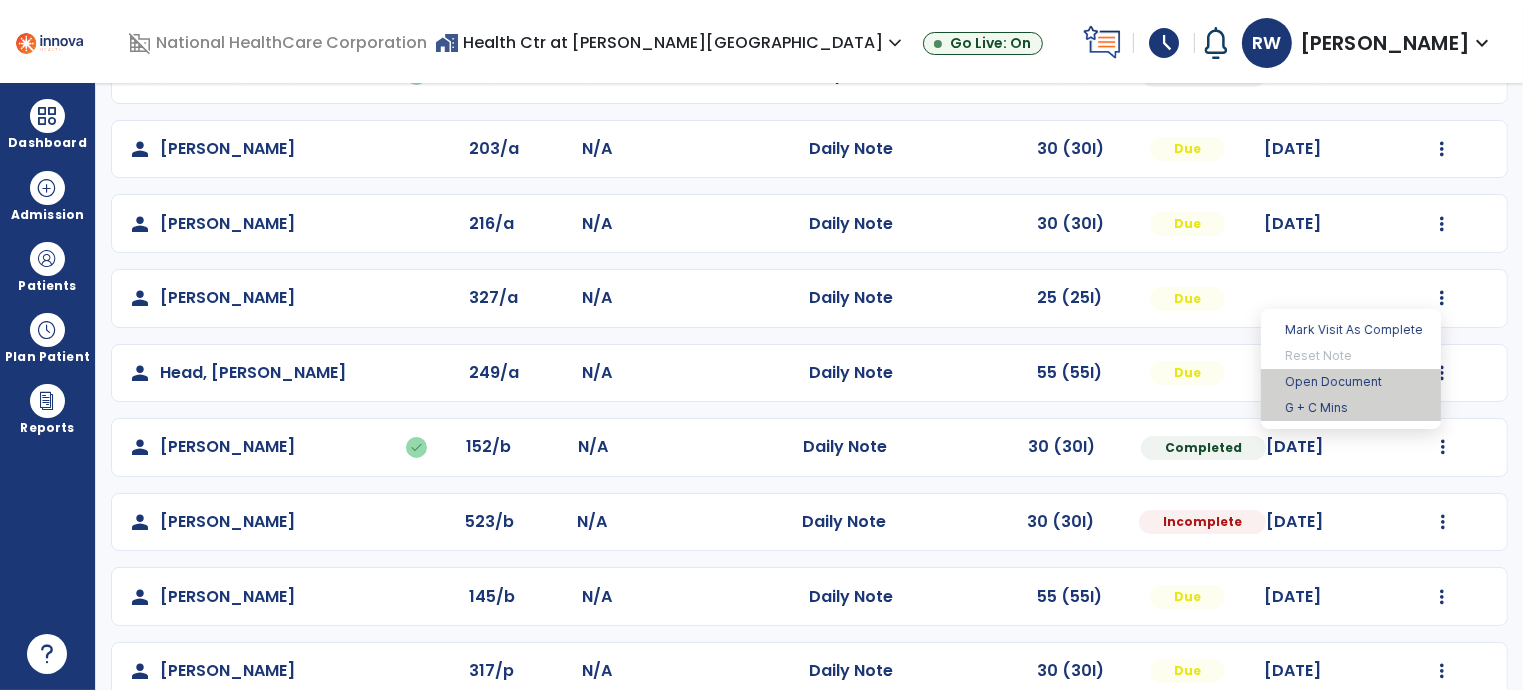 drag, startPoint x: 1299, startPoint y: 395, endPoint x: 1288, endPoint y: 385, distance: 14.866069 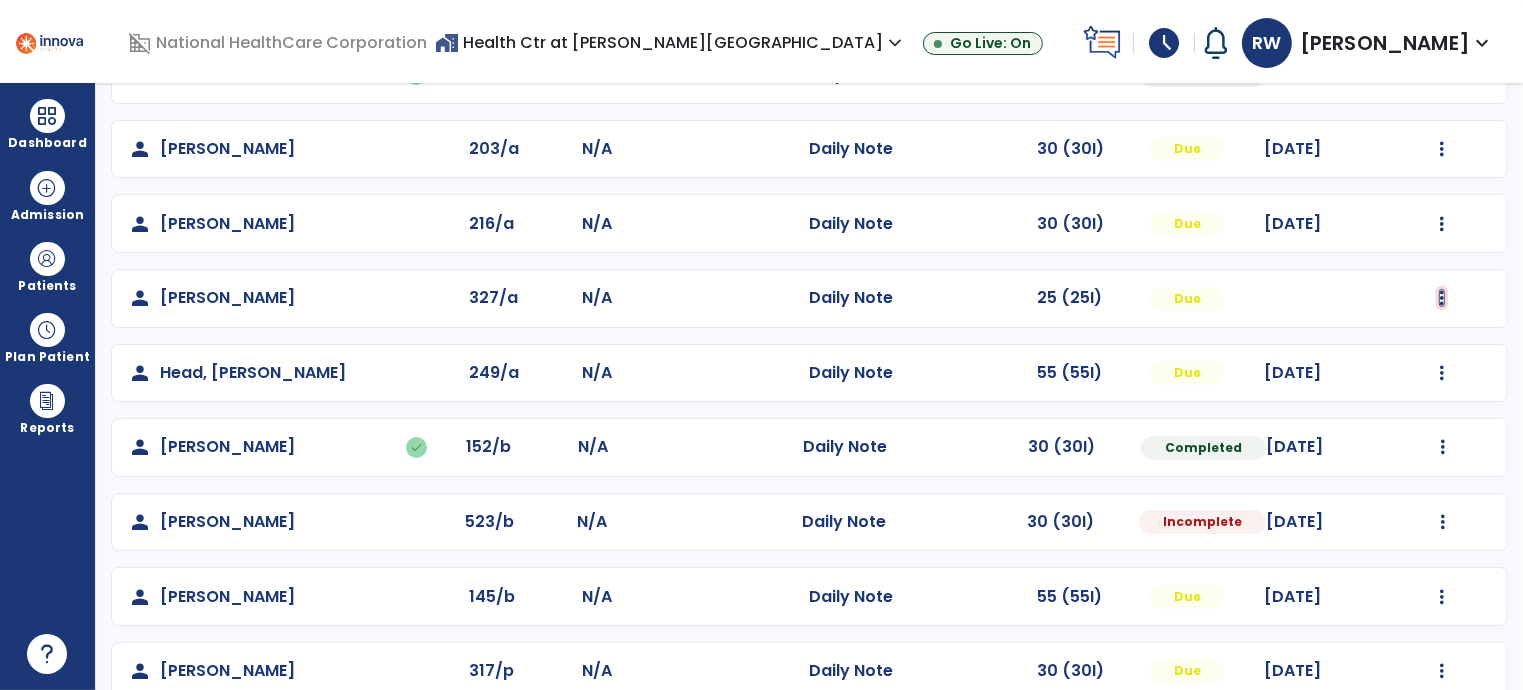 click at bounding box center (1442, 0) 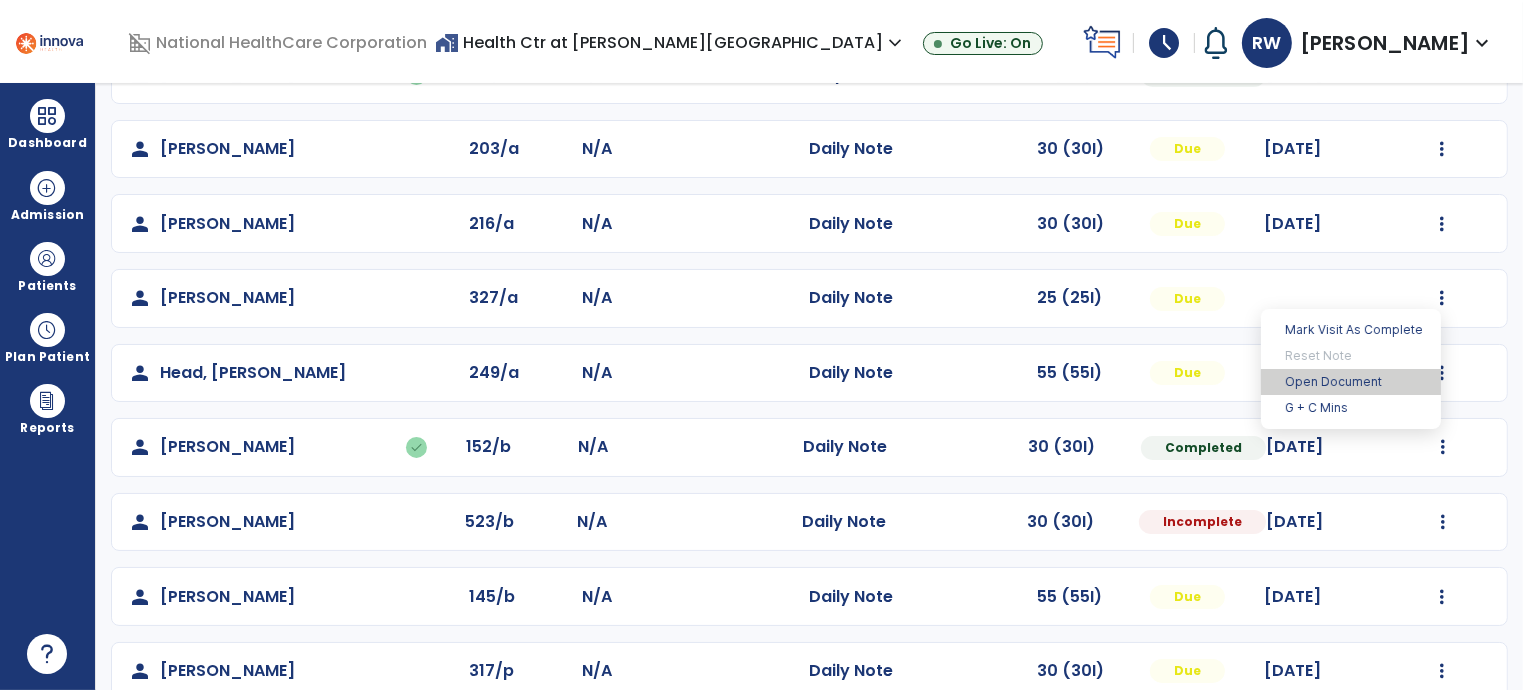 click on "Open Document" at bounding box center (1351, 382) 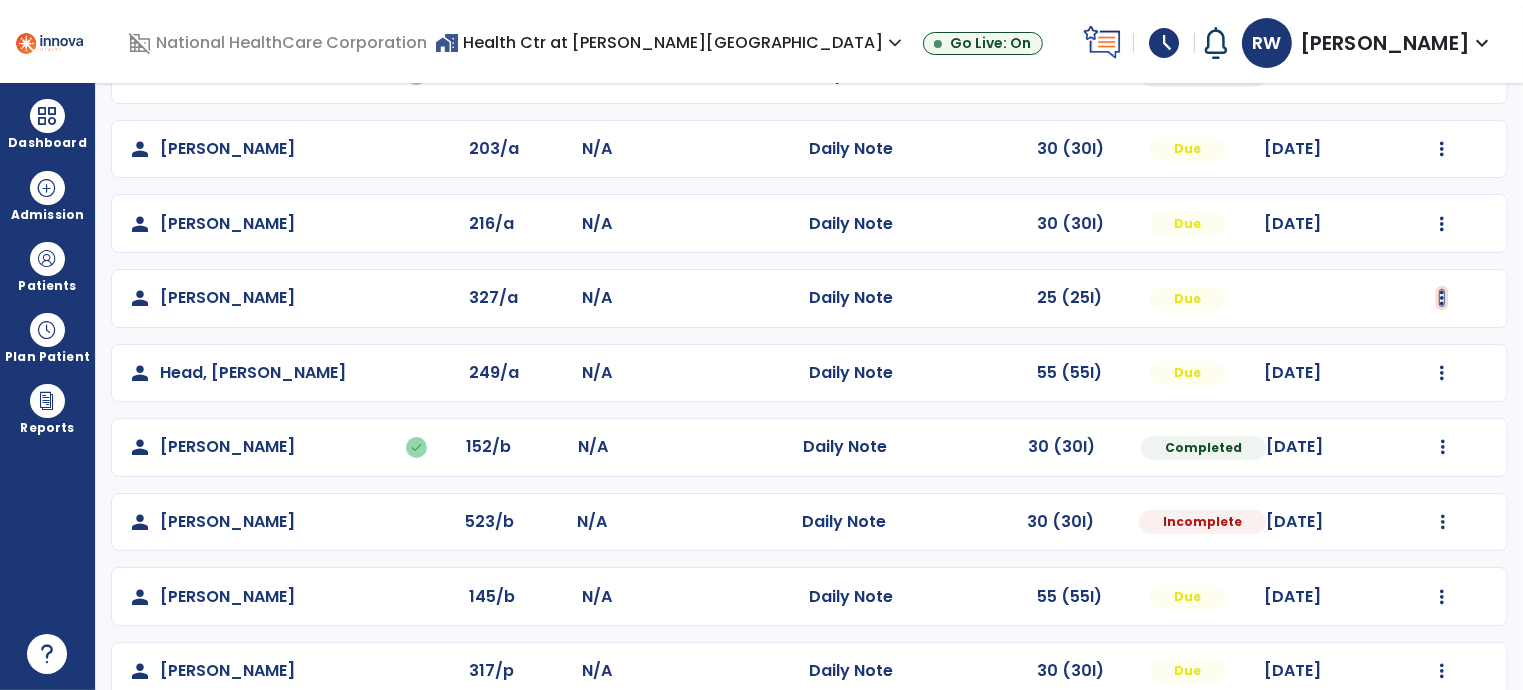 click at bounding box center [1442, 0] 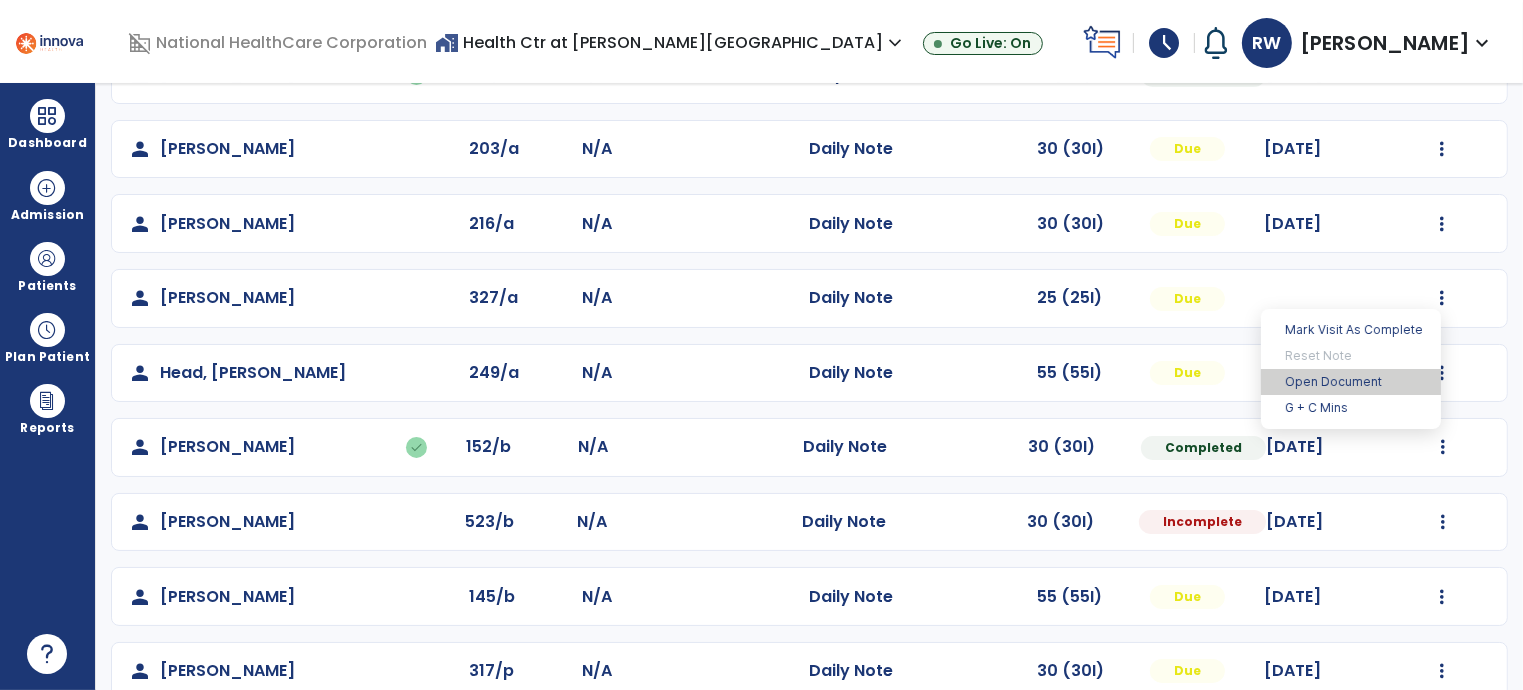 click on "Open Document" at bounding box center (1351, 382) 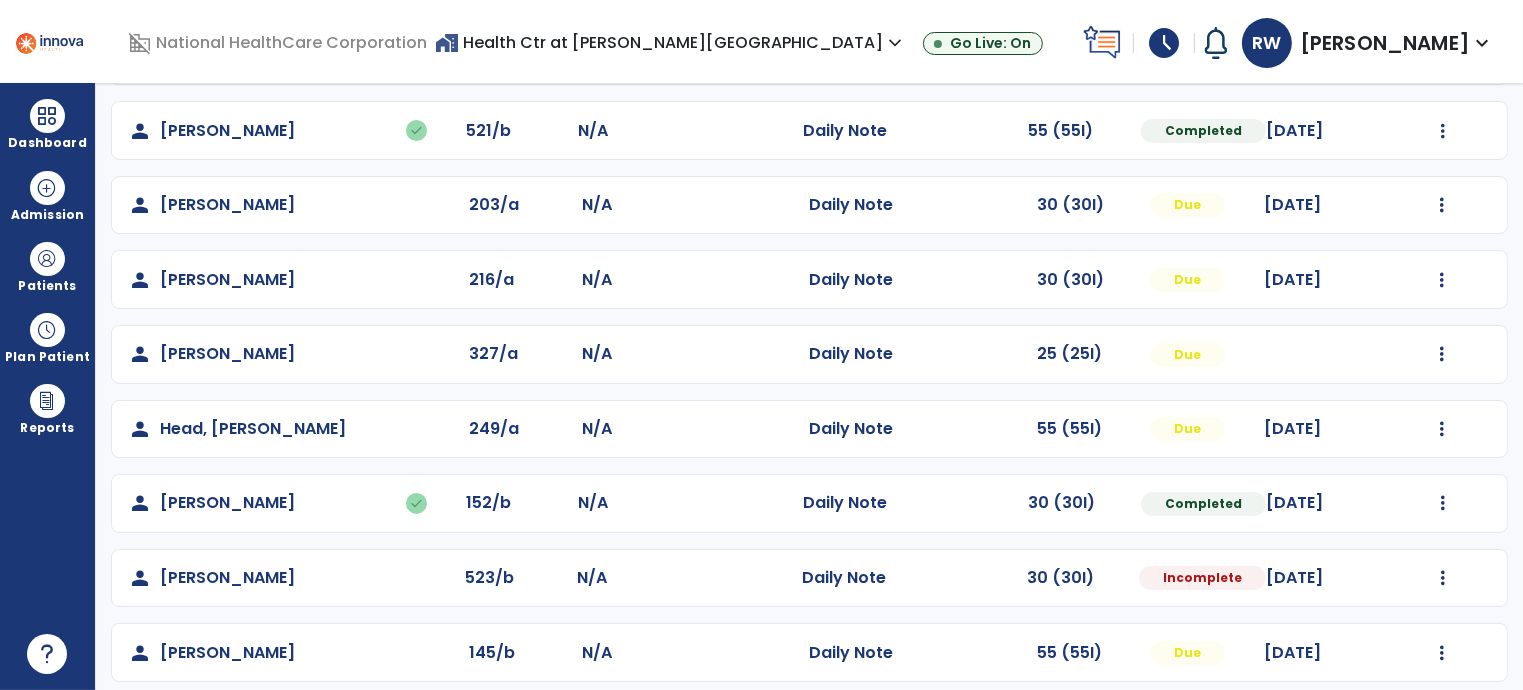 scroll, scrollTop: 228, scrollLeft: 0, axis: vertical 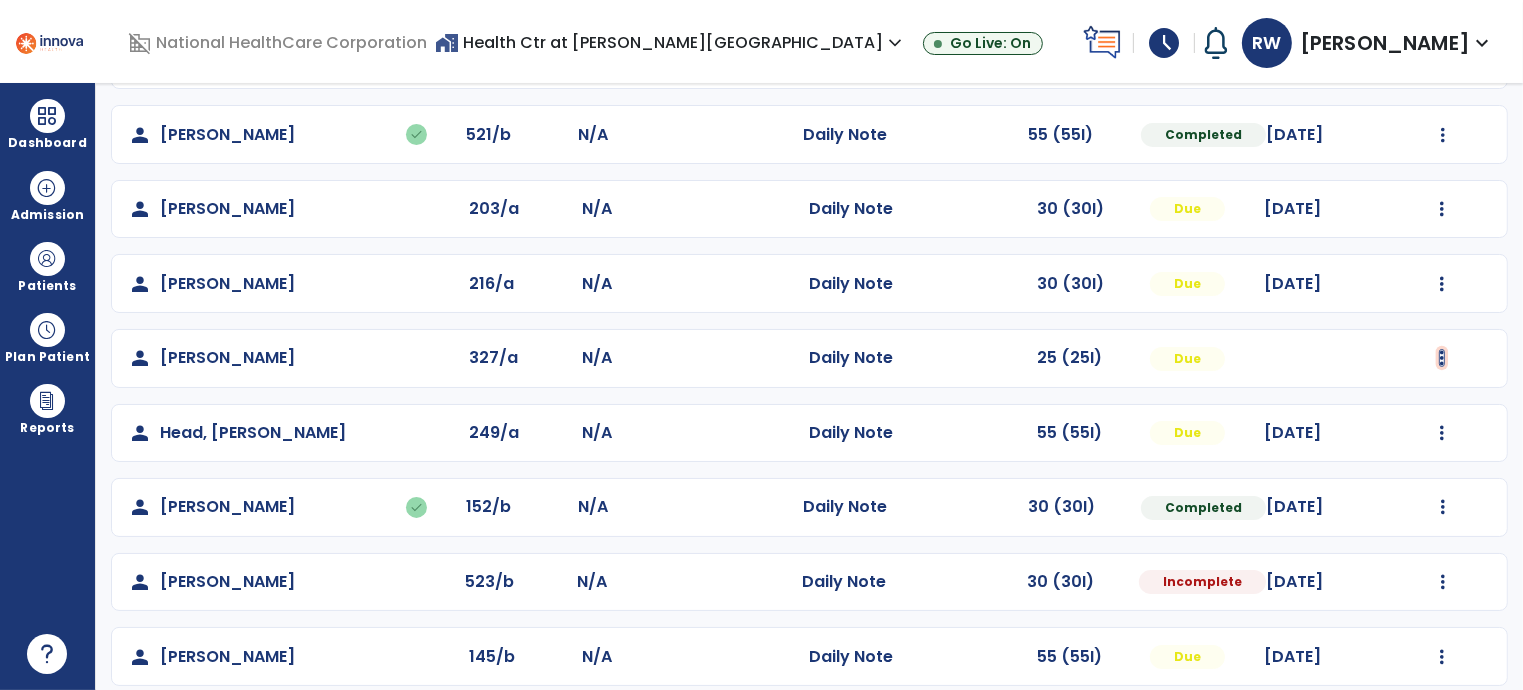 click at bounding box center (1442, 60) 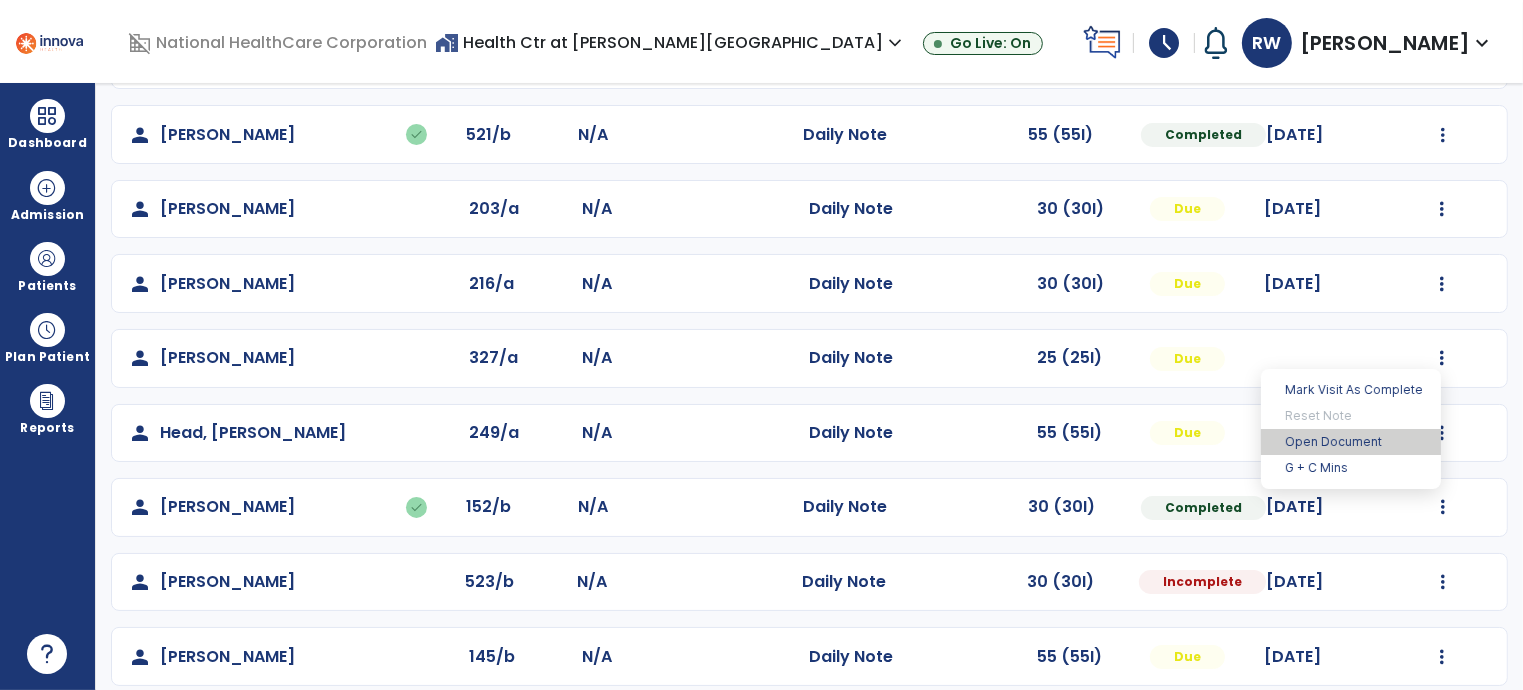 click on "Open Document" at bounding box center [1351, 442] 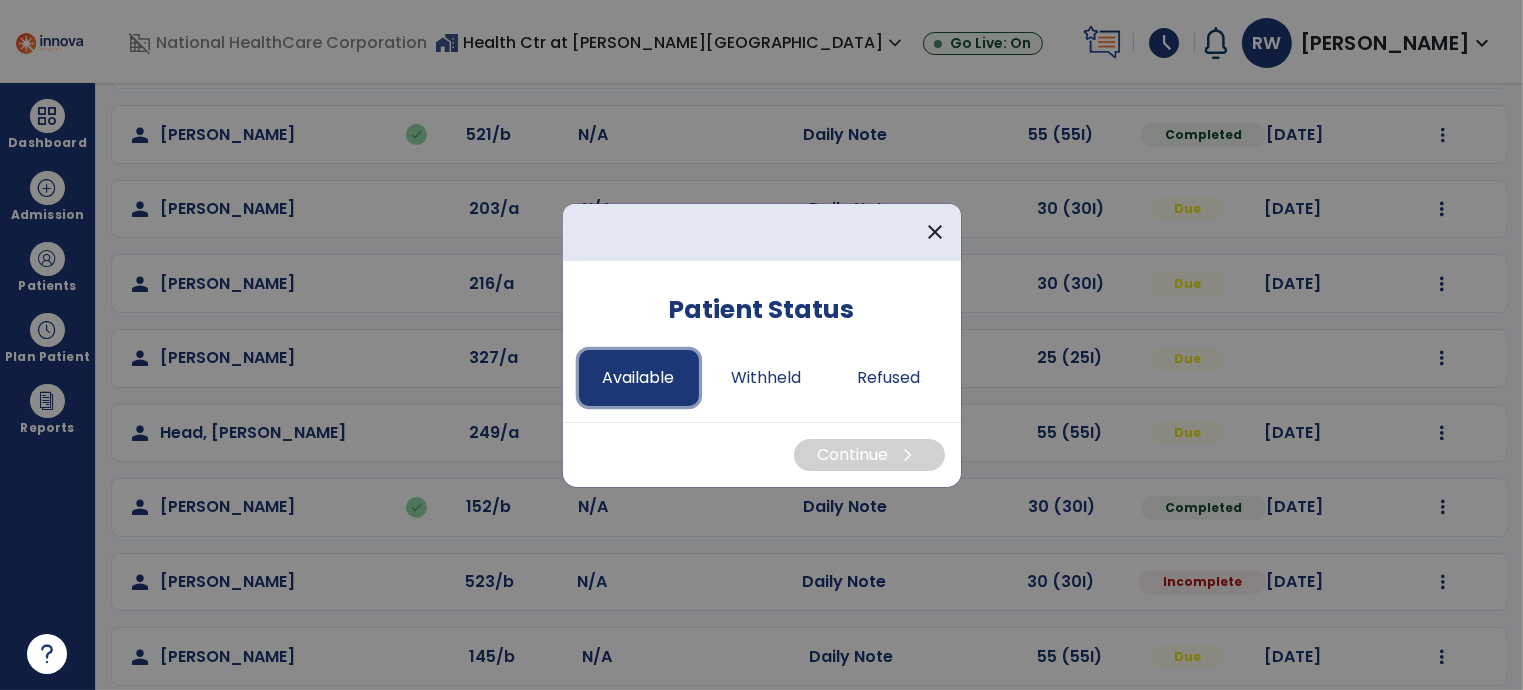 click on "Available" at bounding box center [639, 378] 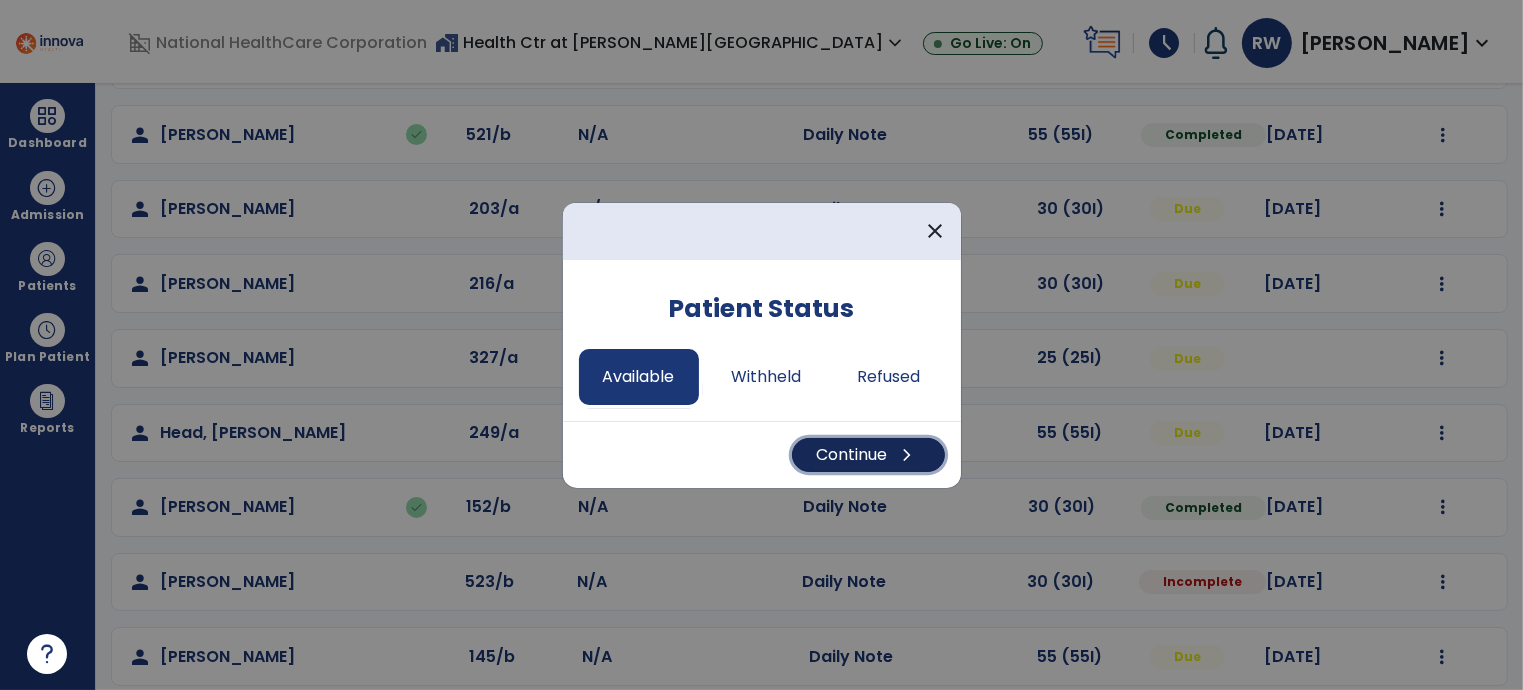 click on "chevron_right" at bounding box center (908, 455) 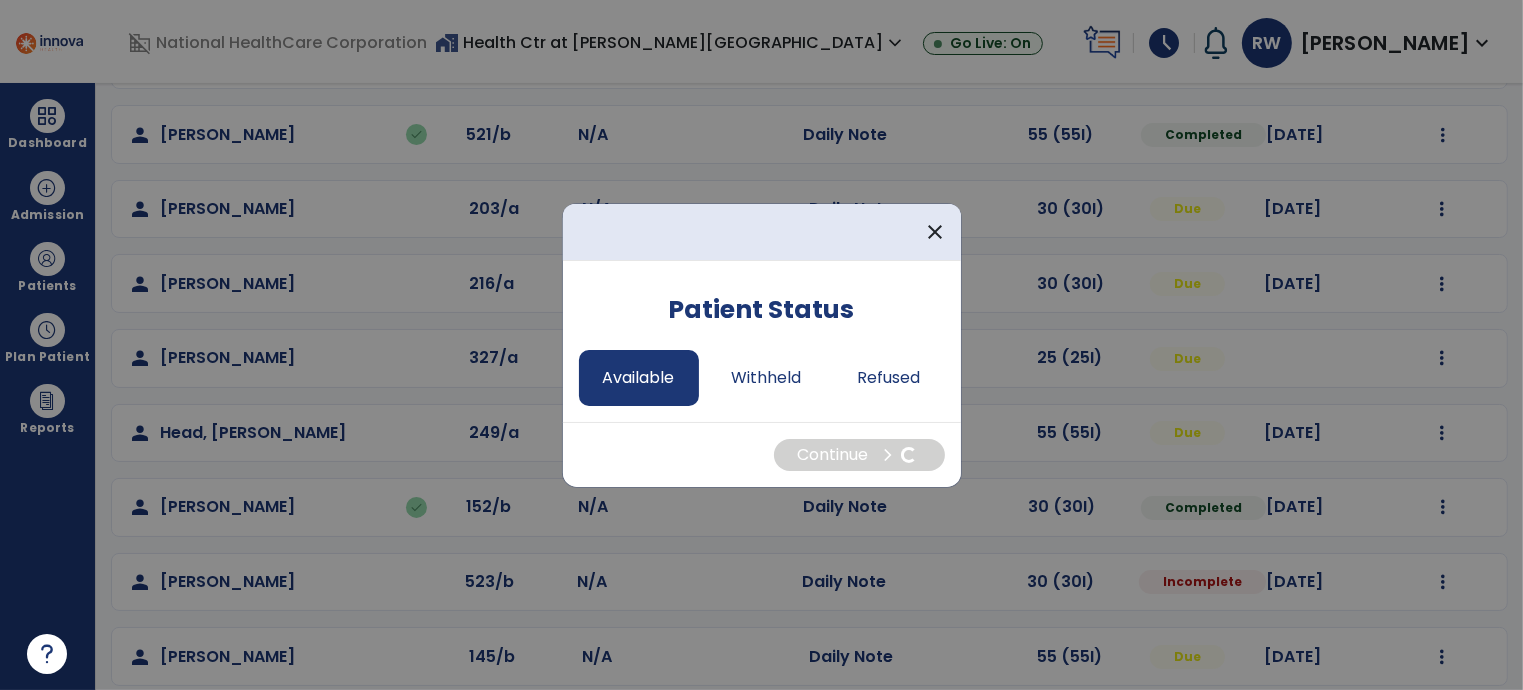 select on "*" 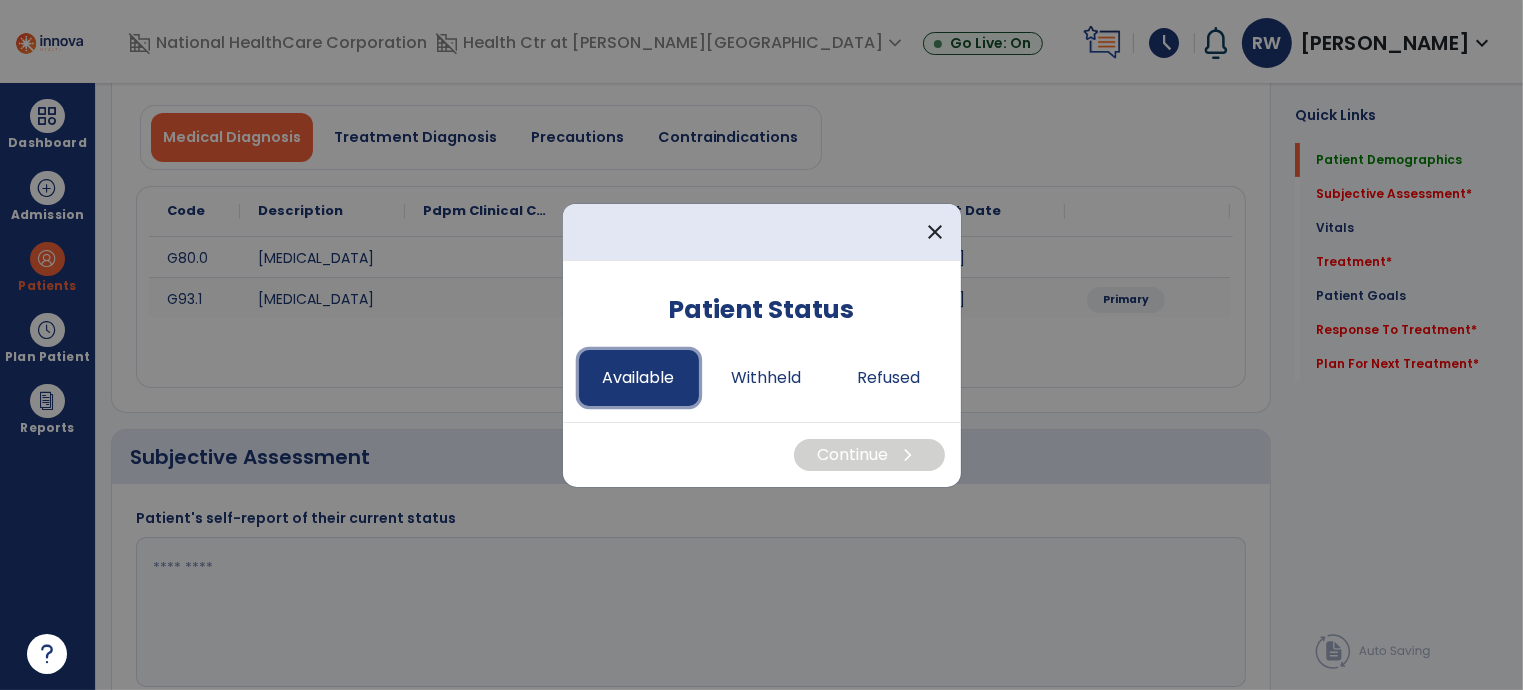 click on "Available" at bounding box center (639, 378) 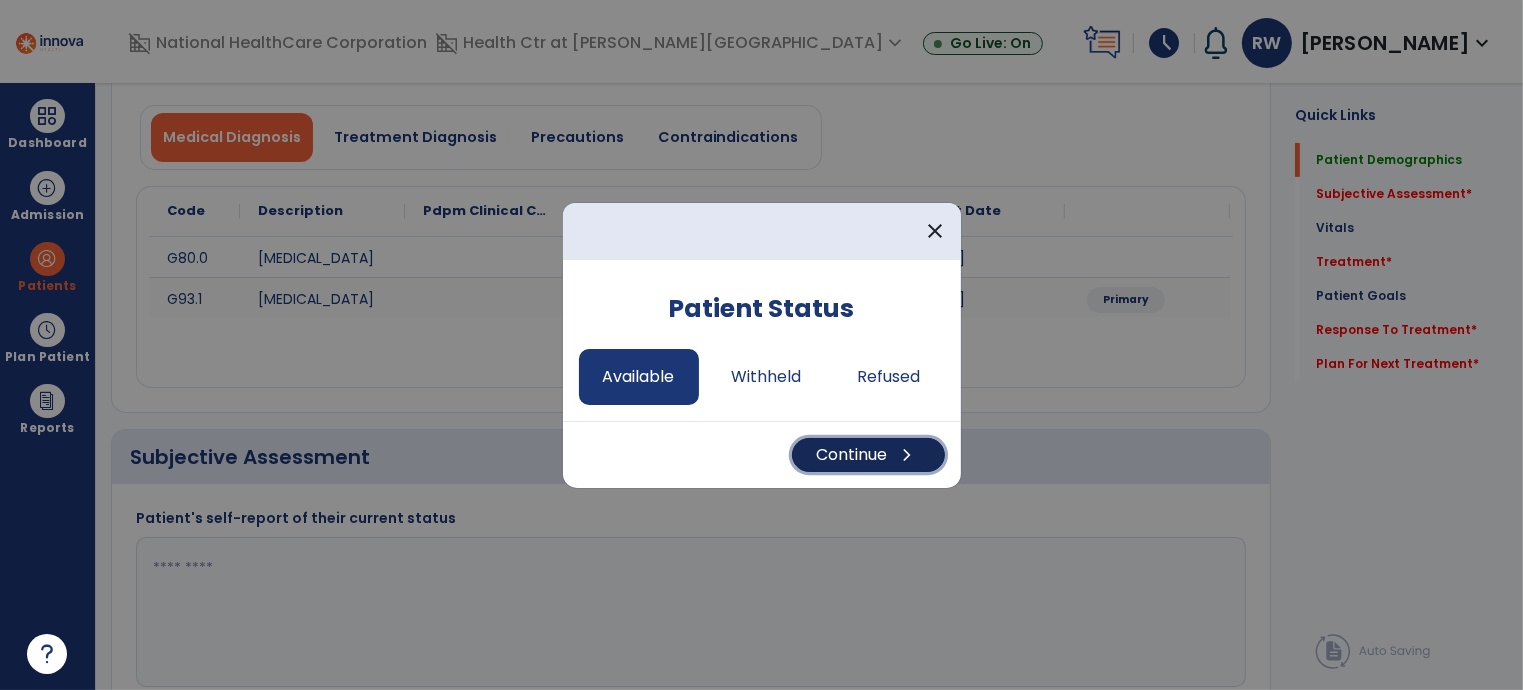 click on "Continue   chevron_right" at bounding box center [868, 455] 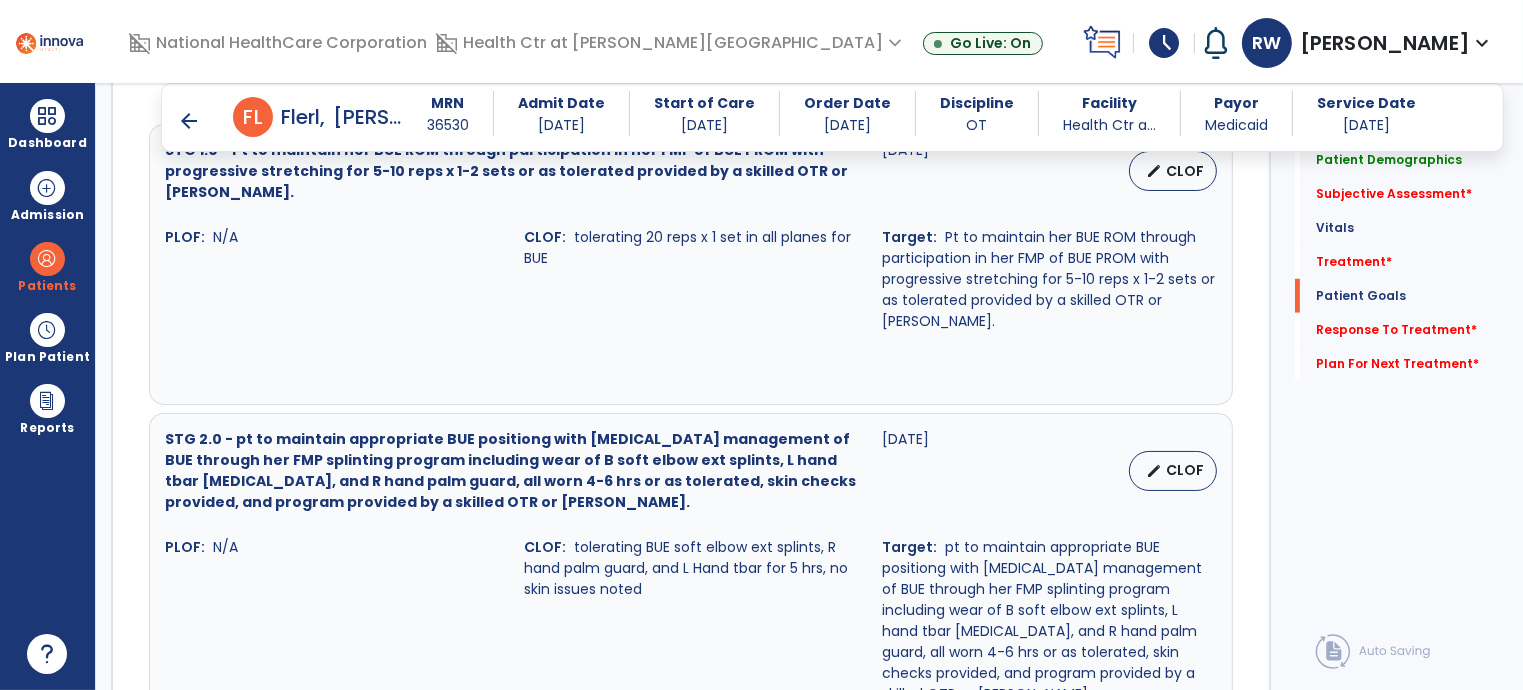 scroll, scrollTop: 1596, scrollLeft: 0, axis: vertical 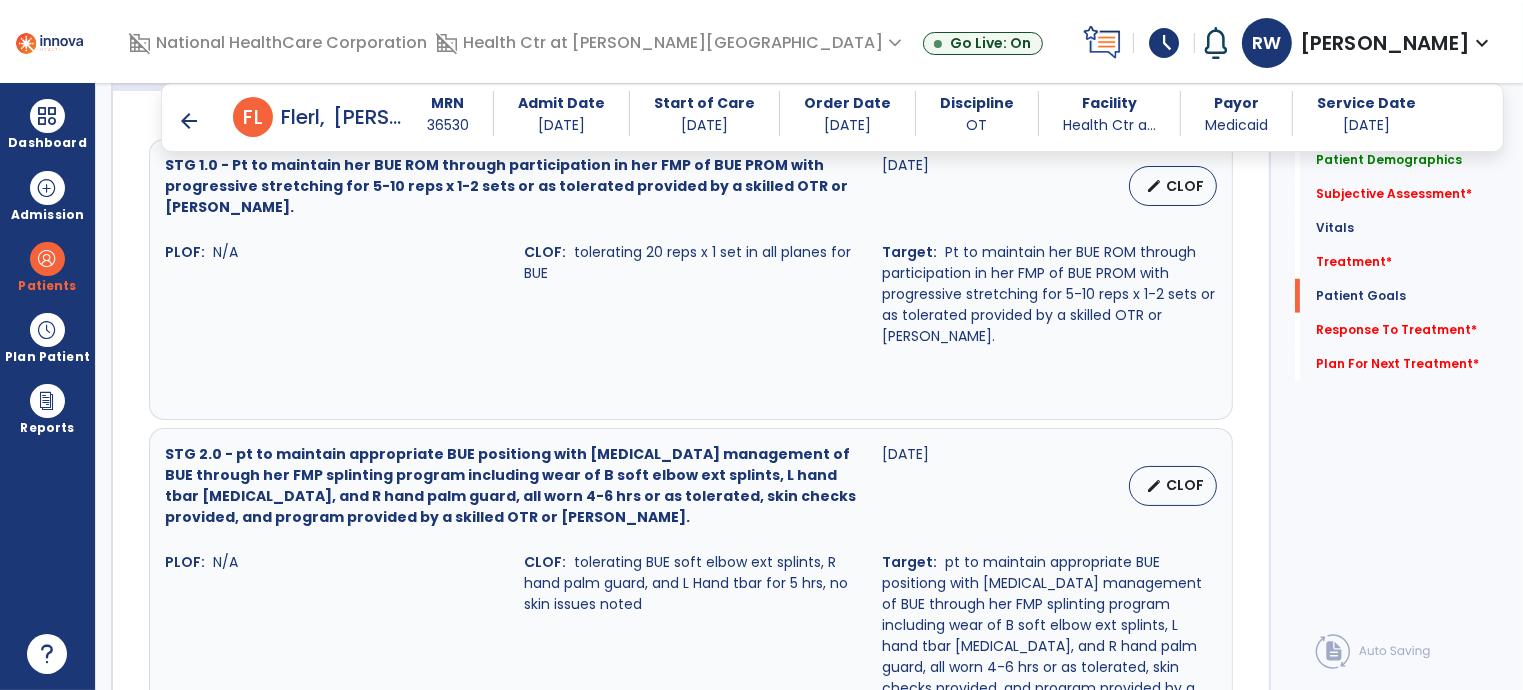 click on "Subjective Assessment   *  Subjective Assessment   *" 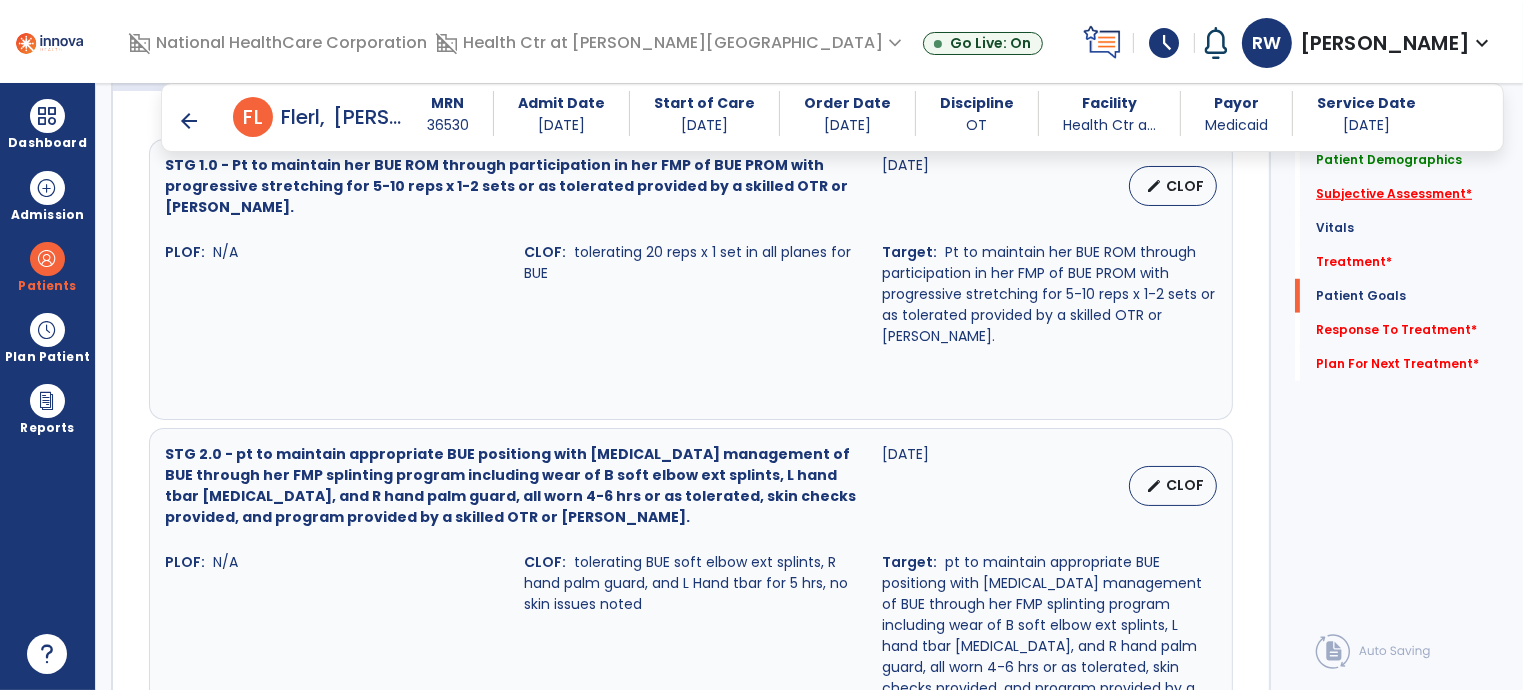 click on "Subjective Assessment   *" 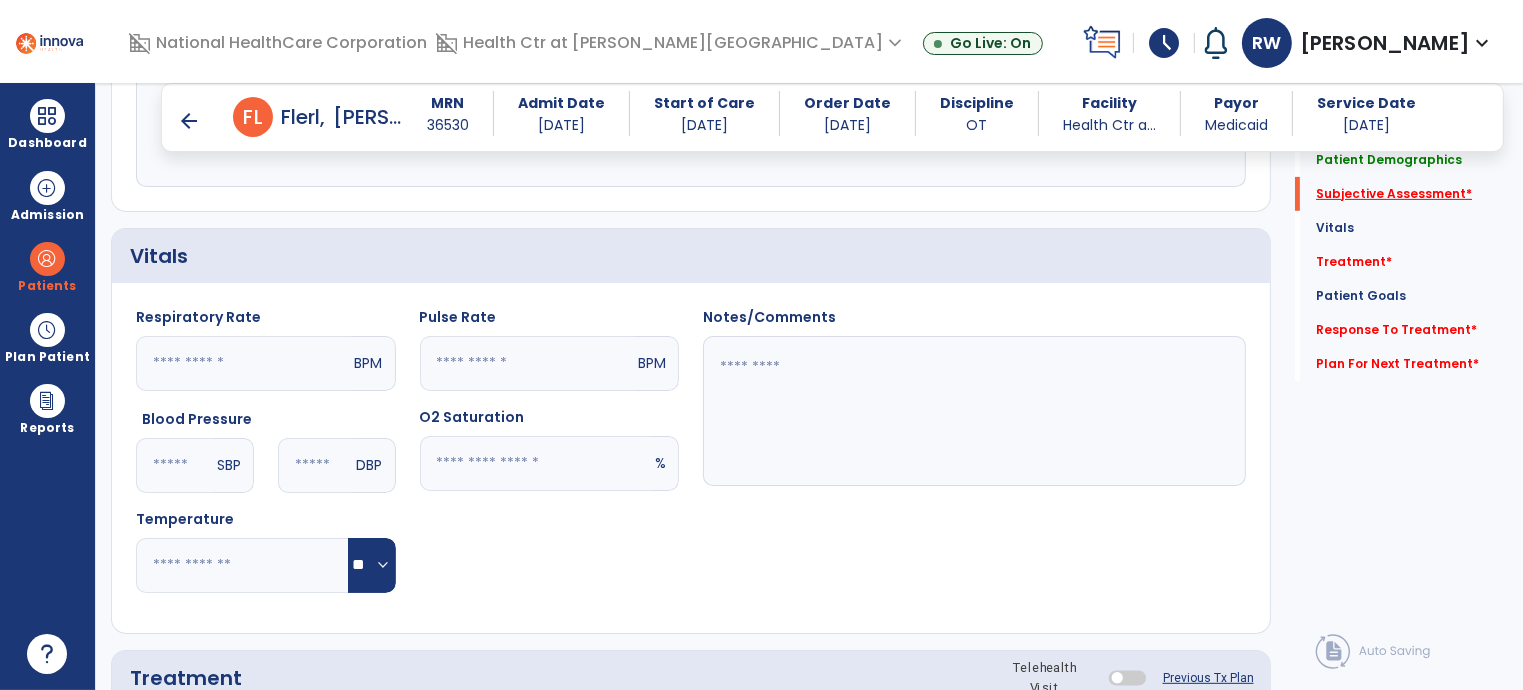 scroll, scrollTop: 392, scrollLeft: 0, axis: vertical 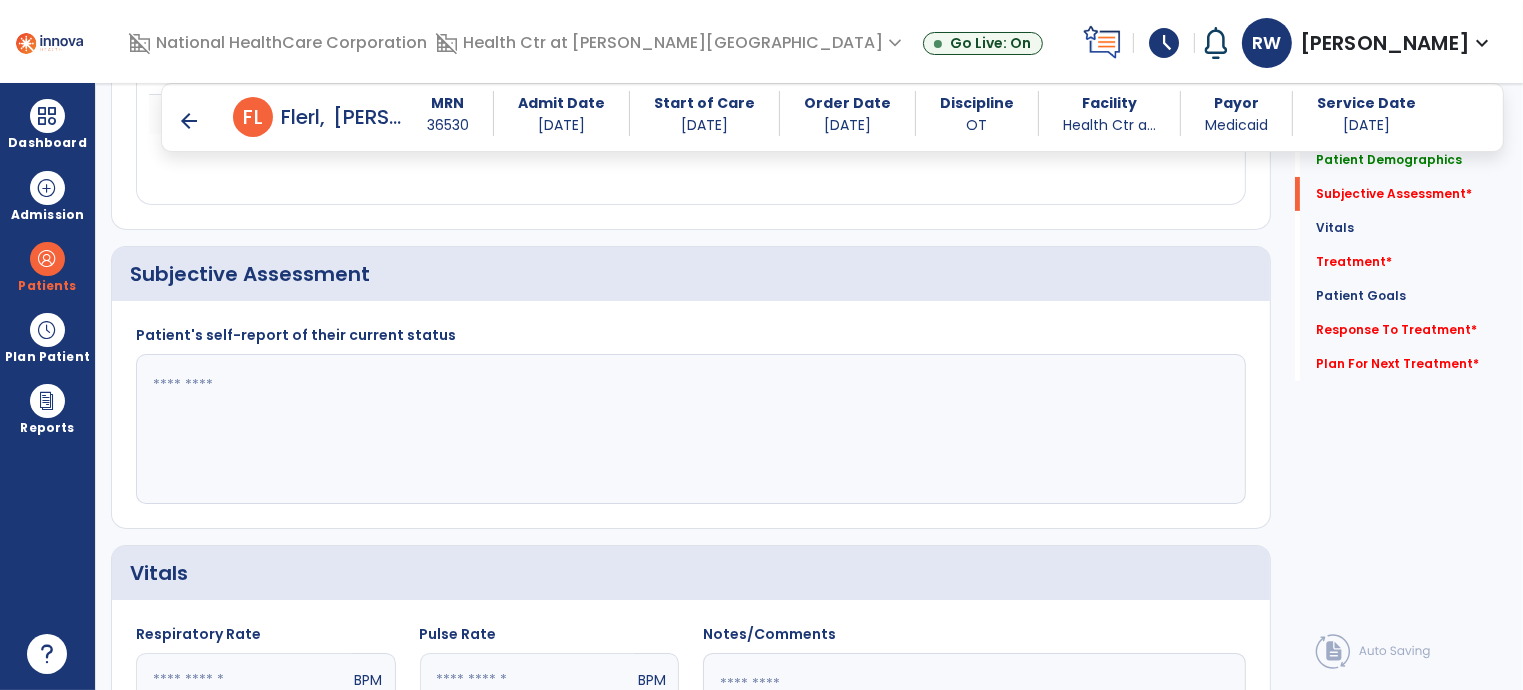 click 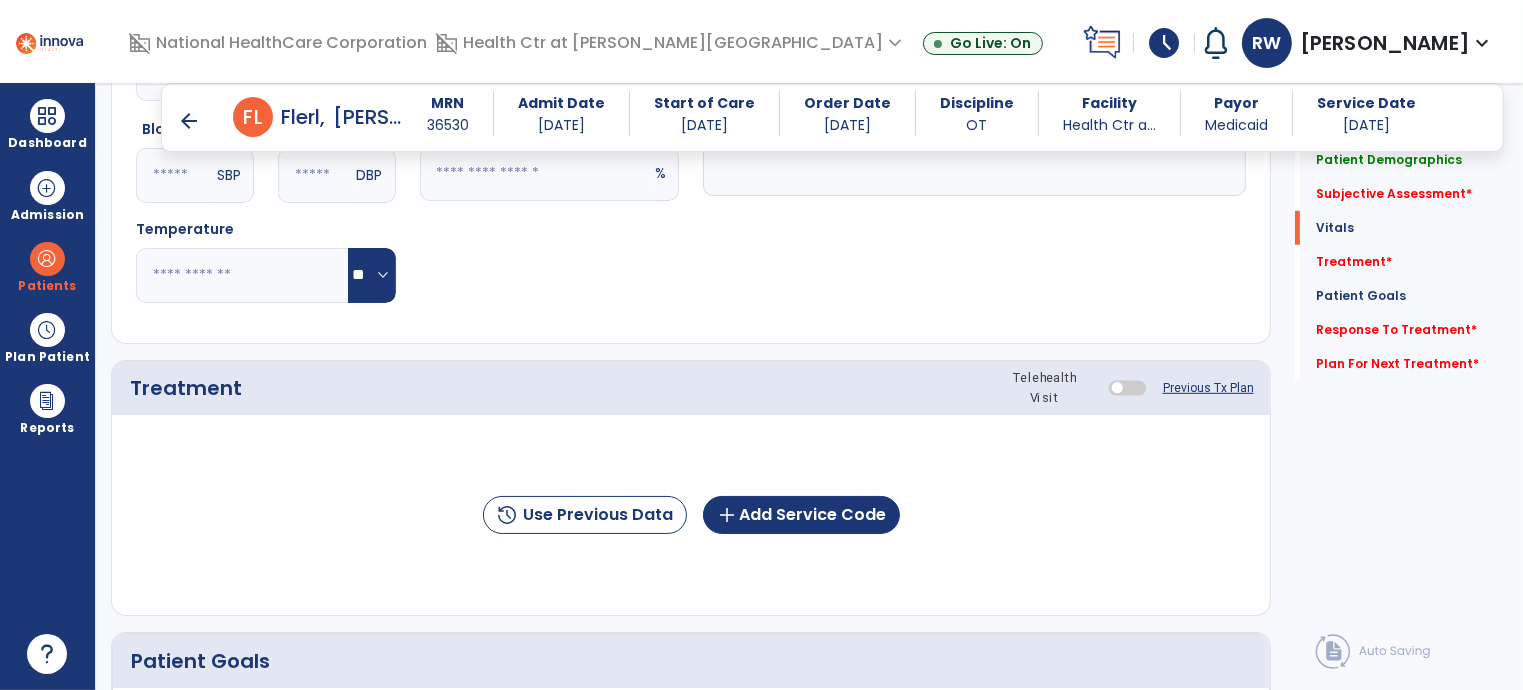 scroll, scrollTop: 1011, scrollLeft: 0, axis: vertical 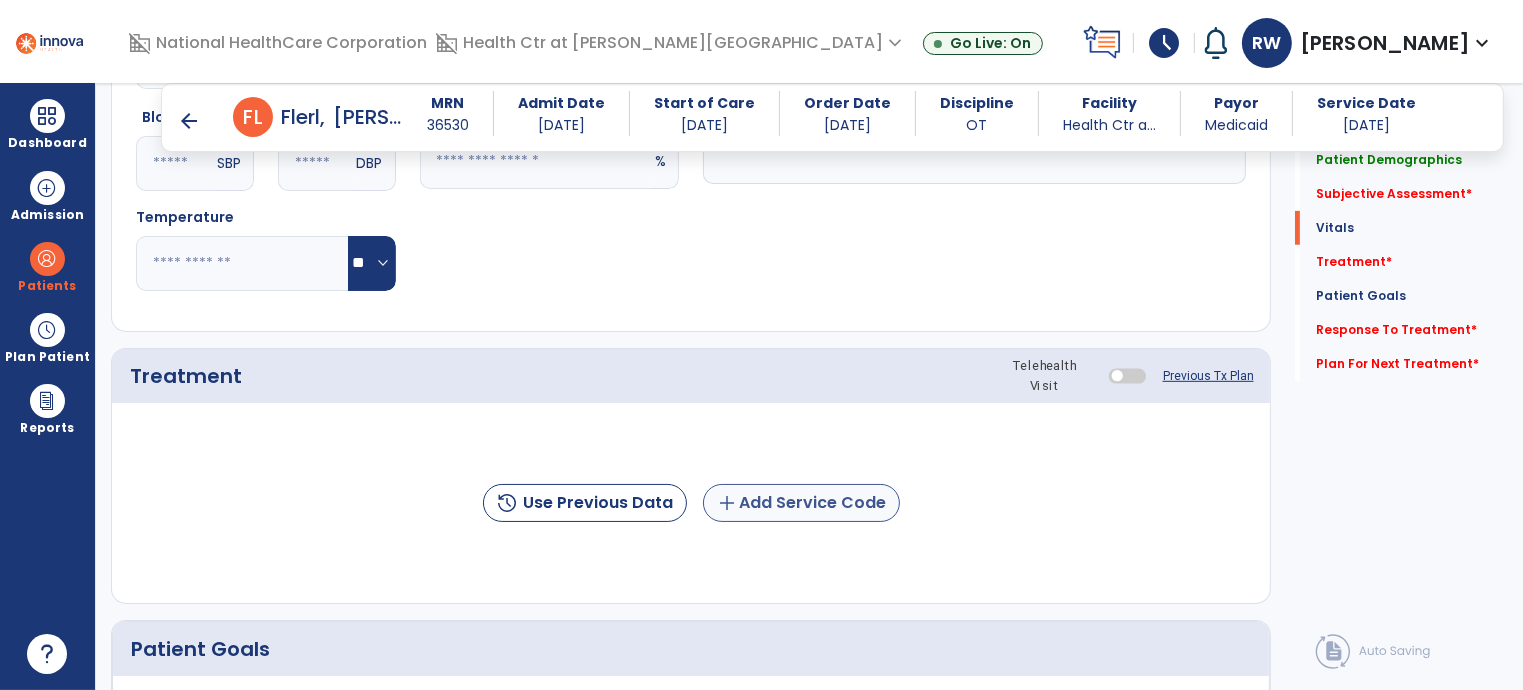 type on "**********" 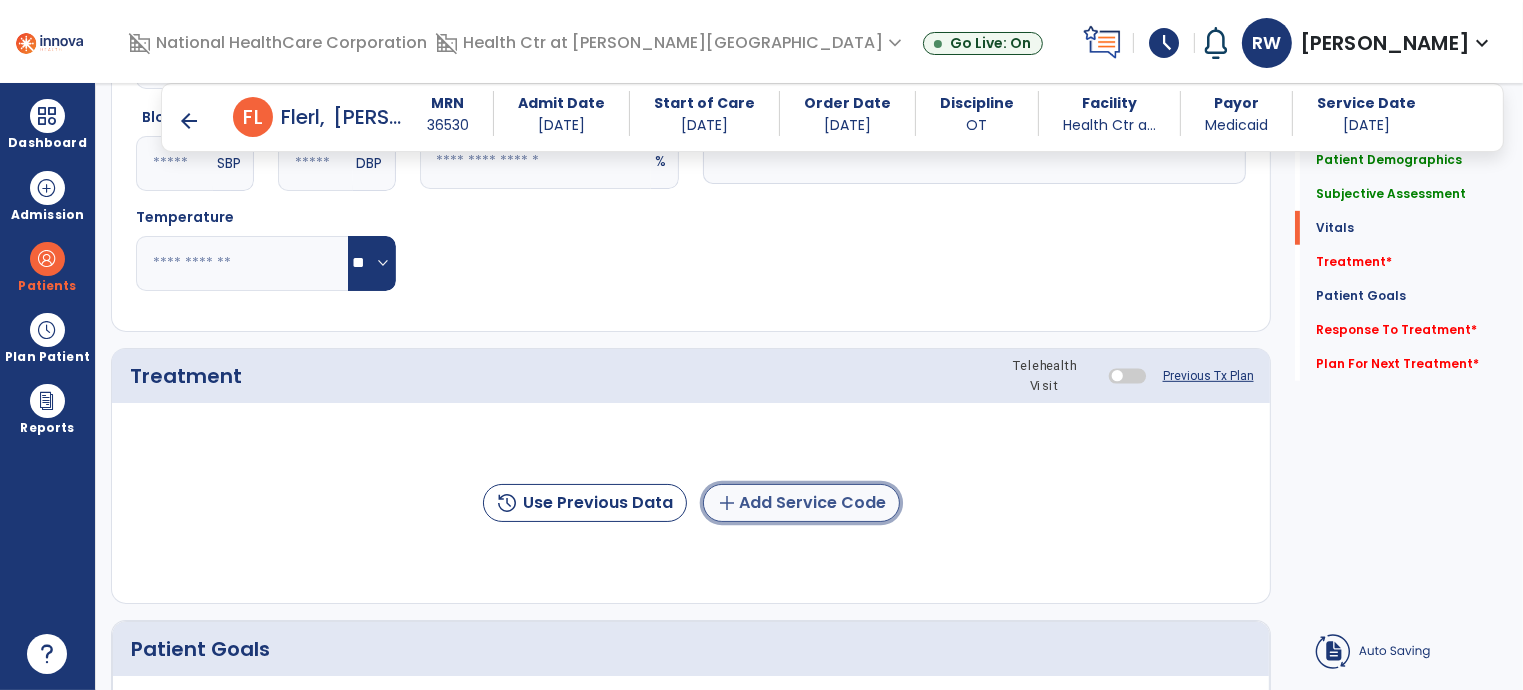 click on "add  Add Service Code" 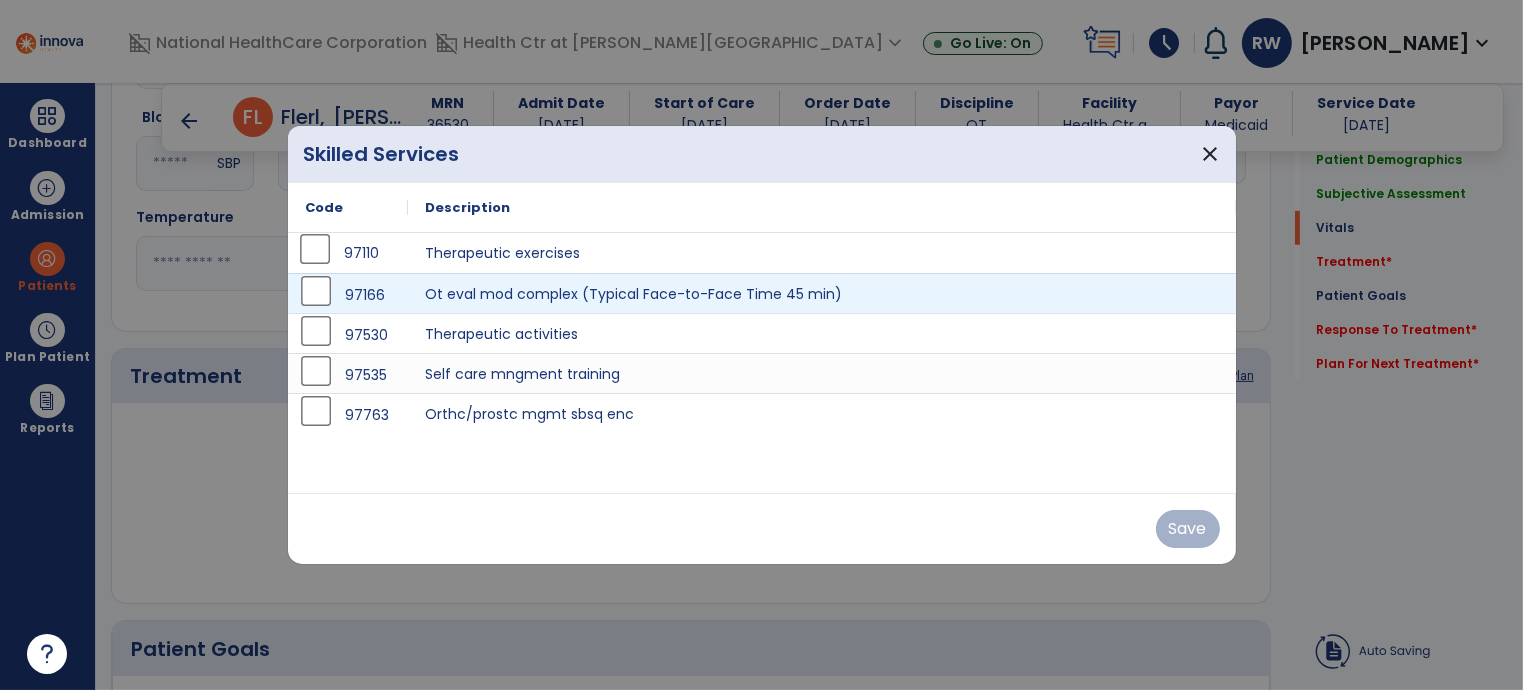 click on "97110" at bounding box center [348, 253] 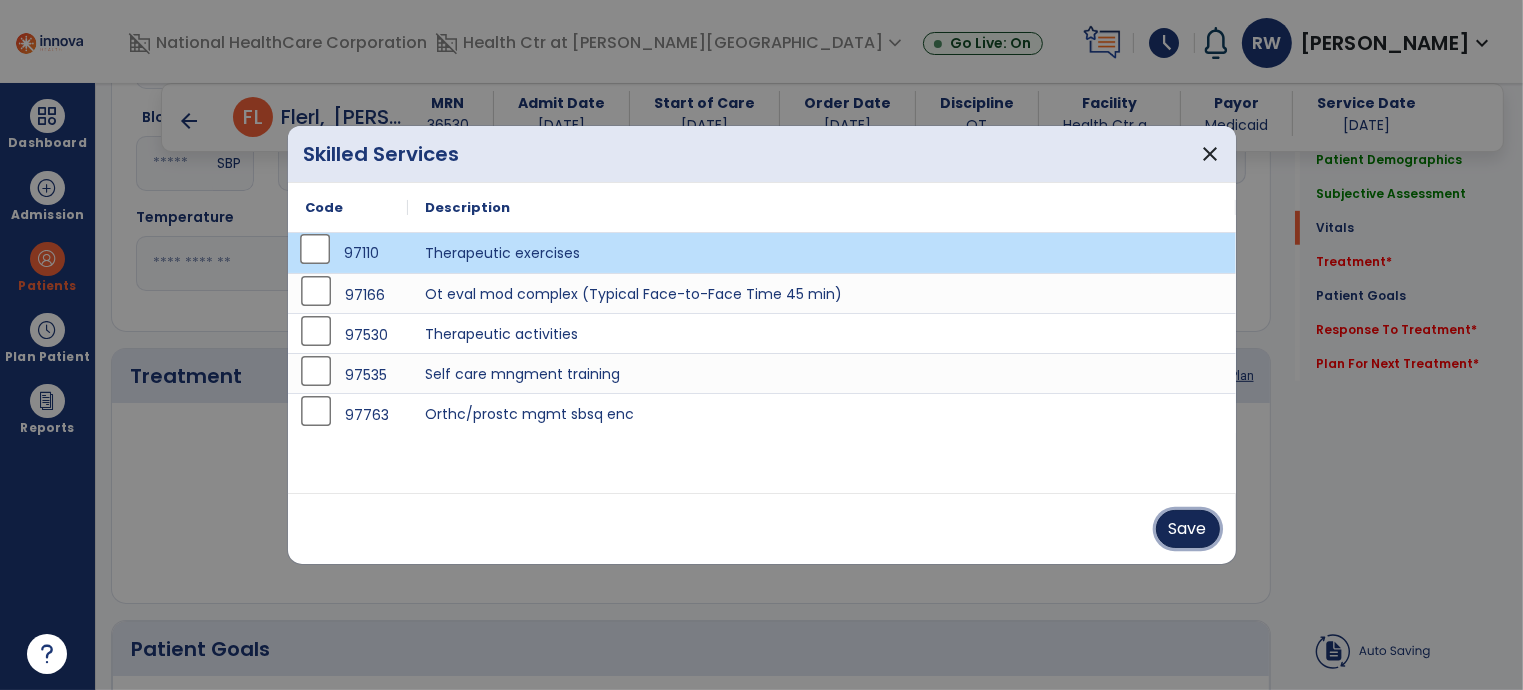 click on "Save" at bounding box center [1188, 529] 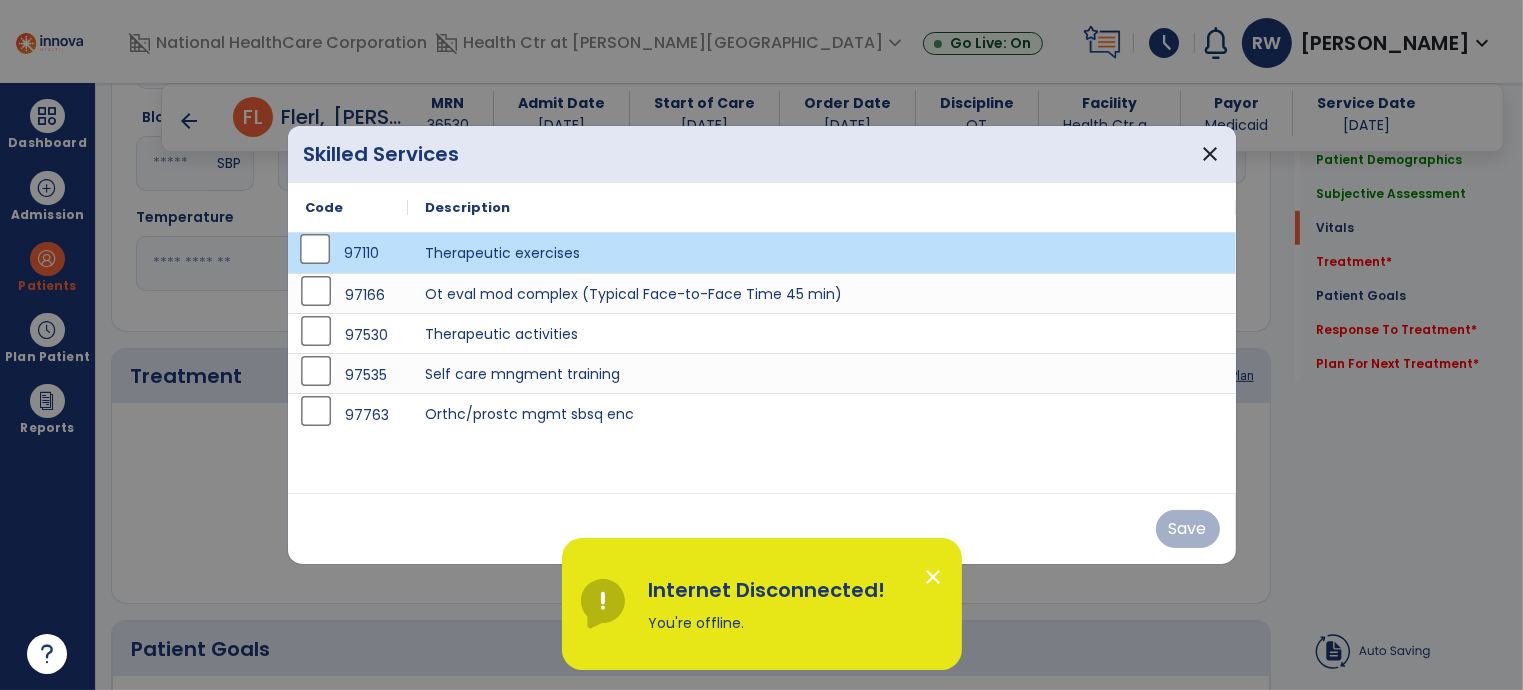 click on "Save" at bounding box center (762, 528) 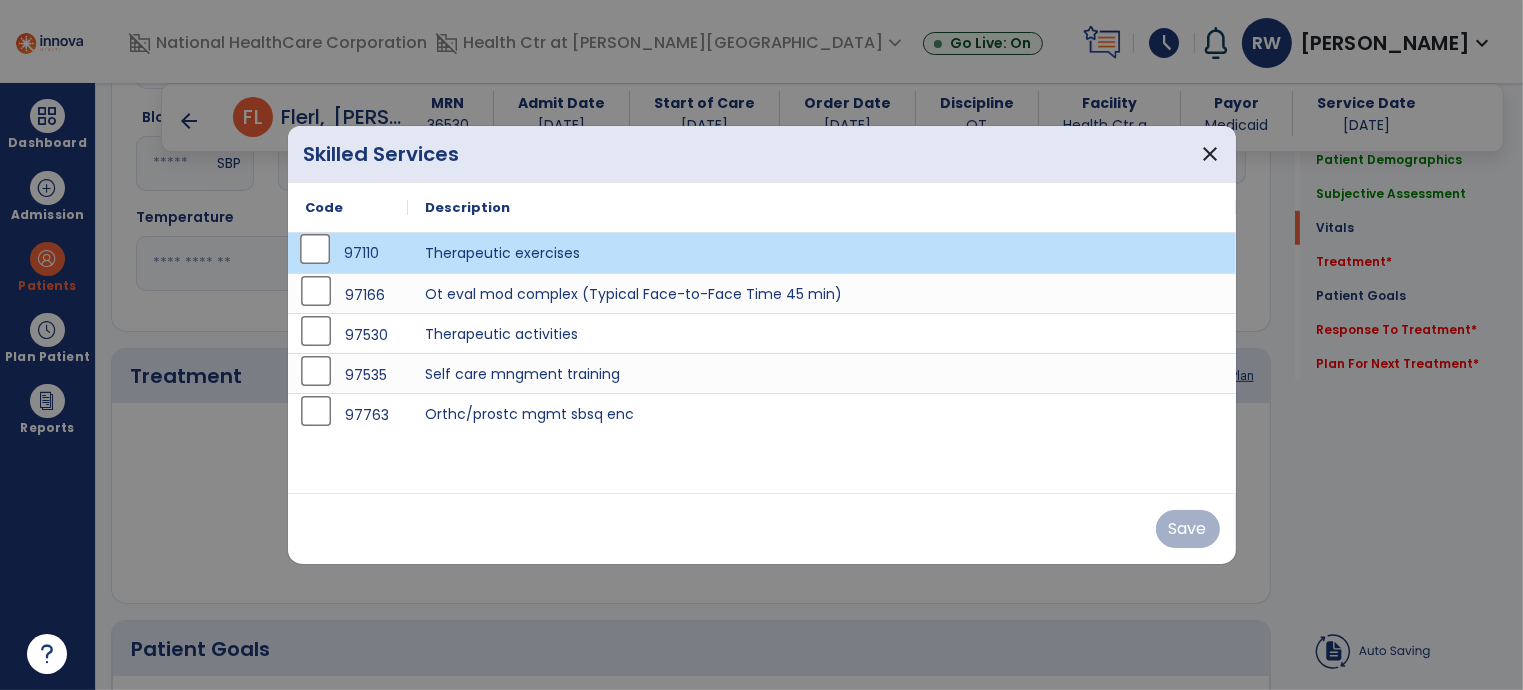 click on "Save" at bounding box center (762, 528) 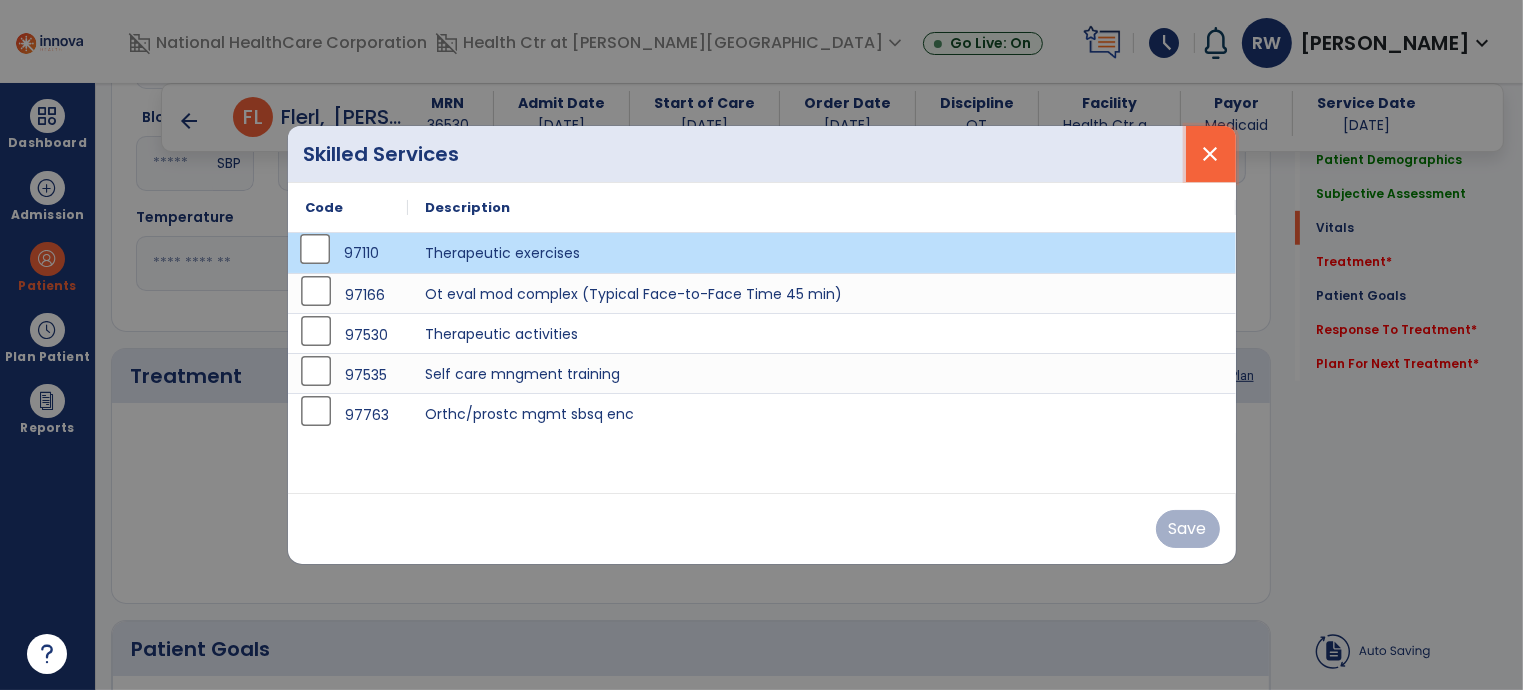 click on "close" at bounding box center (1211, 154) 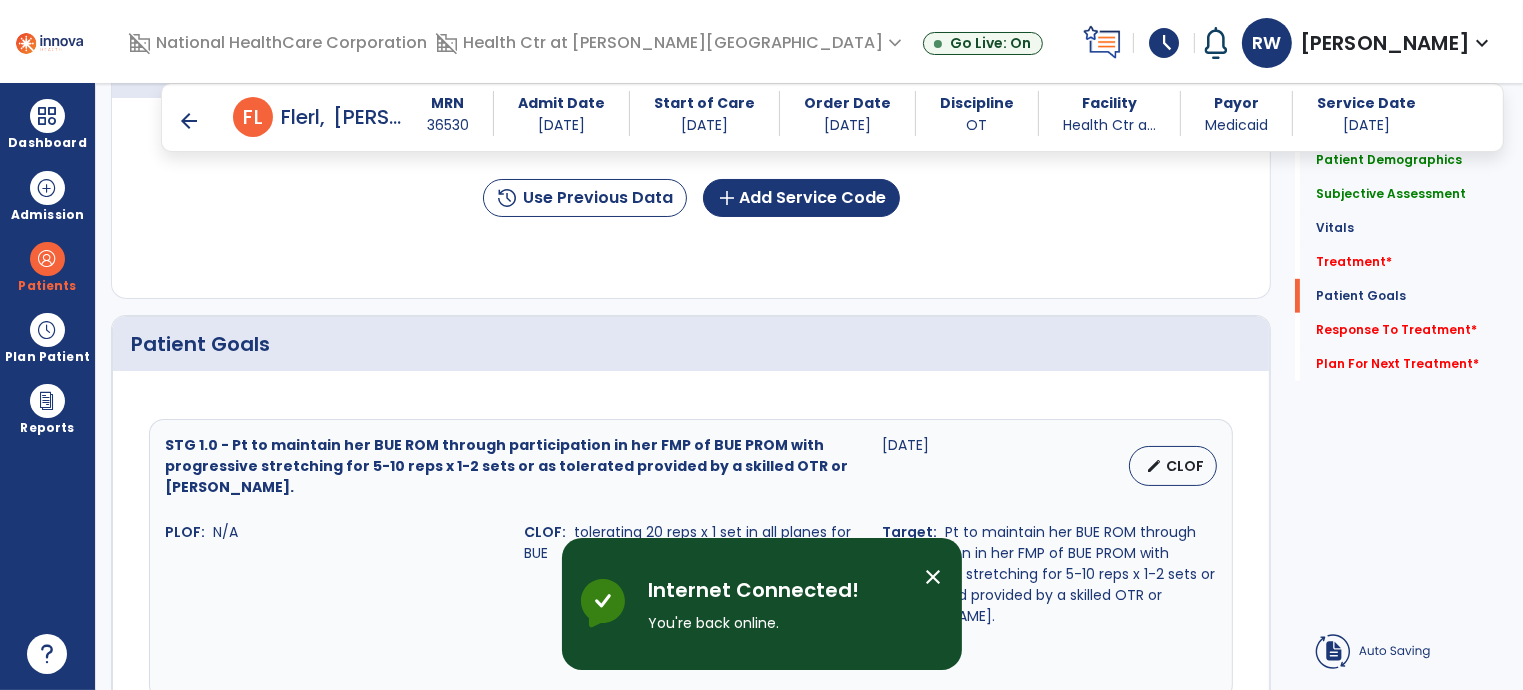scroll, scrollTop: 1316, scrollLeft: 0, axis: vertical 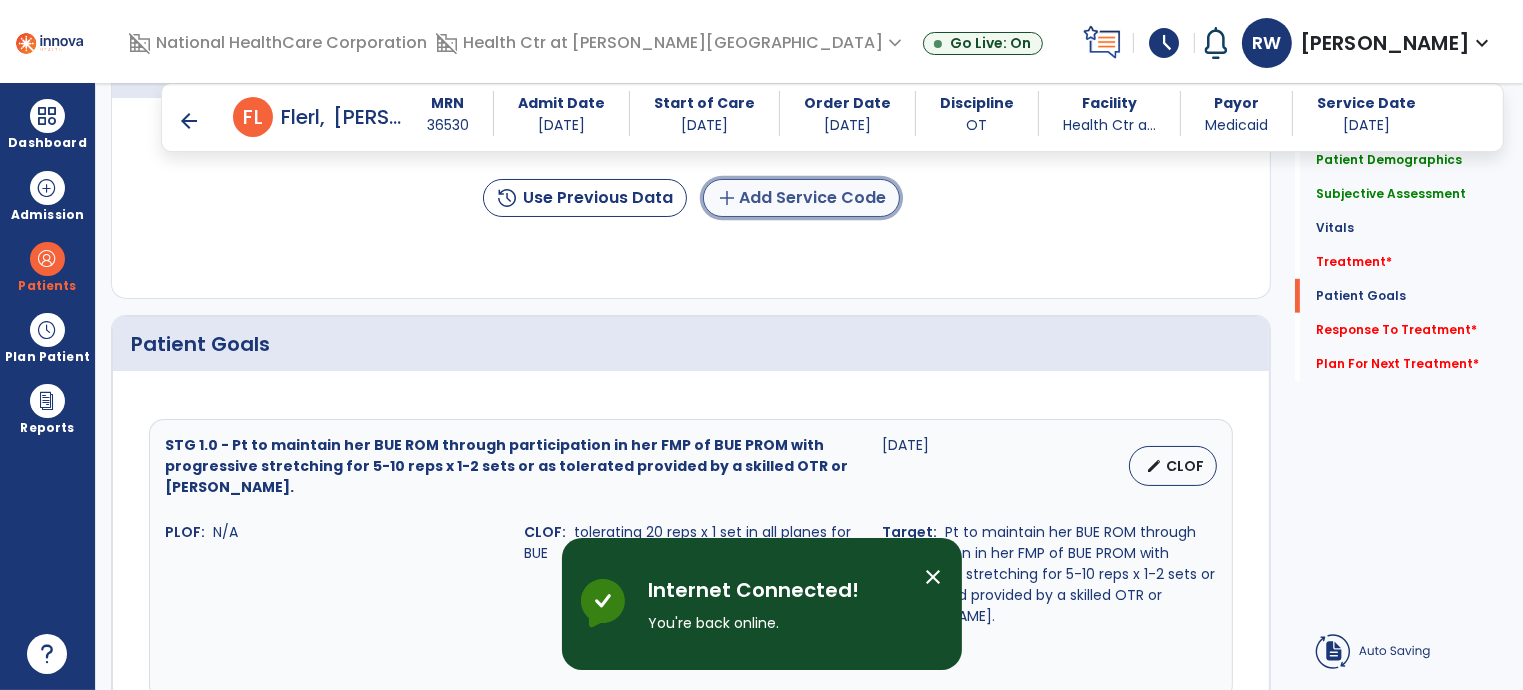 click on "add  Add Service Code" 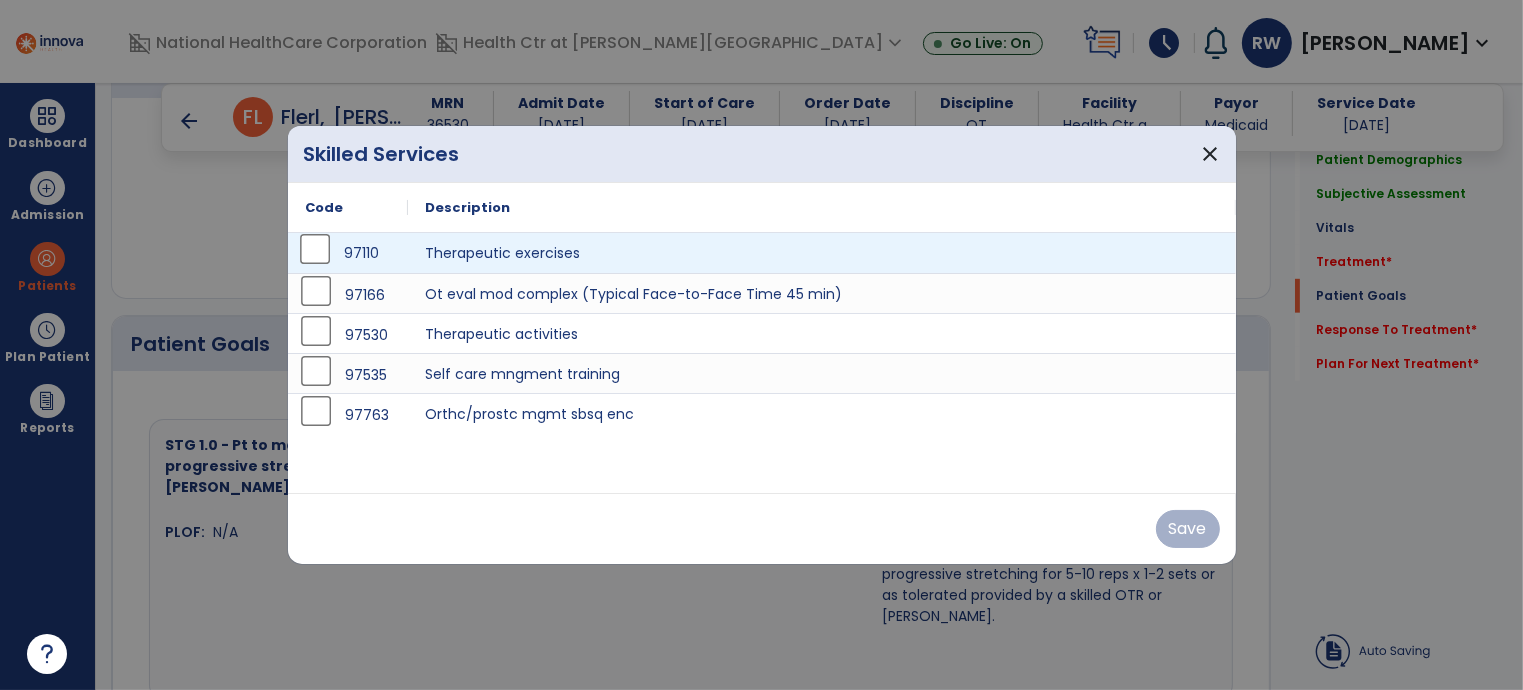 click on "97110" at bounding box center (348, 253) 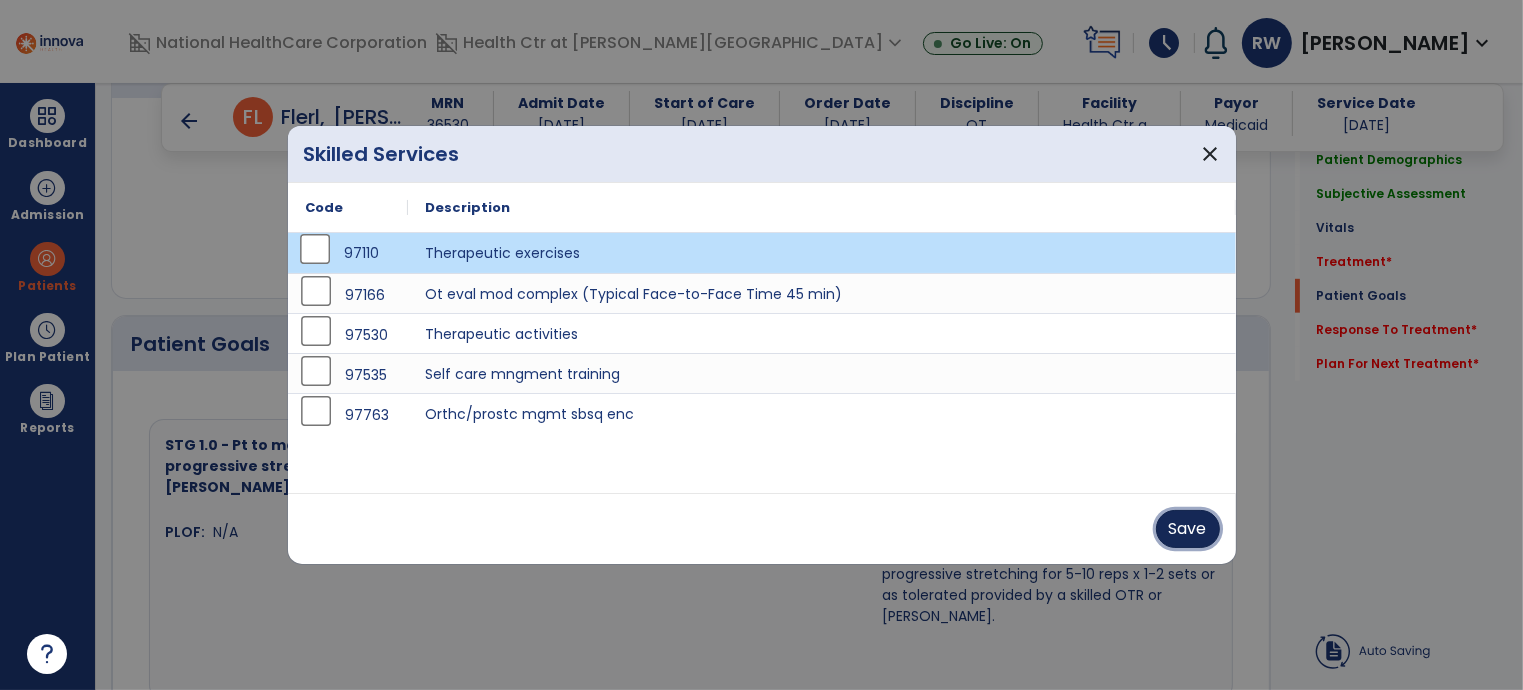 click on "Save" at bounding box center [1188, 529] 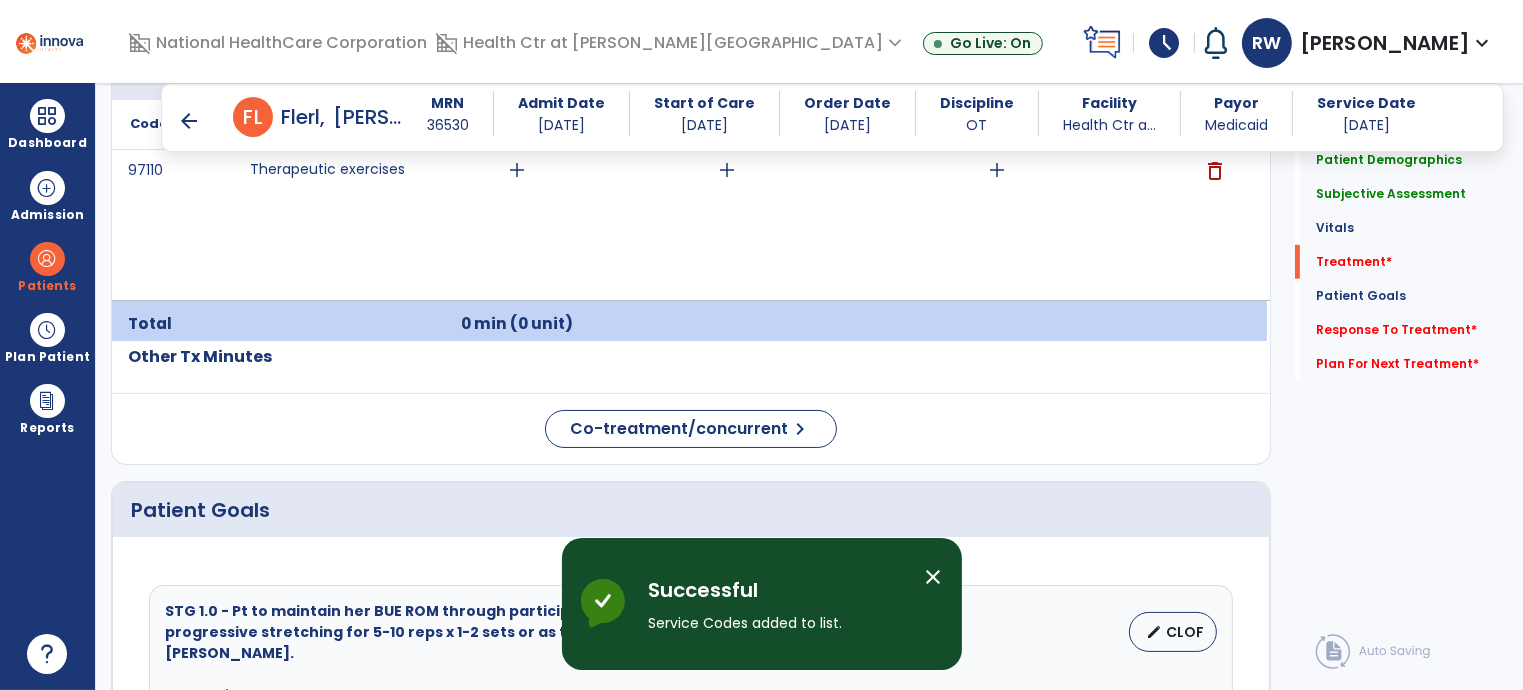 scroll, scrollTop: 1201, scrollLeft: 0, axis: vertical 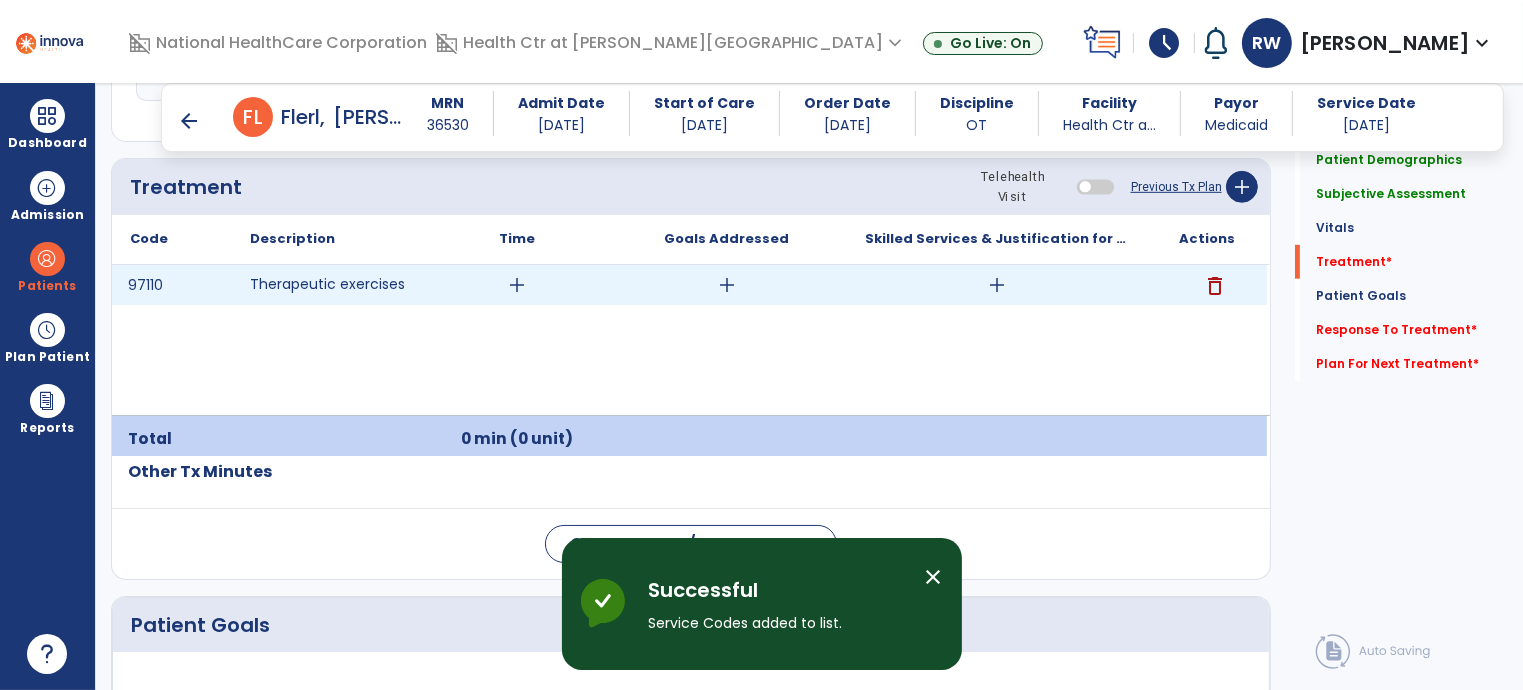 click on "add" at bounding box center (517, 285) 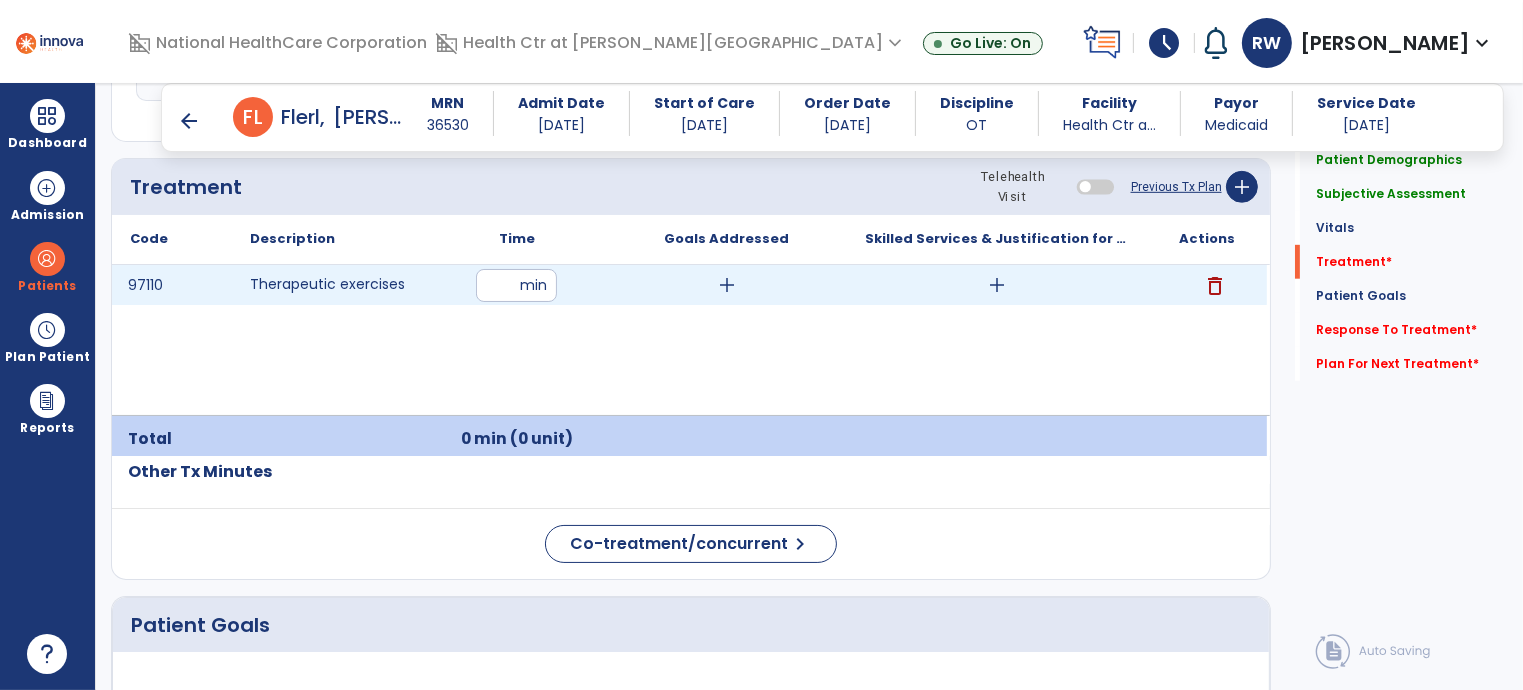 click at bounding box center (516, 285) 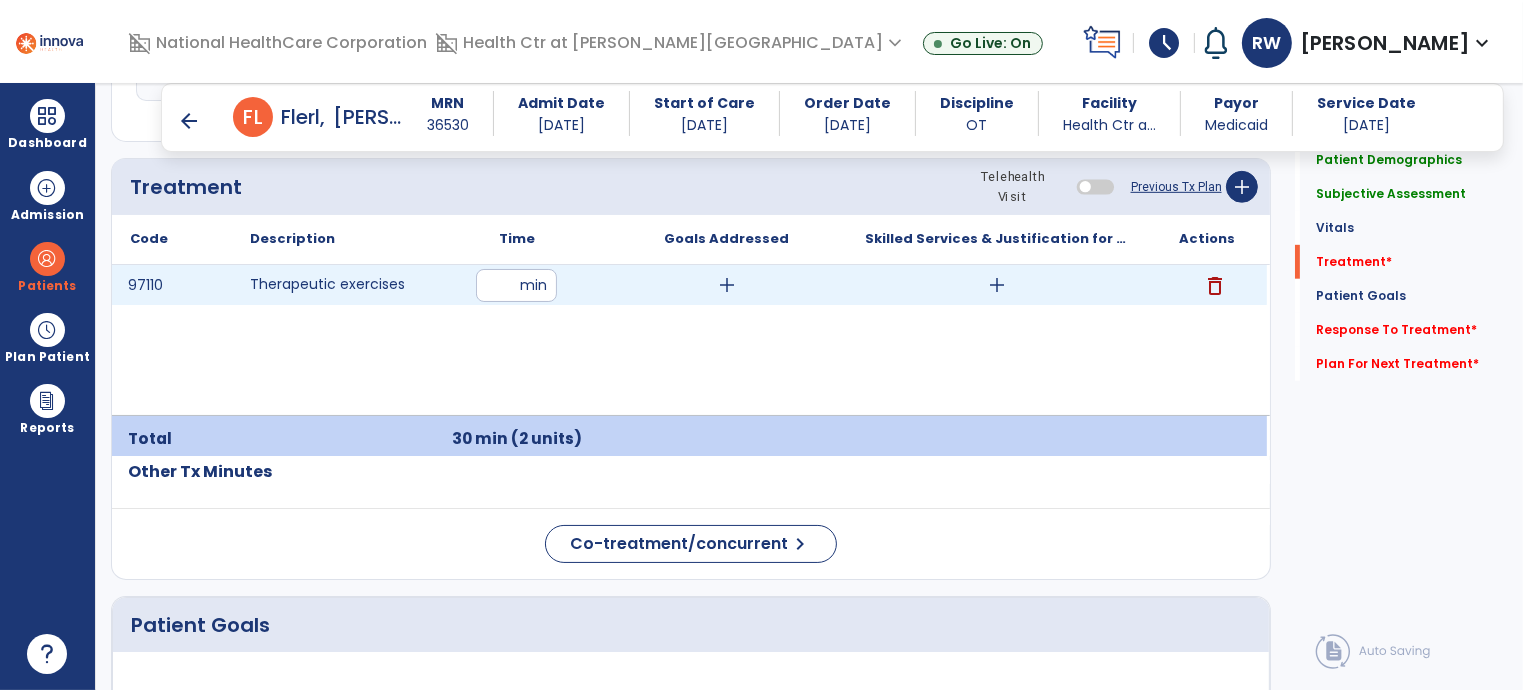 click on "add" at bounding box center [727, 285] 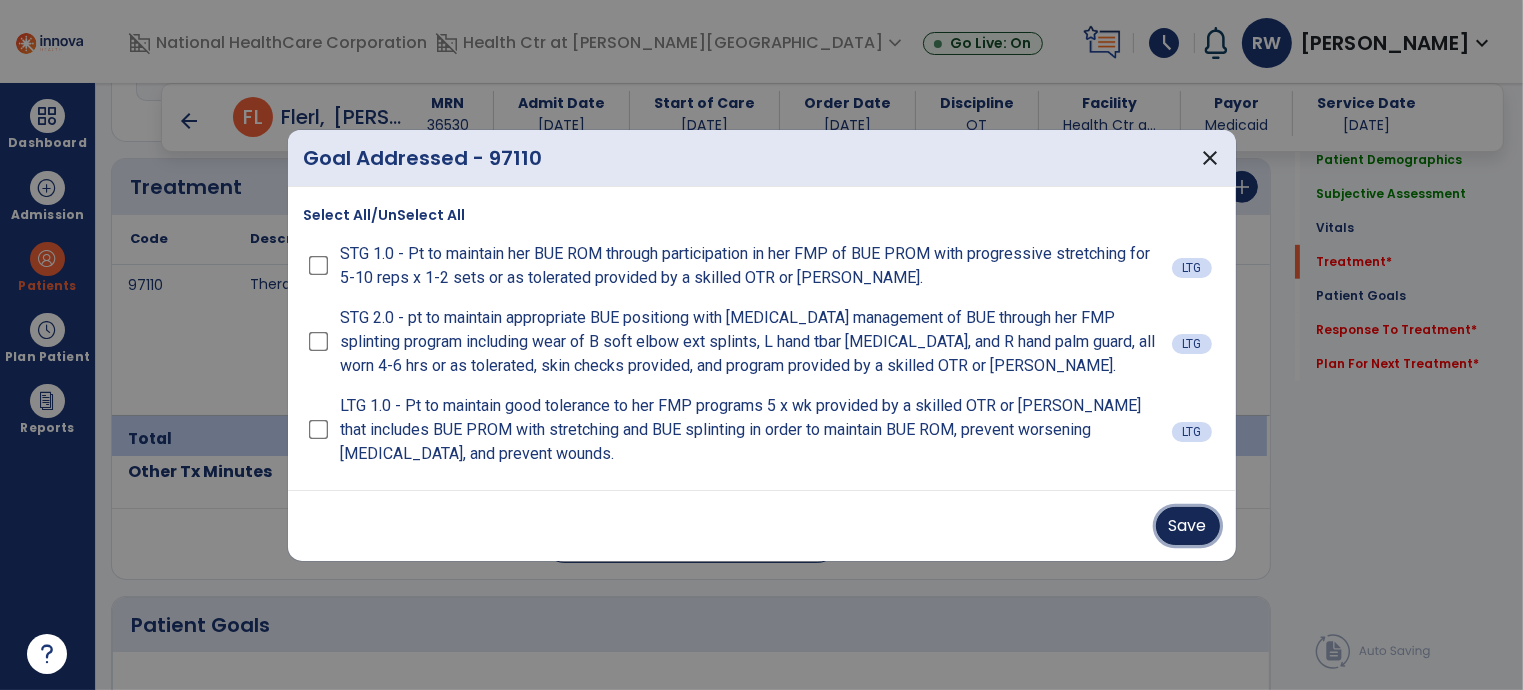 click on "Save" at bounding box center (1188, 526) 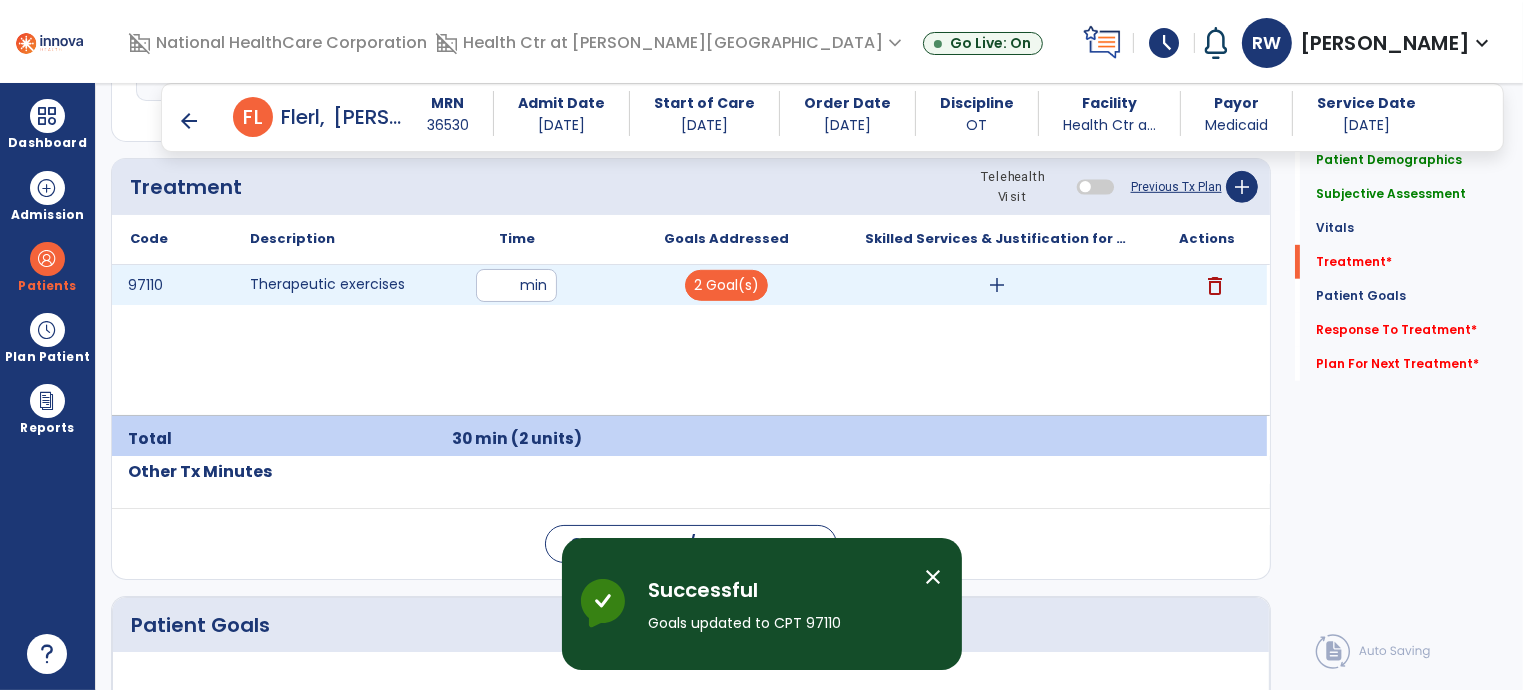 click on "add" at bounding box center [997, 285] 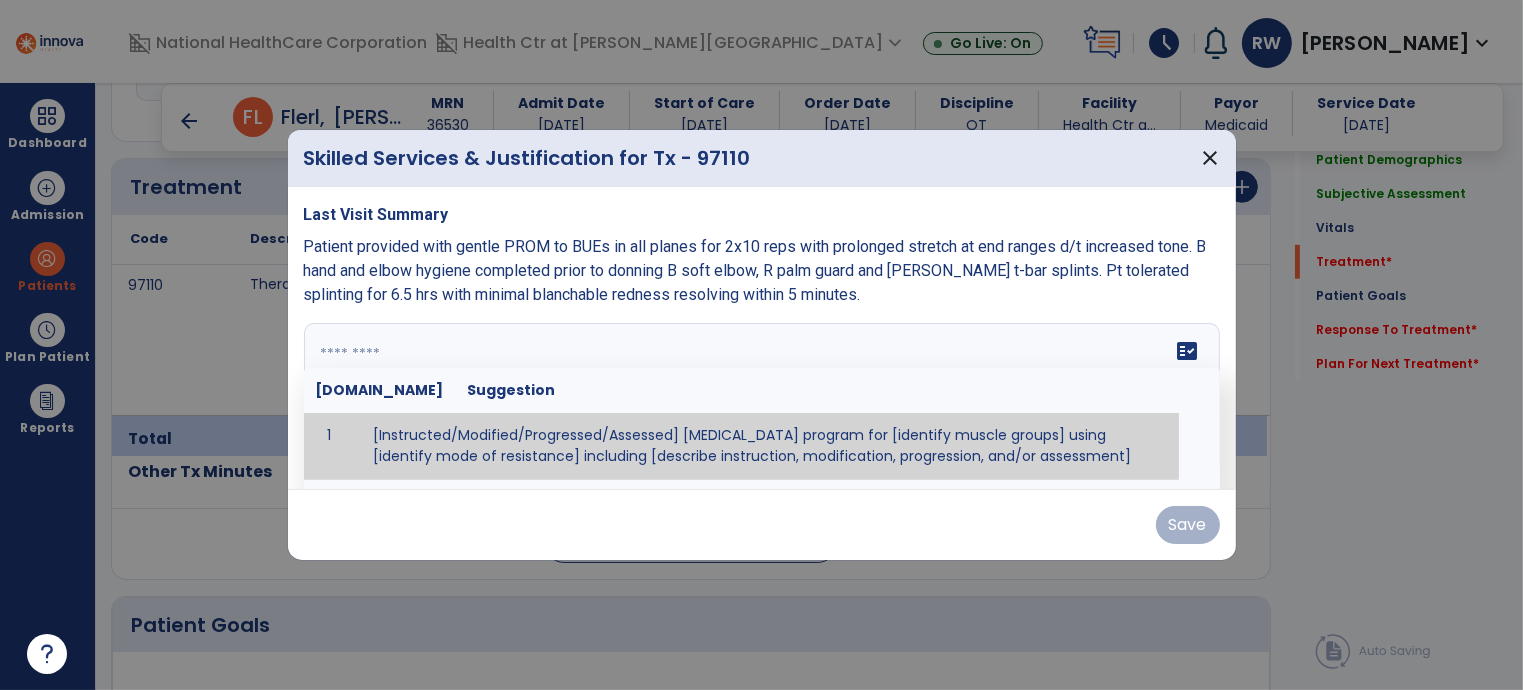 click at bounding box center [760, 398] 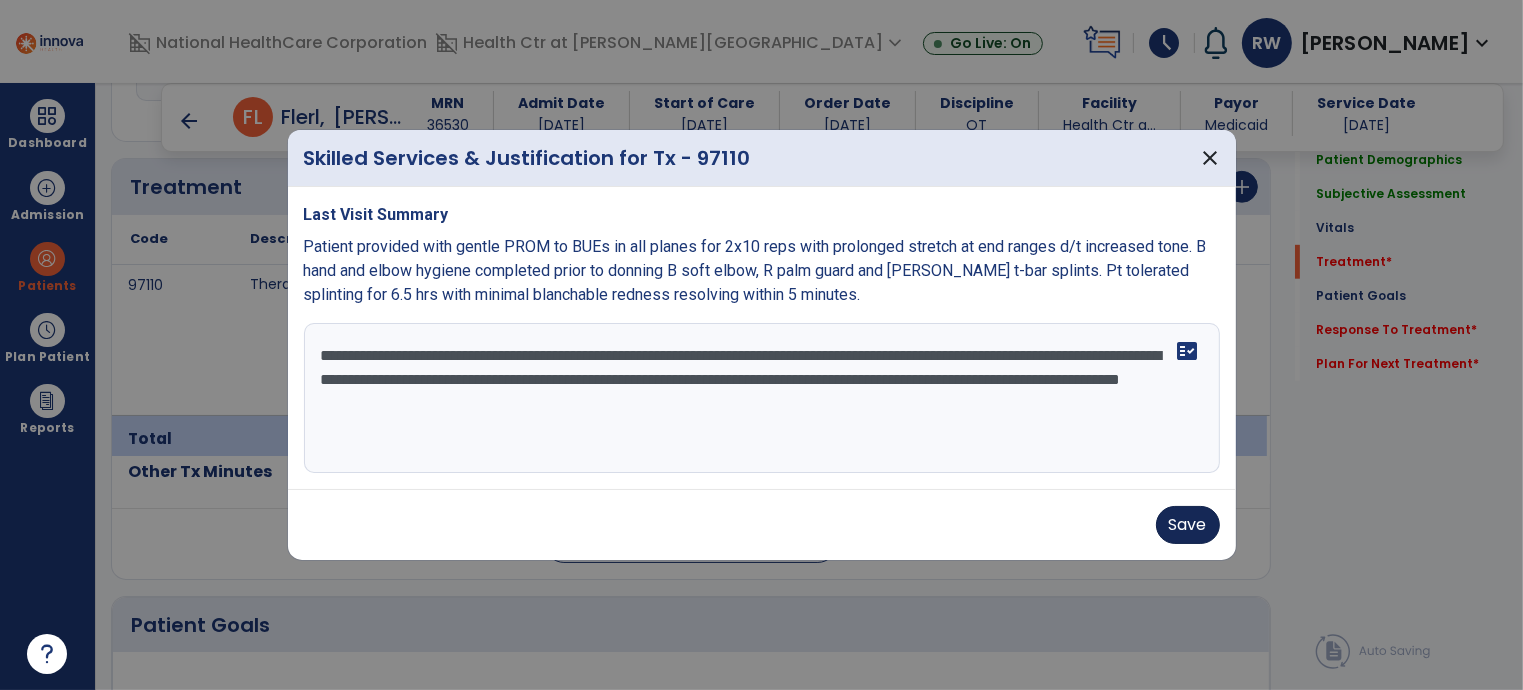 type on "**********" 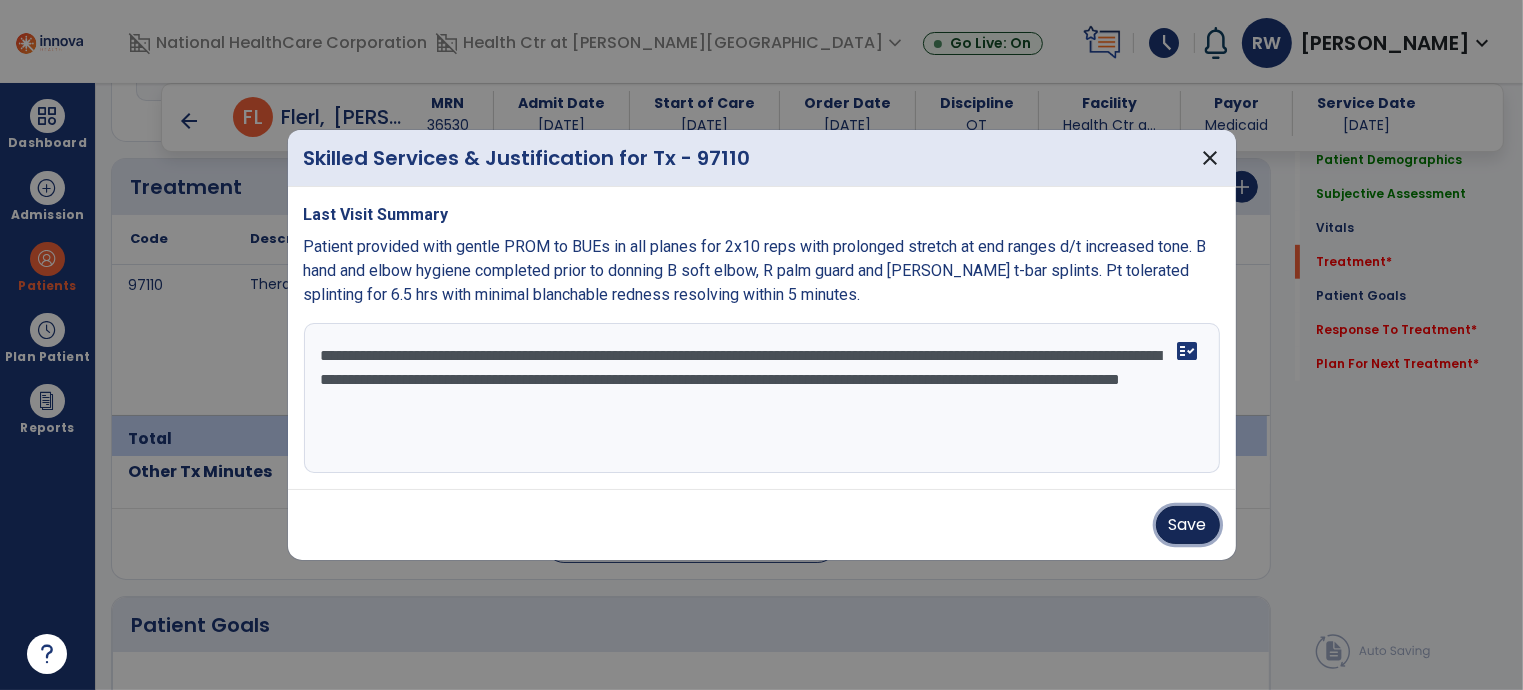 click on "Save" at bounding box center (1188, 525) 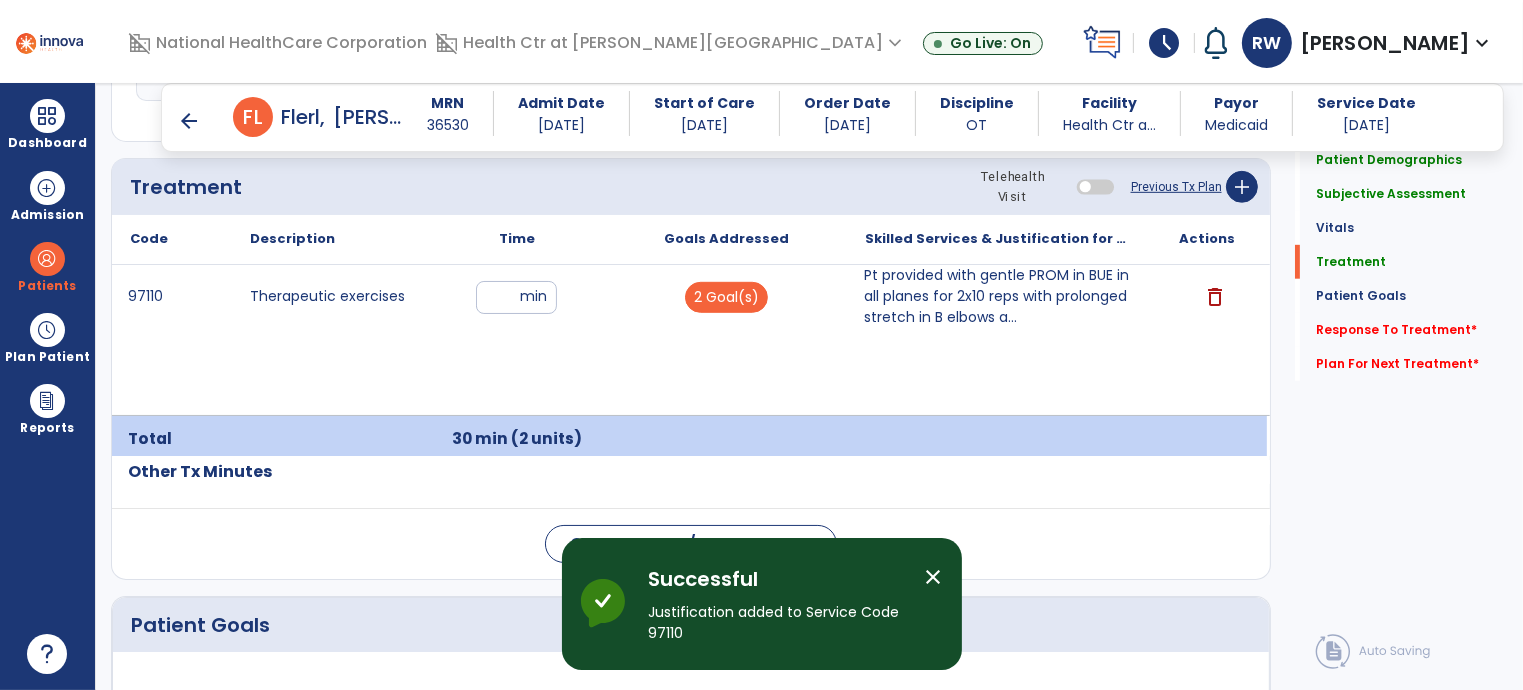 click on "arrow_back" at bounding box center (193, 121) 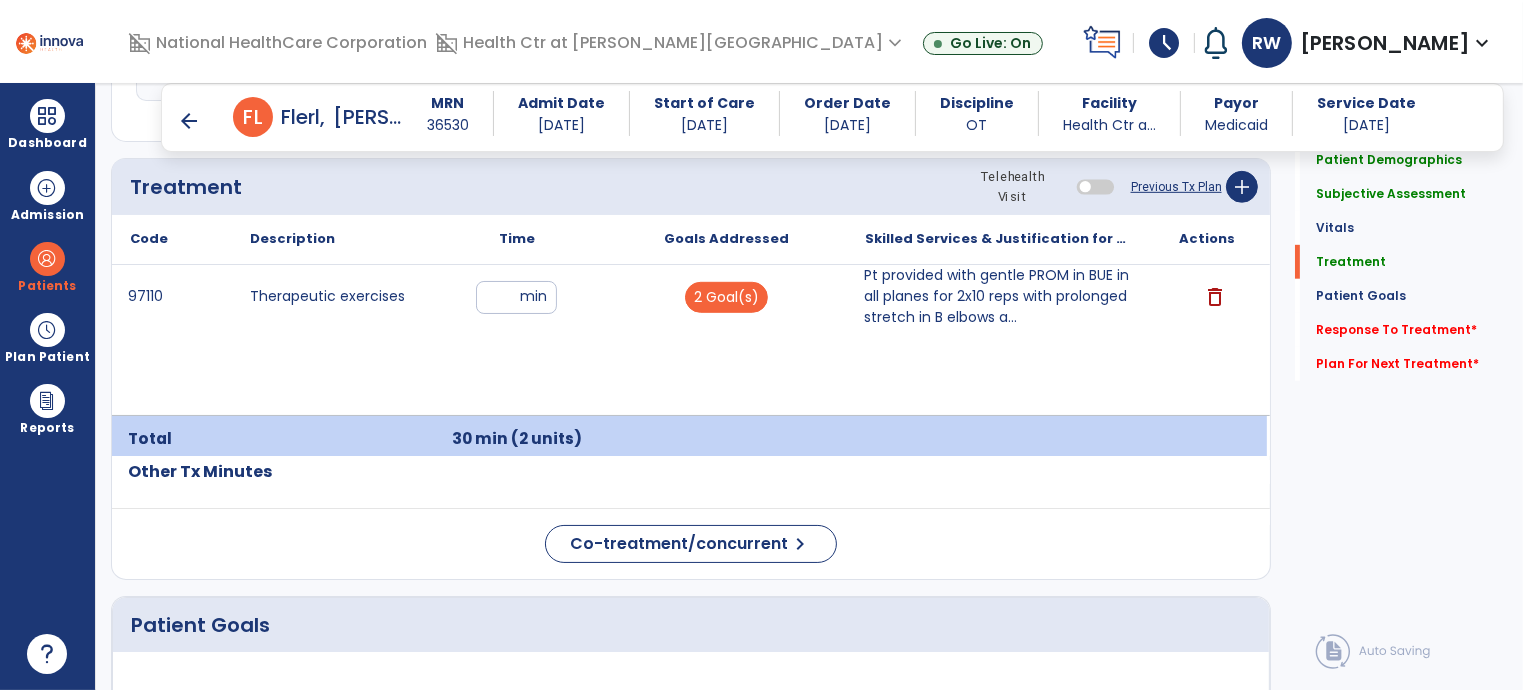click on "arrow_back" at bounding box center [189, 121] 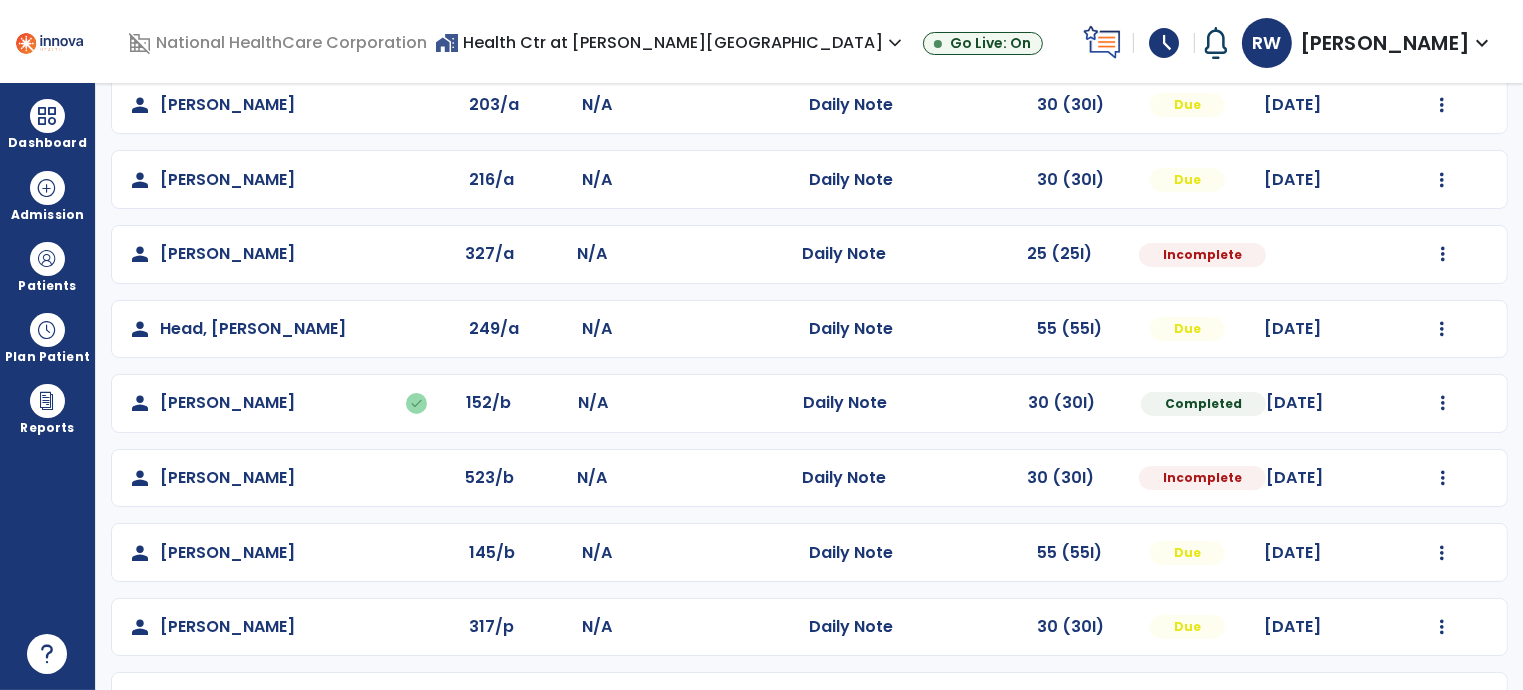 scroll, scrollTop: 380, scrollLeft: 0, axis: vertical 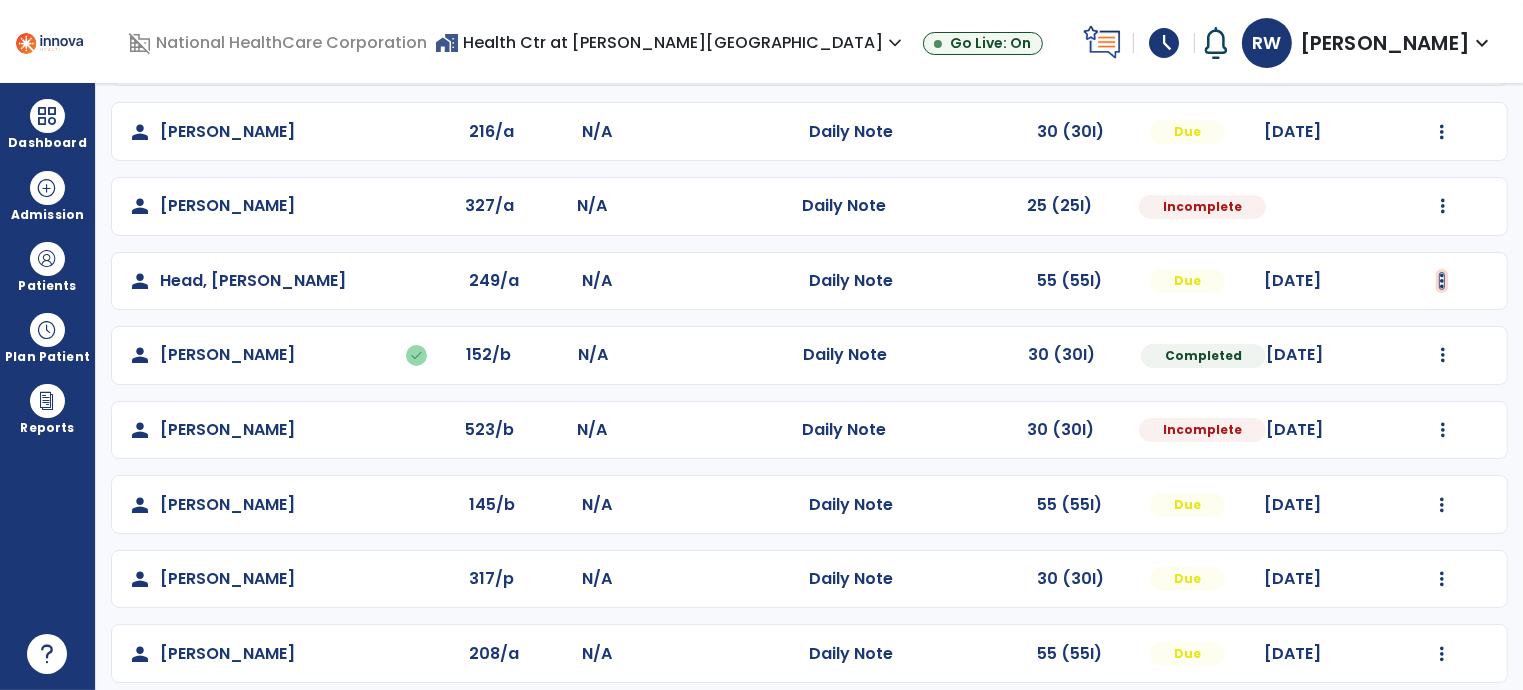 click at bounding box center (1442, -92) 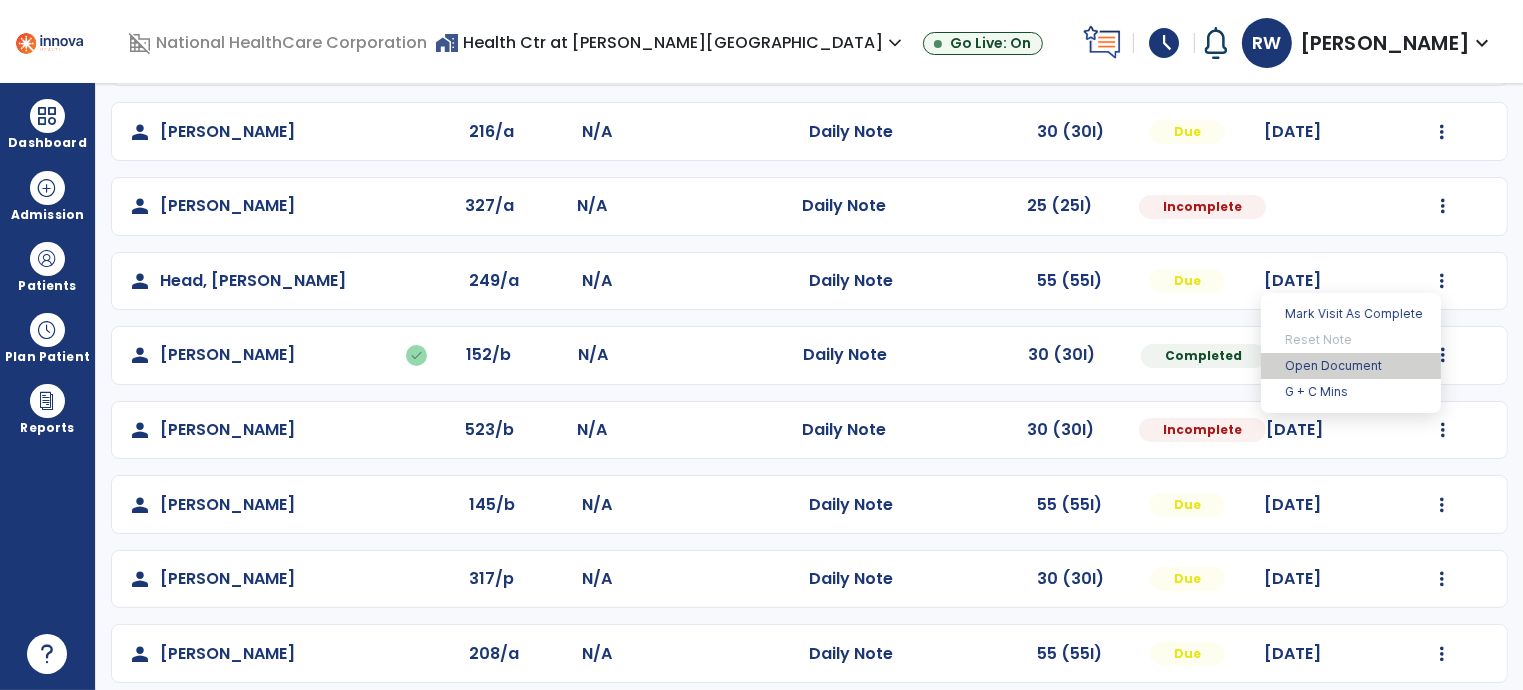 click on "Open Document" at bounding box center (1351, 366) 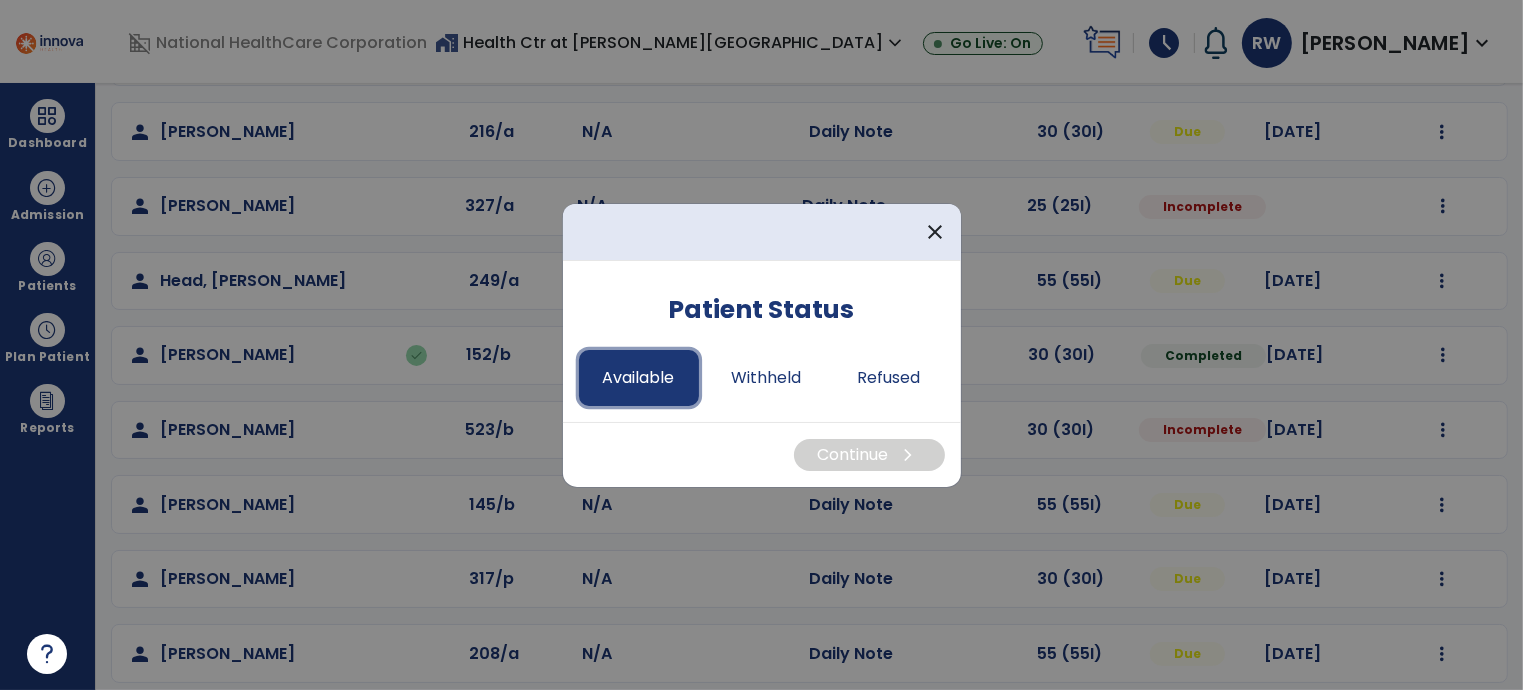 click on "Available" at bounding box center (639, 378) 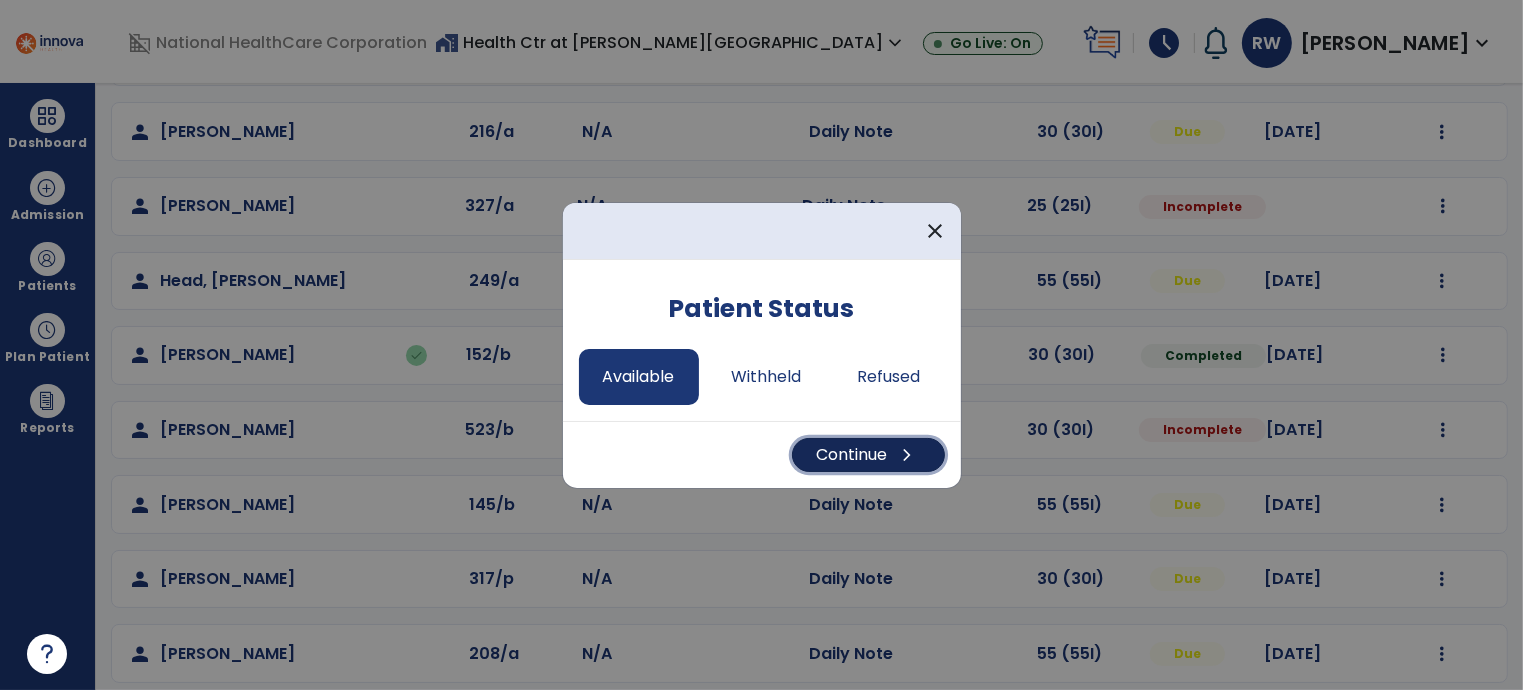click on "Continue   chevron_right" at bounding box center [868, 455] 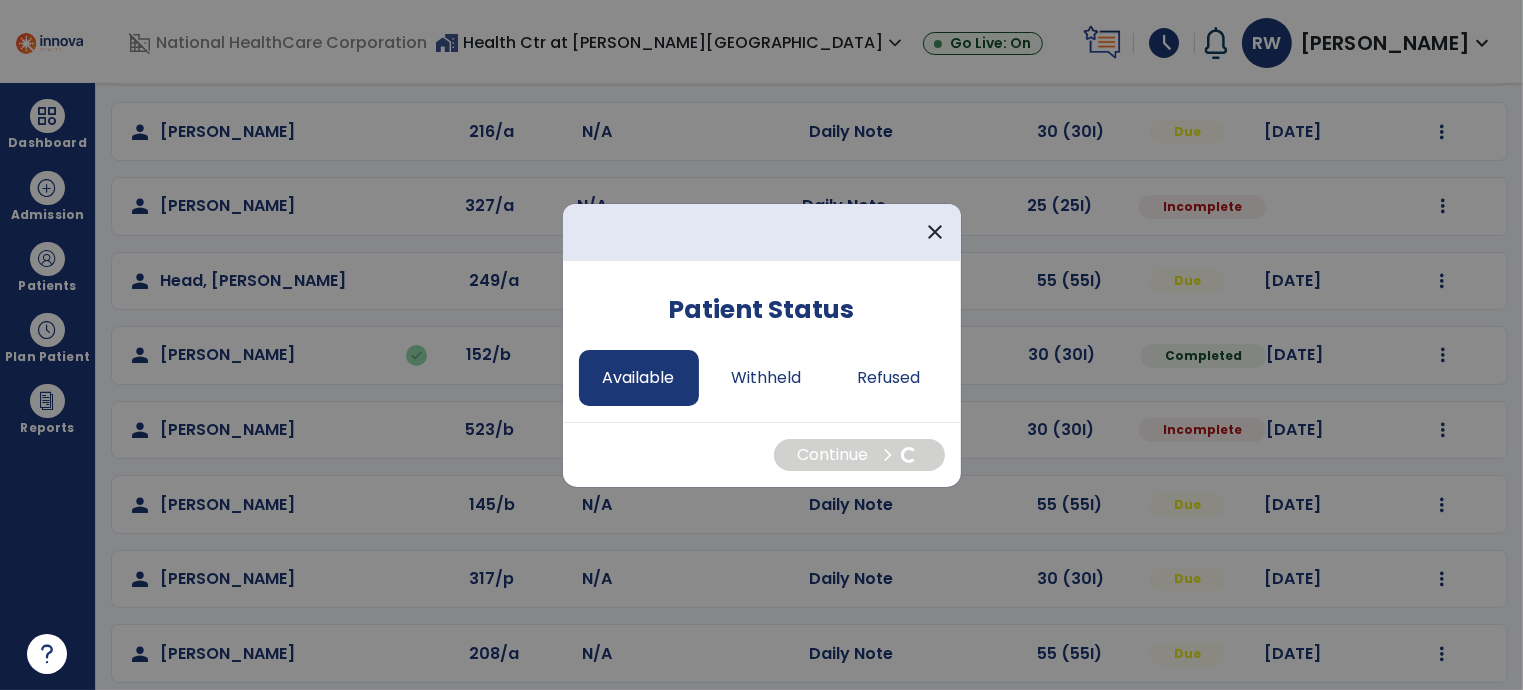 select on "*" 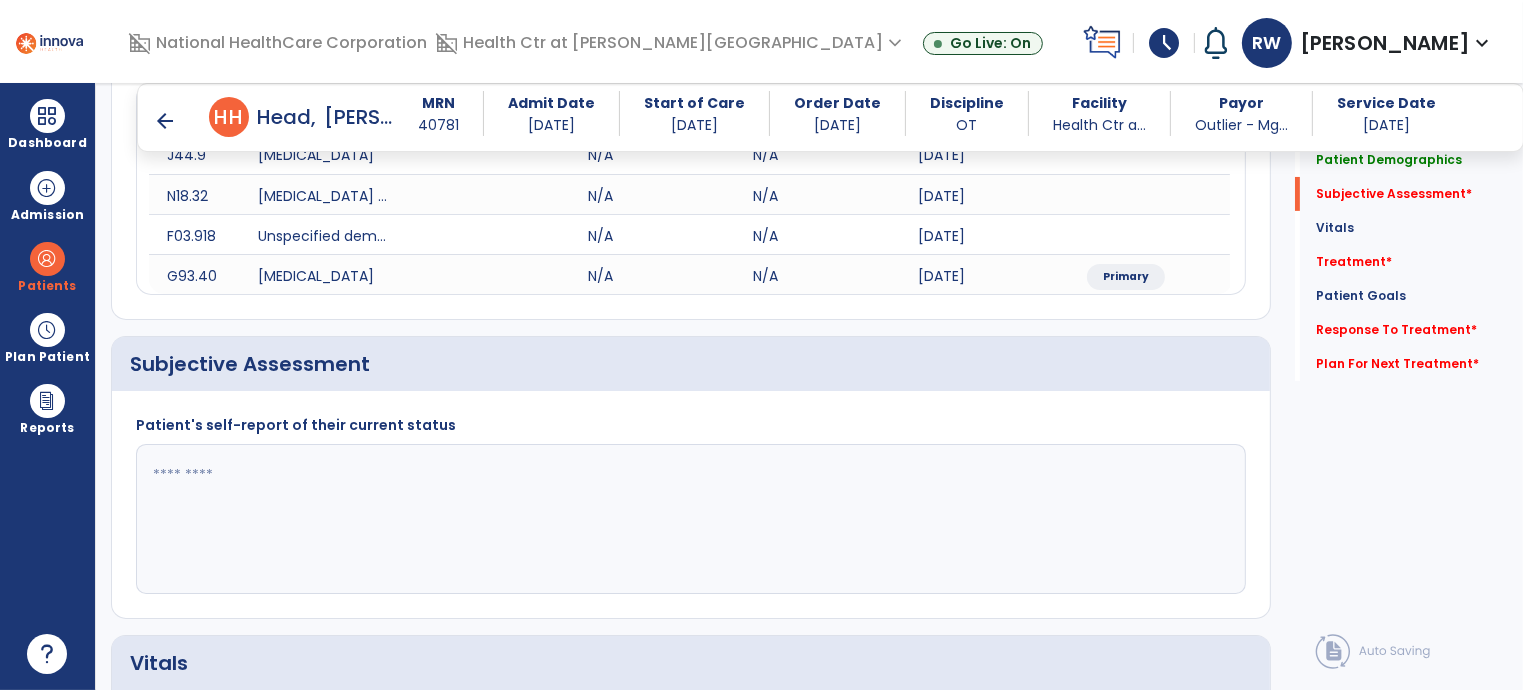scroll, scrollTop: 328, scrollLeft: 0, axis: vertical 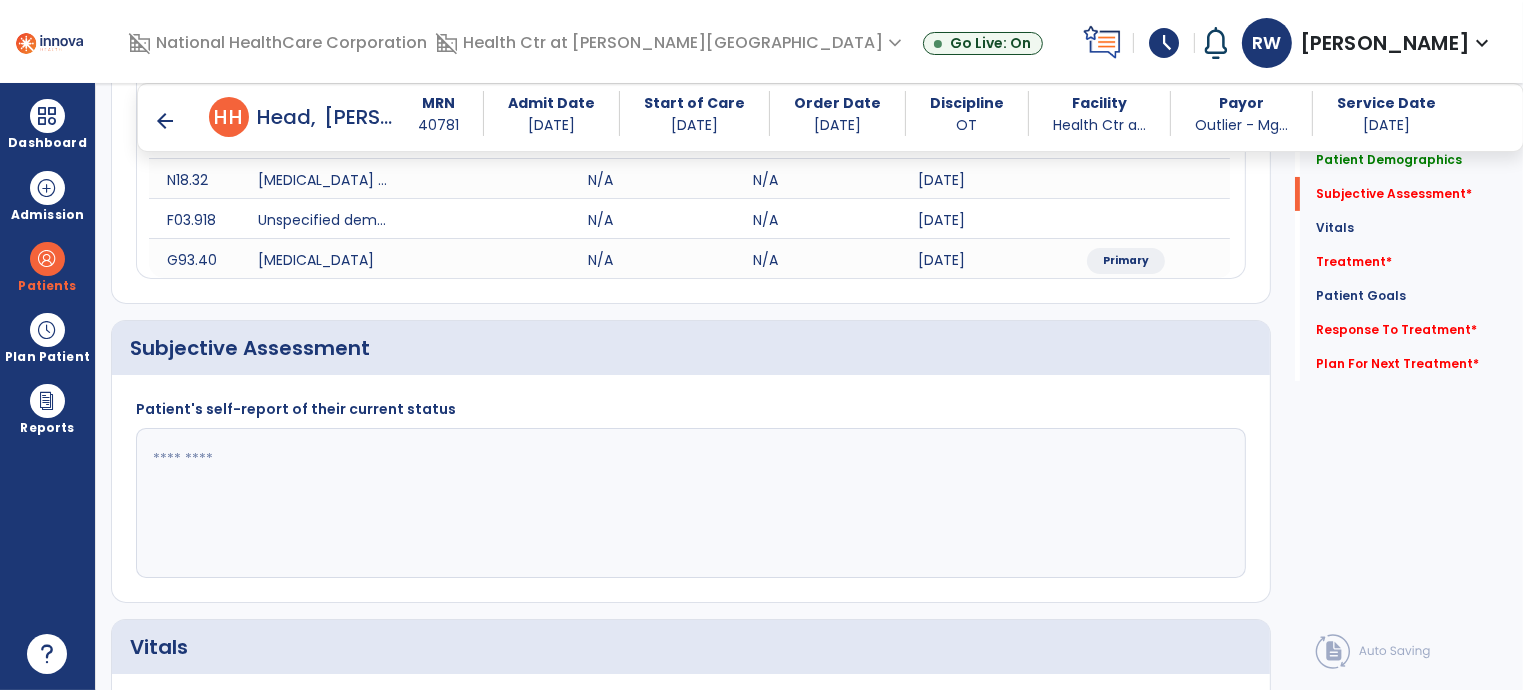 click 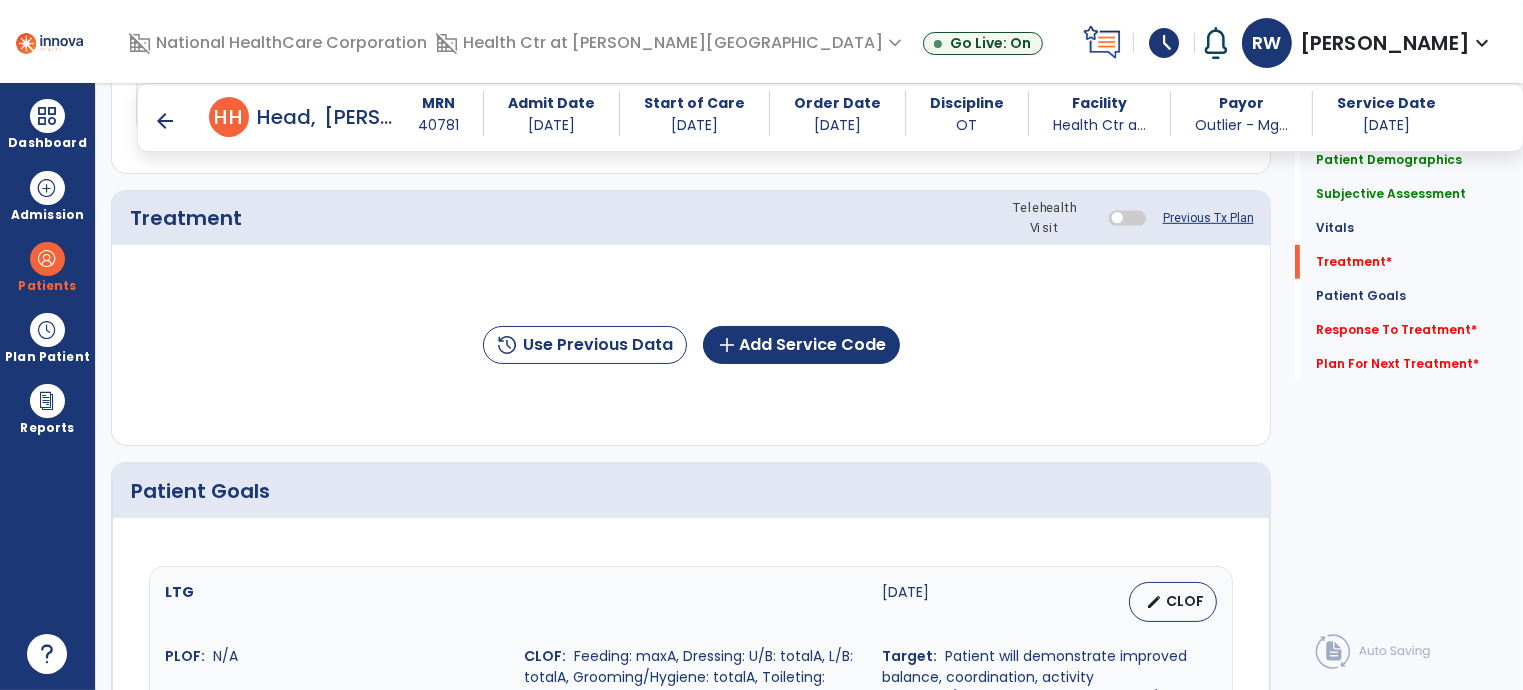 scroll, scrollTop: 1178, scrollLeft: 0, axis: vertical 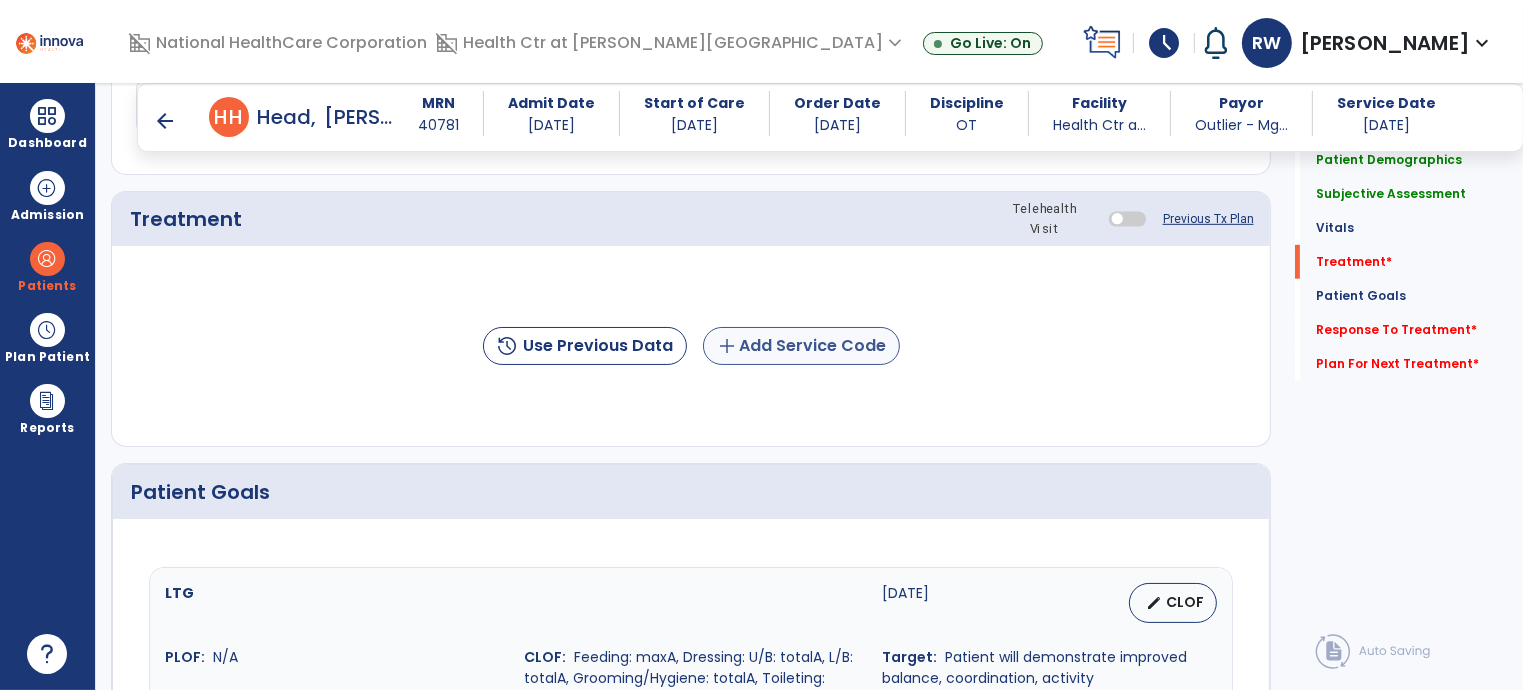 type on "**********" 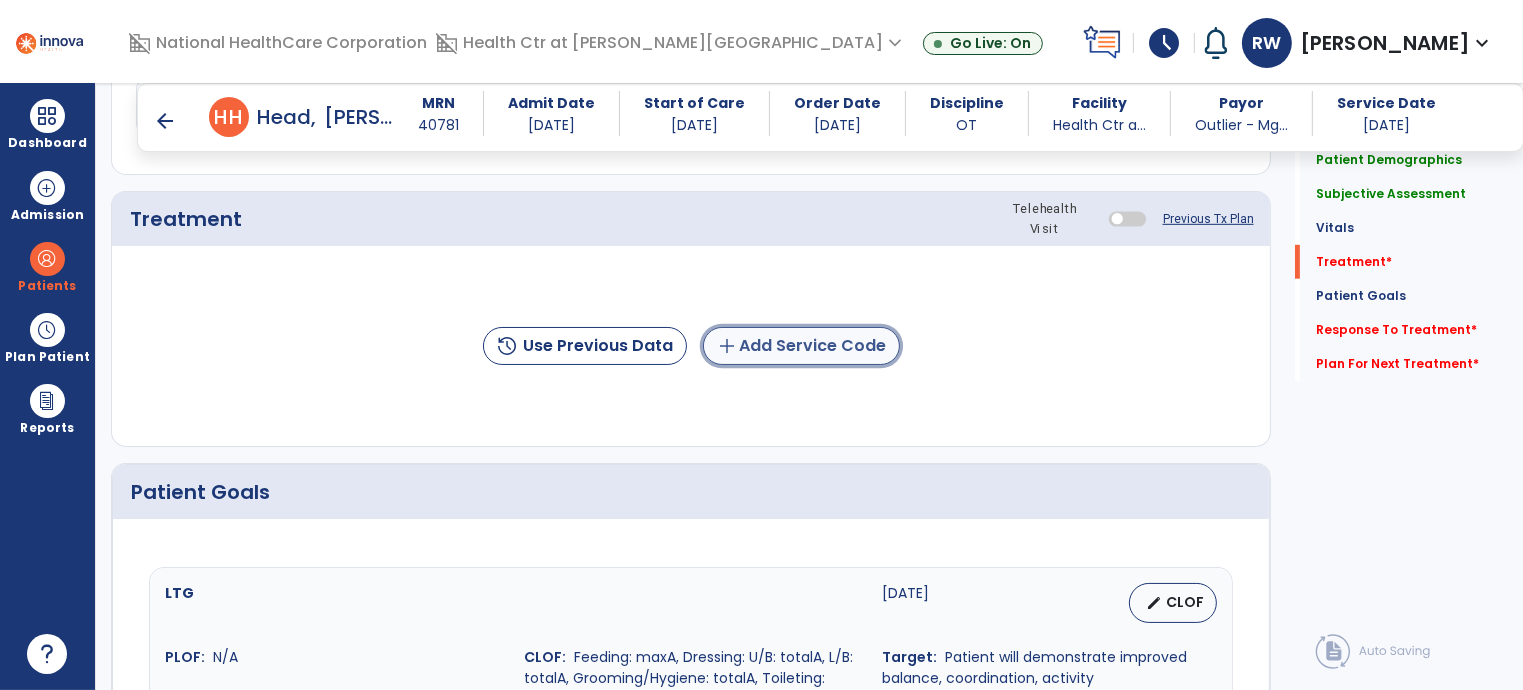 click on "add  Add Service Code" 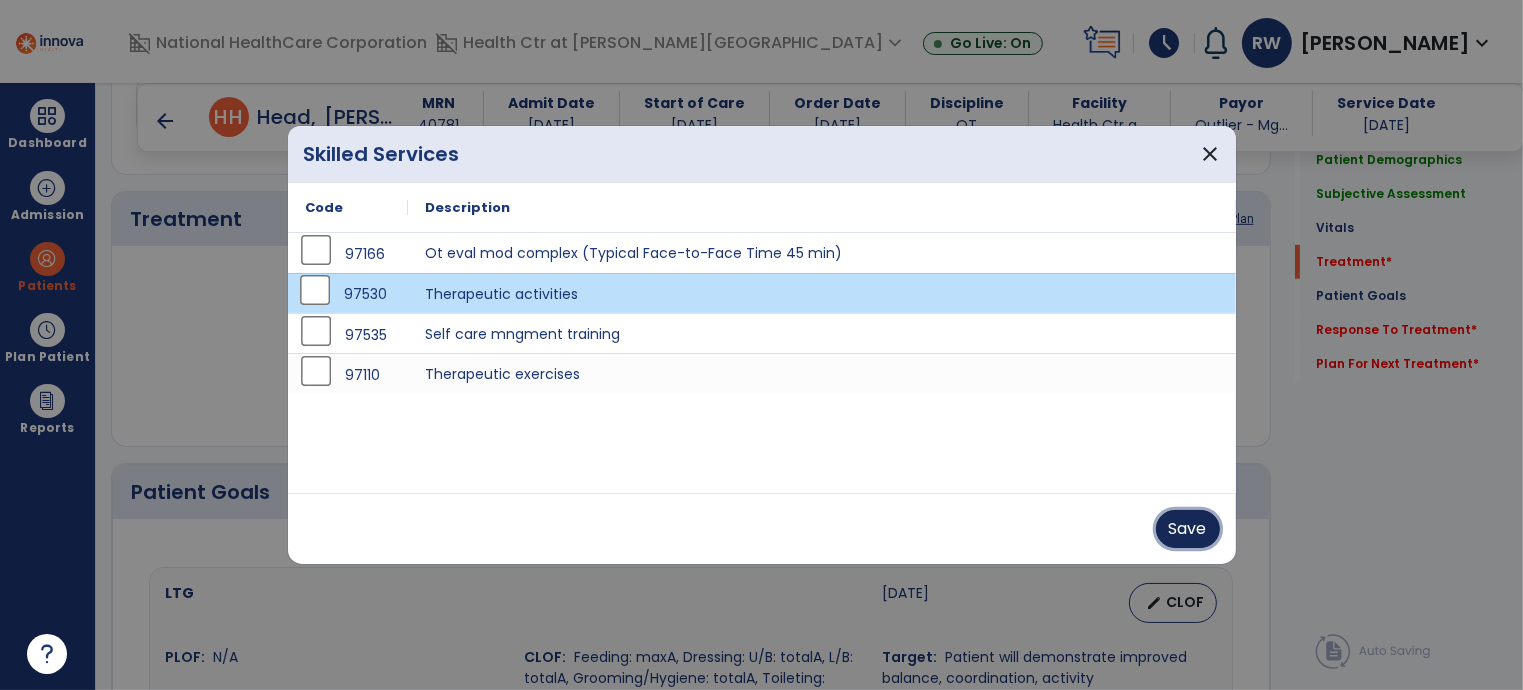 click on "Save" at bounding box center [1188, 529] 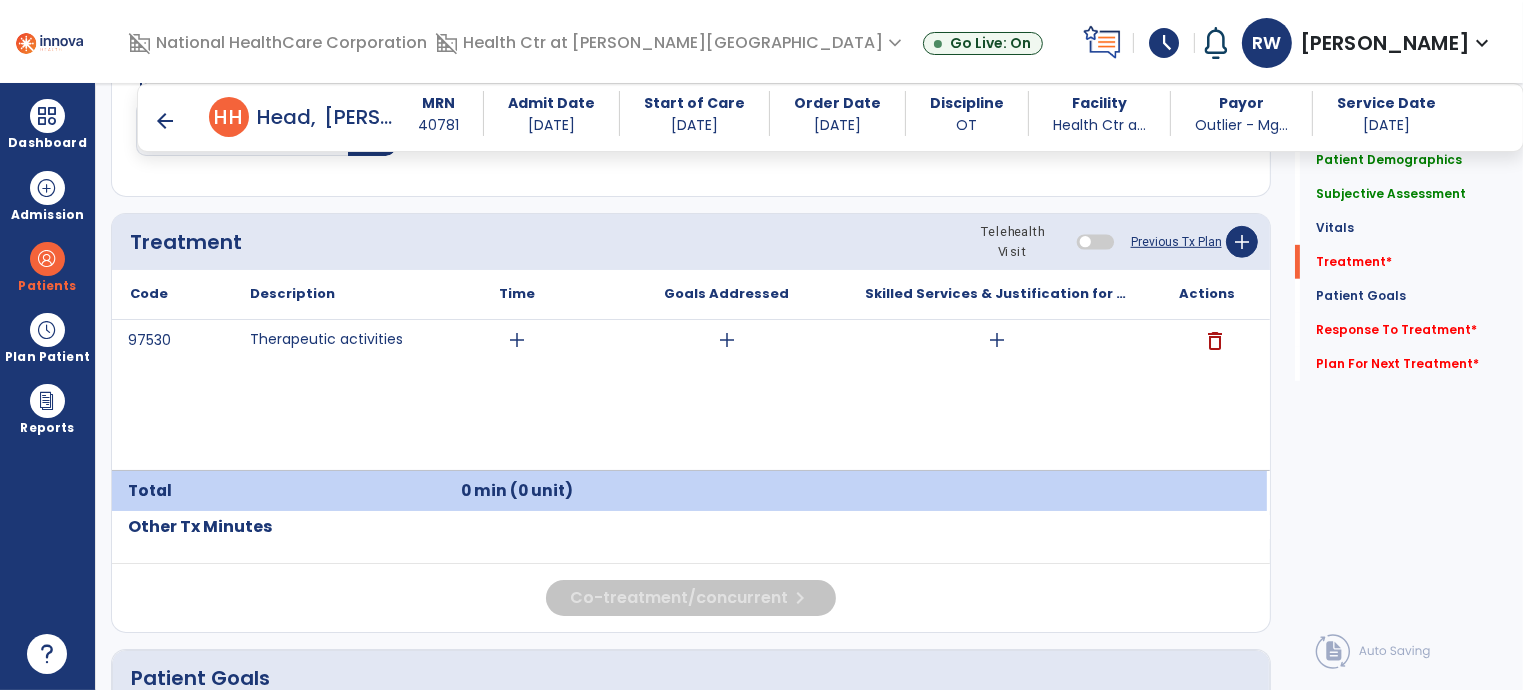 scroll, scrollTop: 1143, scrollLeft: 0, axis: vertical 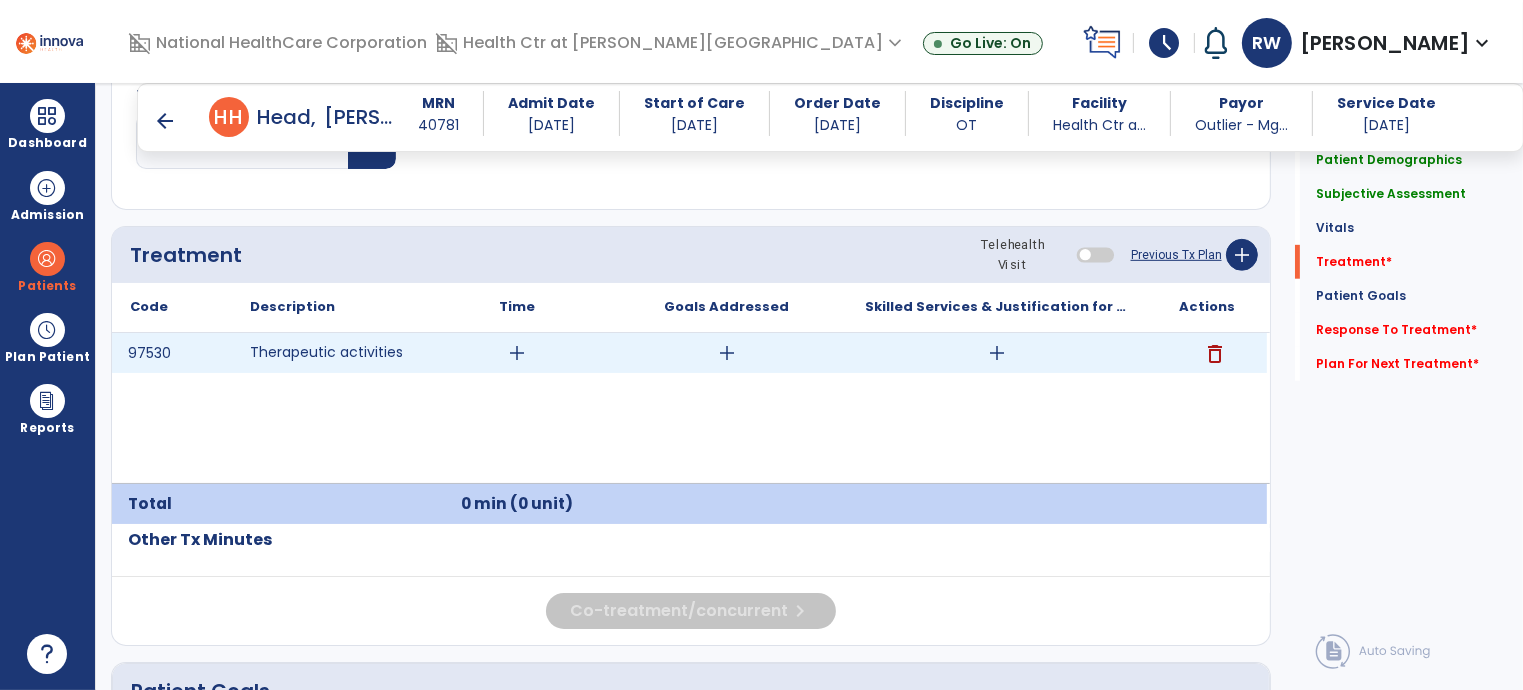 click on "add" at bounding box center (517, 353) 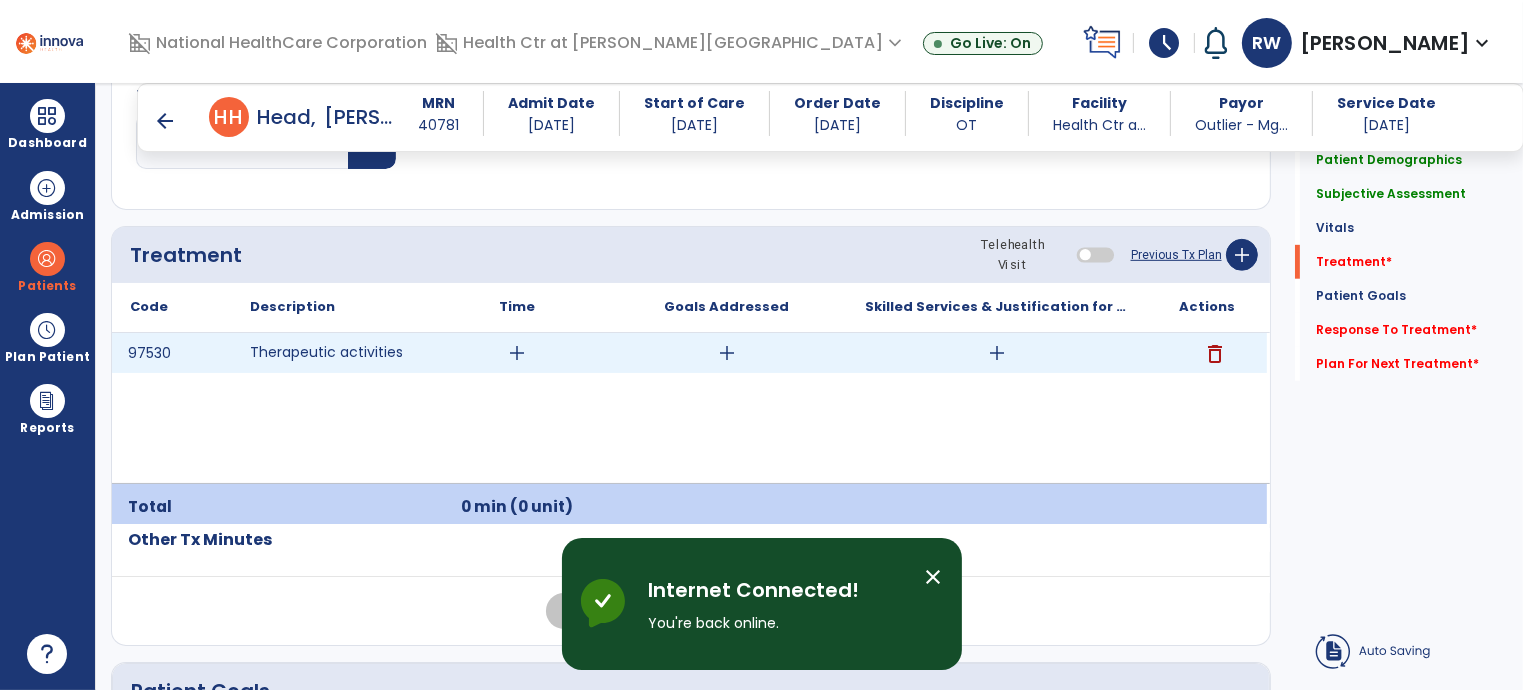 click on "add" at bounding box center (517, 353) 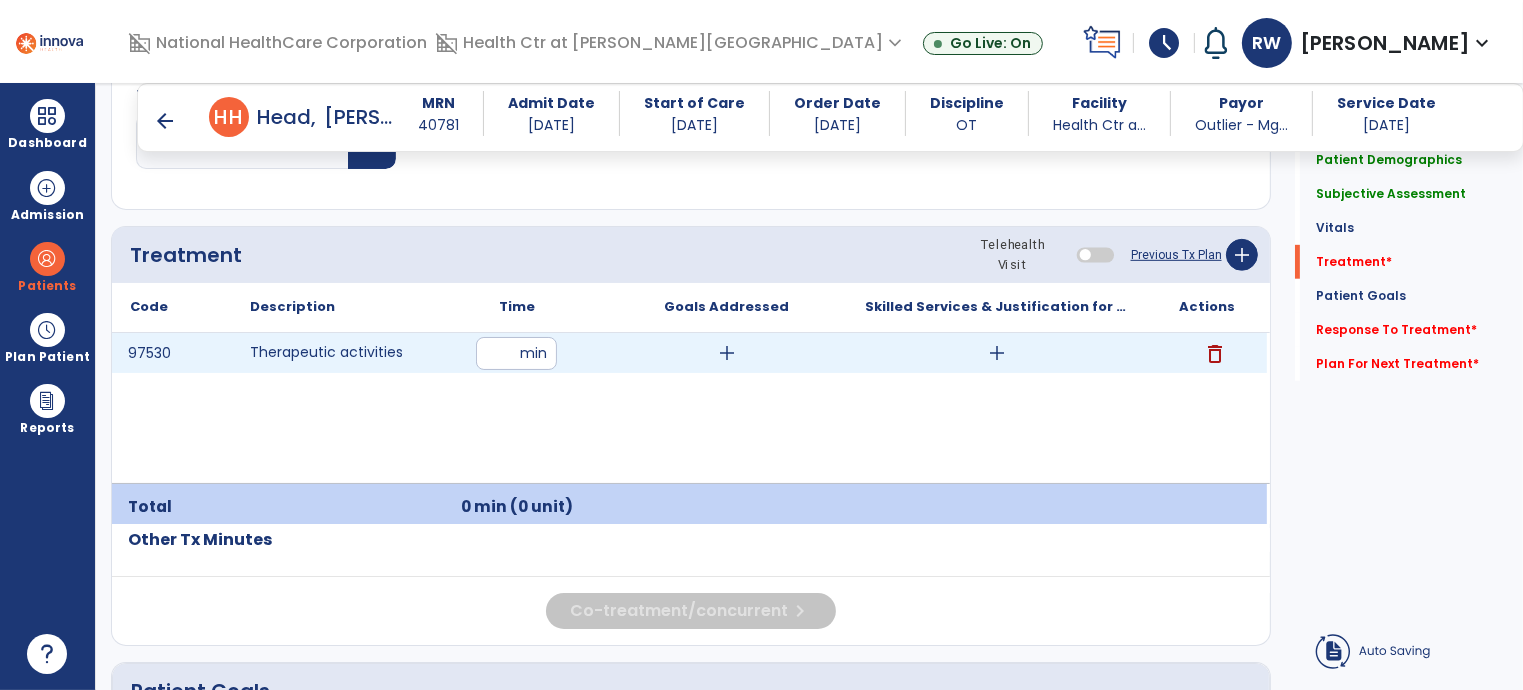 click at bounding box center (516, 353) 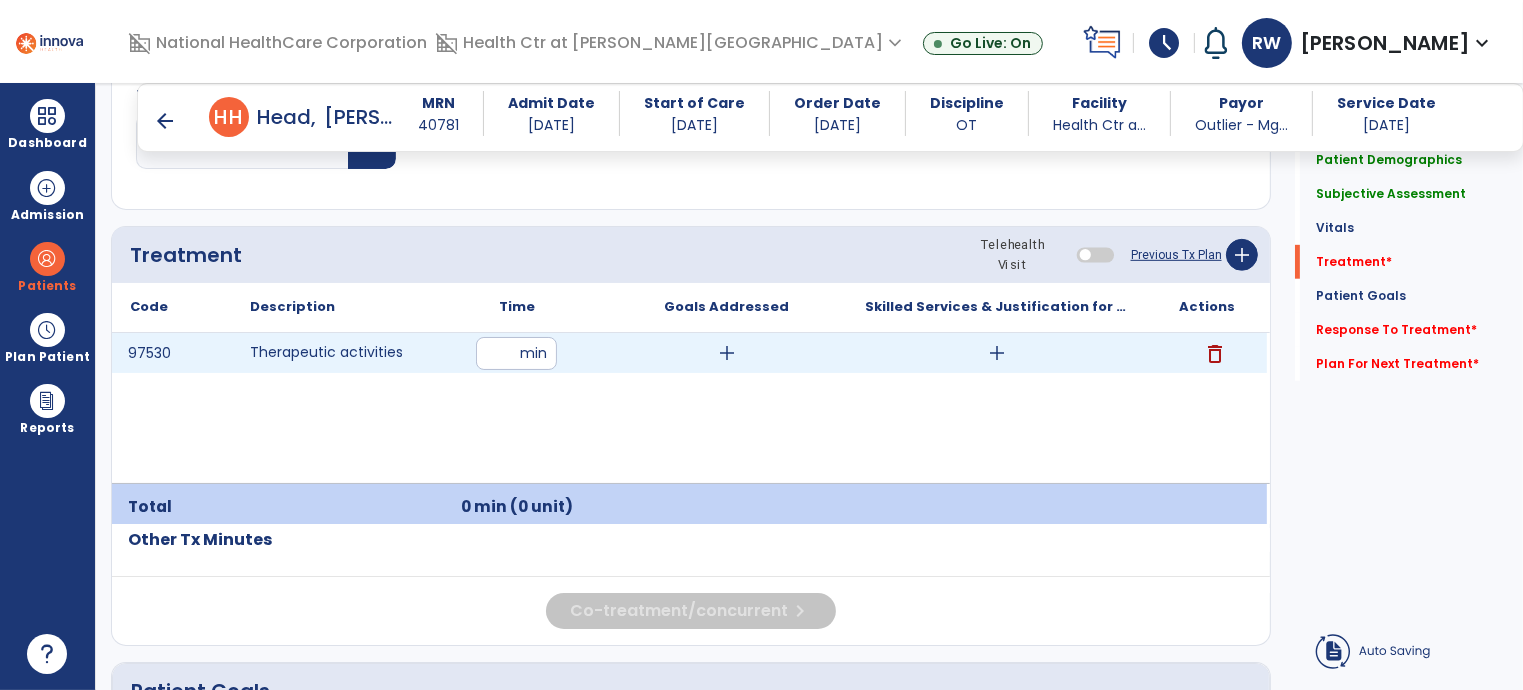 type on "*" 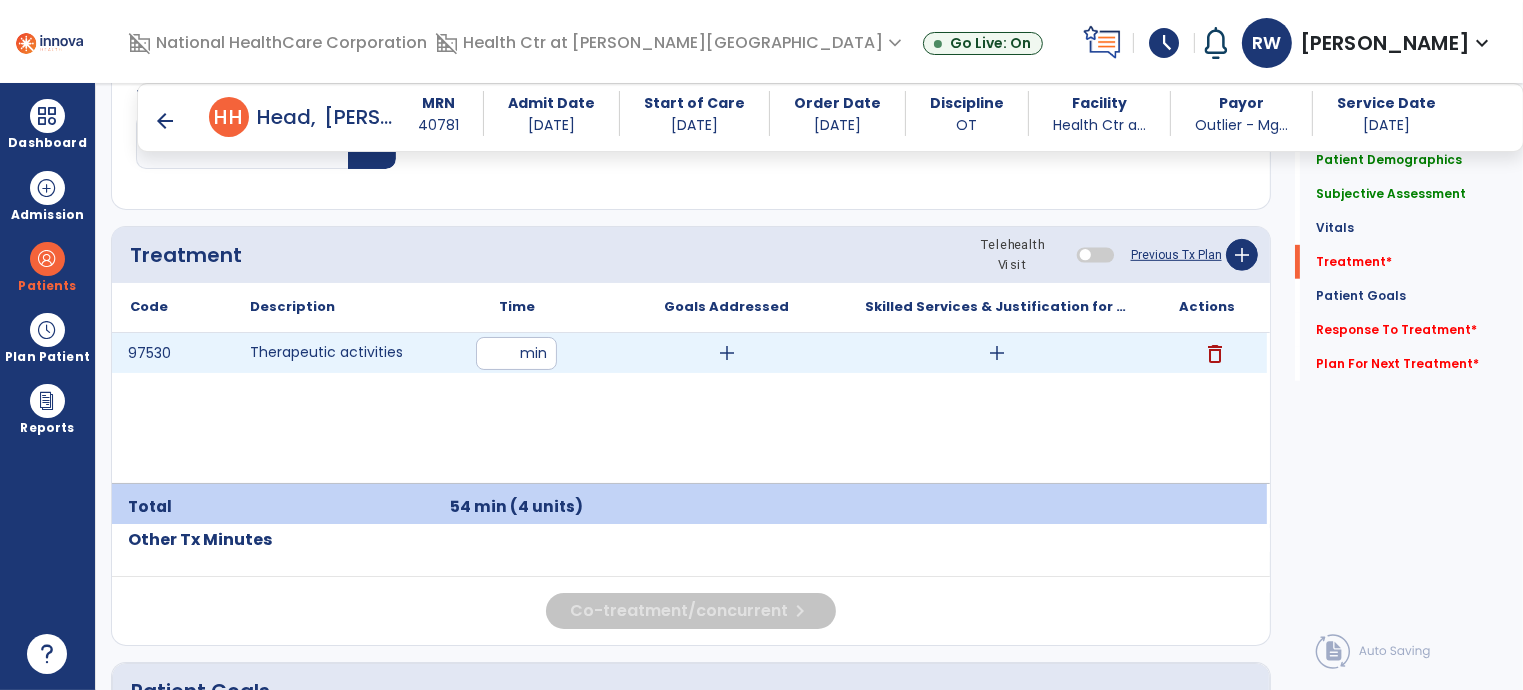 click on "add" at bounding box center [727, 353] 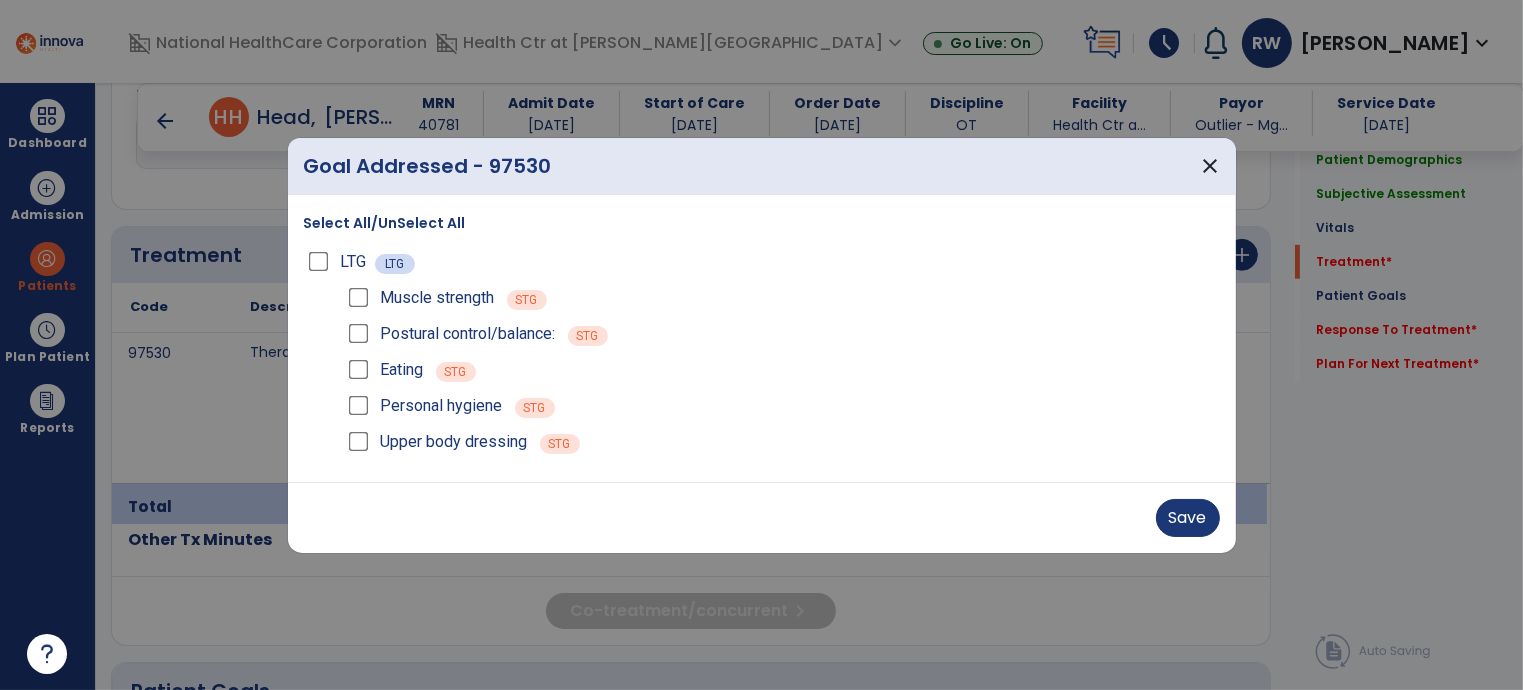 click on "Postural control/balance:   STG" at bounding box center (782, 334) 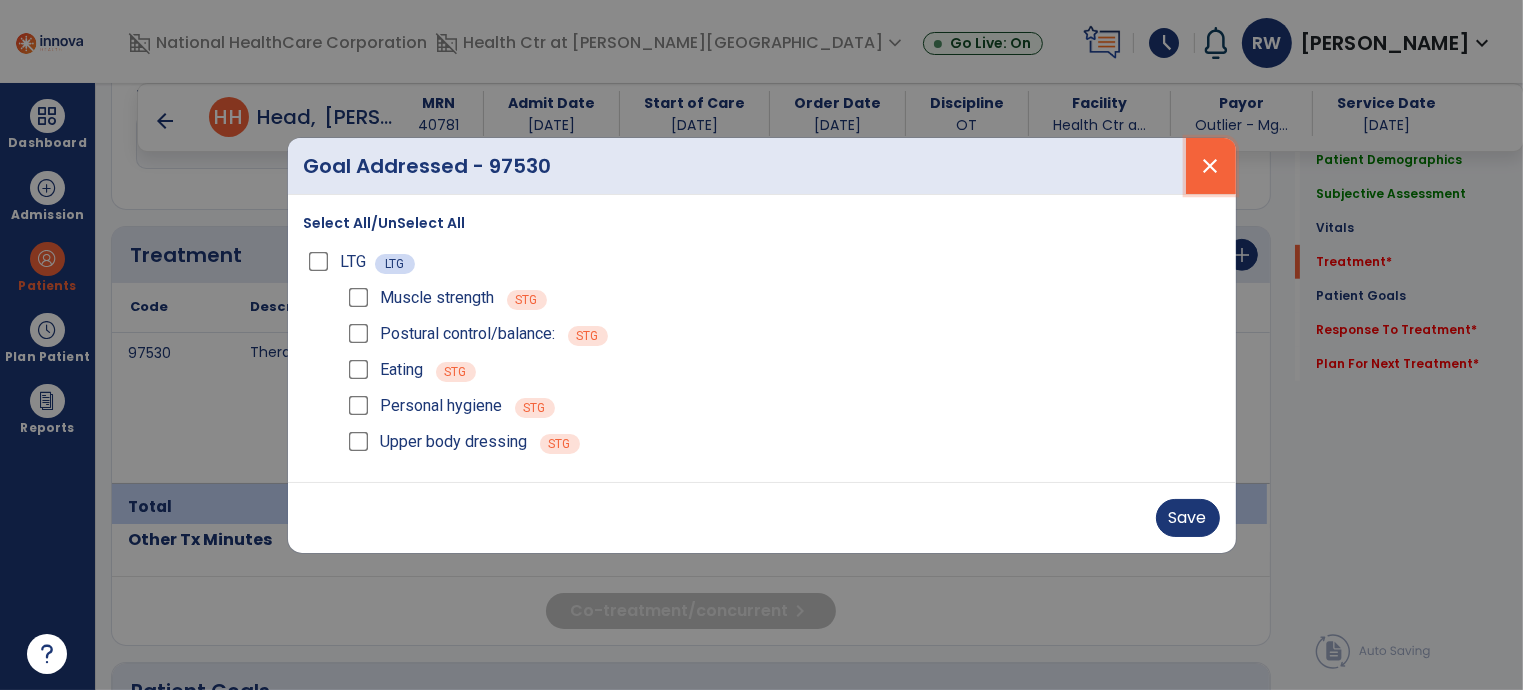 click on "close" at bounding box center (1211, 166) 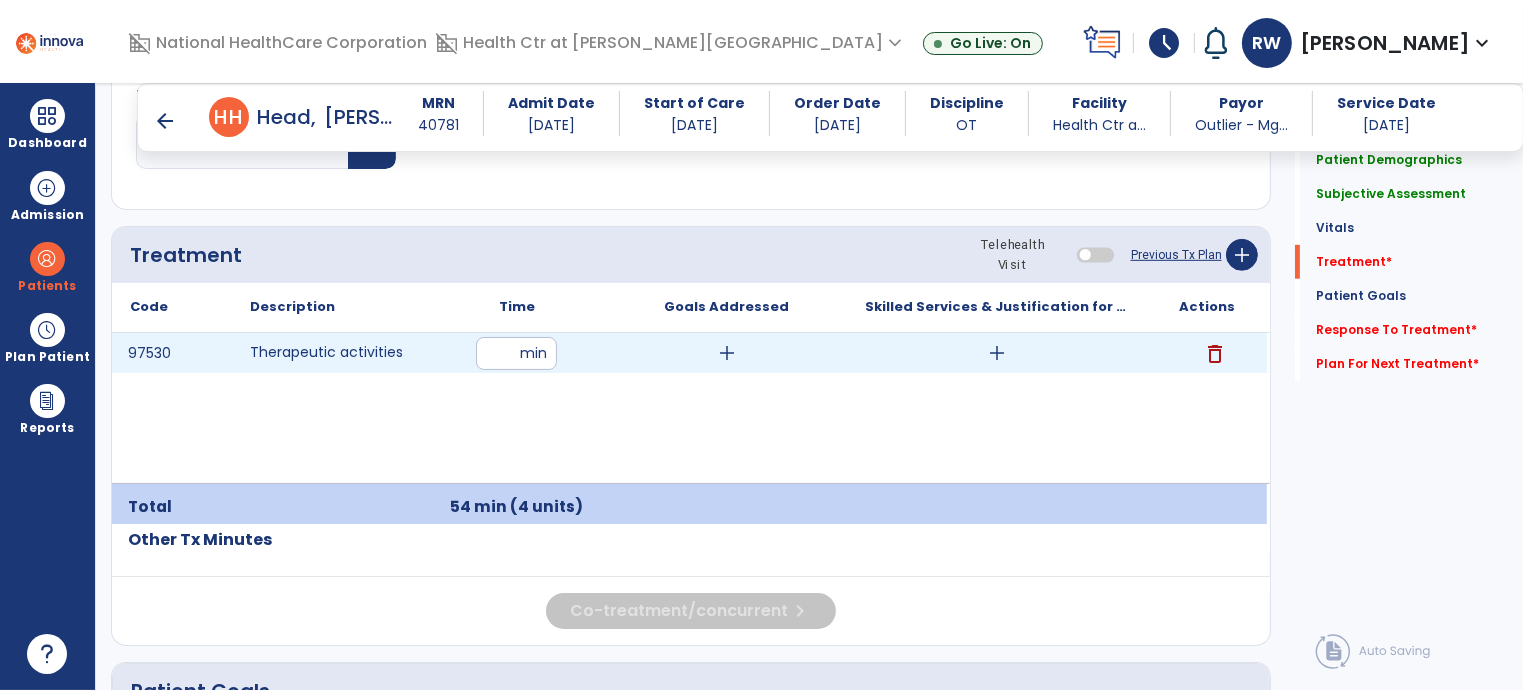 click on "add" at bounding box center (727, 353) 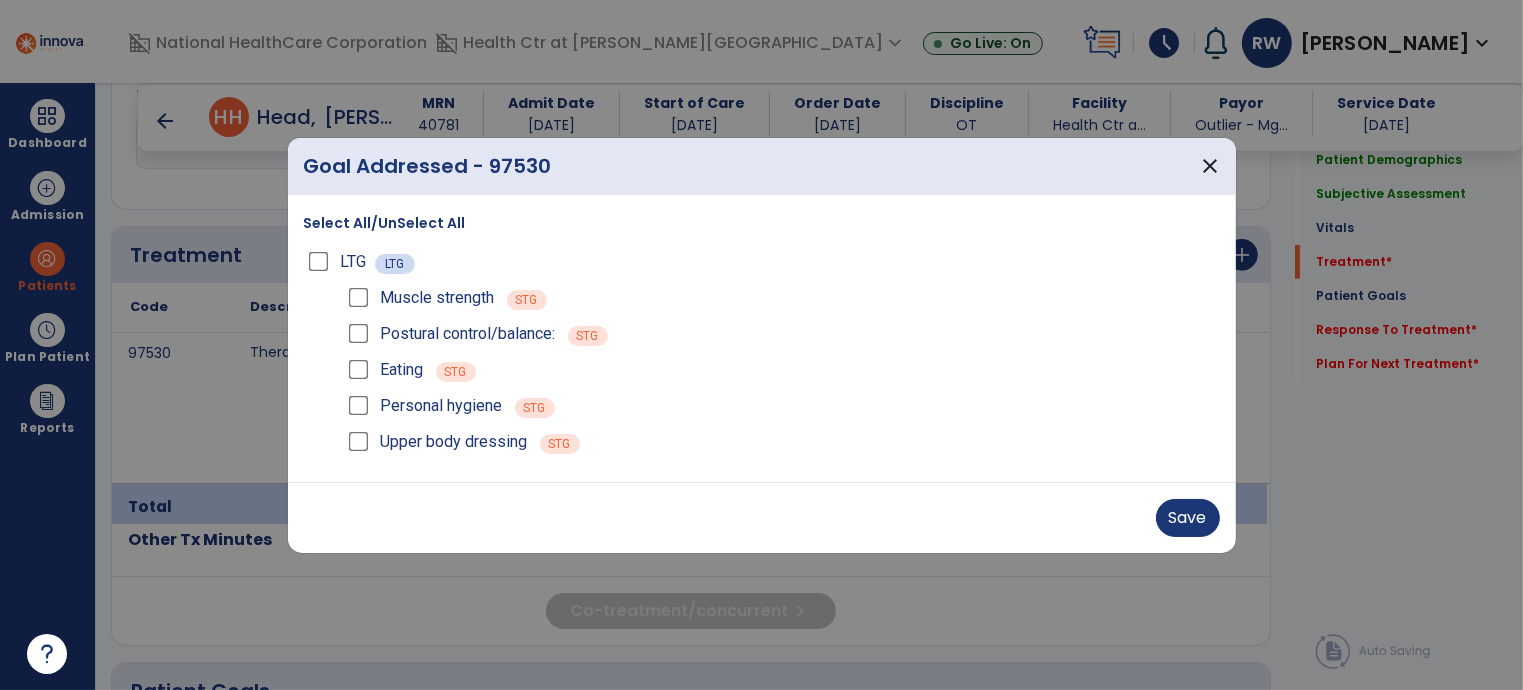 click on "Postural control/balance:   STG" at bounding box center (782, 334) 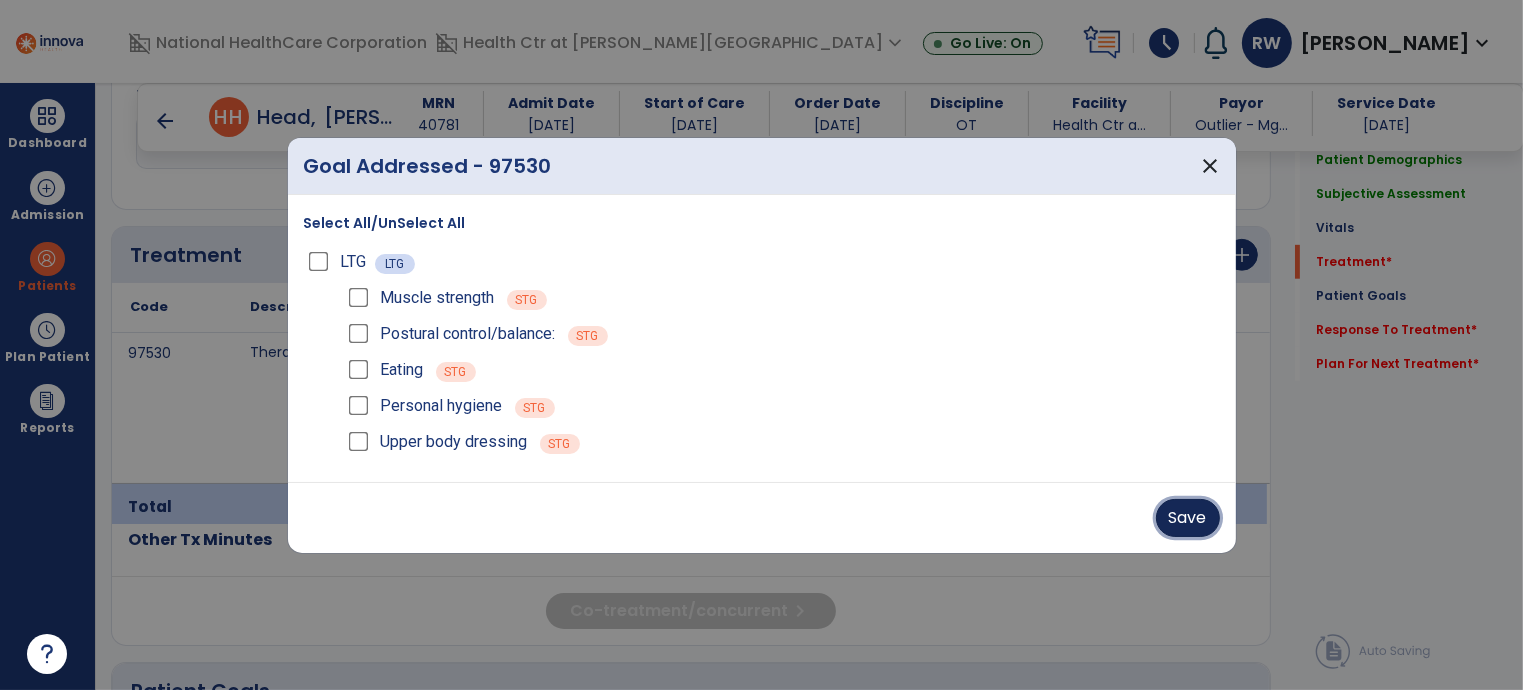 click on "Save" at bounding box center (1188, 518) 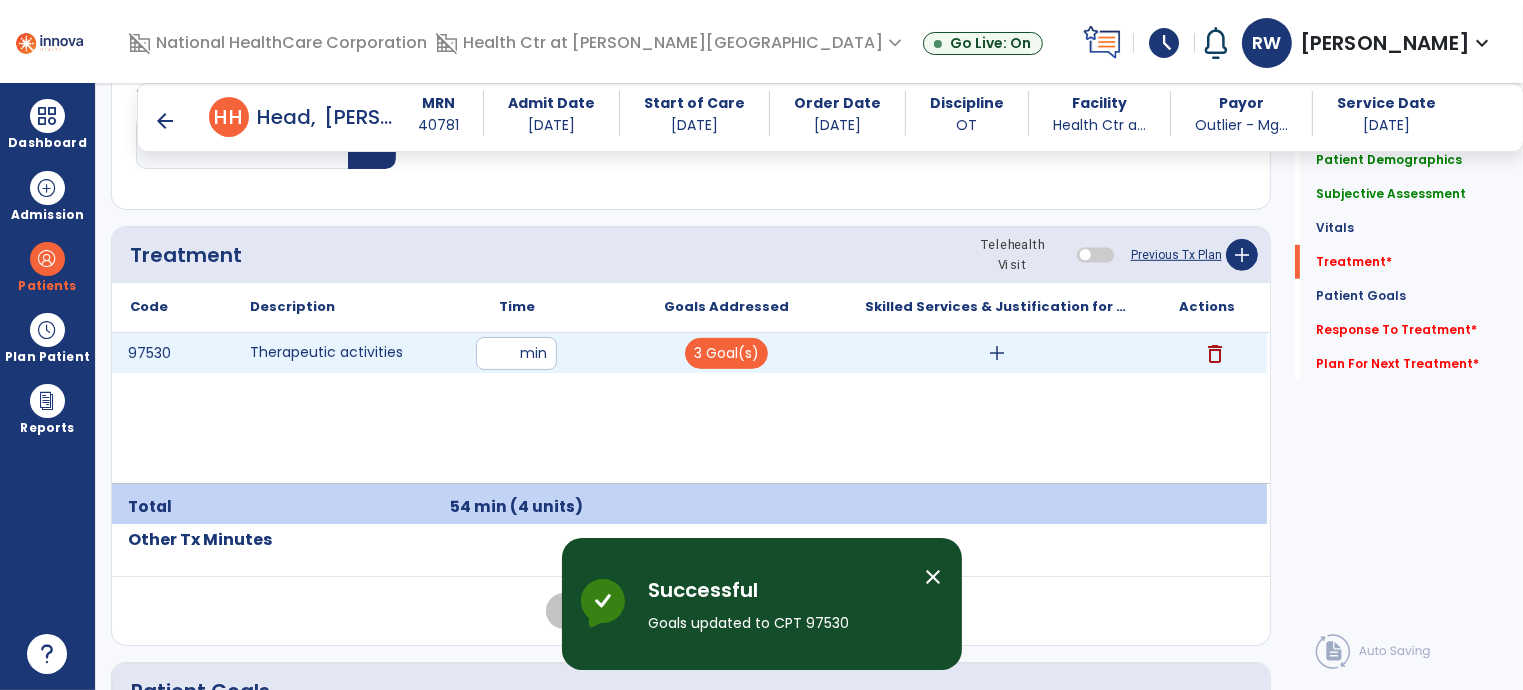 click on "add" at bounding box center (997, 353) 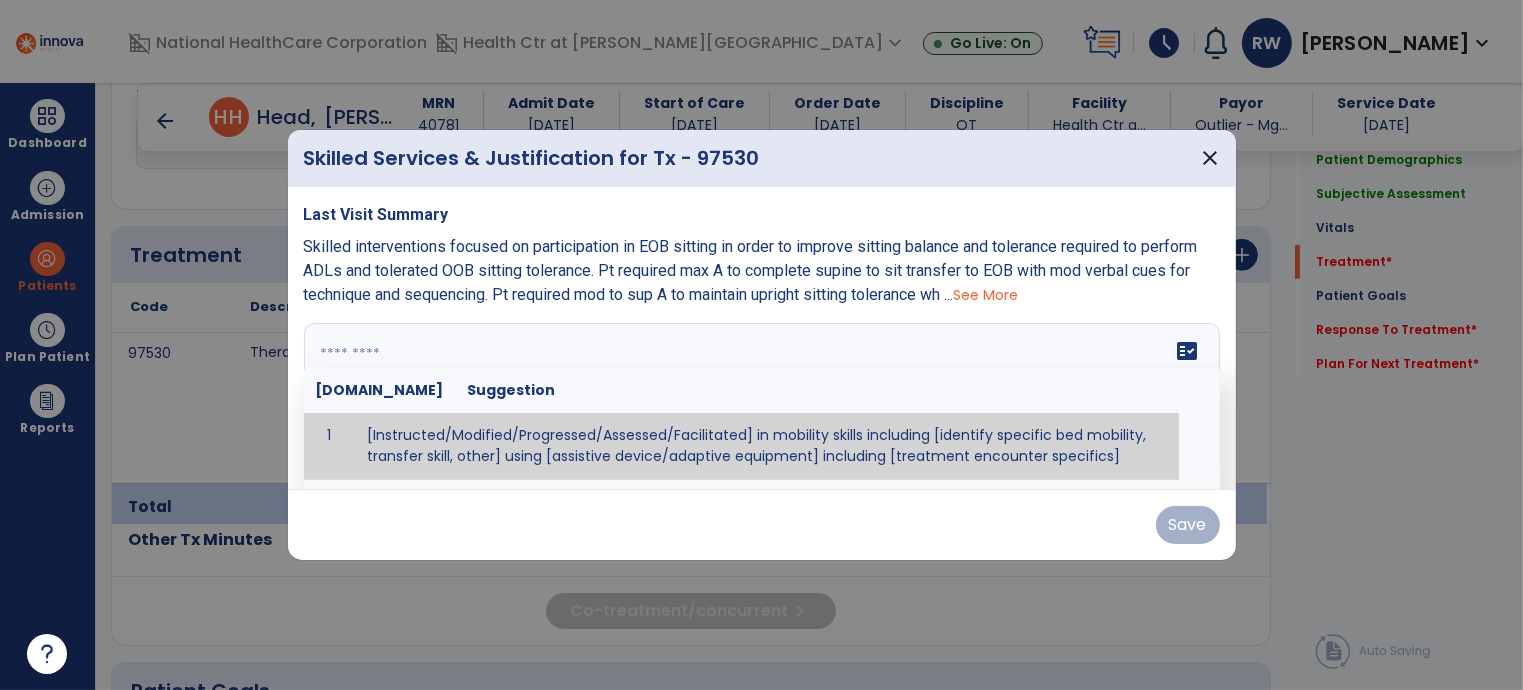 click at bounding box center (762, 398) 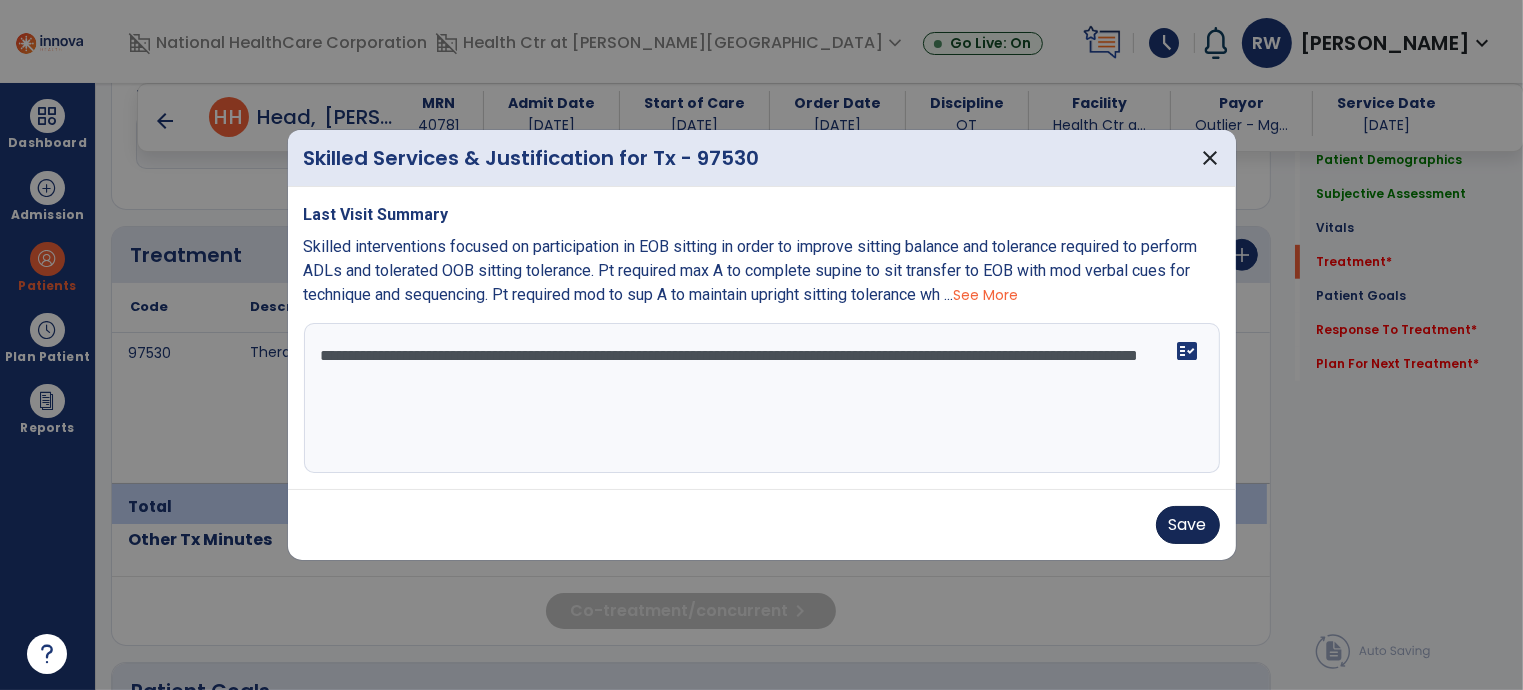 type on "**********" 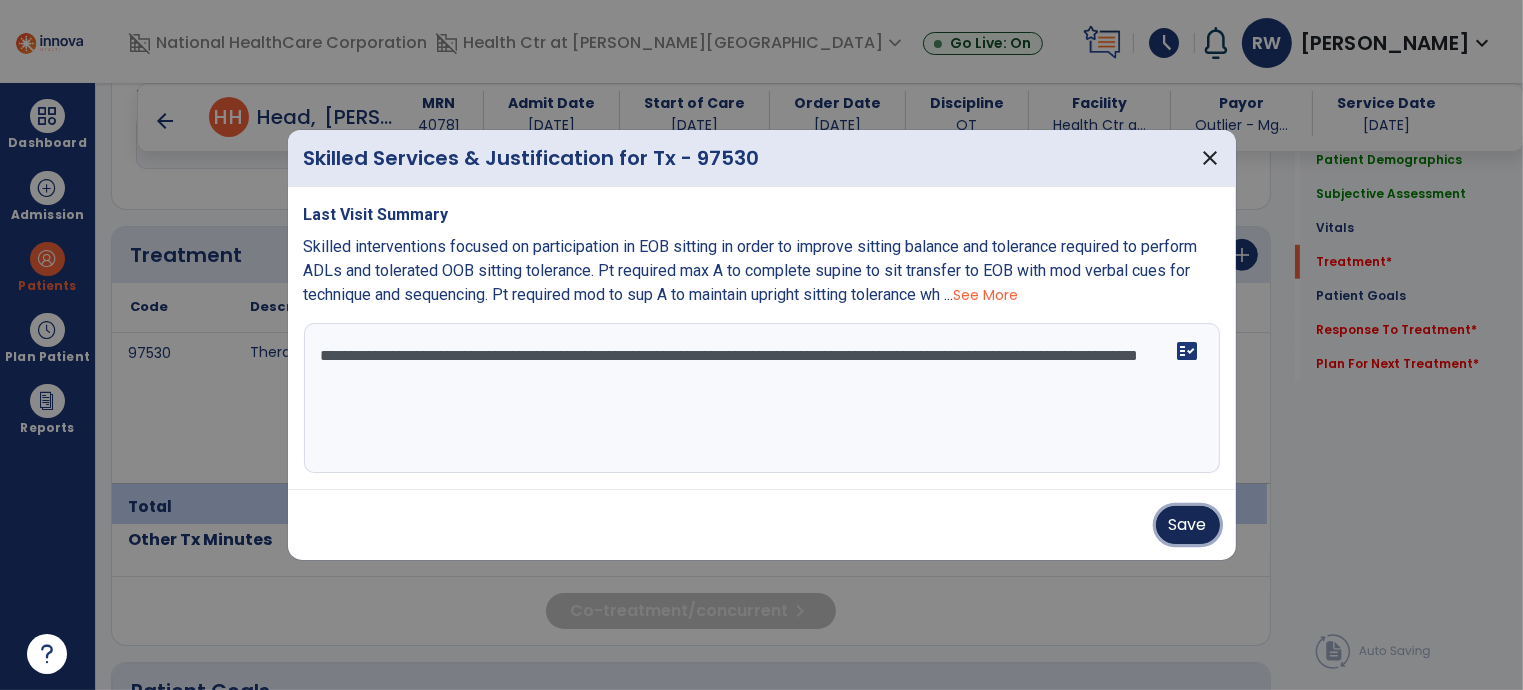click on "Save" at bounding box center [1188, 525] 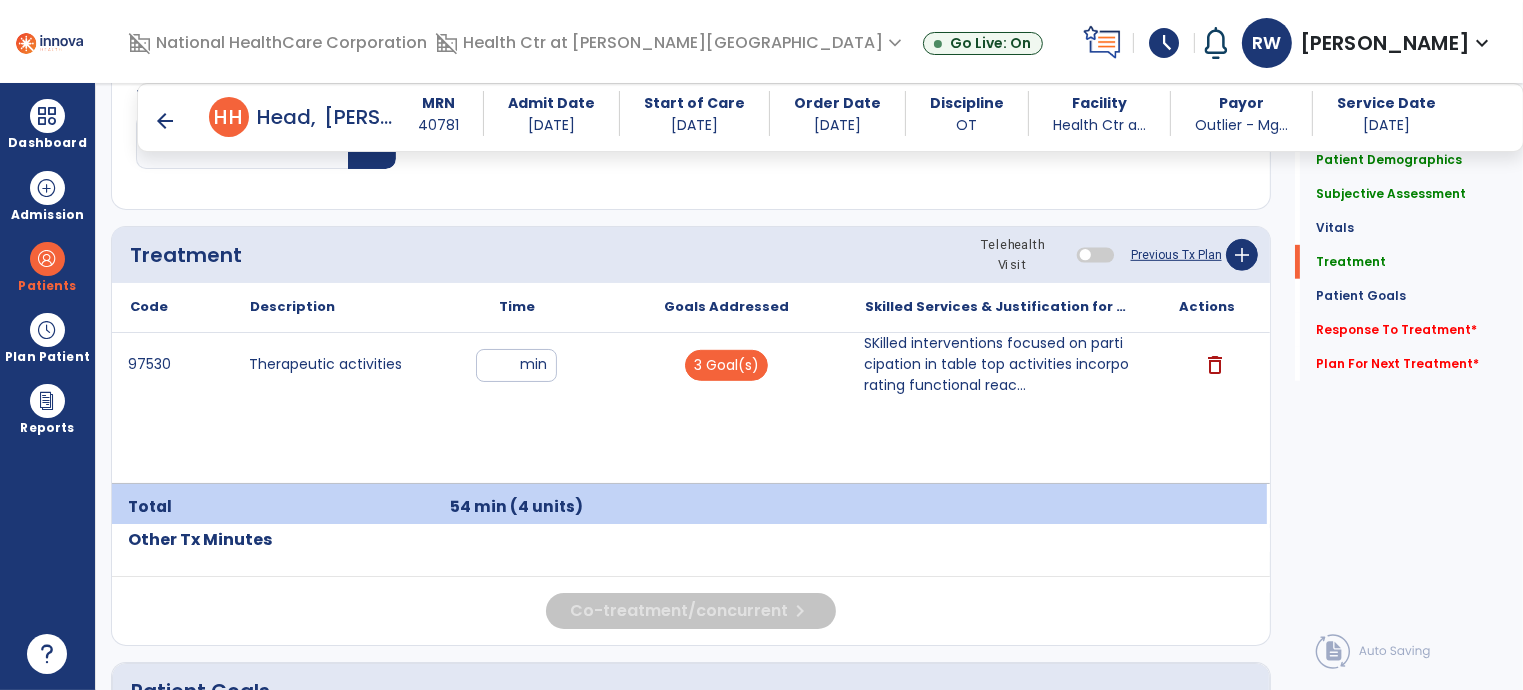click on "Therapeutic activities" at bounding box center (329, 364) 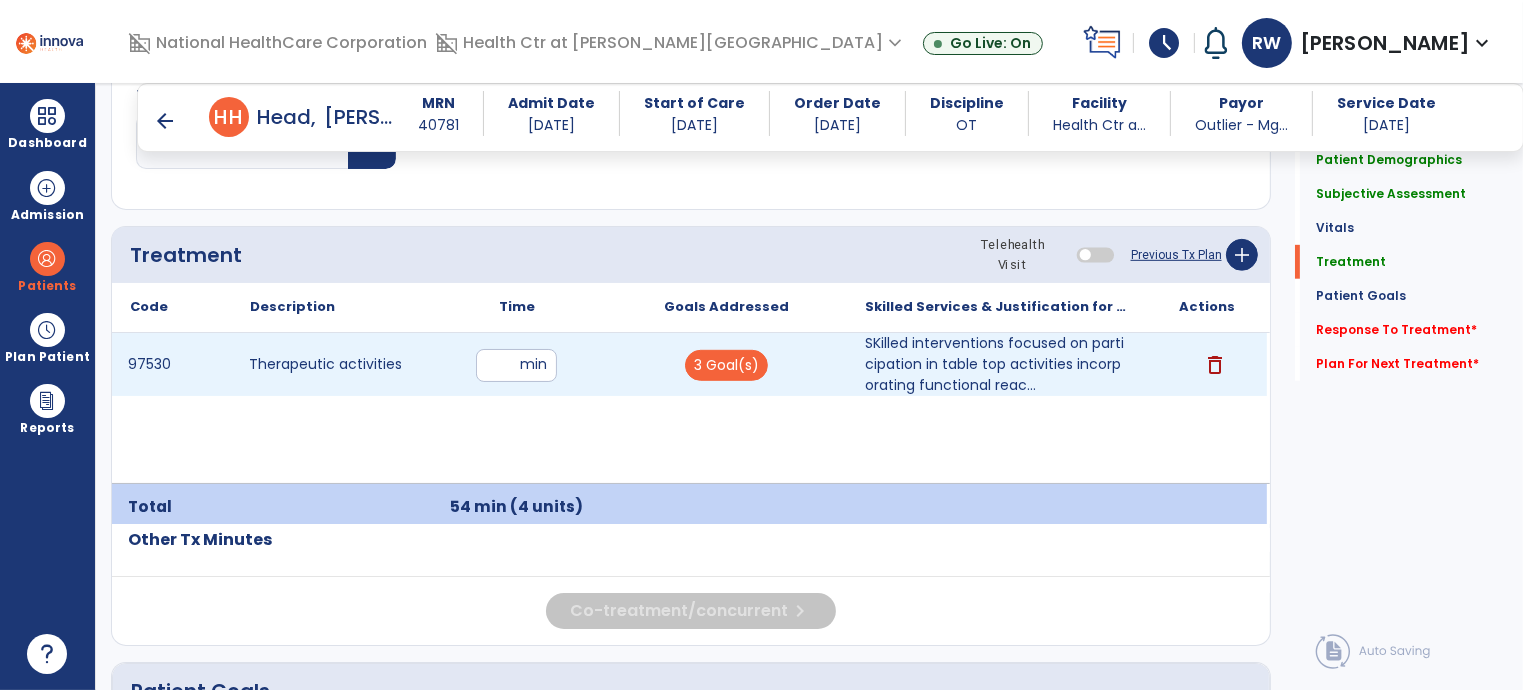 click on "Therapeutic activities" at bounding box center [329, 364] 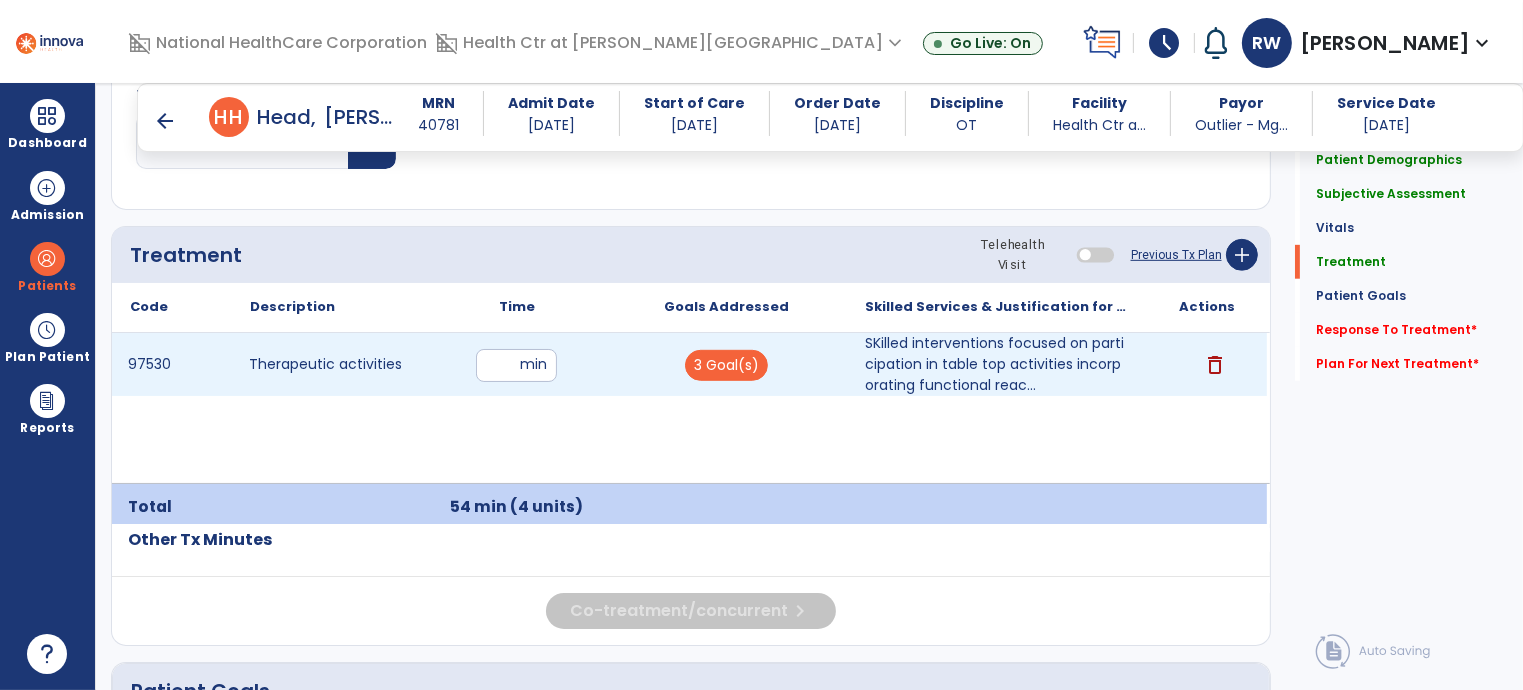 click on "Therapeutic activities" at bounding box center [329, 364] 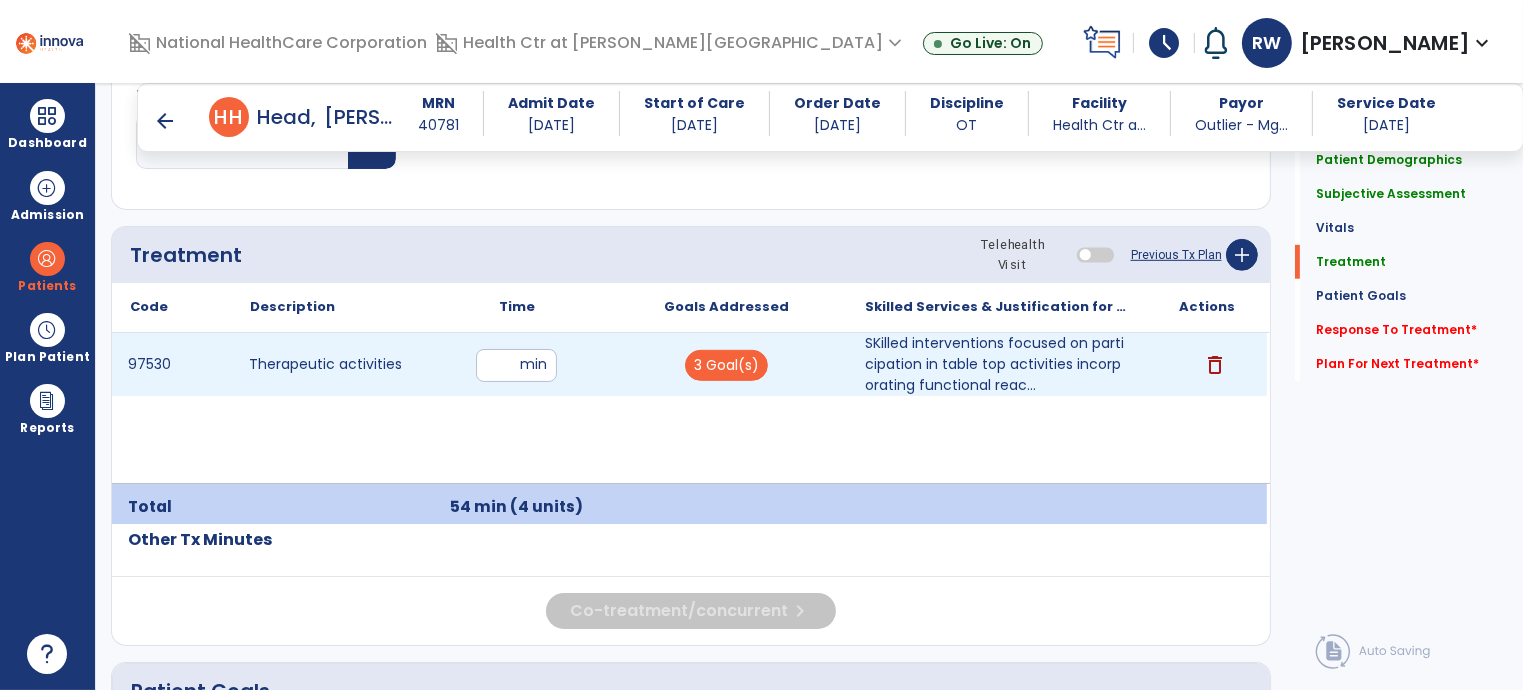 click on "Therapeutic activities" at bounding box center [329, 364] 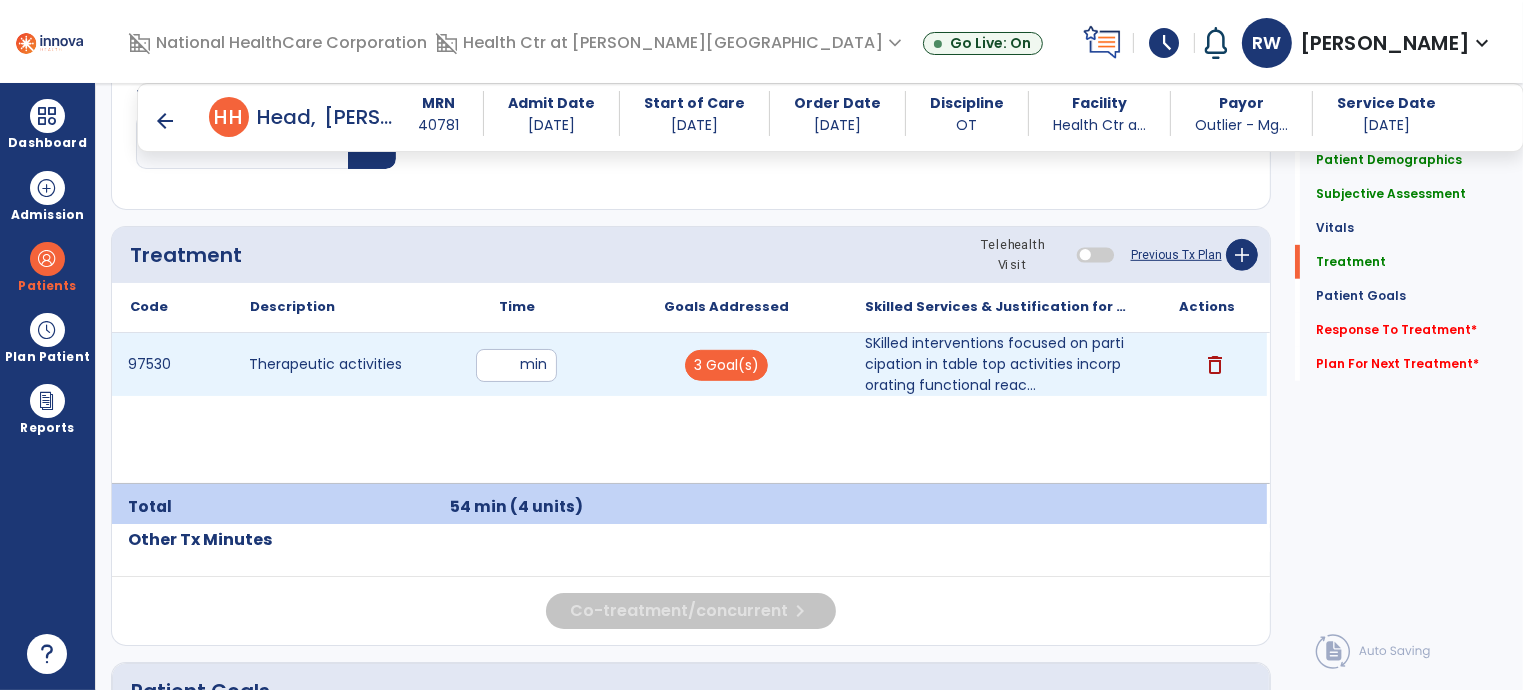click at bounding box center [329, 507] 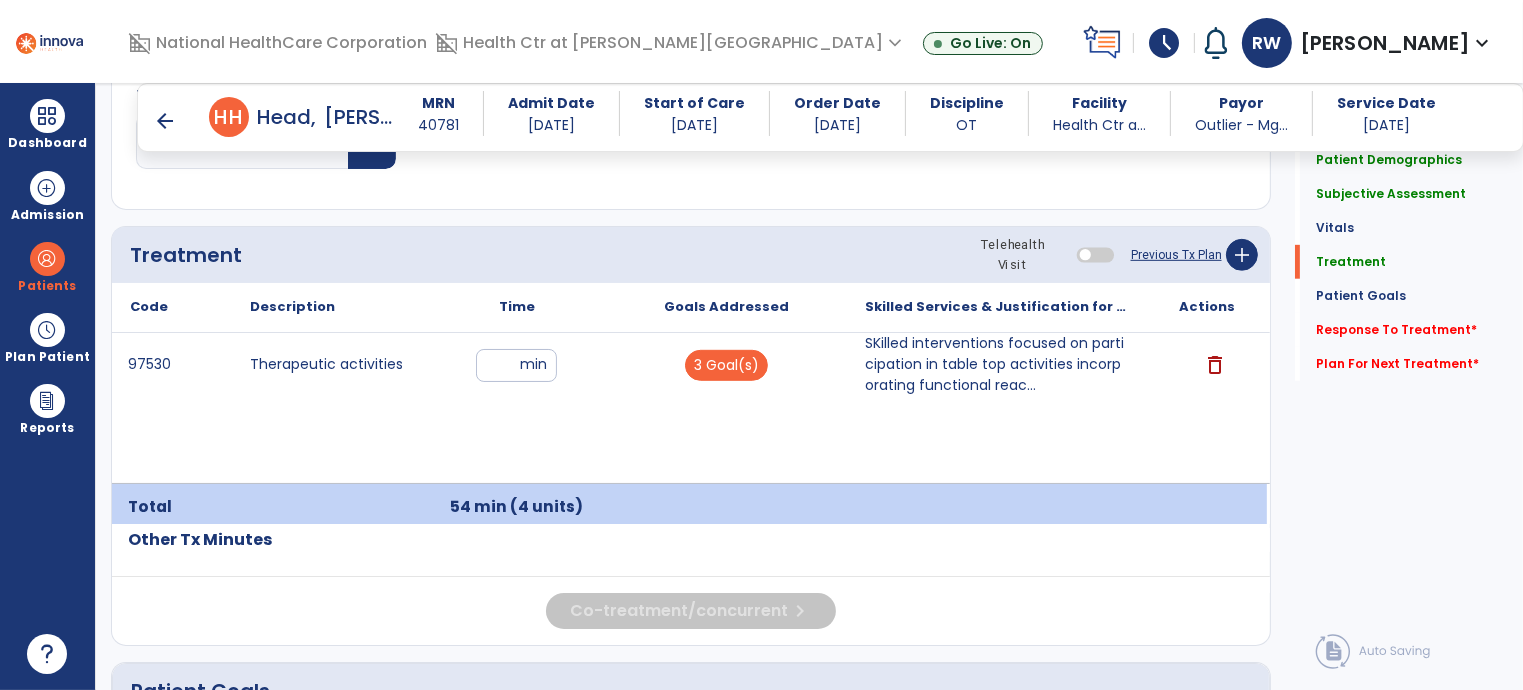 click at bounding box center (329, 507) 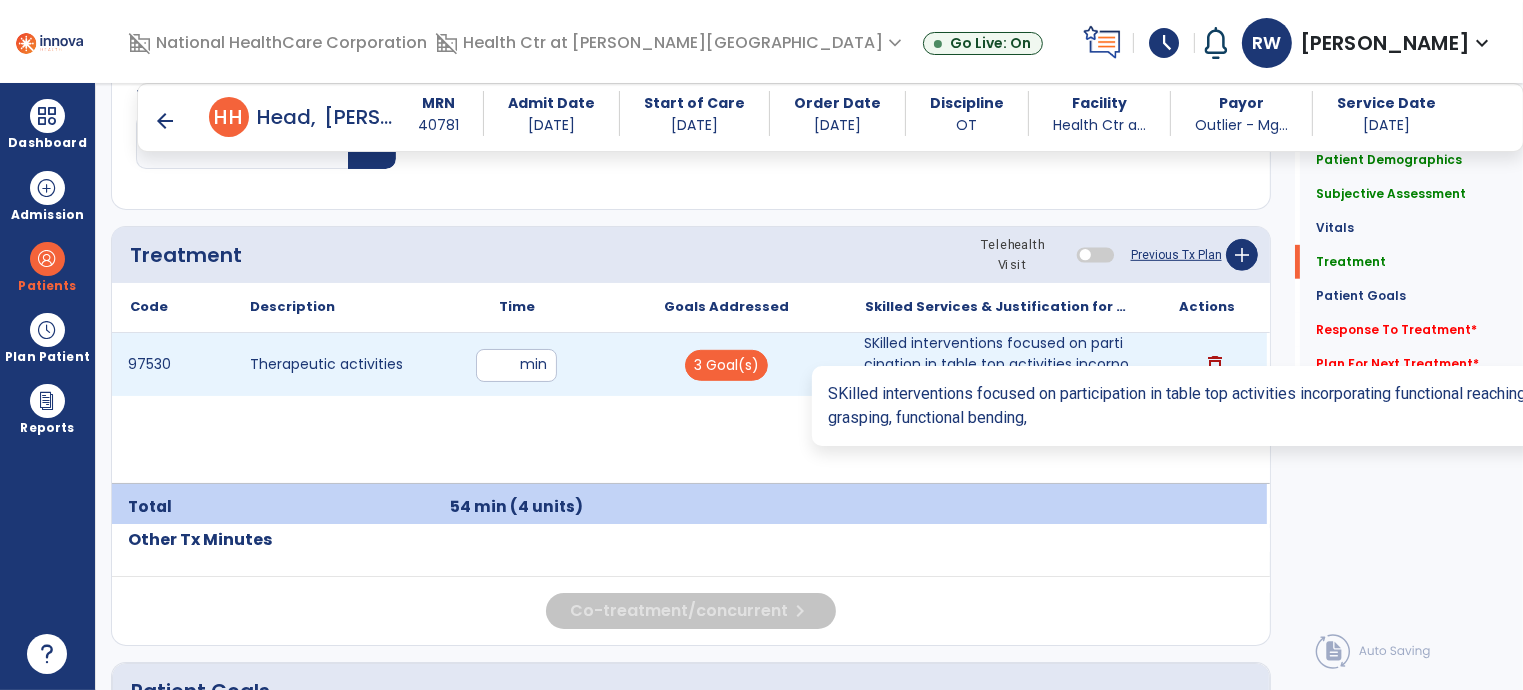 click on "SKilled interventions focused on participation in table top activities incorporating functional reac..." at bounding box center (997, 364) 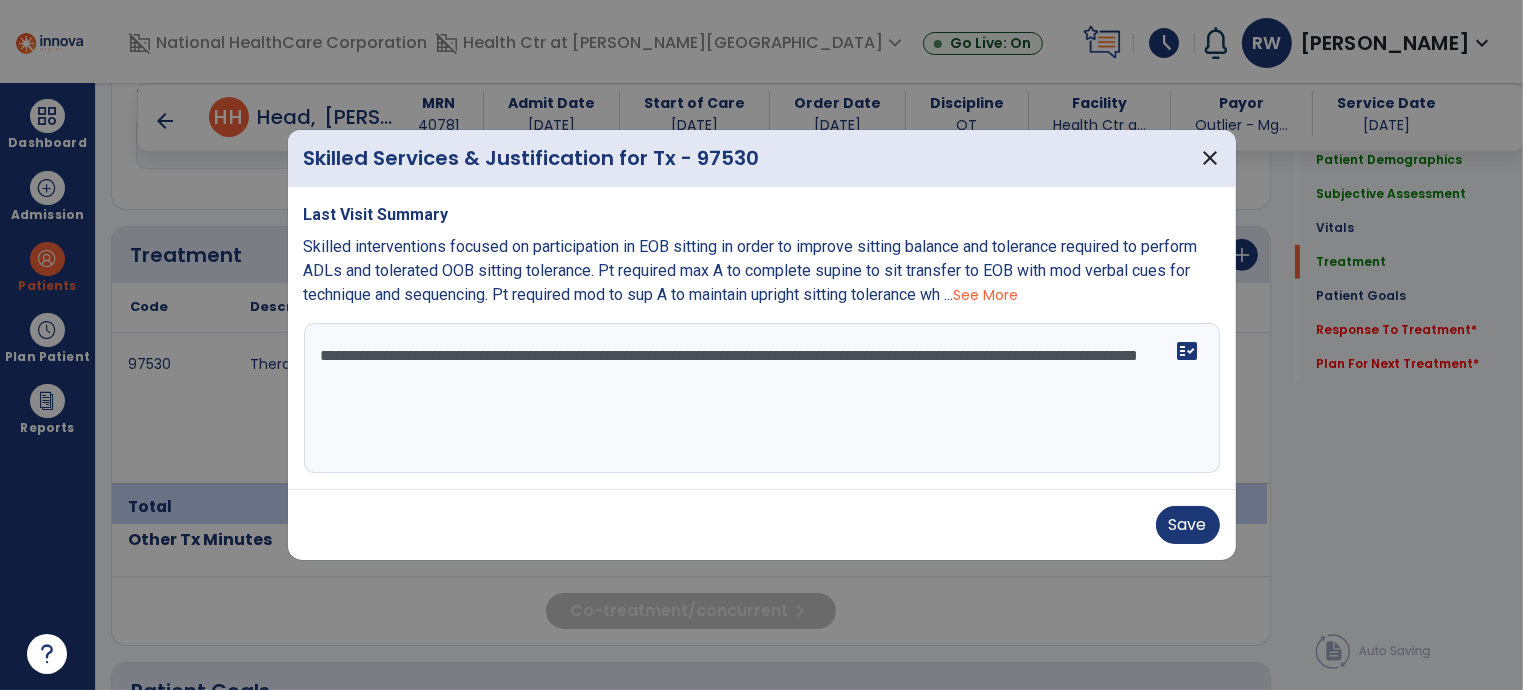 click on "**********" at bounding box center [762, 398] 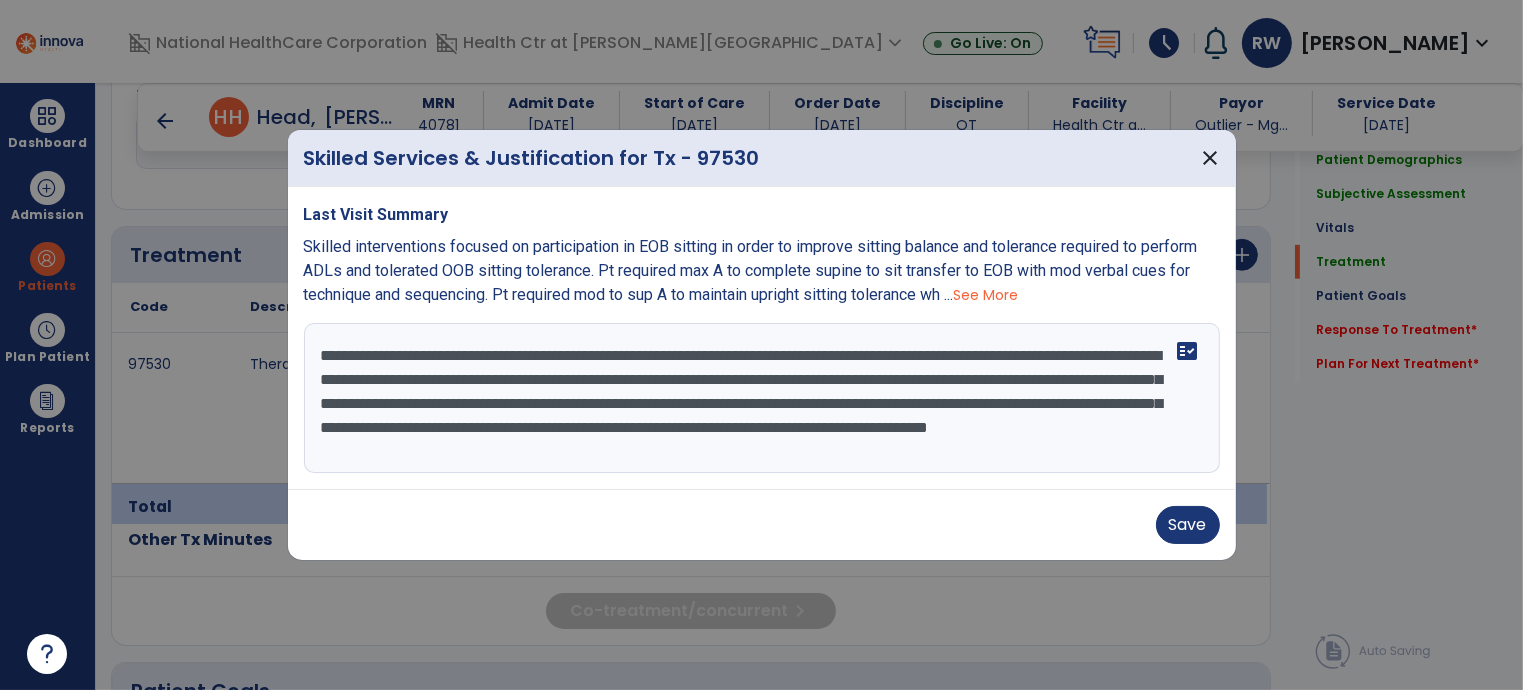 scroll, scrollTop: 16, scrollLeft: 0, axis: vertical 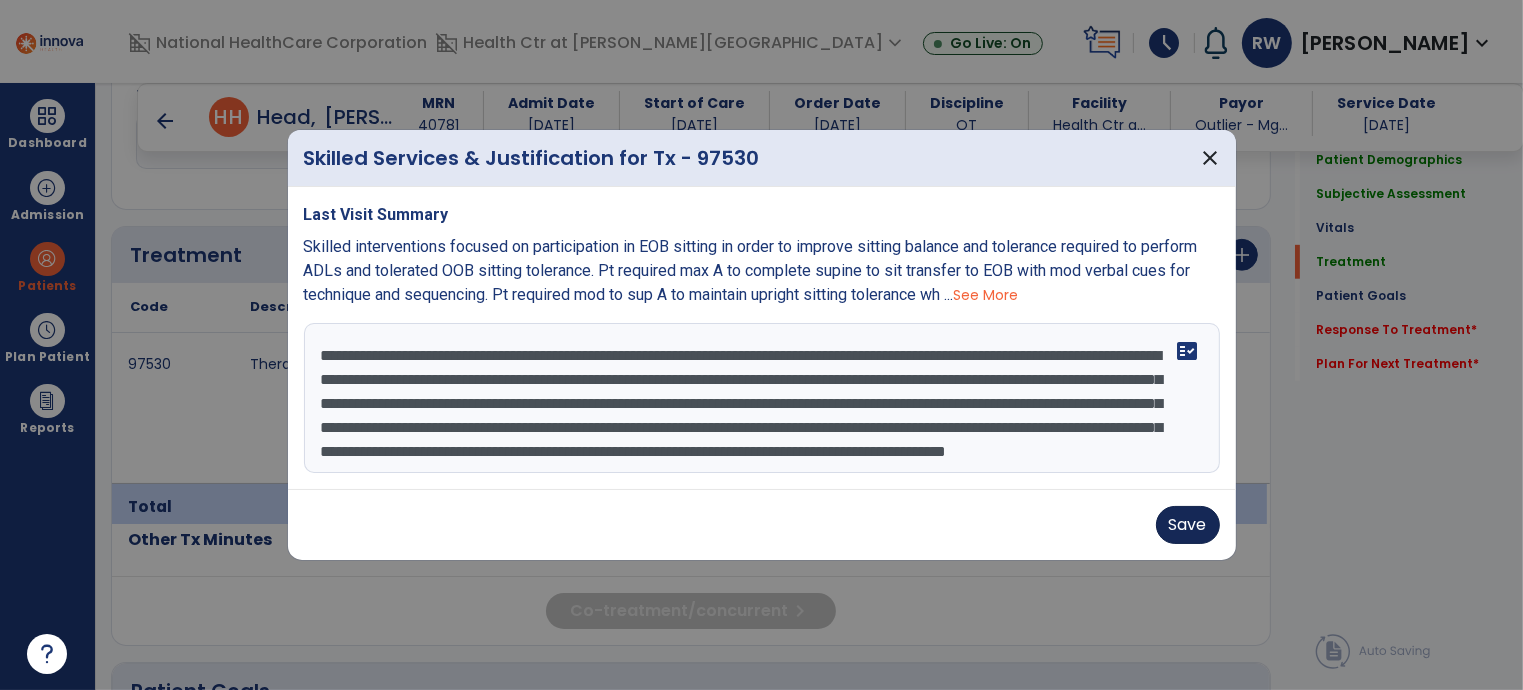 type on "**********" 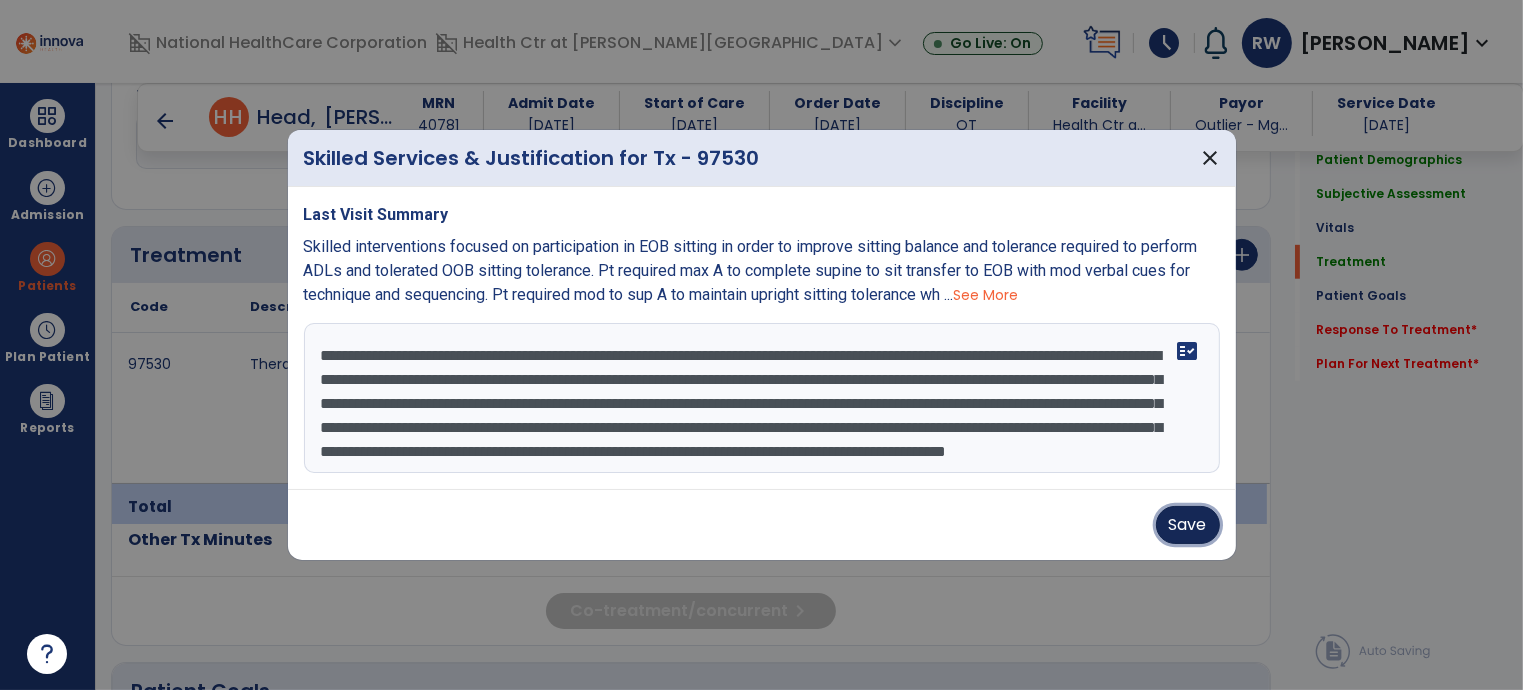 click on "Save" at bounding box center [1188, 525] 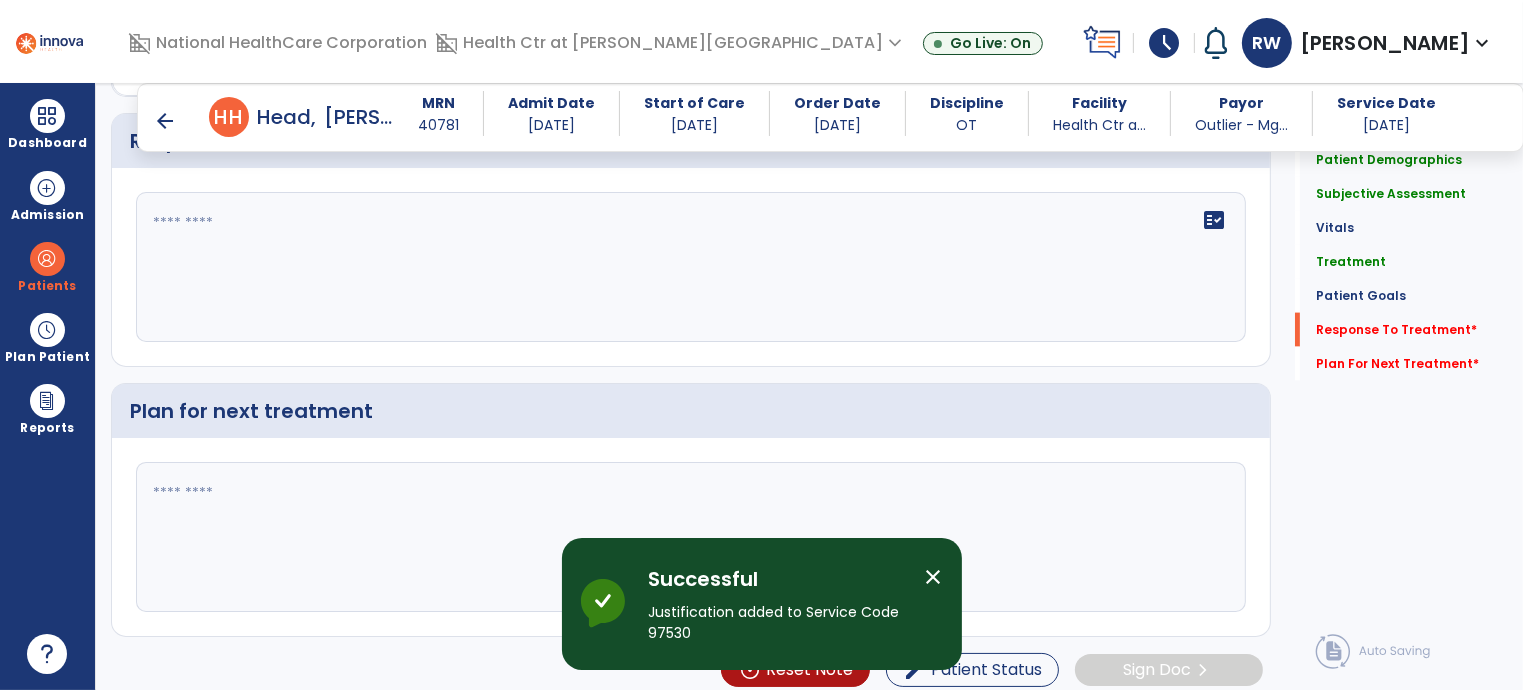scroll, scrollTop: 2847, scrollLeft: 0, axis: vertical 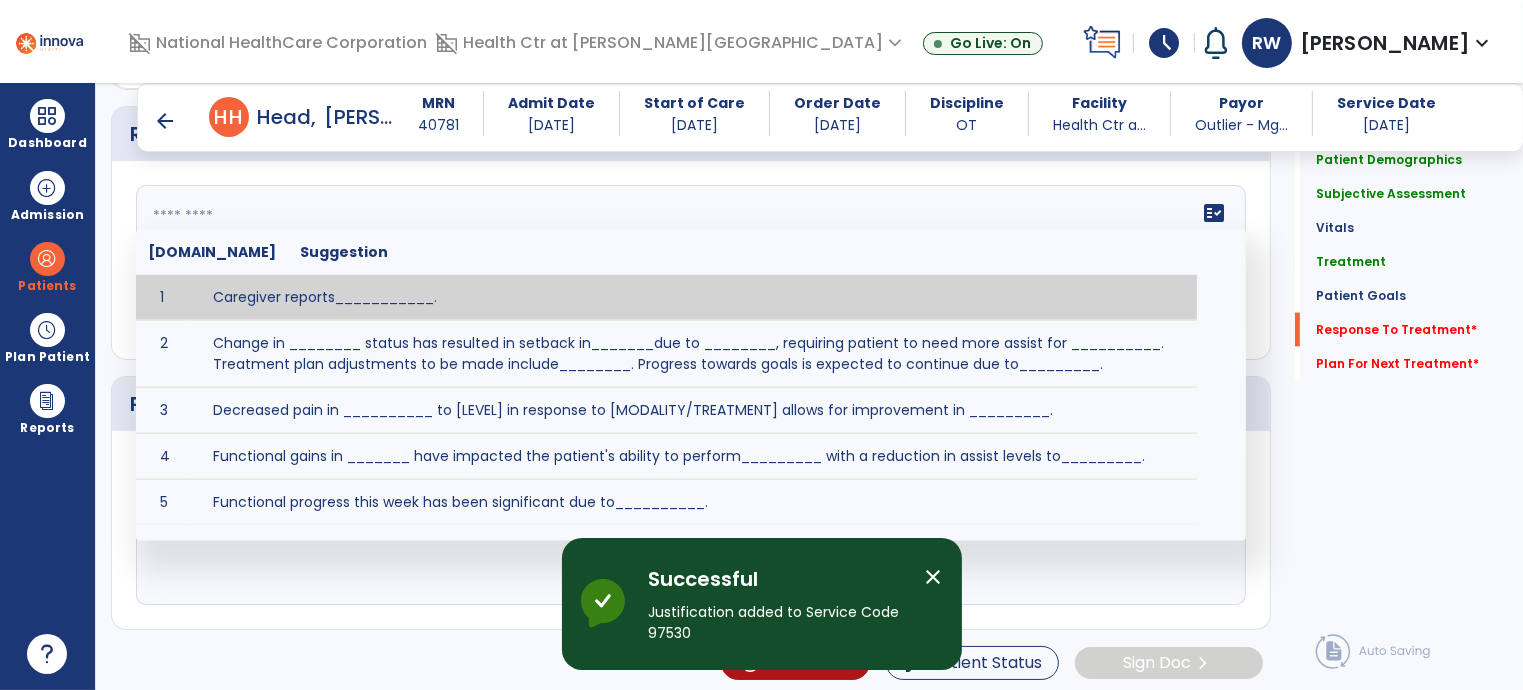 click 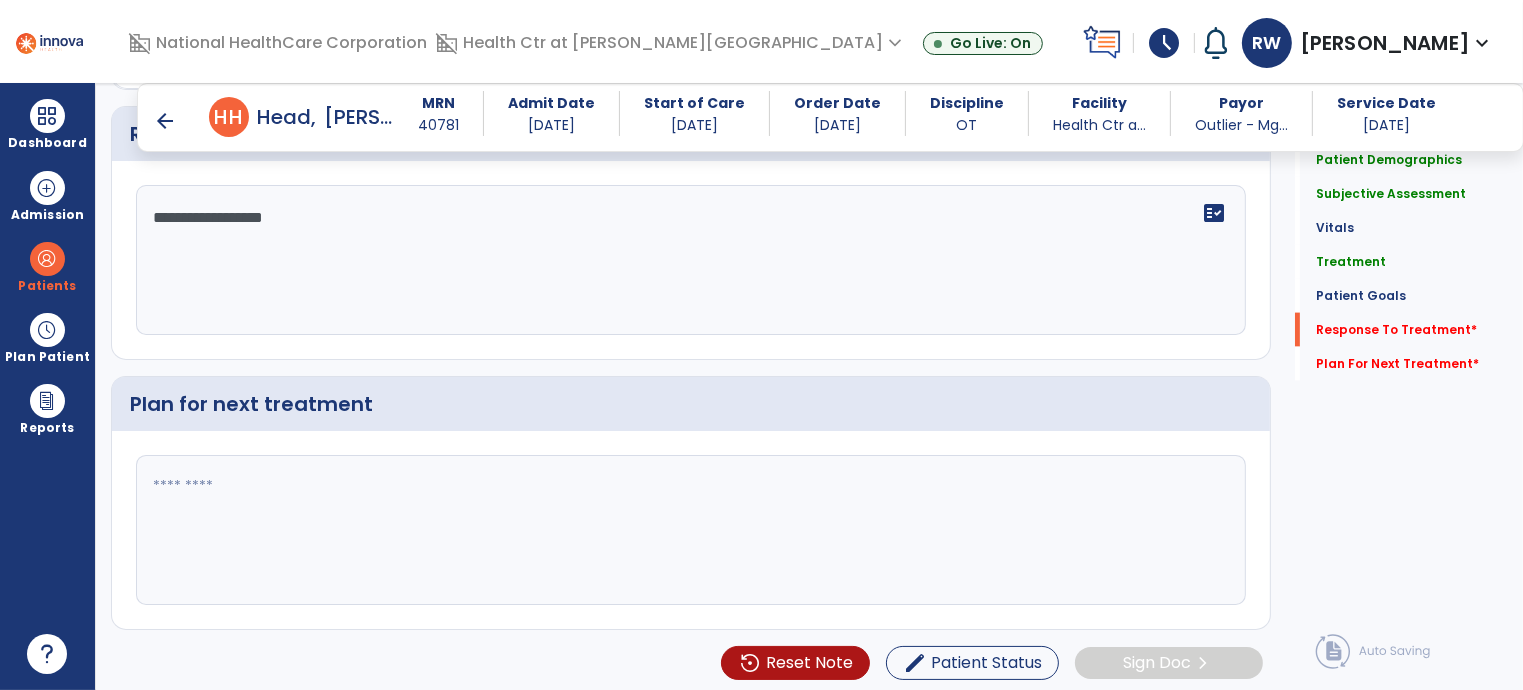 type on "**********" 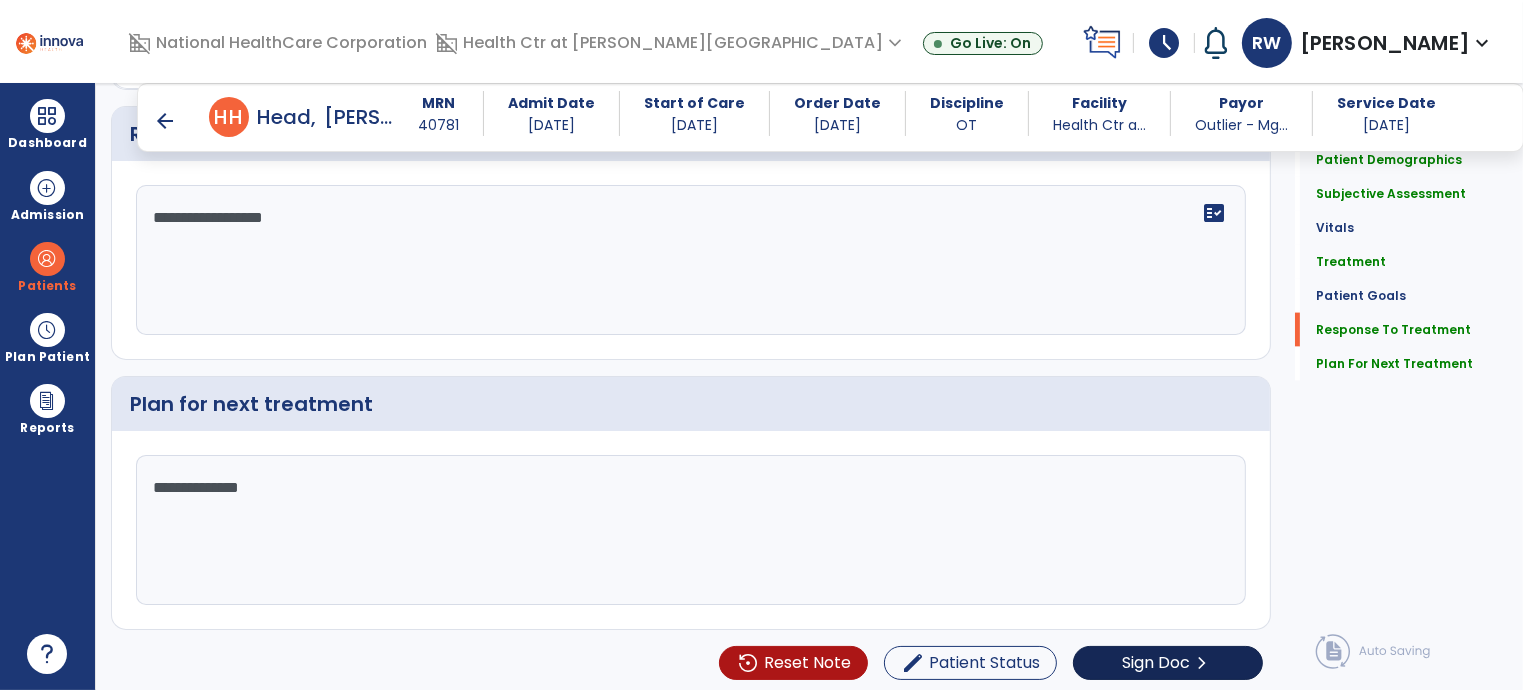 type on "**********" 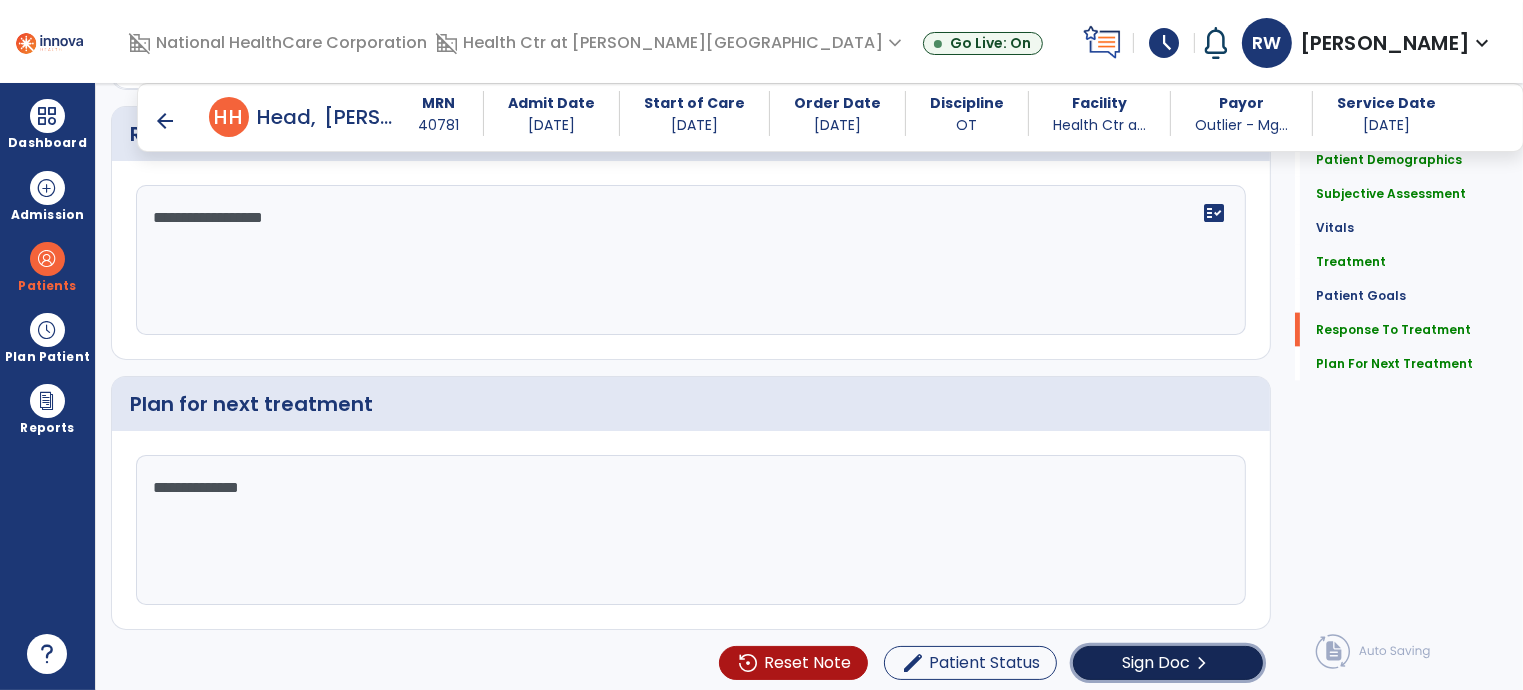 click on "Sign Doc" 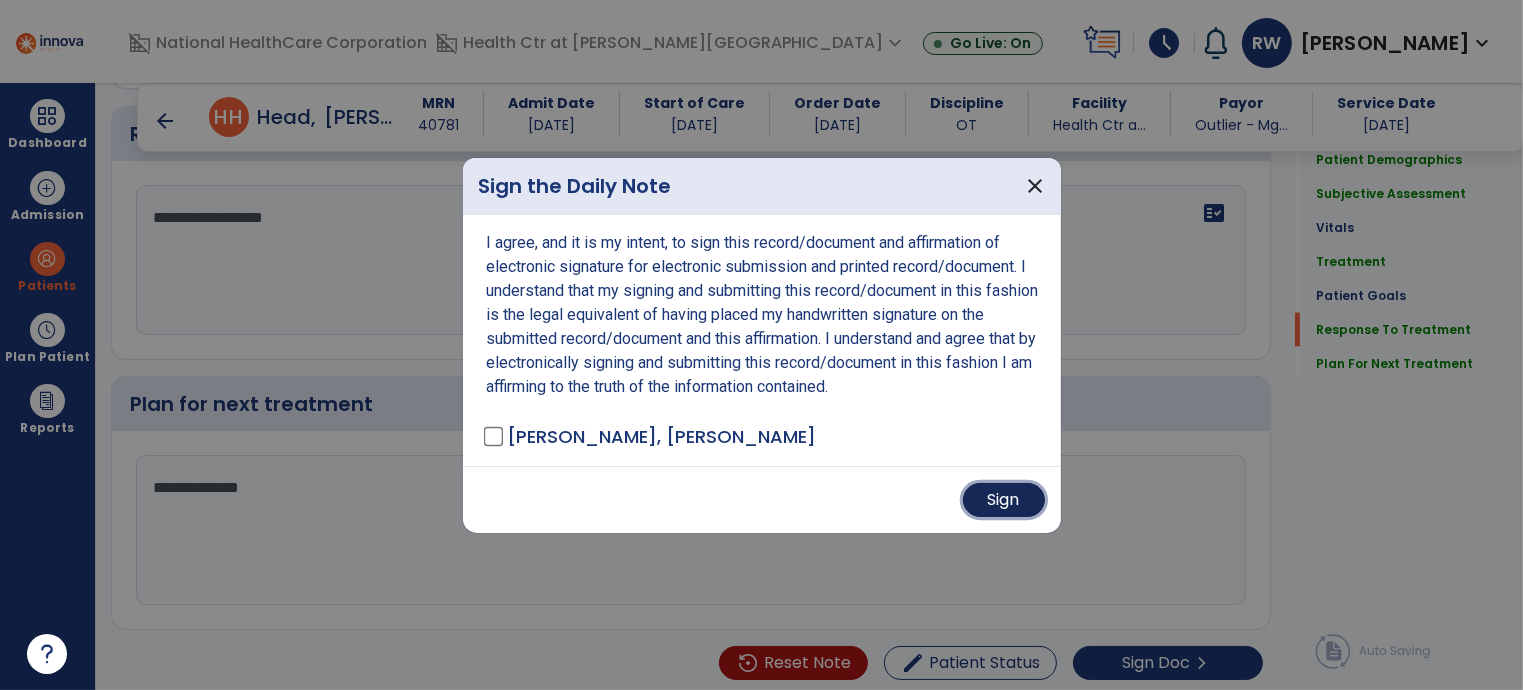 click on "Sign" at bounding box center (1004, 500) 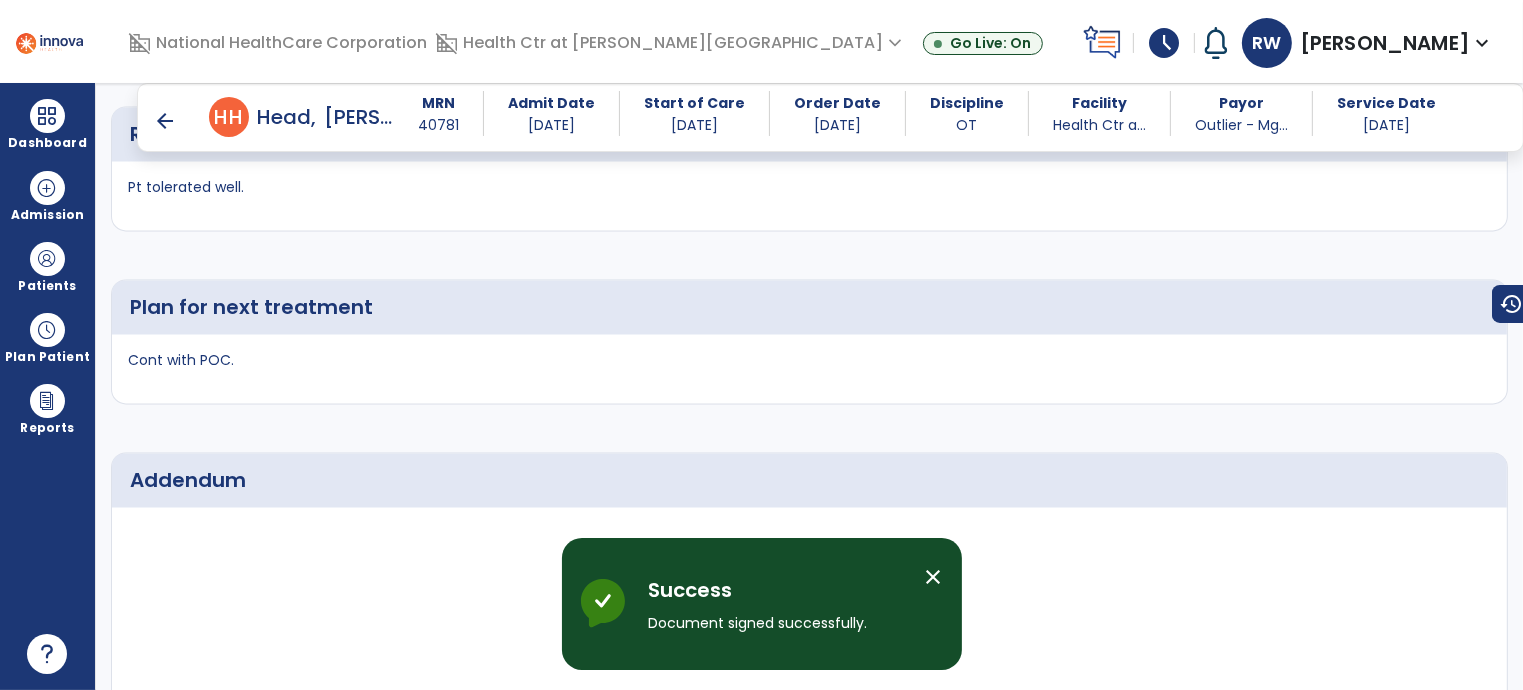 scroll, scrollTop: 4443, scrollLeft: 0, axis: vertical 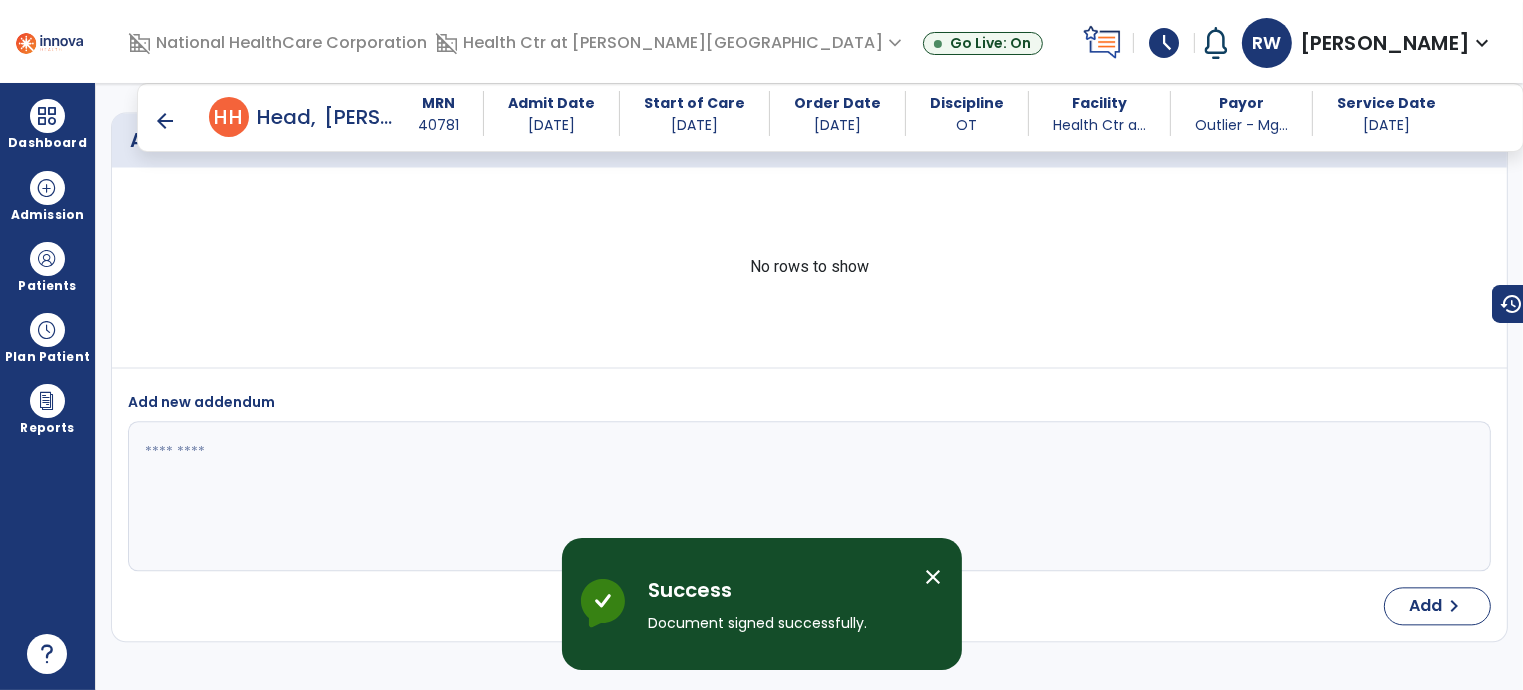 click on "arrow_back      H  H  Head,   [PERSON_NAME]" at bounding box center [273, 117] 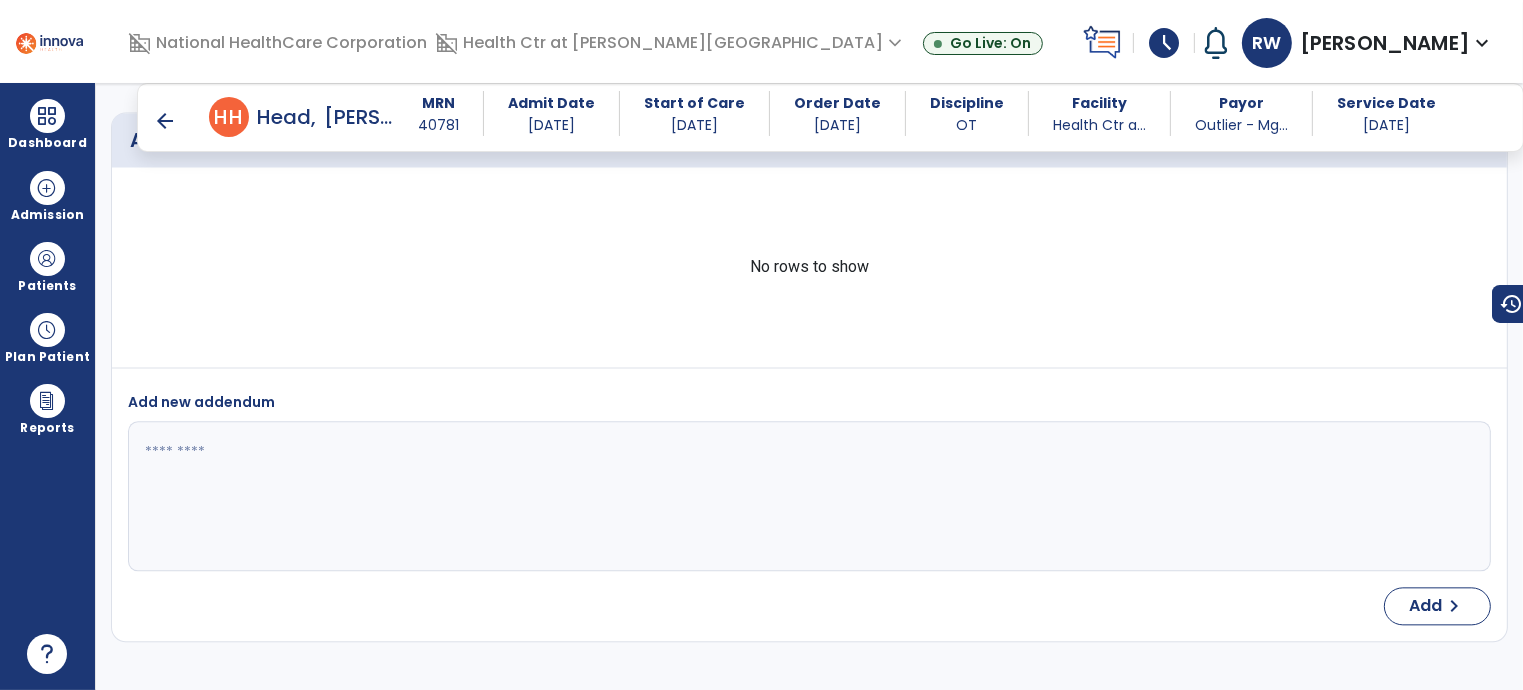 click on "arrow_back      H  H  Head,   [PERSON_NAME]  MRN [MEDICAL_RECORD_NUMBER] Admit Date [DATE] Start of Care [DATE] Order Date [DATE] Discipline OT Facility Health Ctr a... Payor Outlier - Mg... Service Date [DATE]" at bounding box center (830, 117) 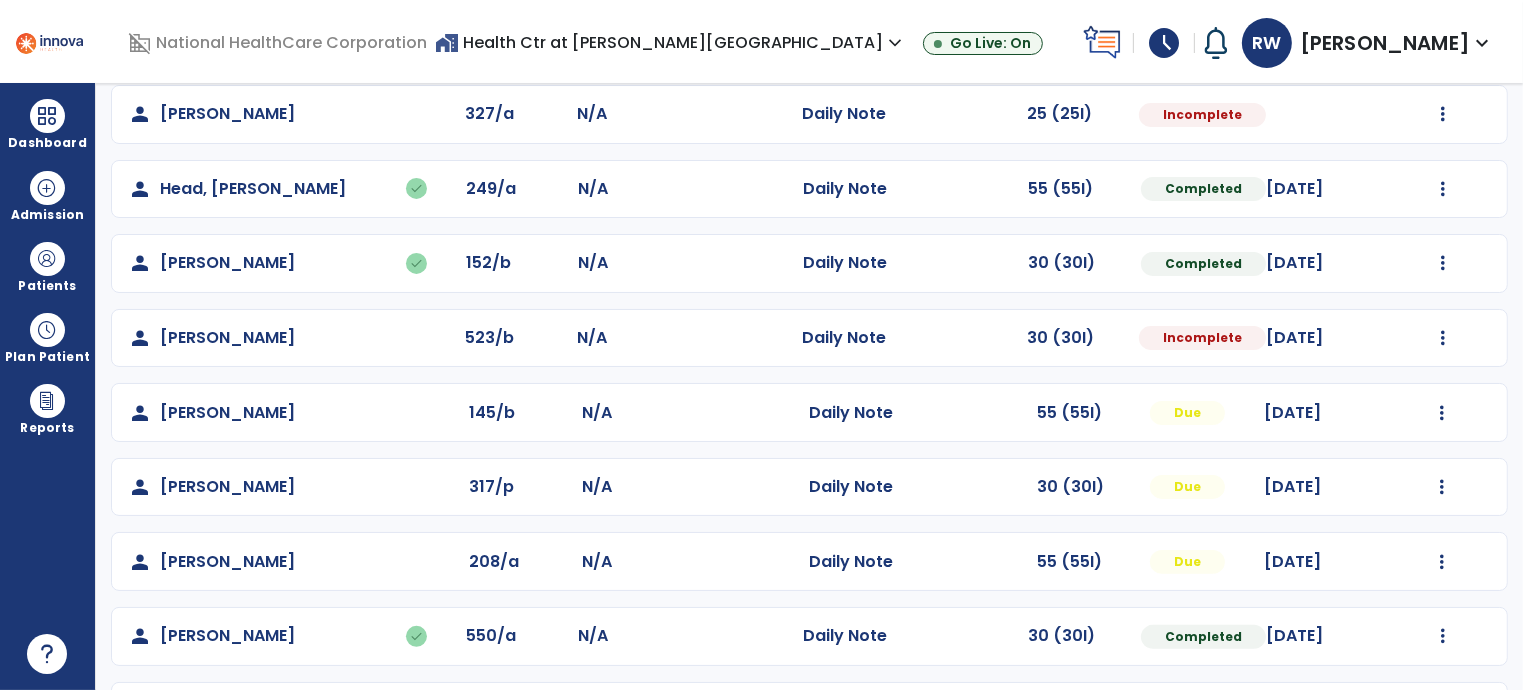 scroll, scrollTop: 548, scrollLeft: 0, axis: vertical 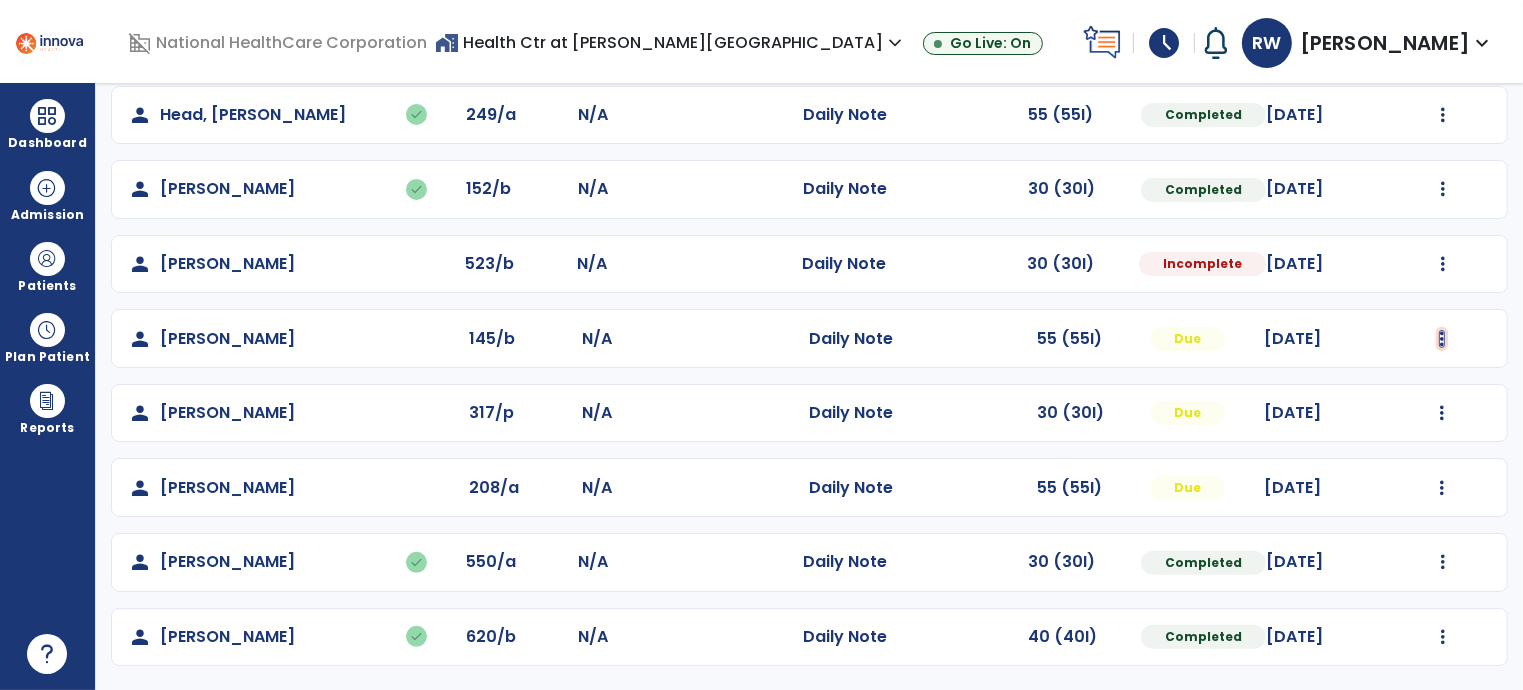 click at bounding box center (1442, -258) 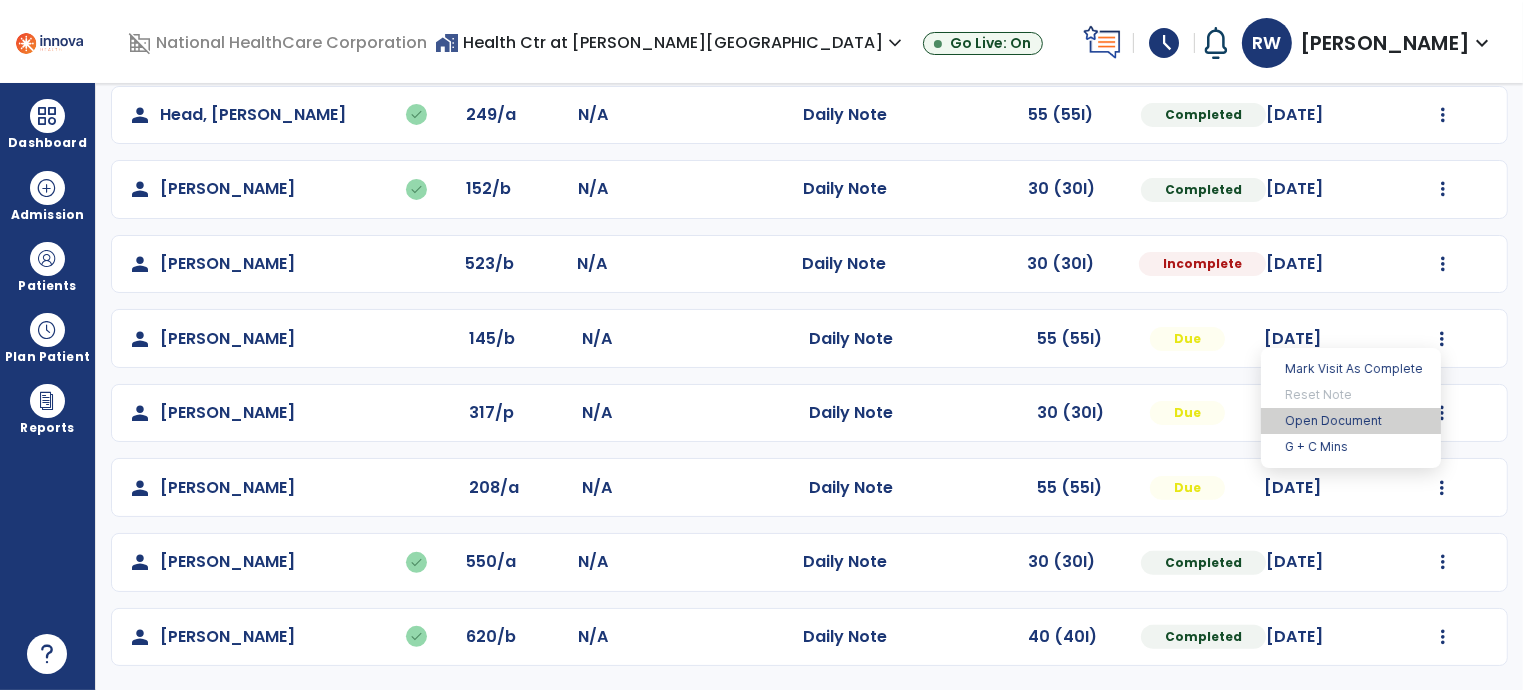 click on "Open Document" at bounding box center (1351, 421) 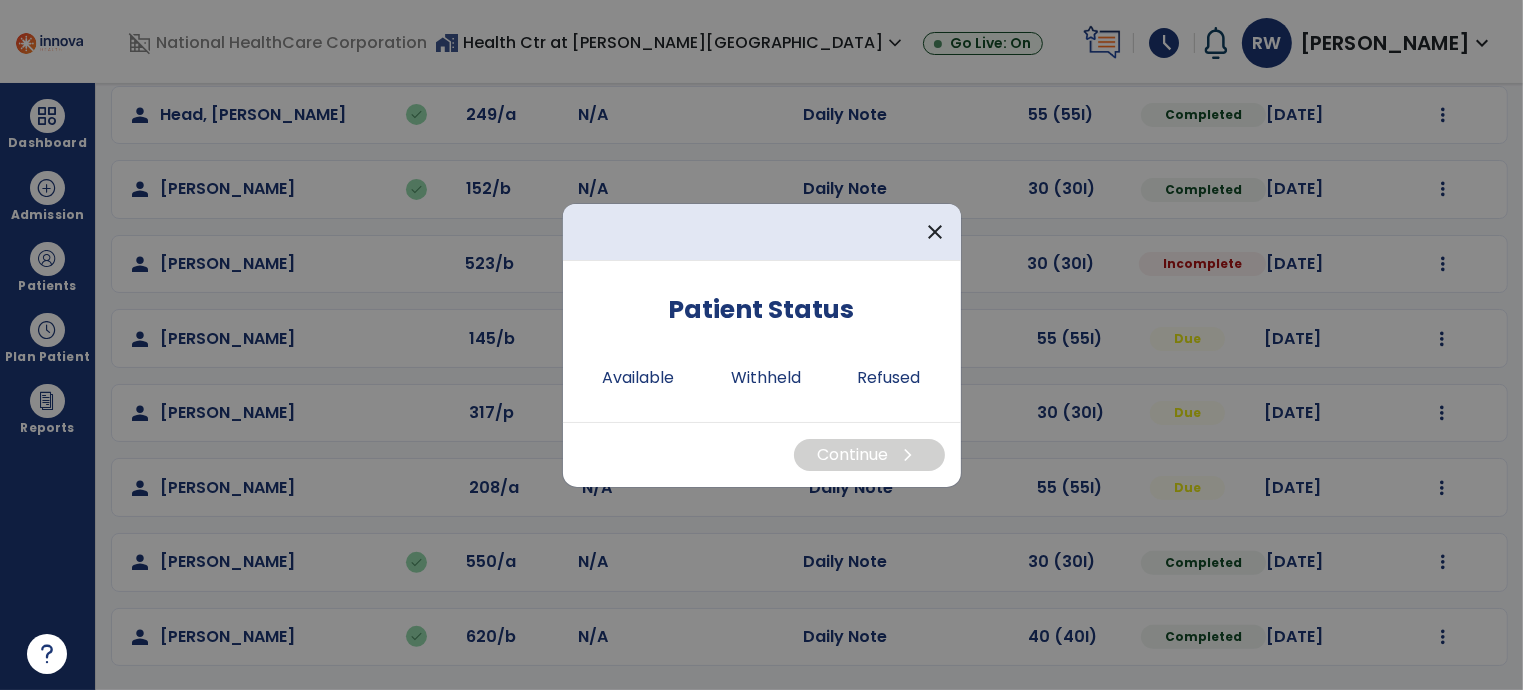 click on "Patient Status  Available   Withheld   Refused" at bounding box center (762, 349) 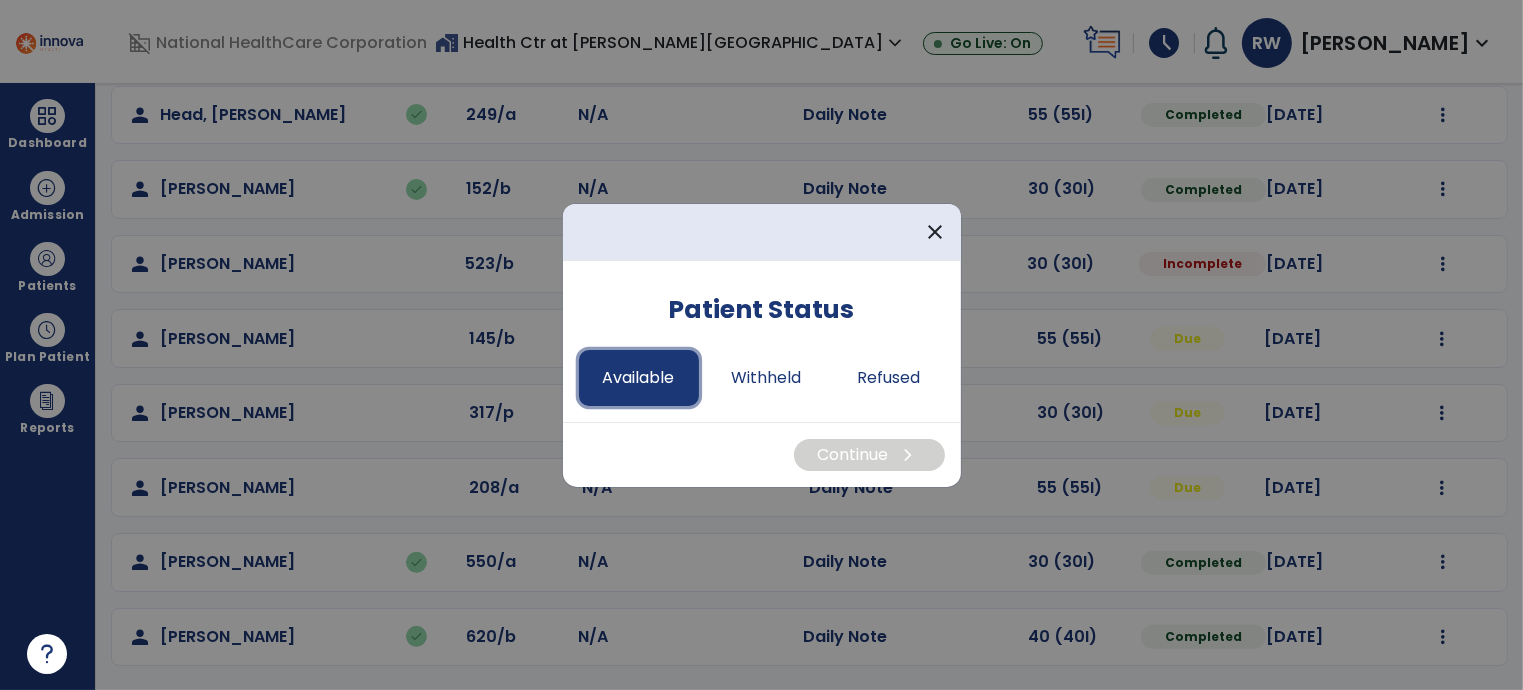 click on "Available" at bounding box center (639, 378) 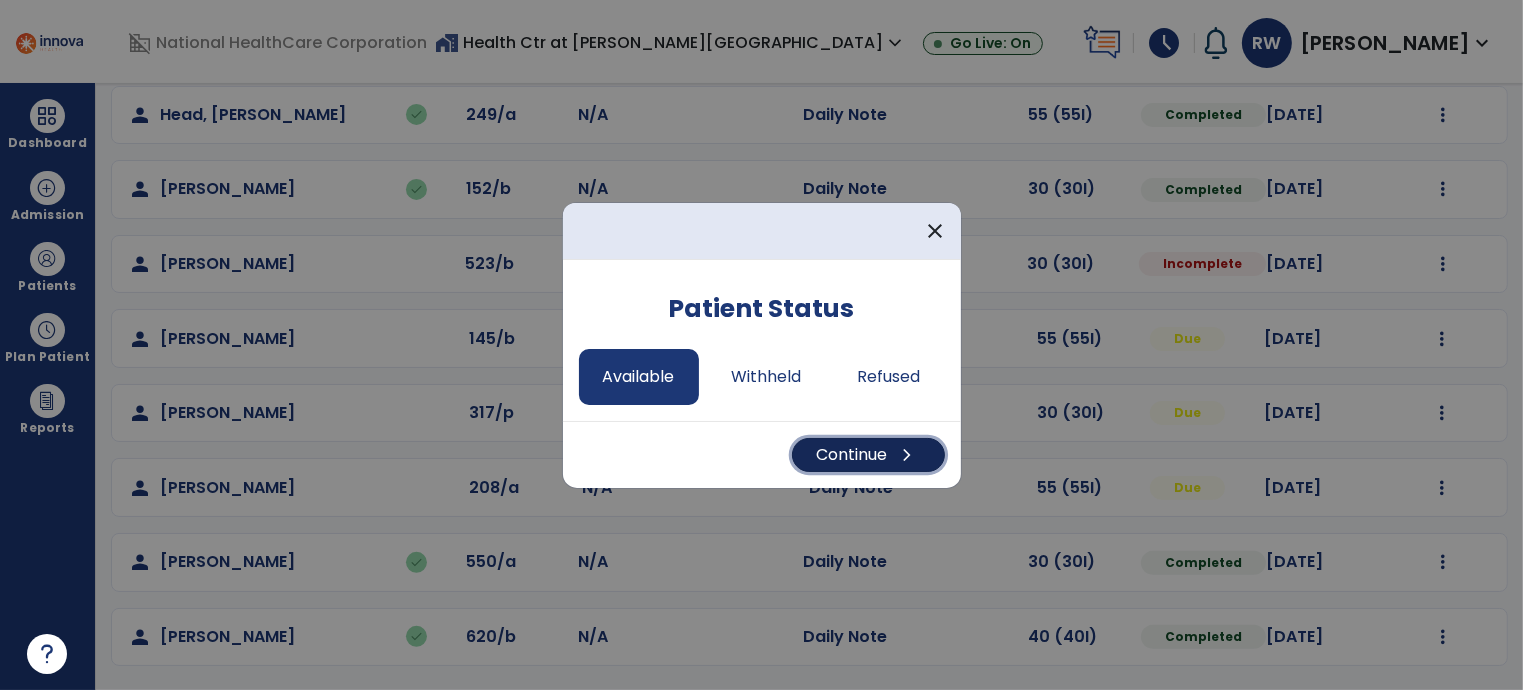 click on "Continue   chevron_right" at bounding box center (868, 455) 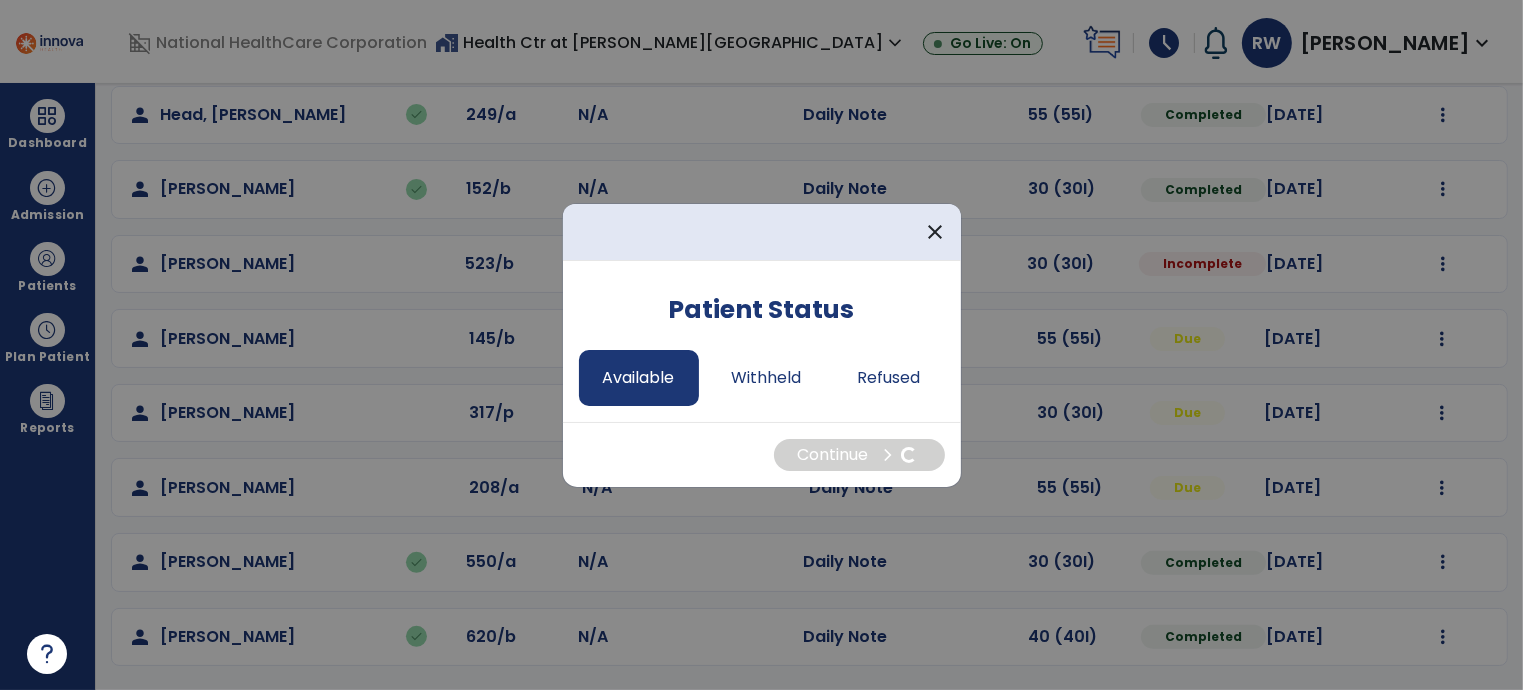 select on "*" 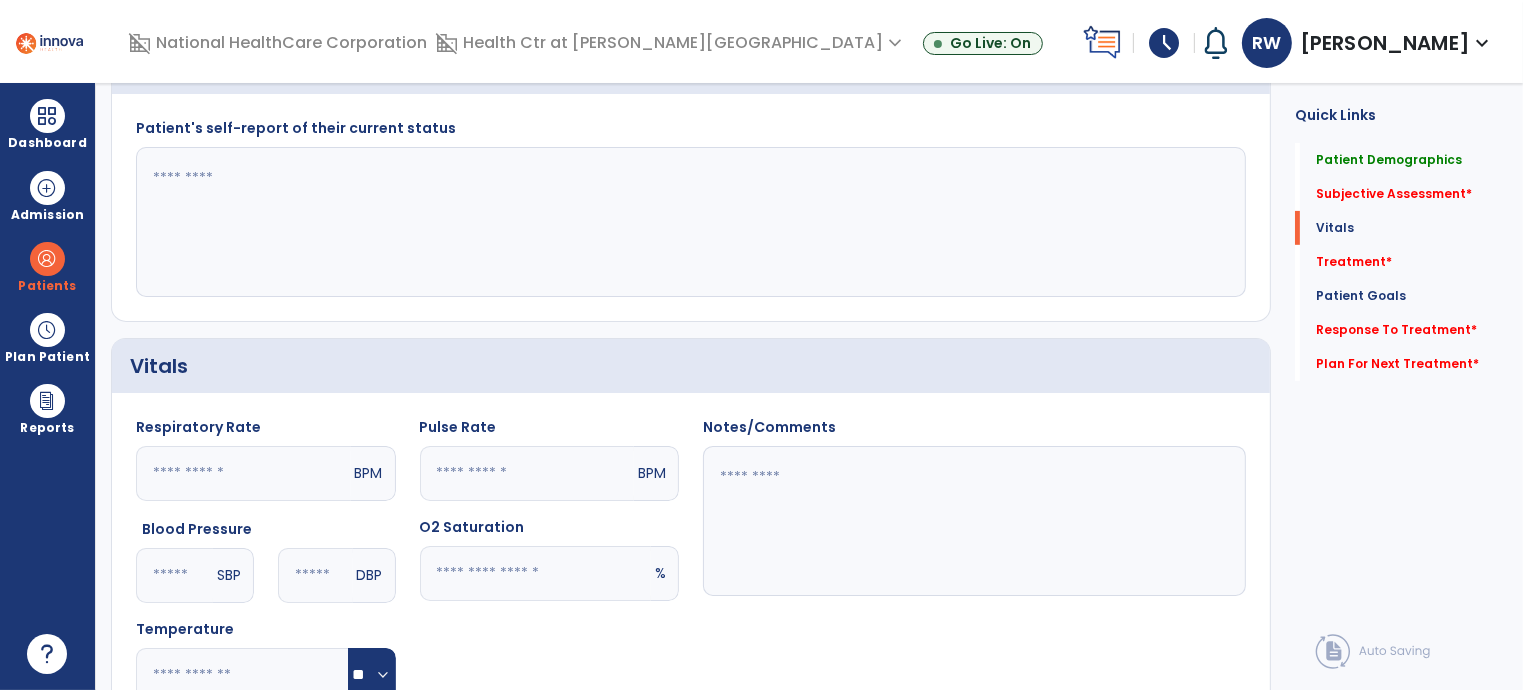 click 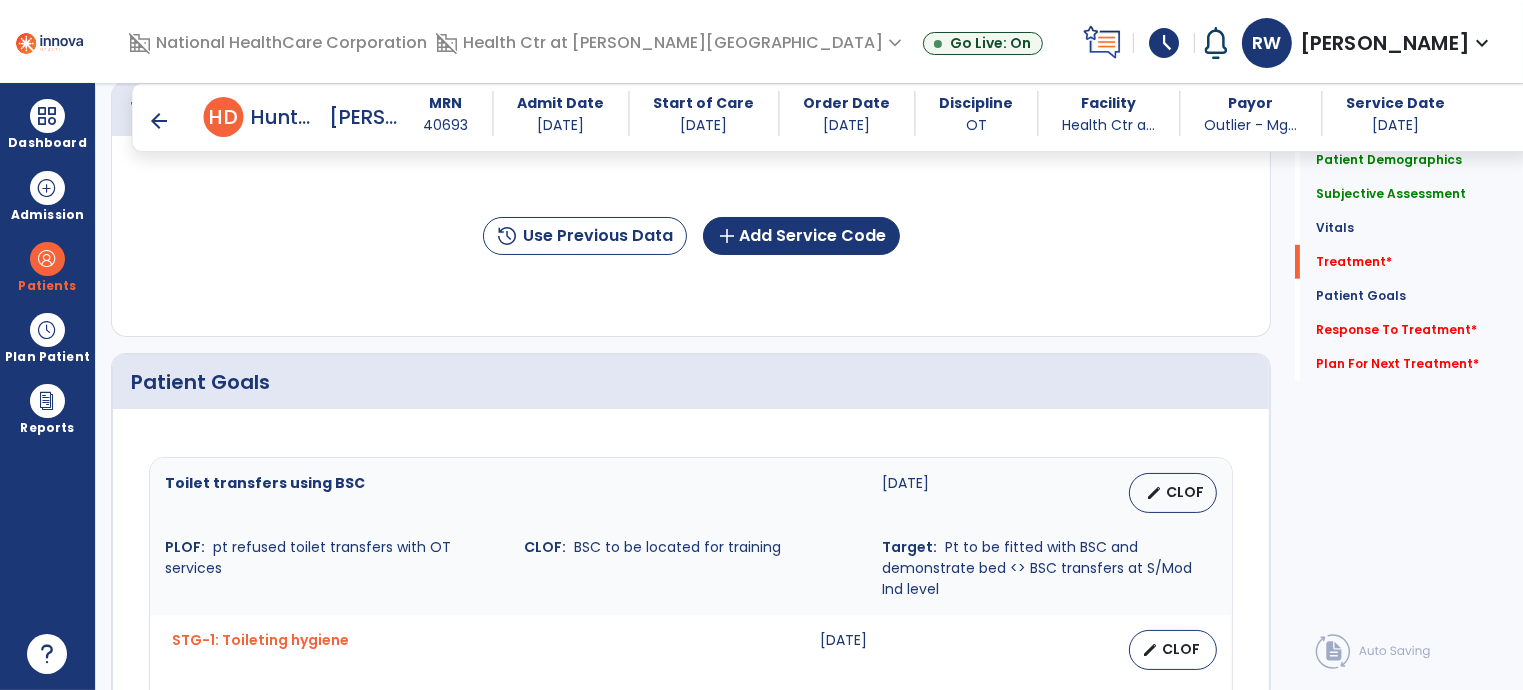 scroll, scrollTop: 1208, scrollLeft: 0, axis: vertical 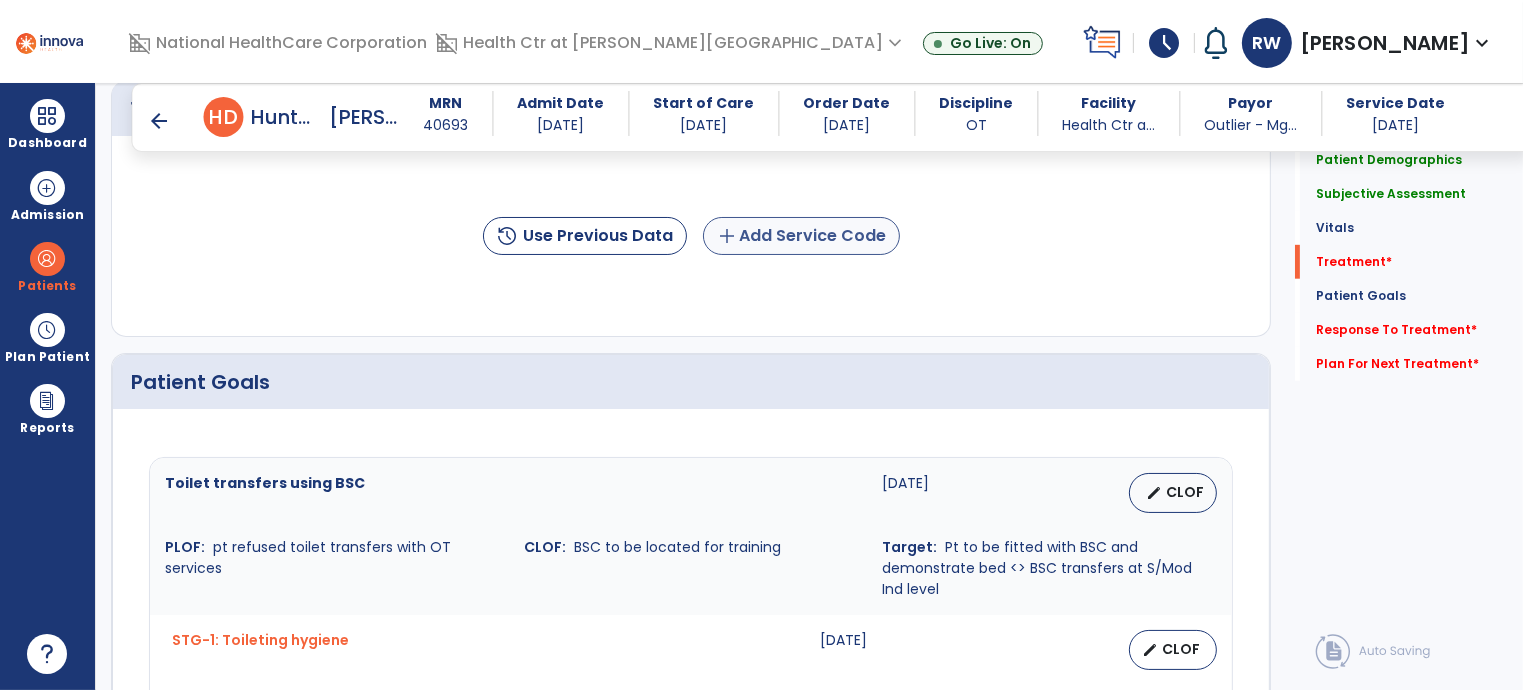 type on "**********" 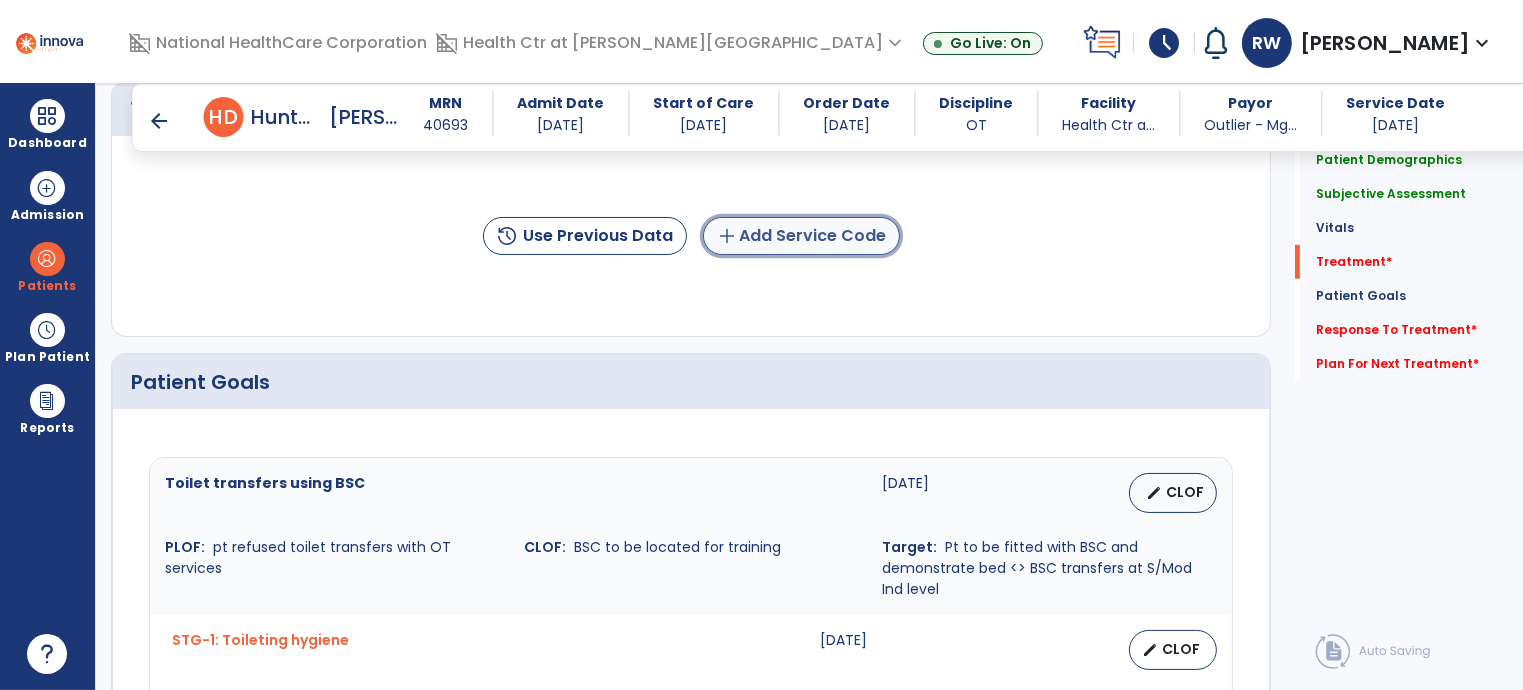click on "add  Add Service Code" 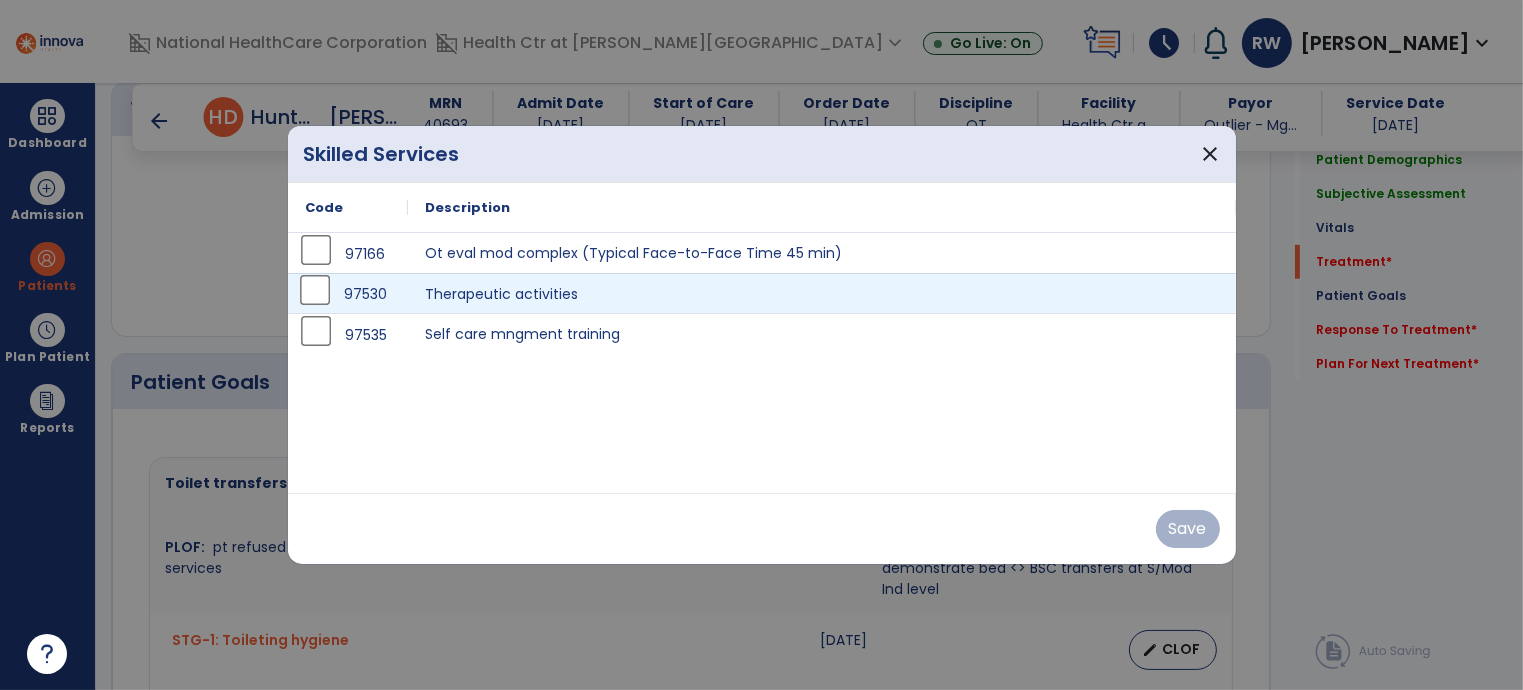 click on "97530" at bounding box center [348, 294] 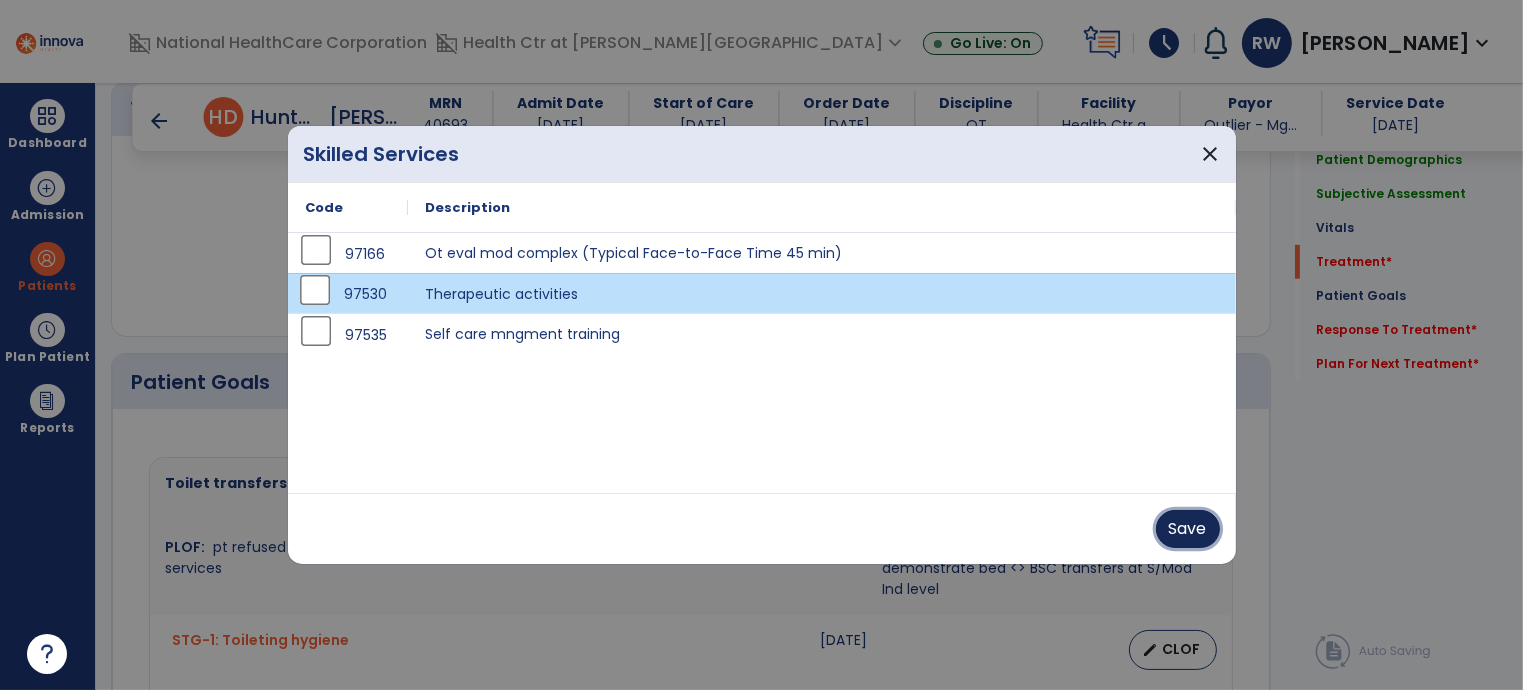 click on "Save" at bounding box center (1188, 529) 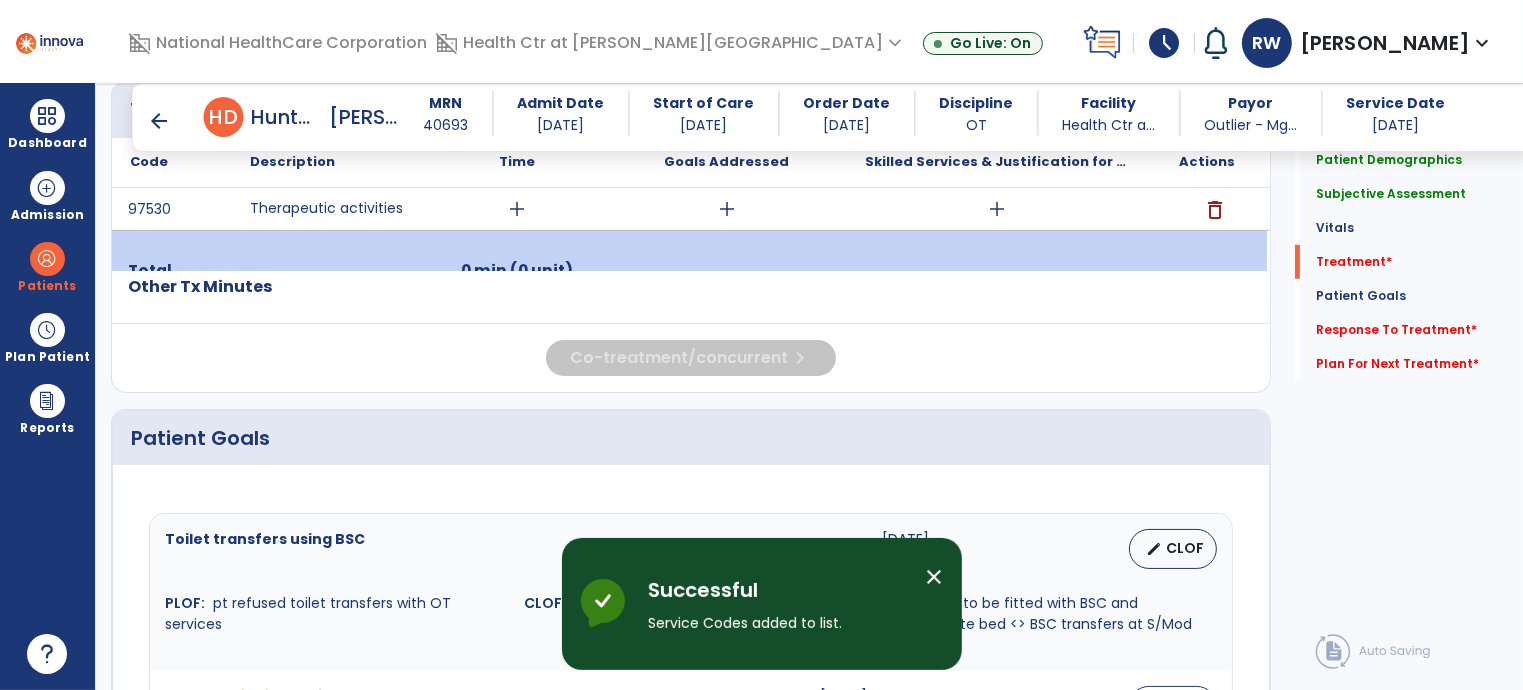 scroll, scrollTop: 1209, scrollLeft: 0, axis: vertical 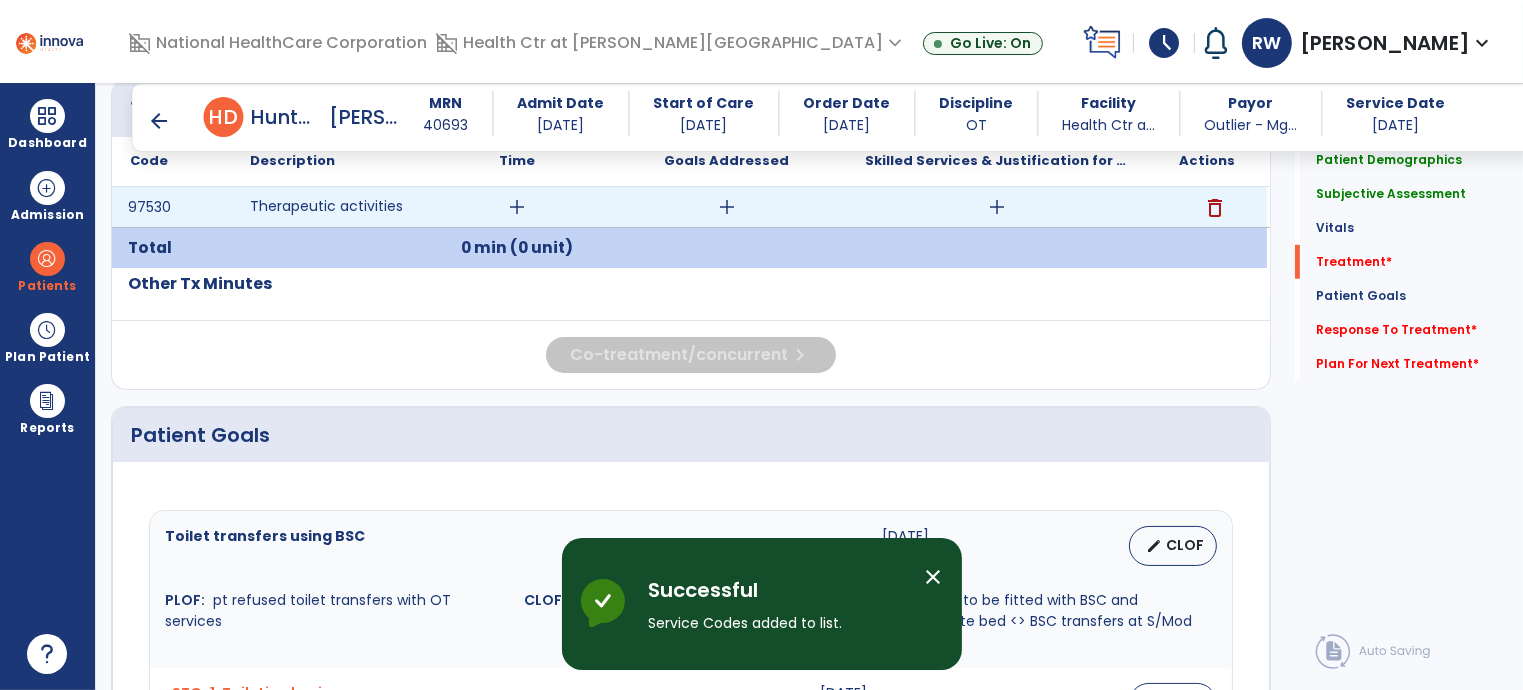 click on "add" at bounding box center (517, 207) 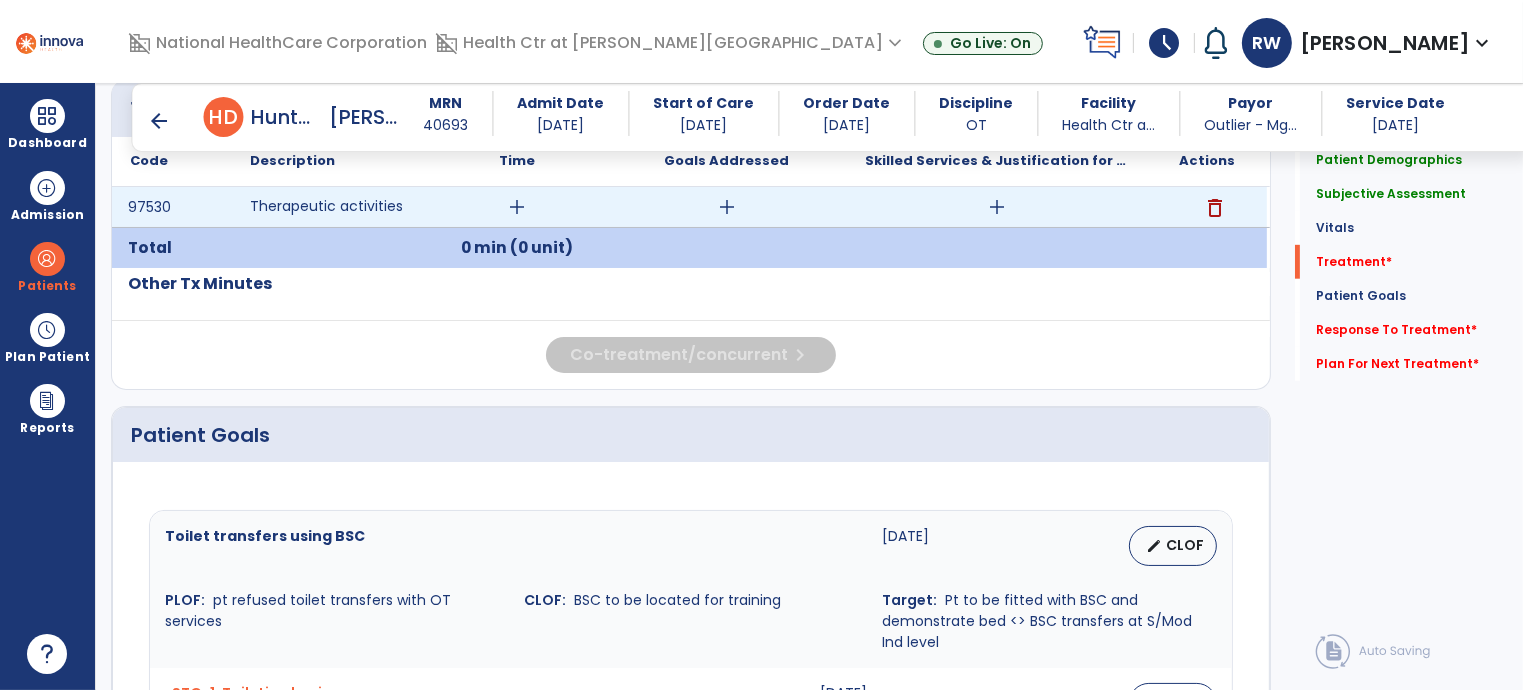 click on "add" at bounding box center (517, 207) 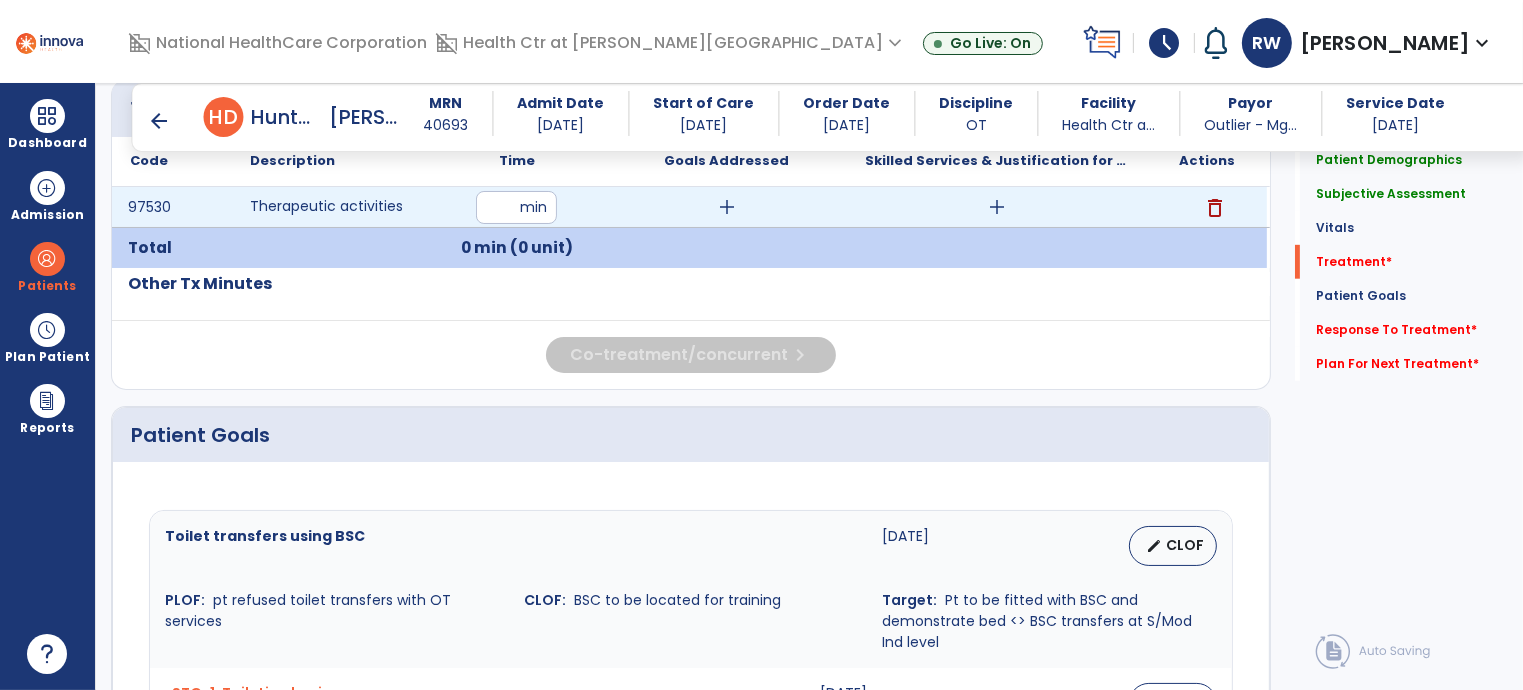 type on "**" 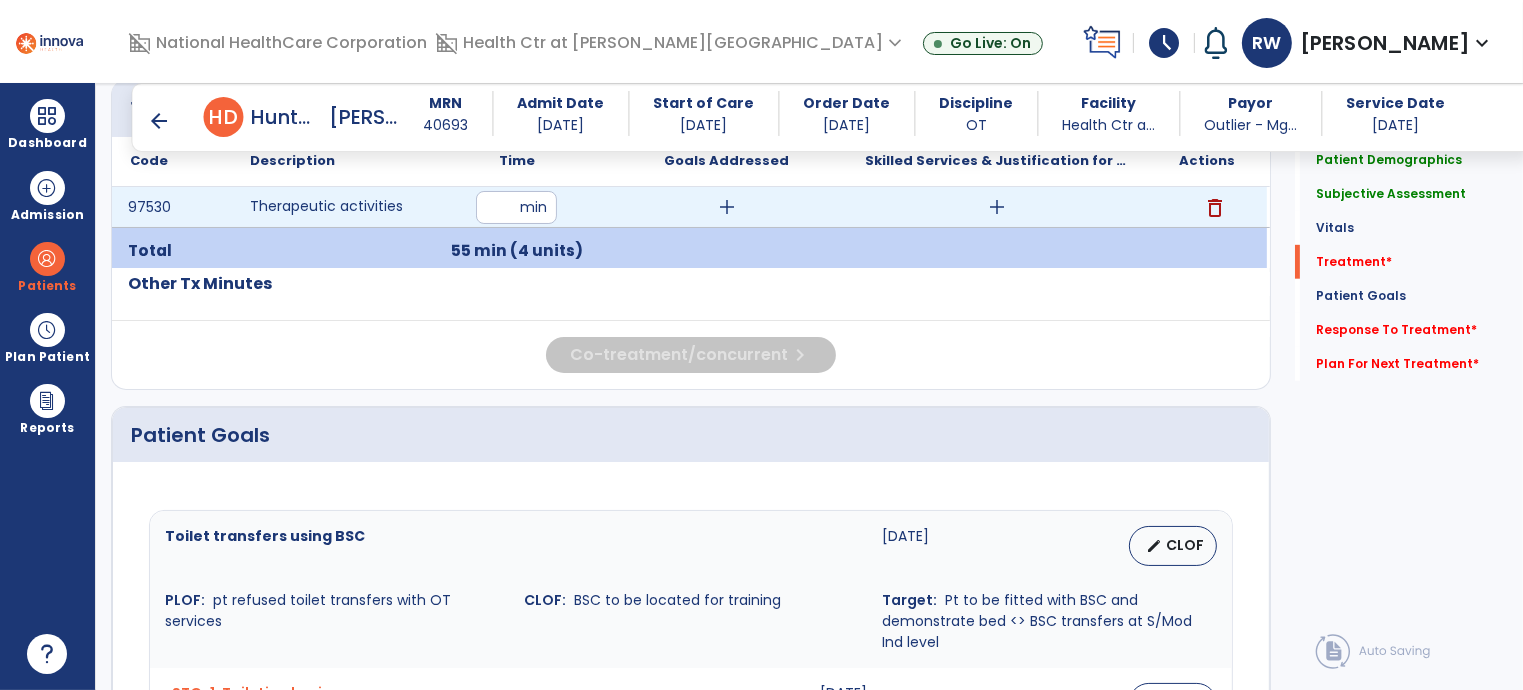 click on "add" at bounding box center (727, 207) 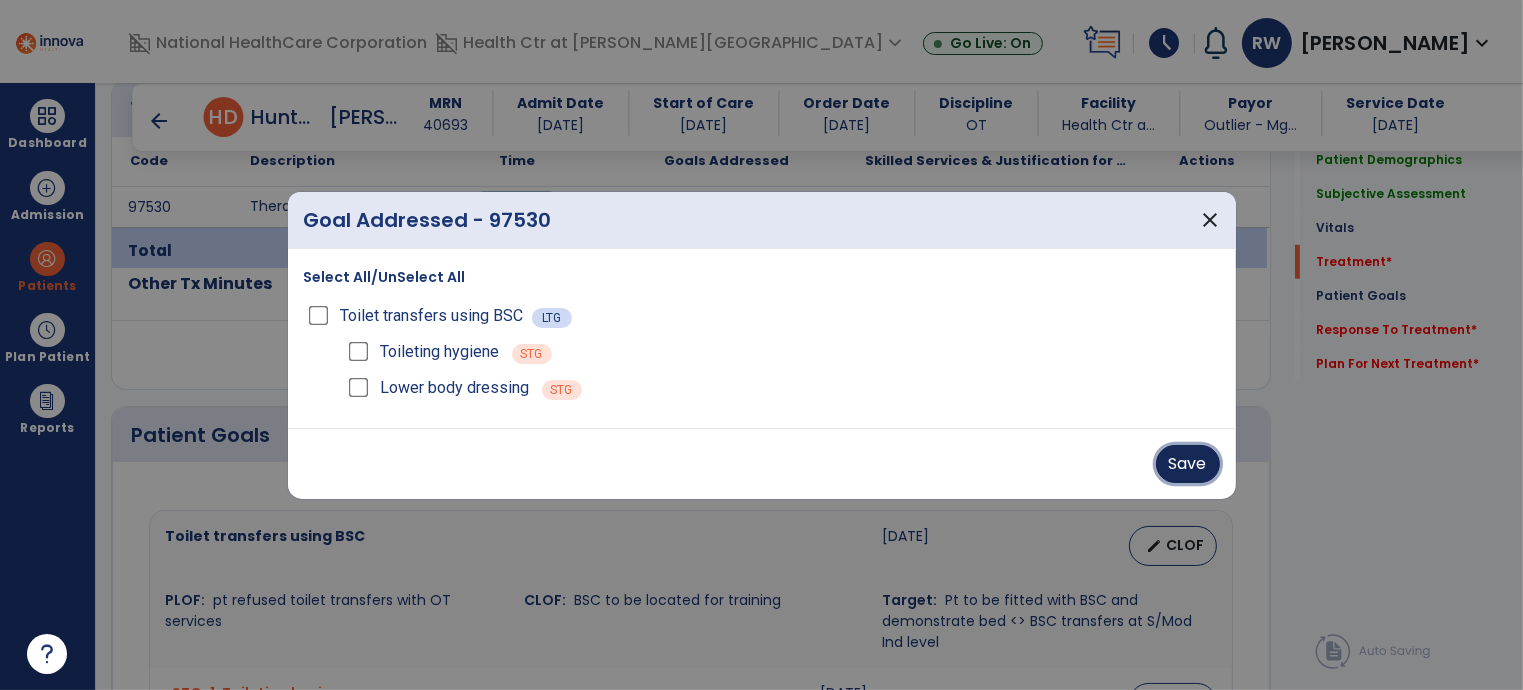 click on "Save" at bounding box center (1188, 464) 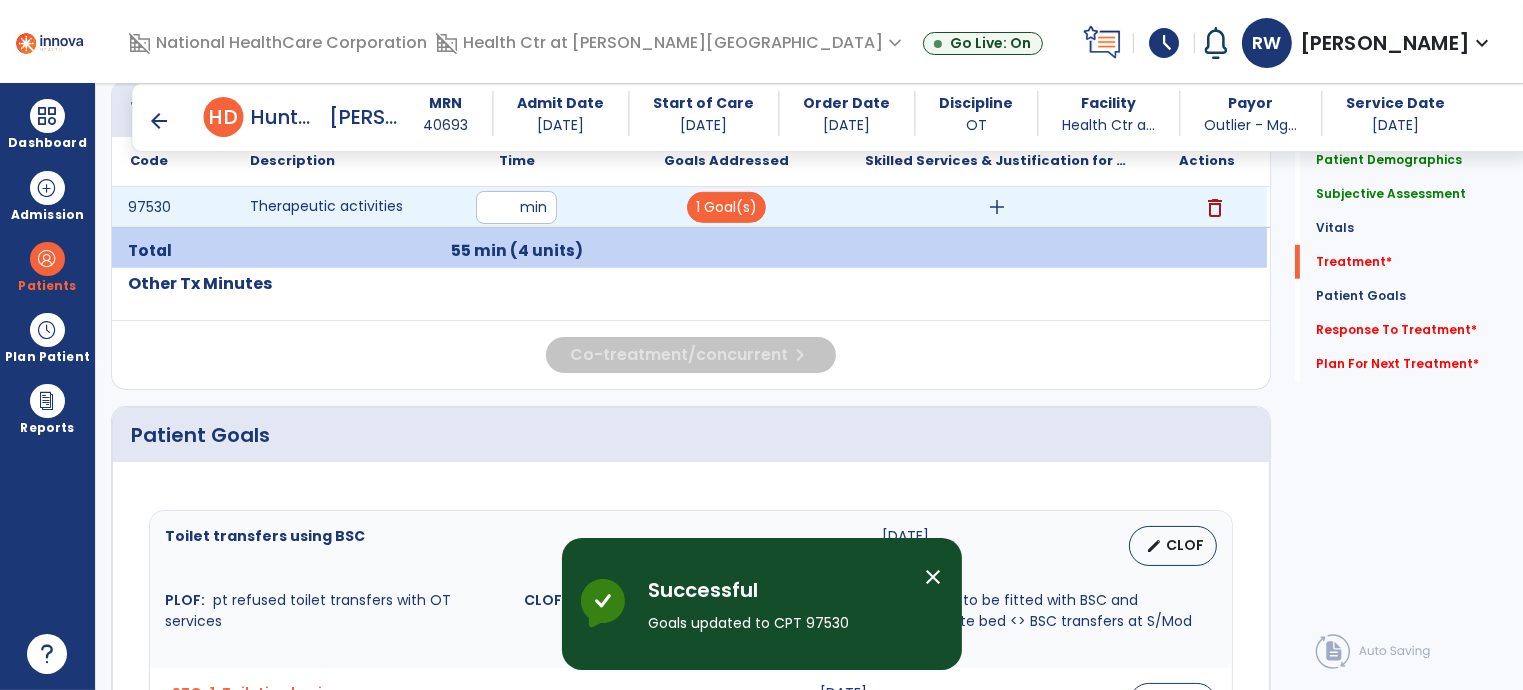click on "add" at bounding box center (997, 207) 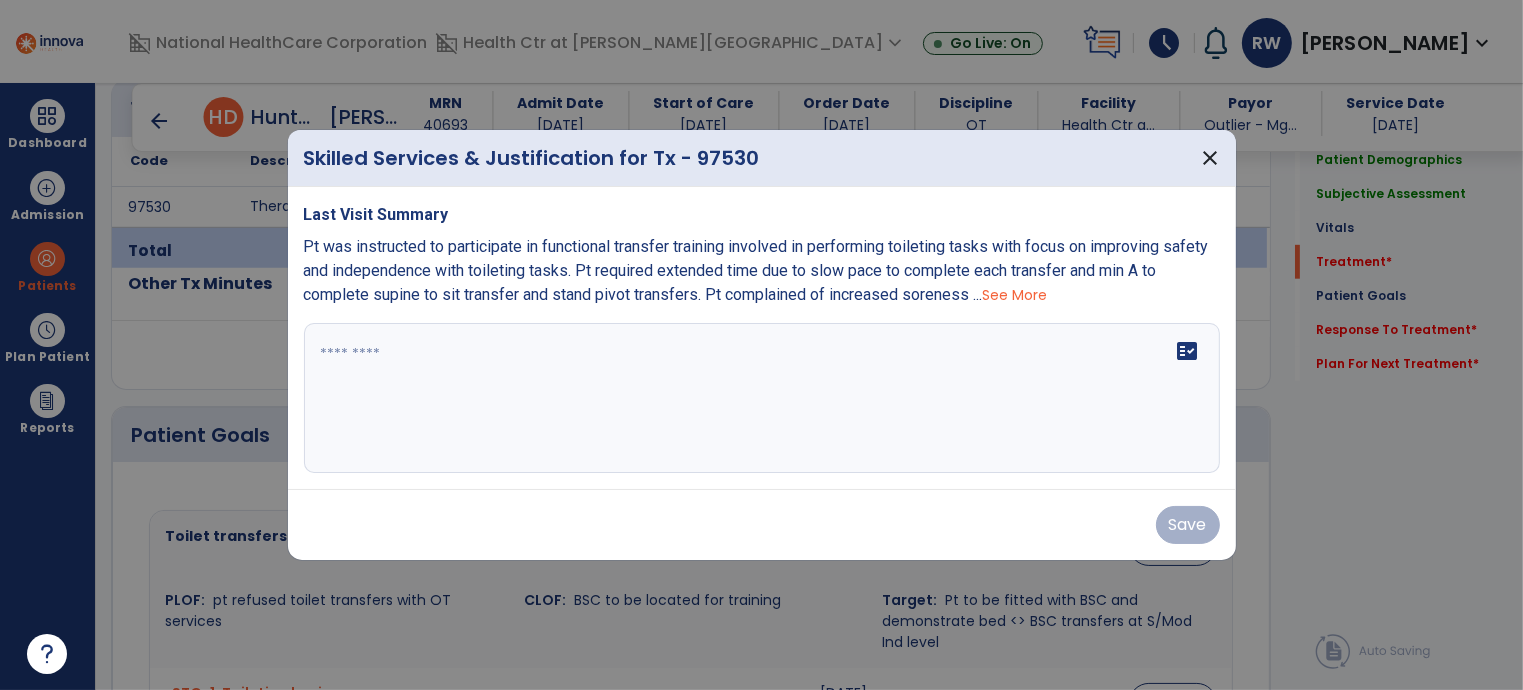 click on "fact_check" at bounding box center [762, 398] 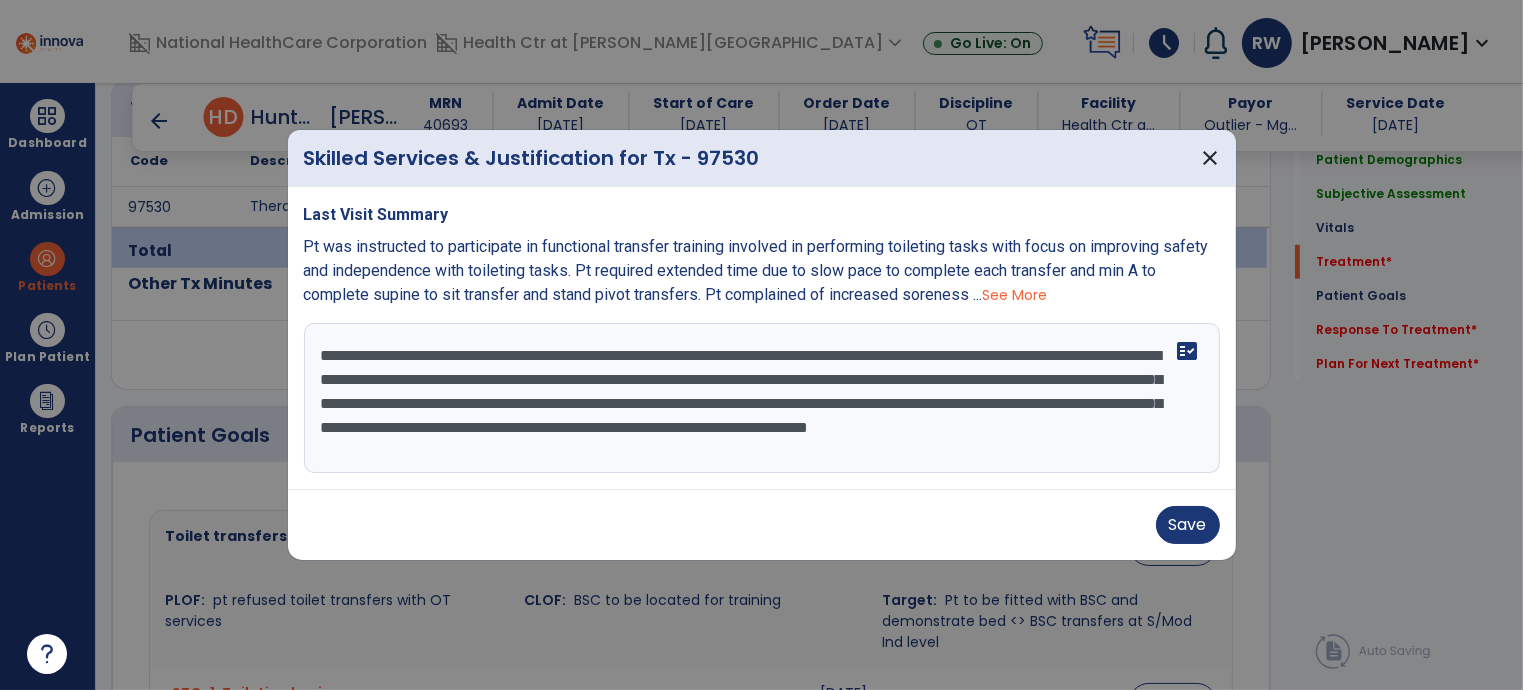 scroll, scrollTop: 16, scrollLeft: 0, axis: vertical 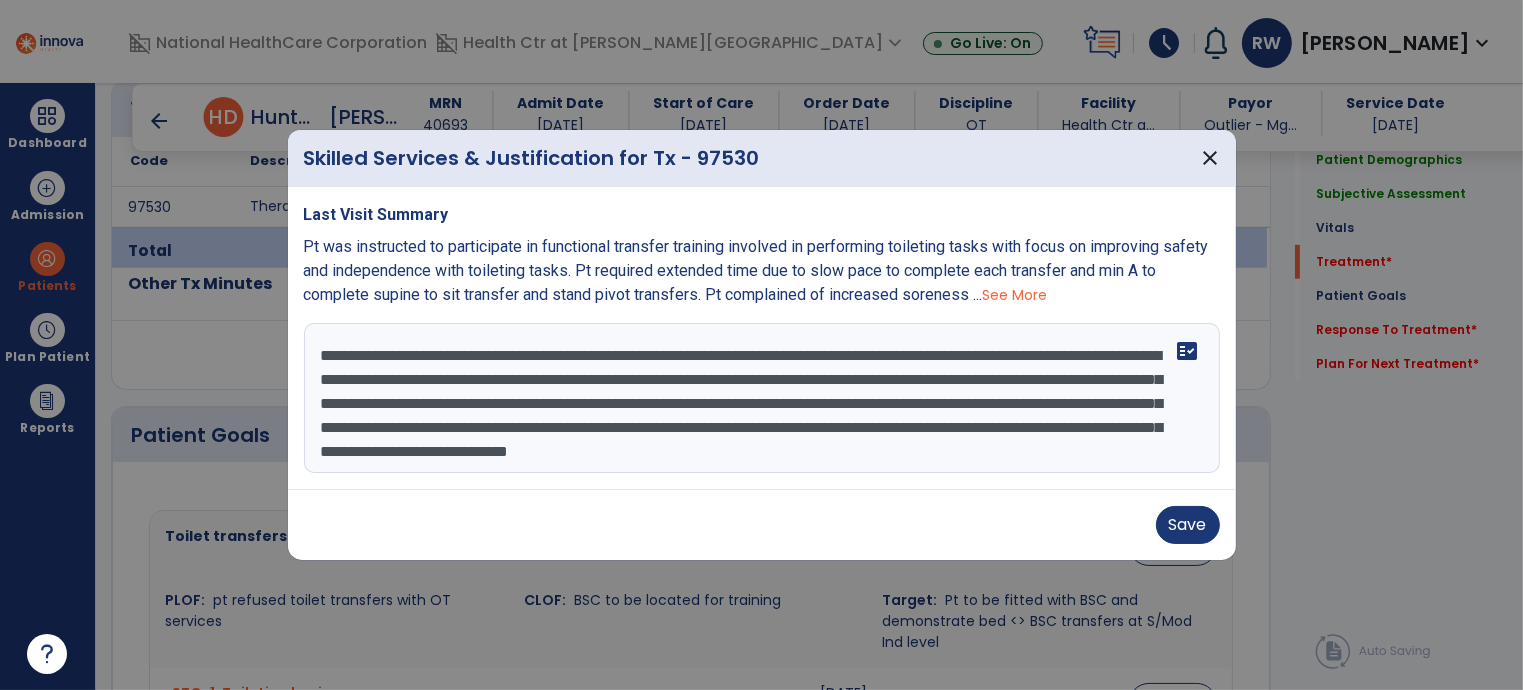 click on "**********" at bounding box center [762, 398] 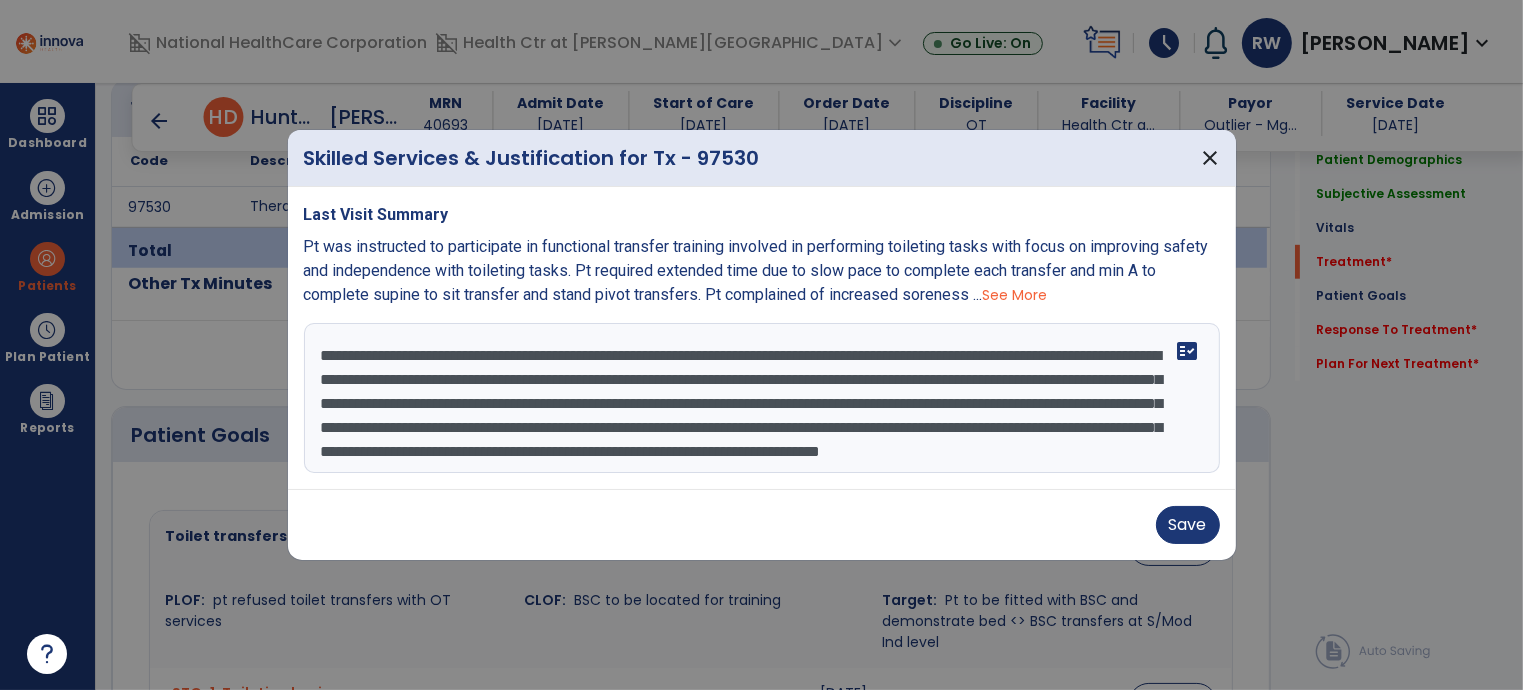 scroll, scrollTop: 40, scrollLeft: 0, axis: vertical 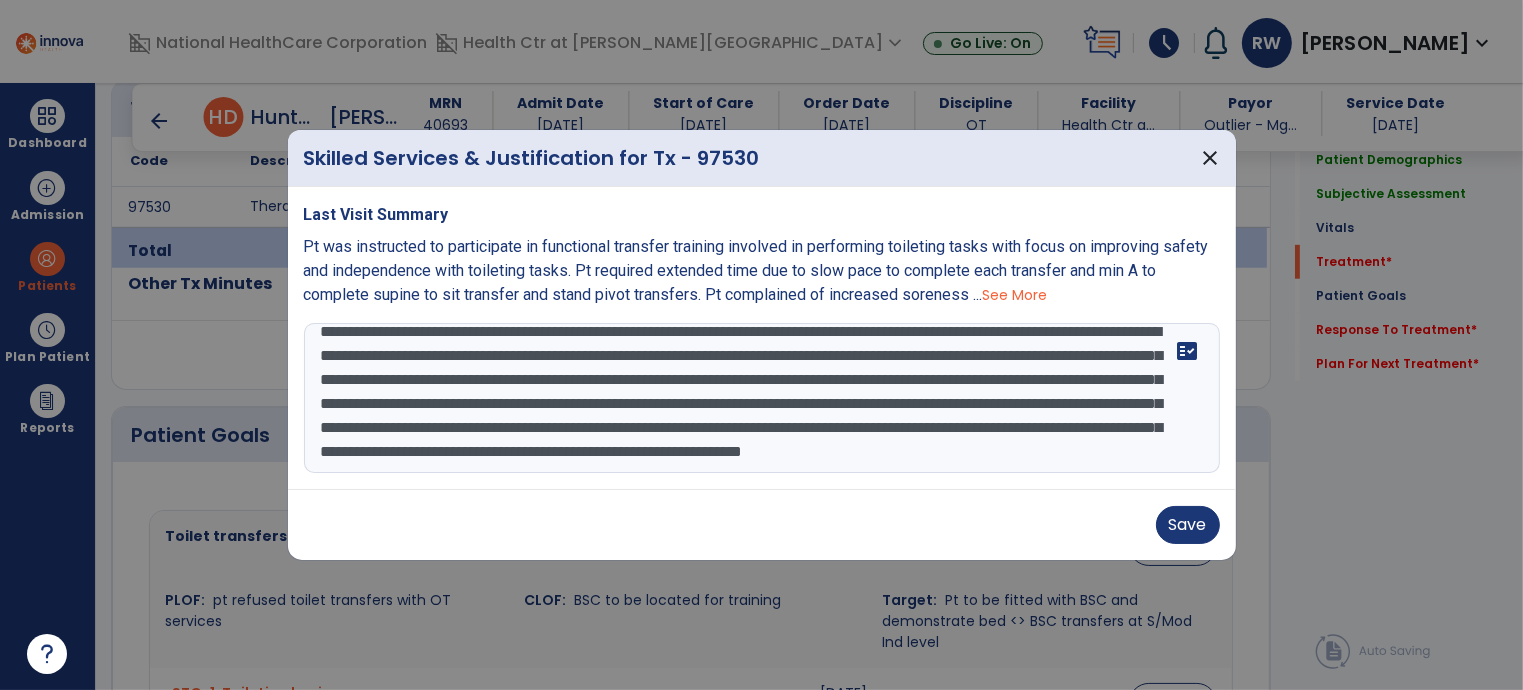 click on "**********" at bounding box center [762, 398] 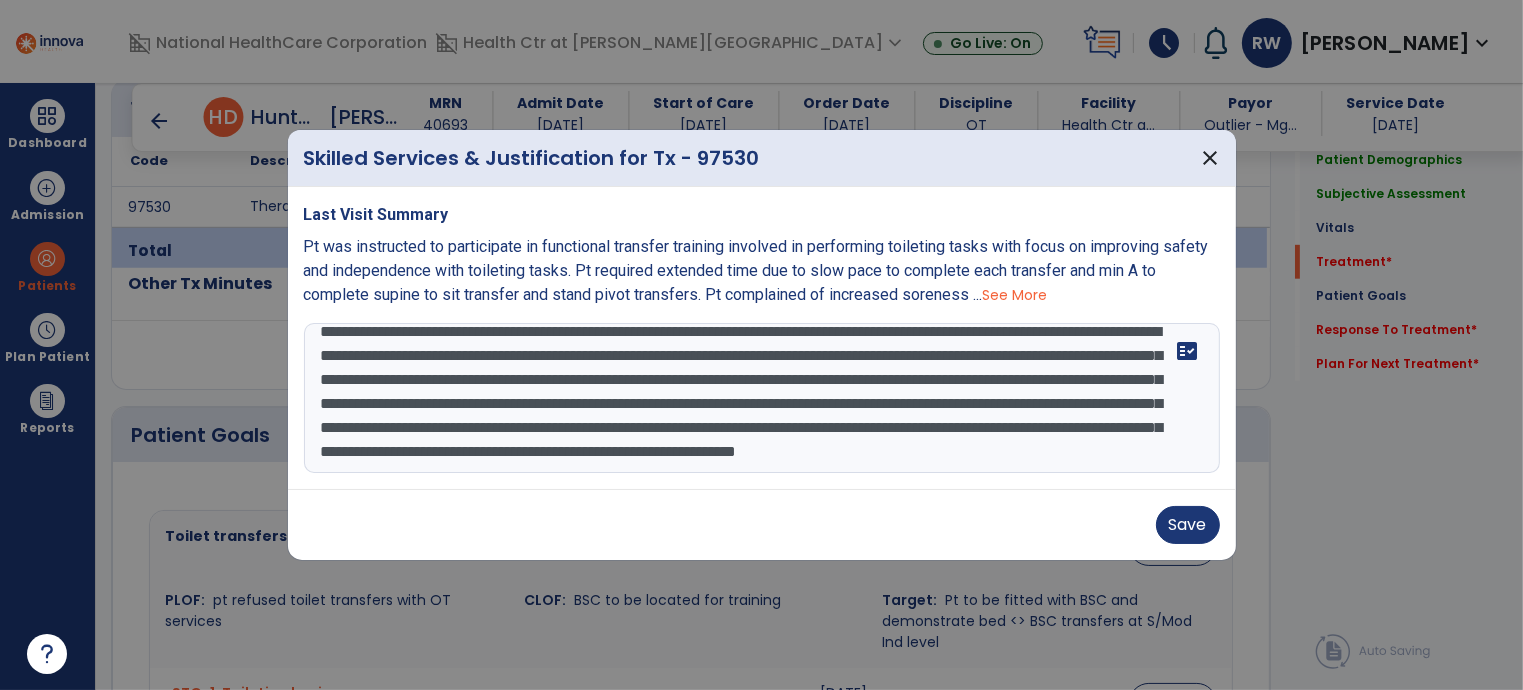 click on "**********" at bounding box center [762, 398] 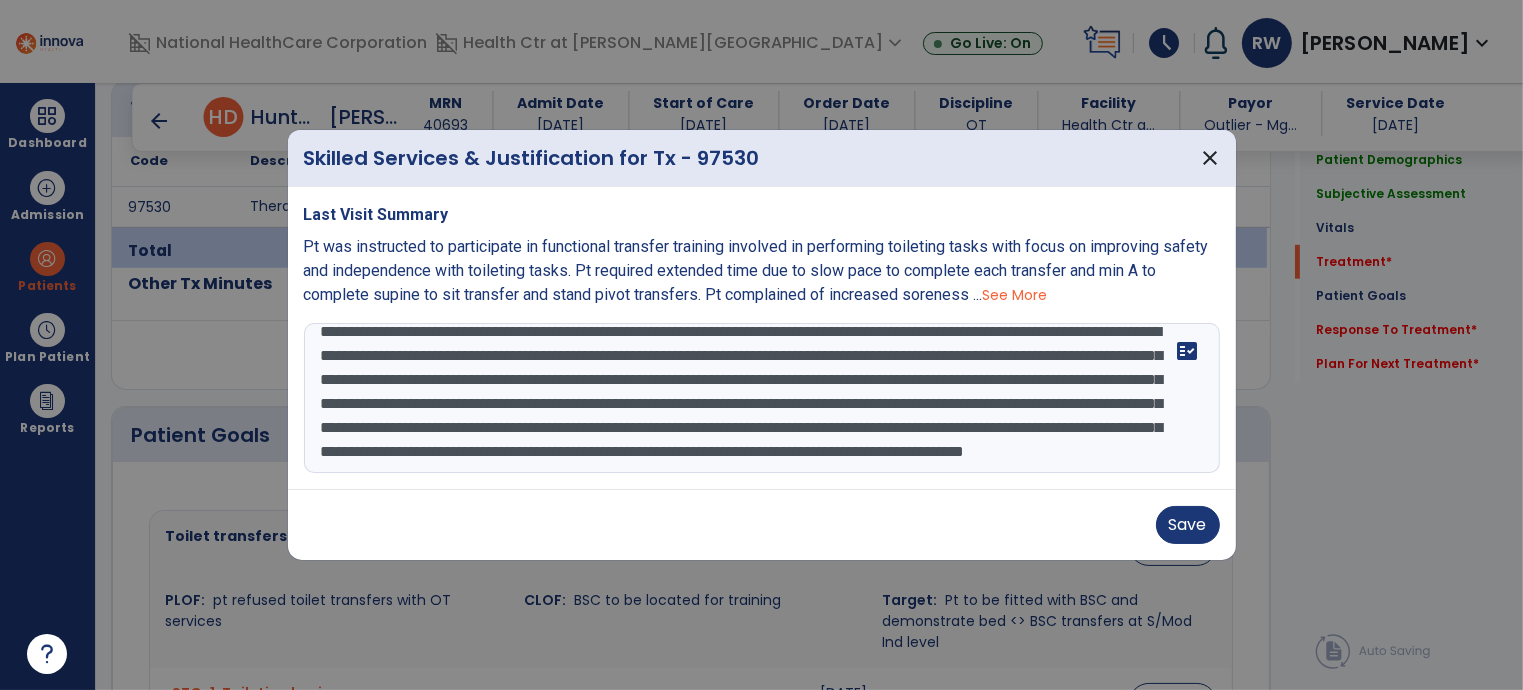 scroll, scrollTop: 88, scrollLeft: 0, axis: vertical 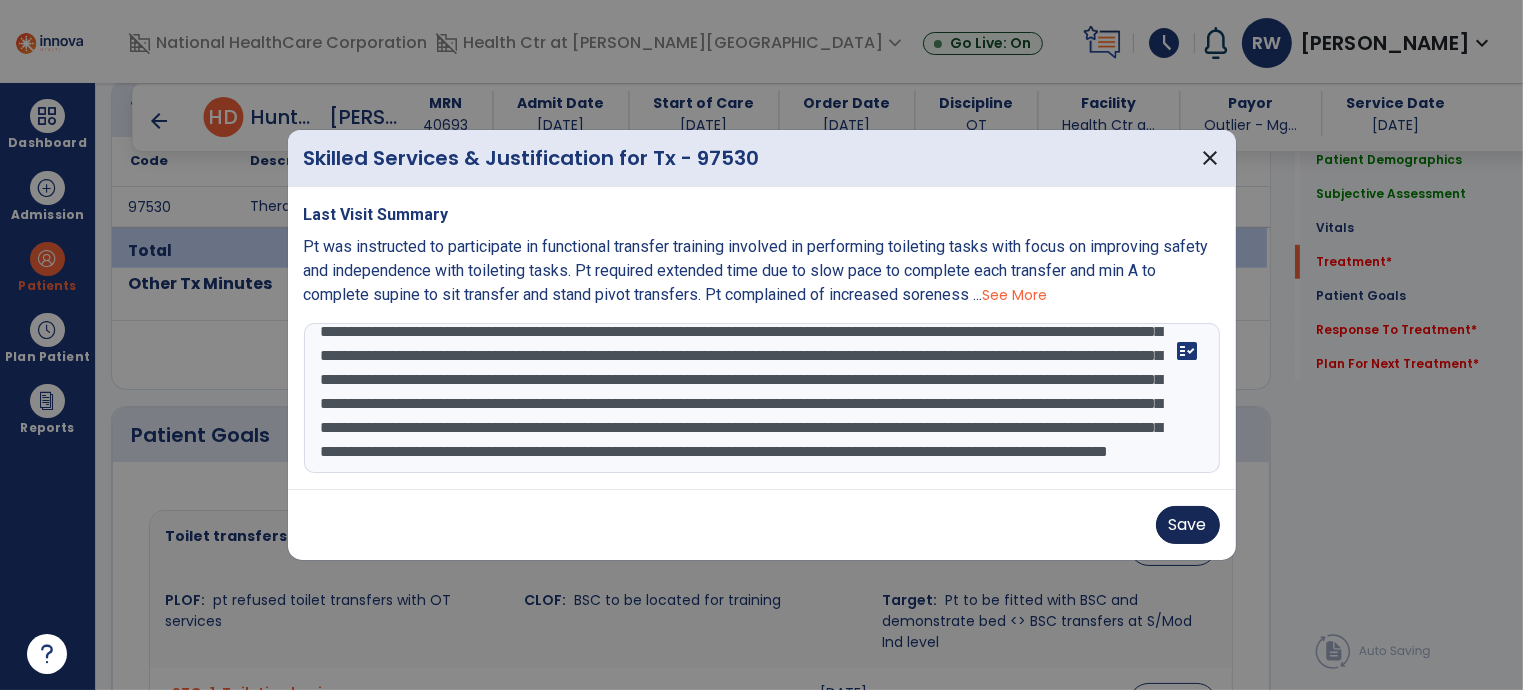type on "**********" 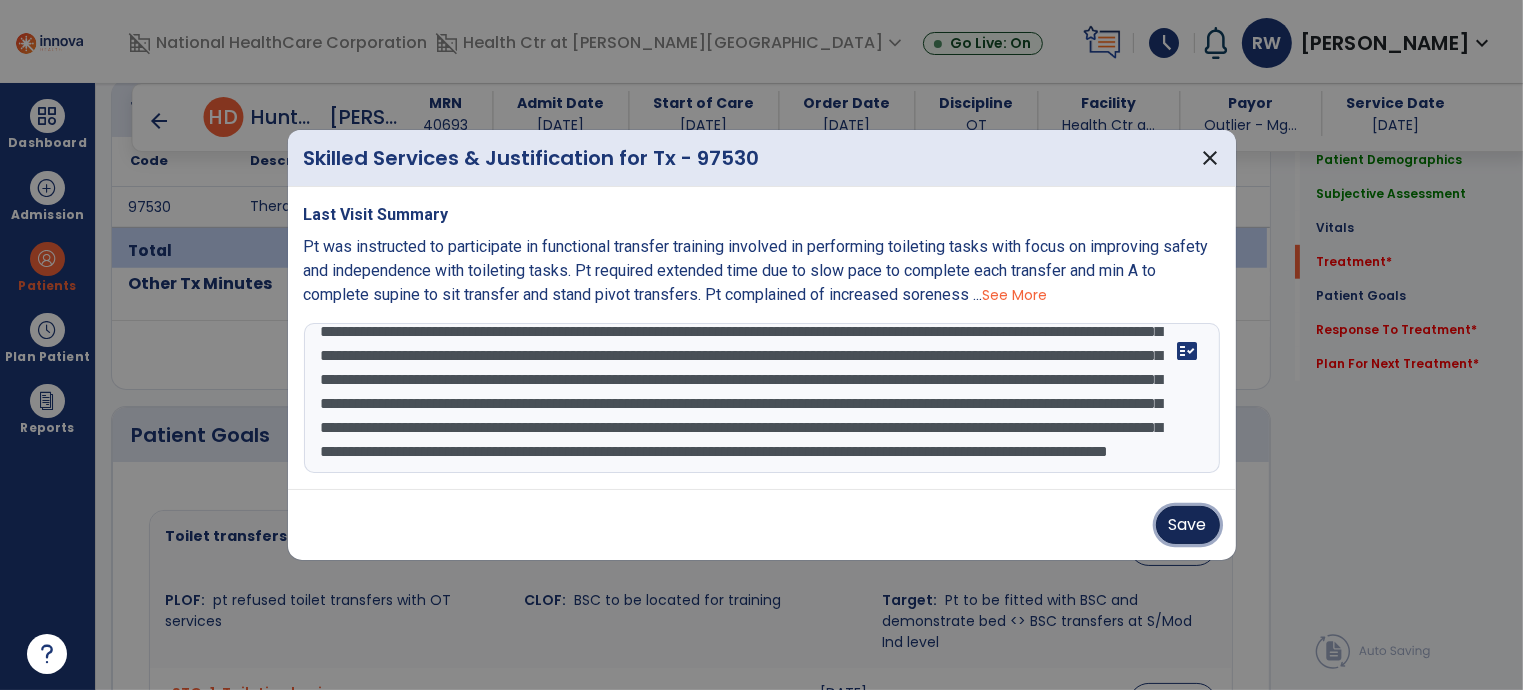 click on "Save" at bounding box center [1188, 525] 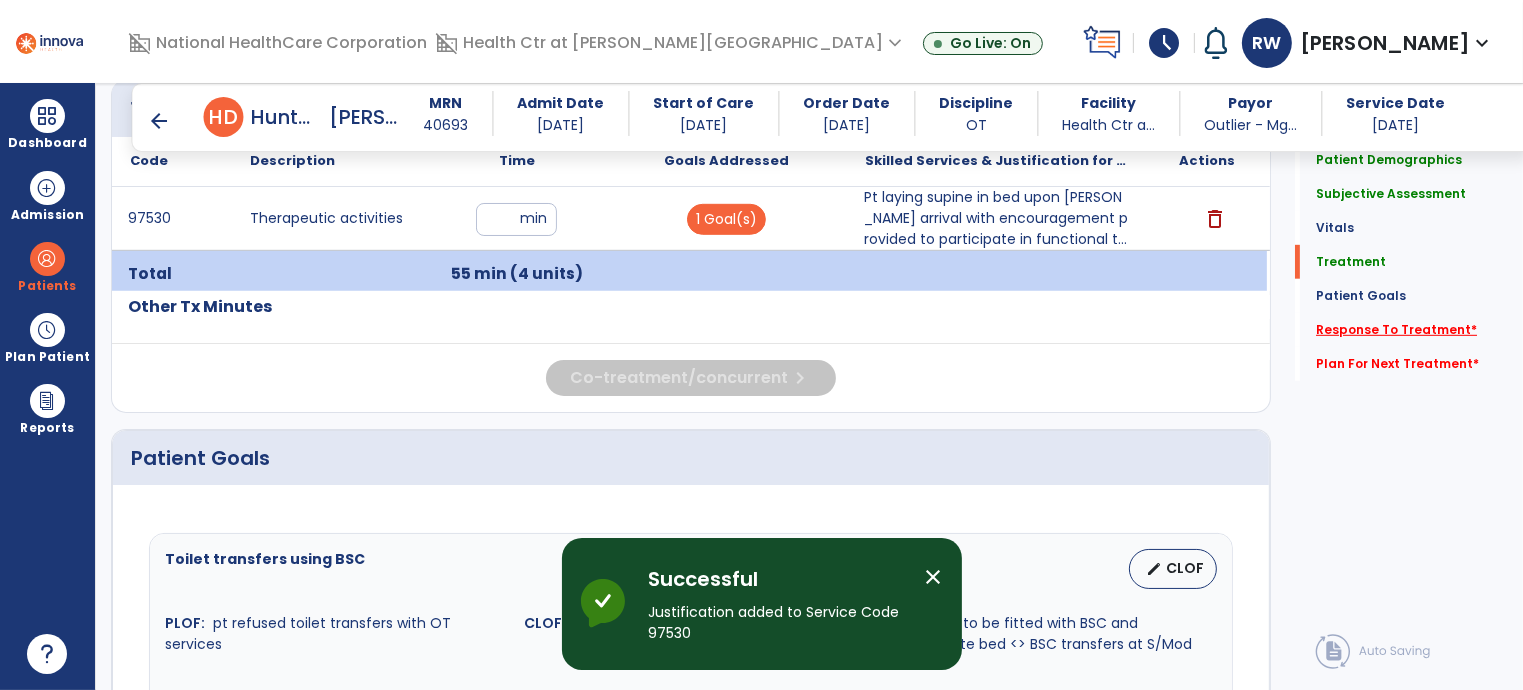 click on "Response To Treatment   *" 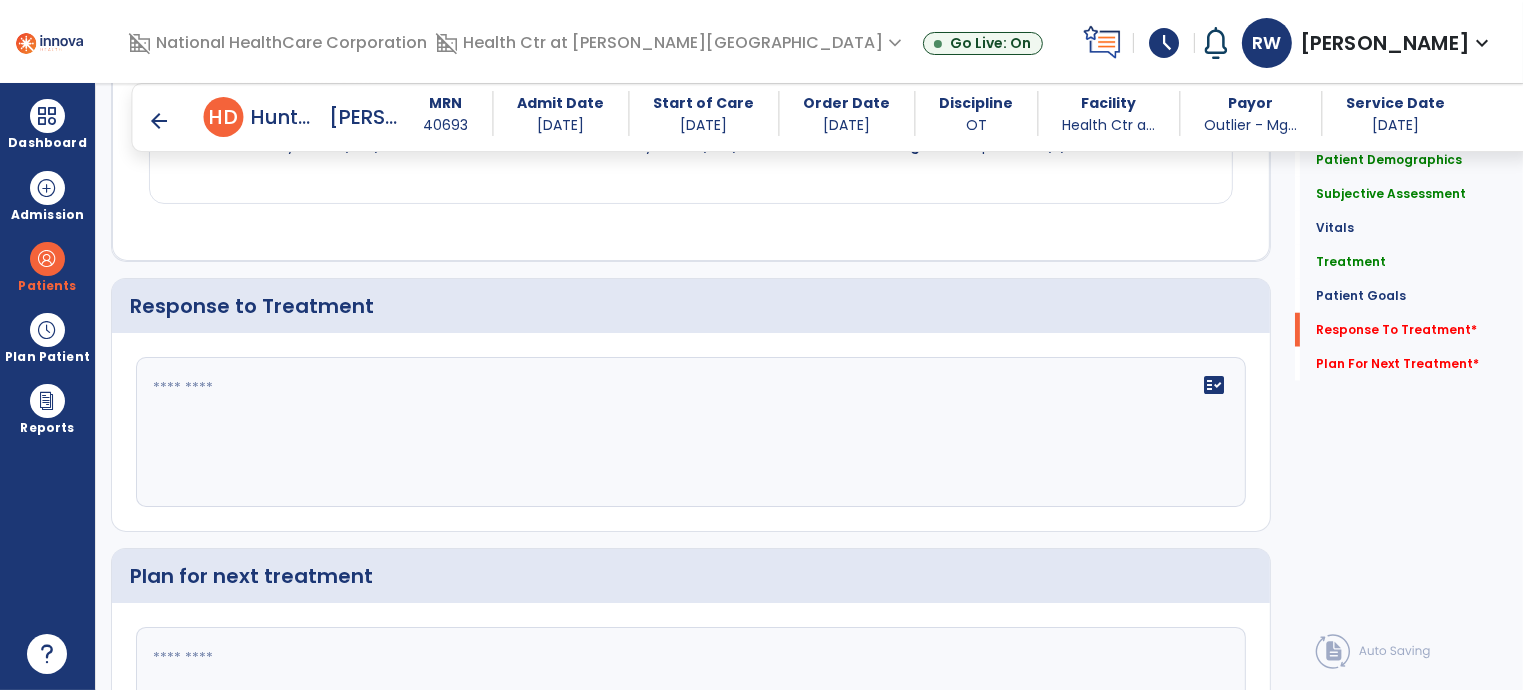 scroll, scrollTop: 1983, scrollLeft: 0, axis: vertical 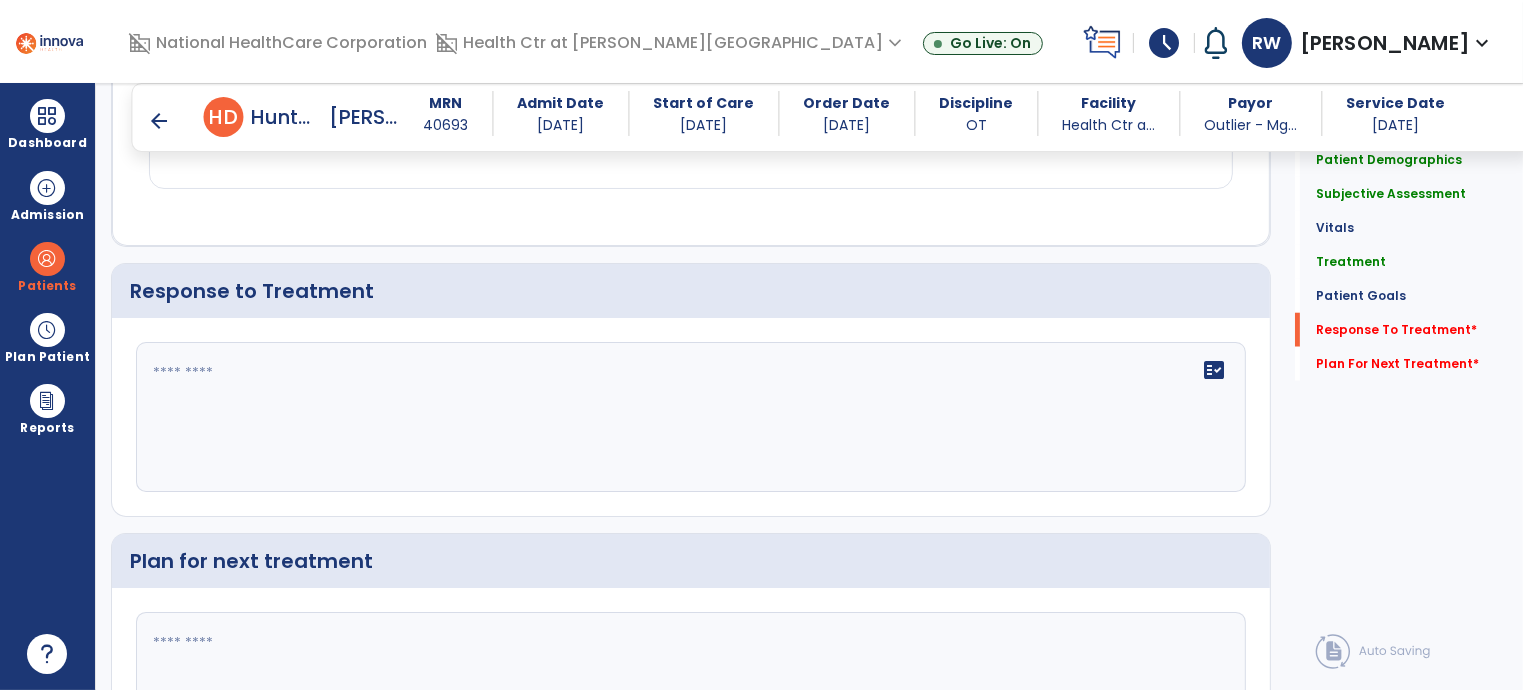 click on "fact_check" 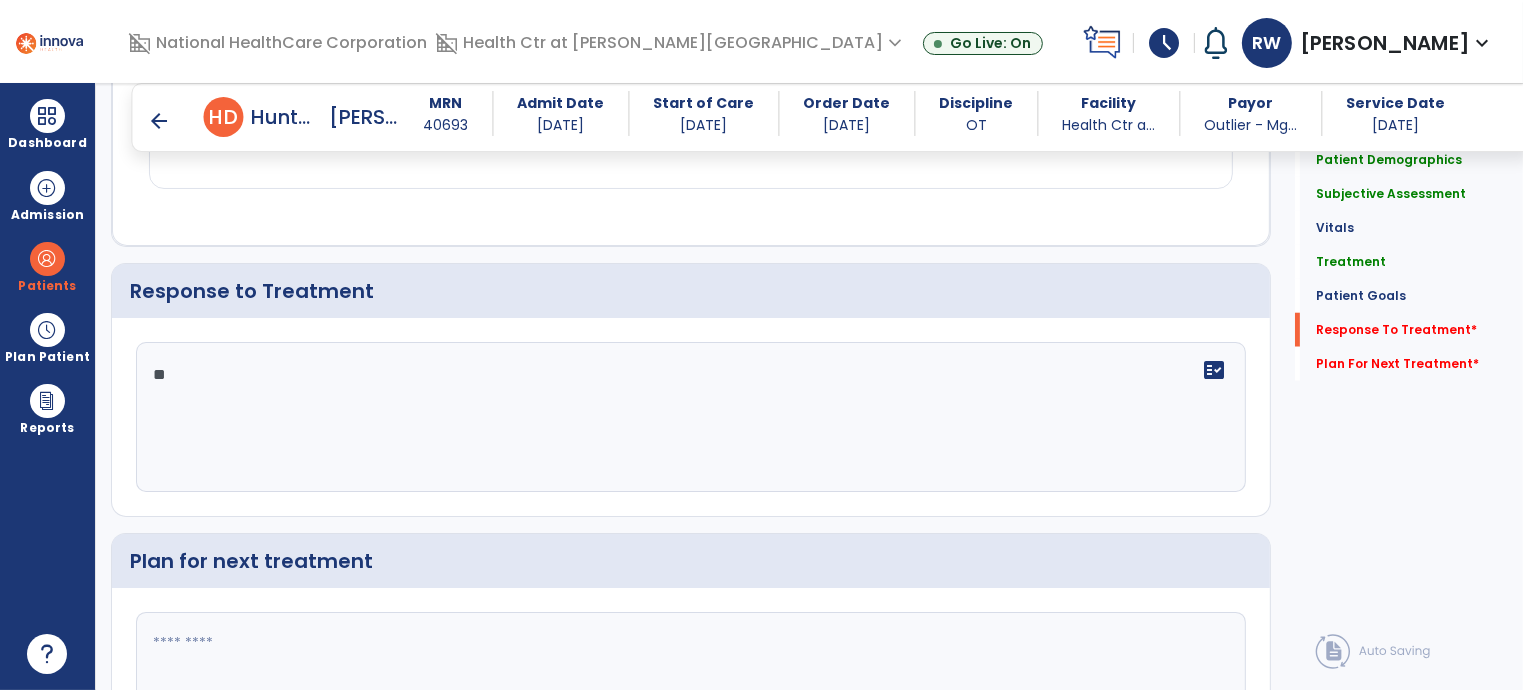 type on "*" 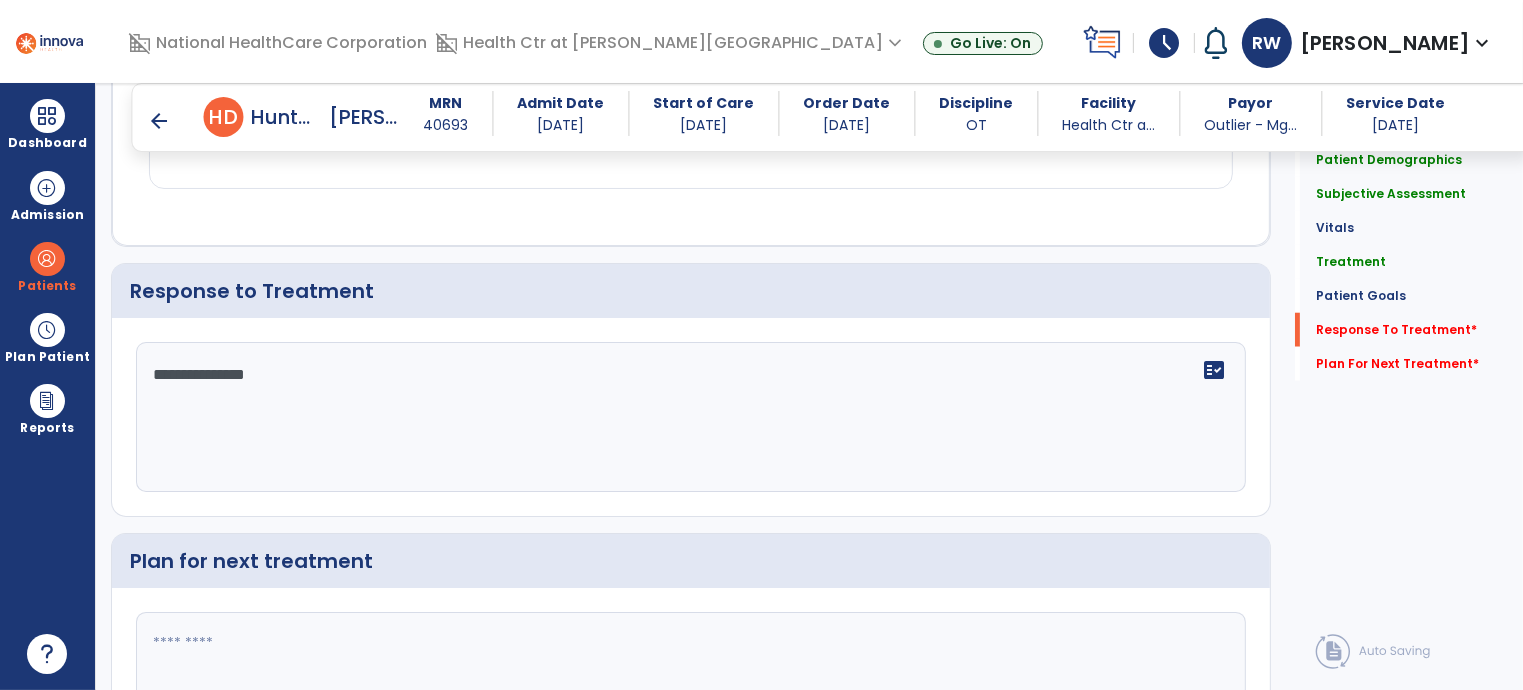 type on "**********" 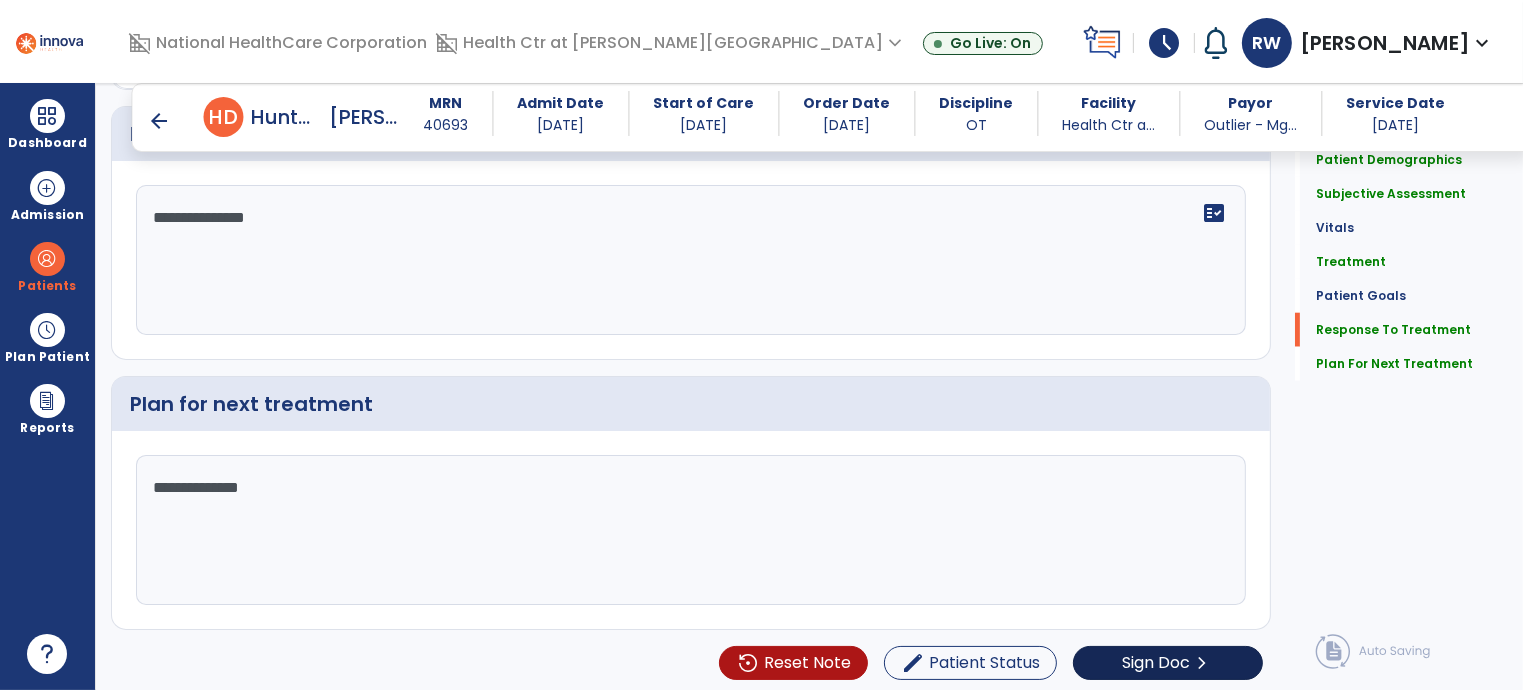 scroll, scrollTop: 2140, scrollLeft: 0, axis: vertical 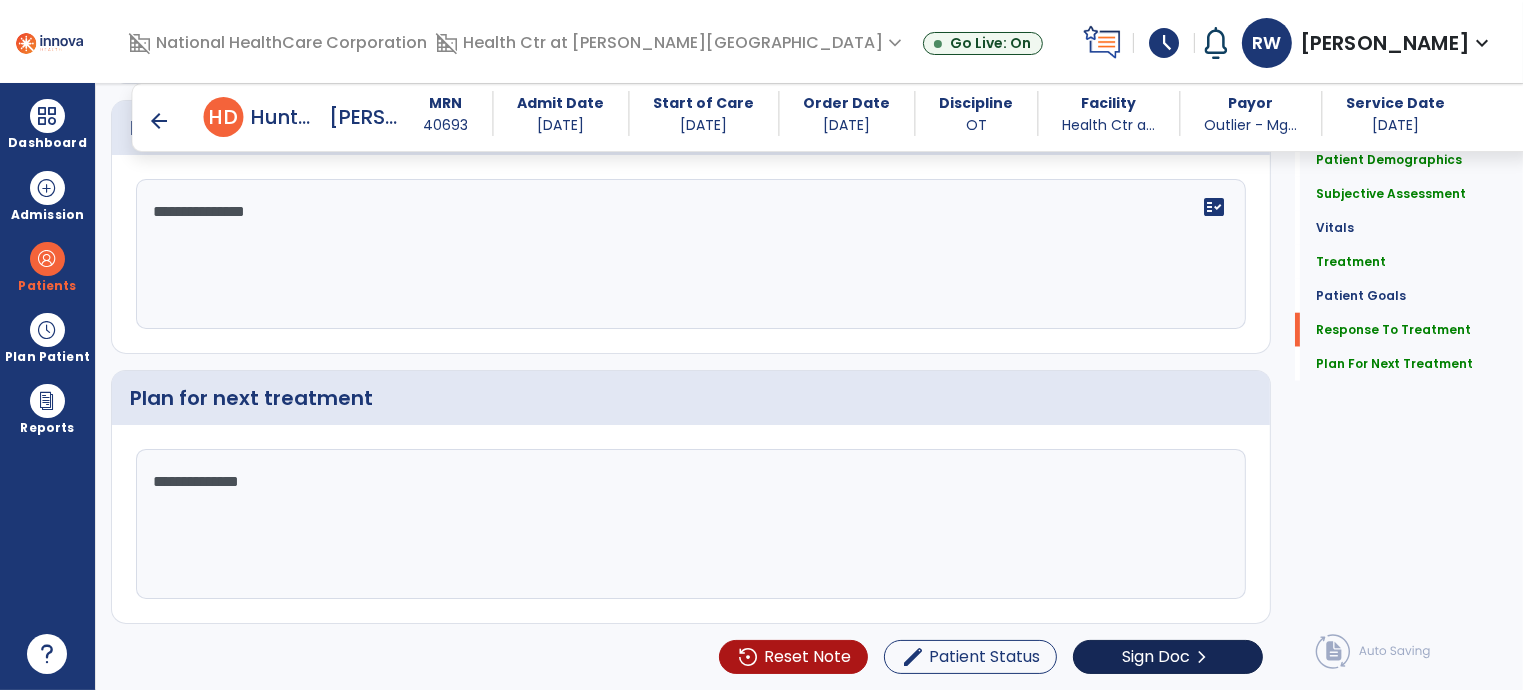 type on "**********" 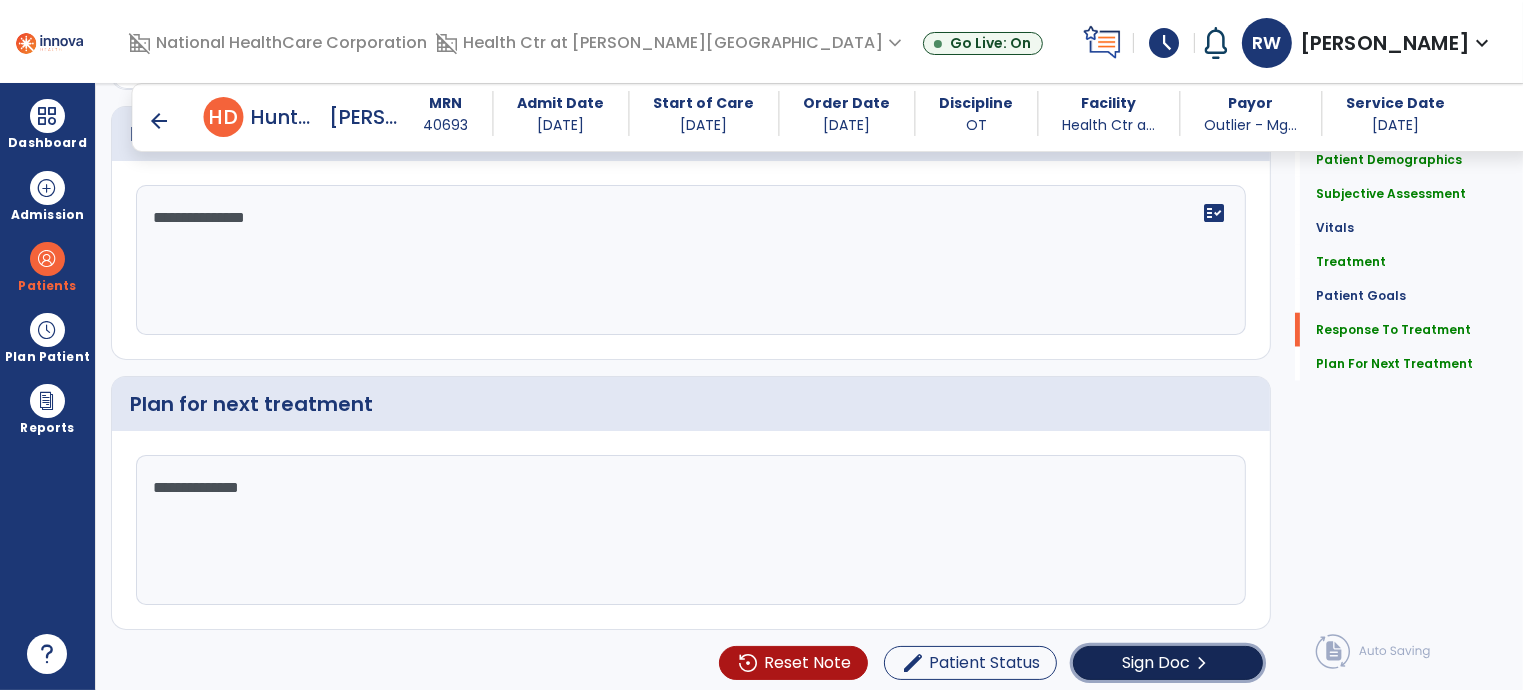 click on "Sign Doc" 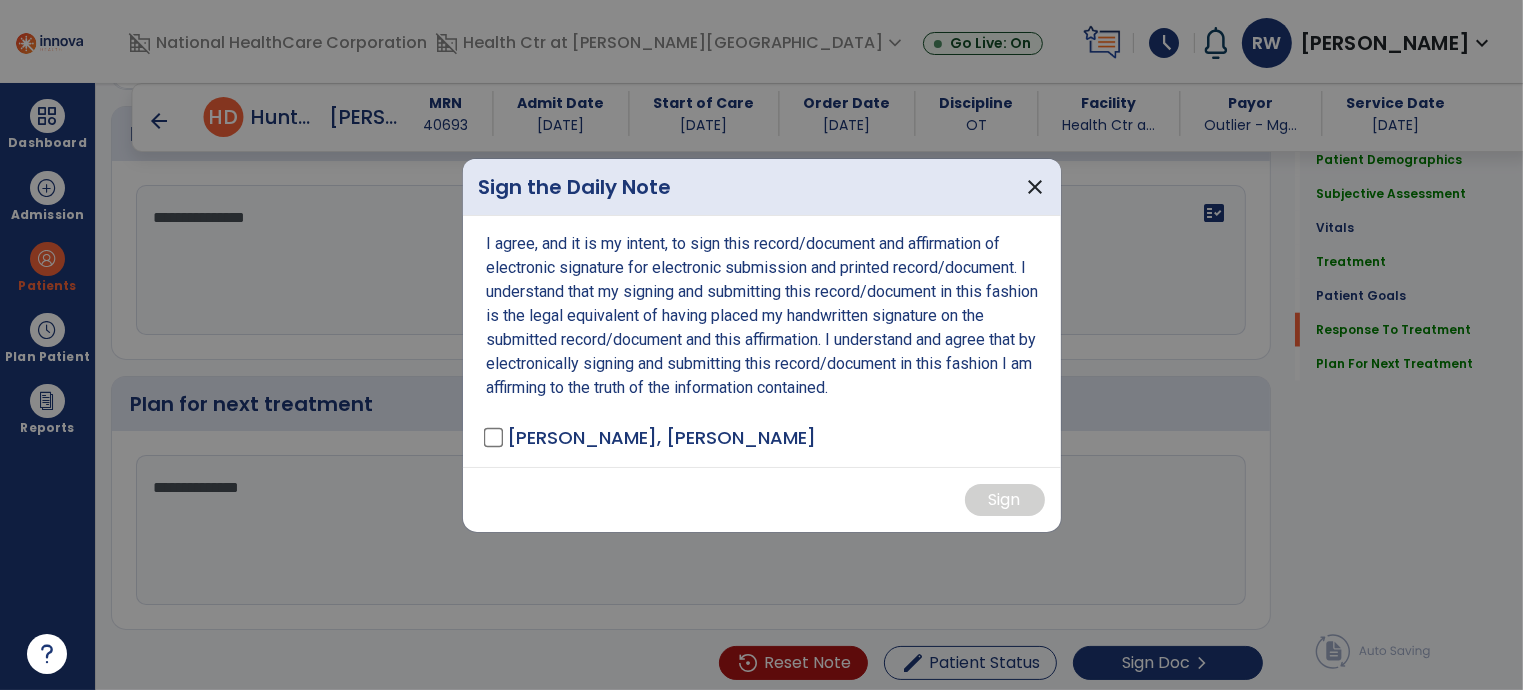 click on "[PERSON_NAME], [PERSON_NAME]" at bounding box center (662, 437) 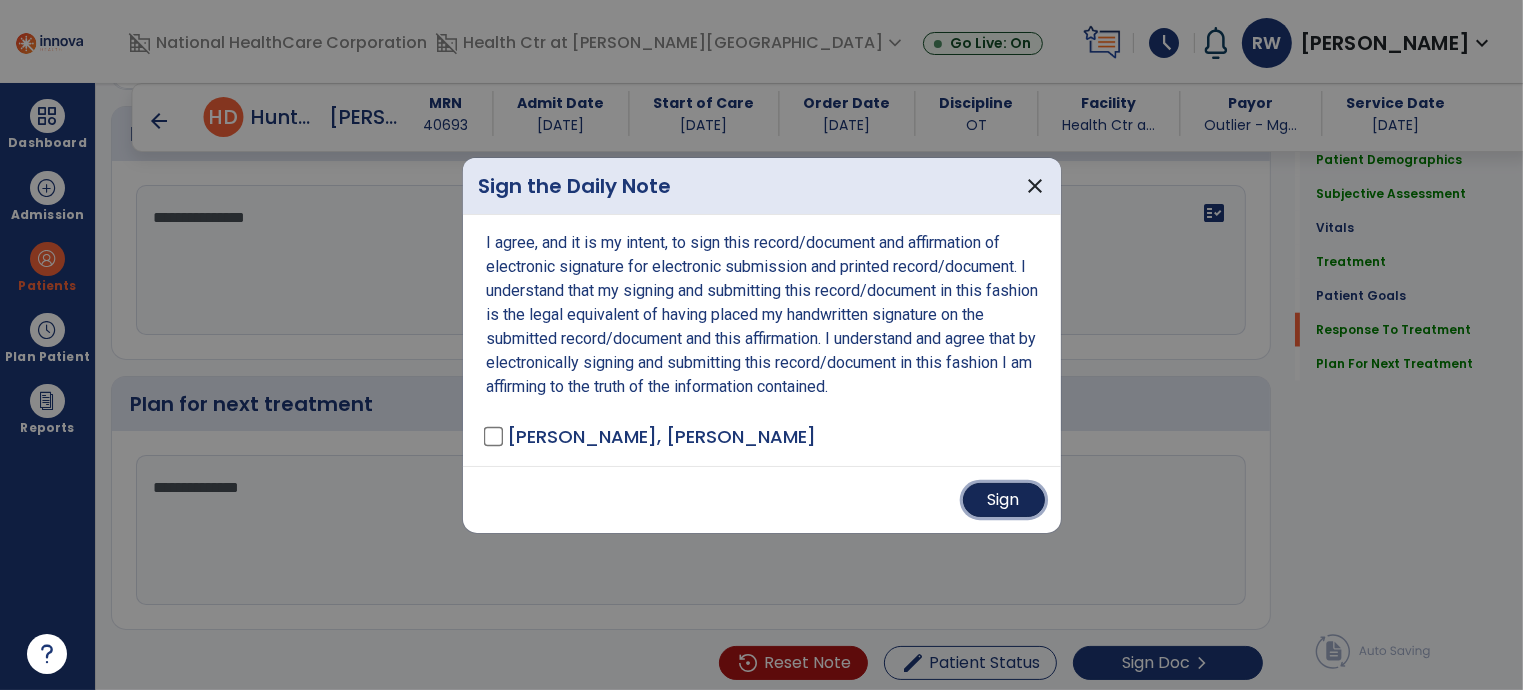 click on "Sign" at bounding box center [1004, 500] 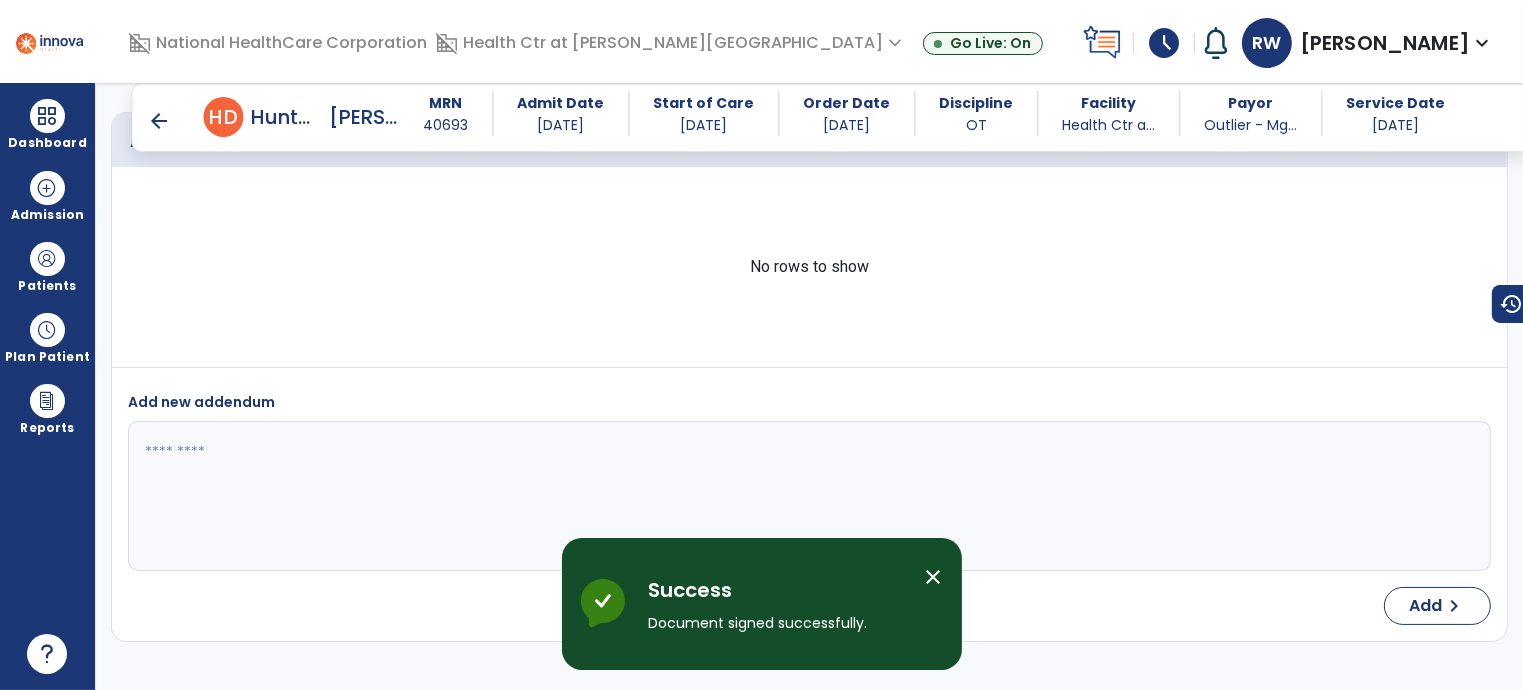 scroll, scrollTop: 3196, scrollLeft: 0, axis: vertical 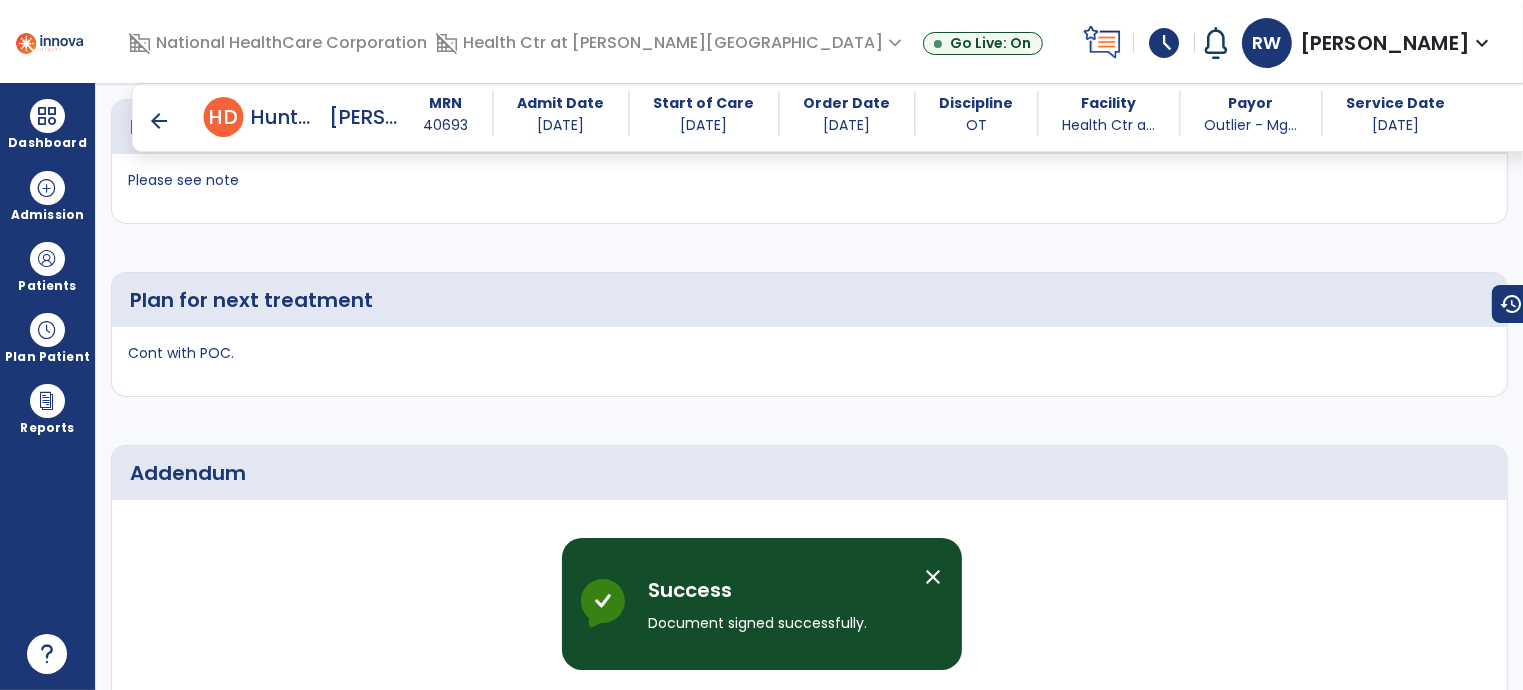 click on "arrow_back" at bounding box center [160, 121] 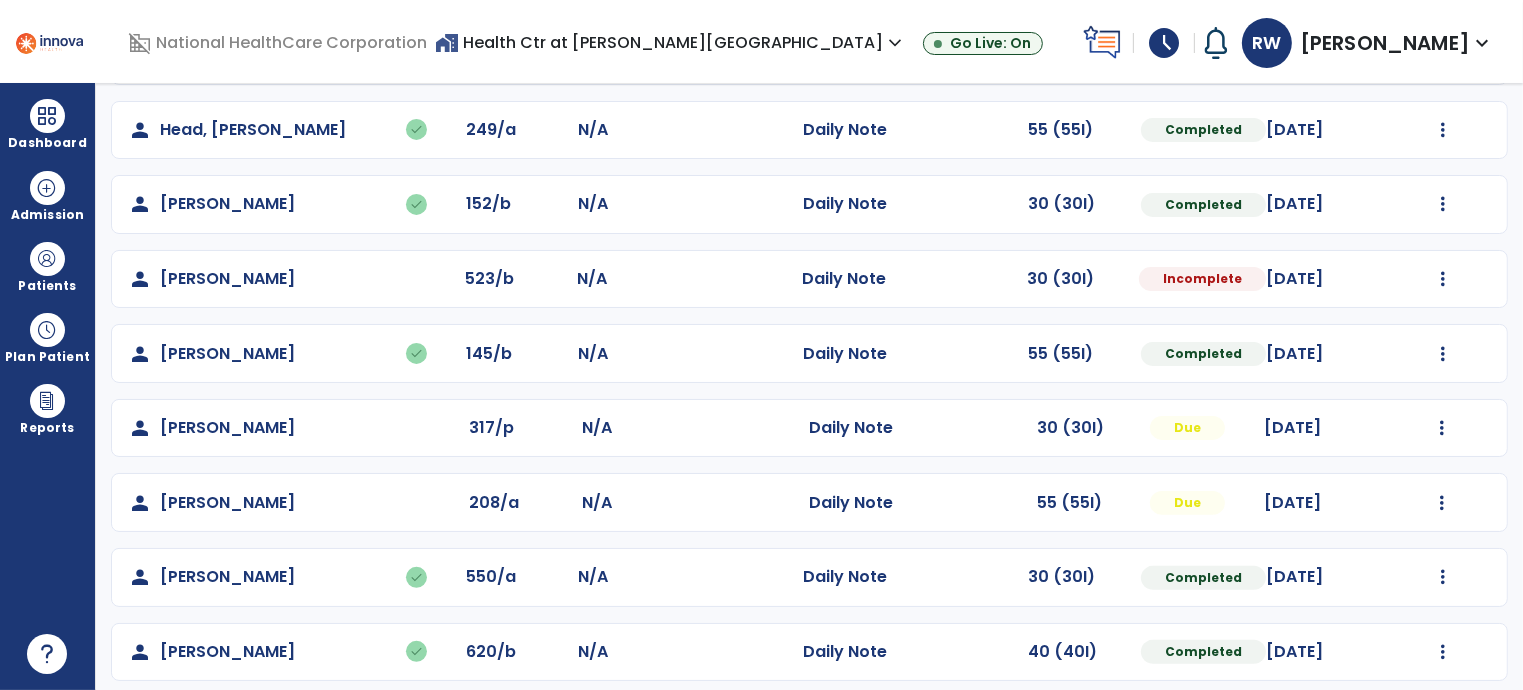 scroll, scrollTop: 532, scrollLeft: 0, axis: vertical 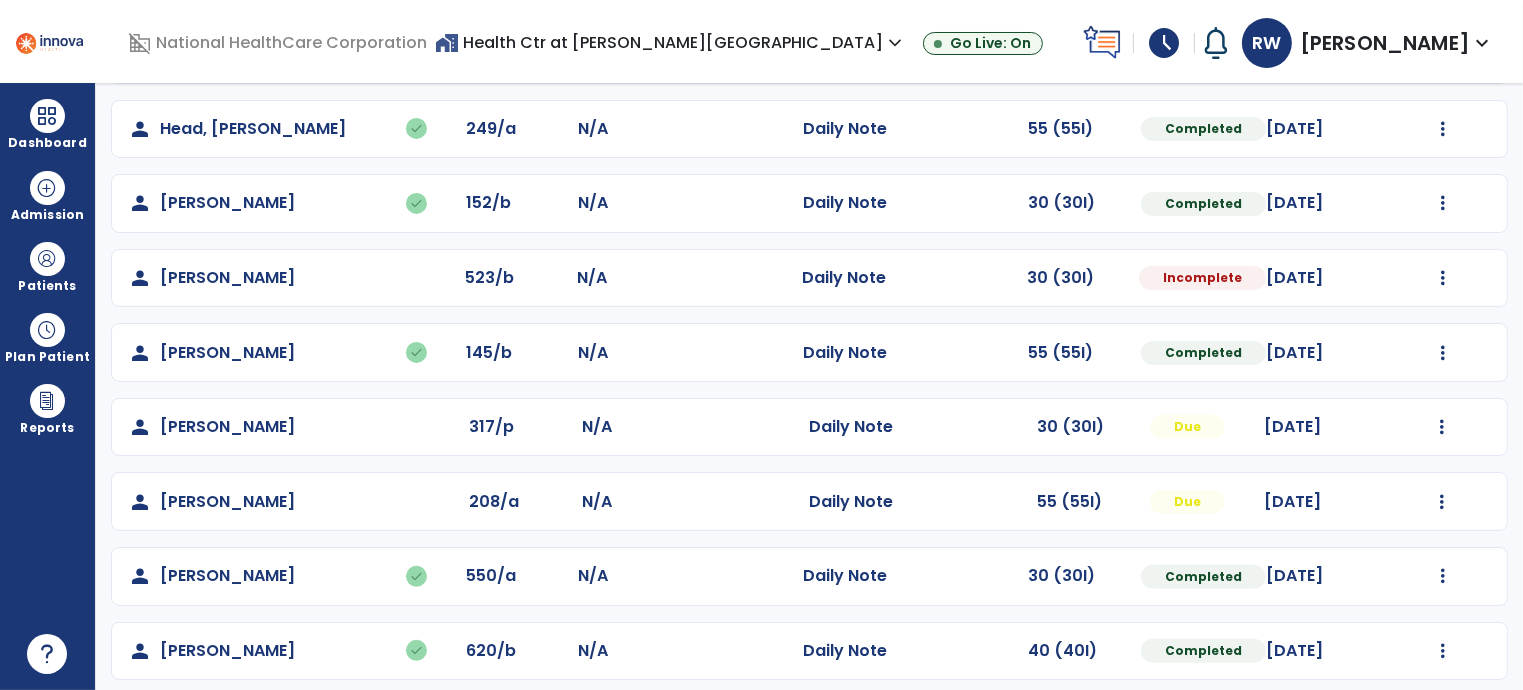 click on "schedule" at bounding box center [1164, 43] 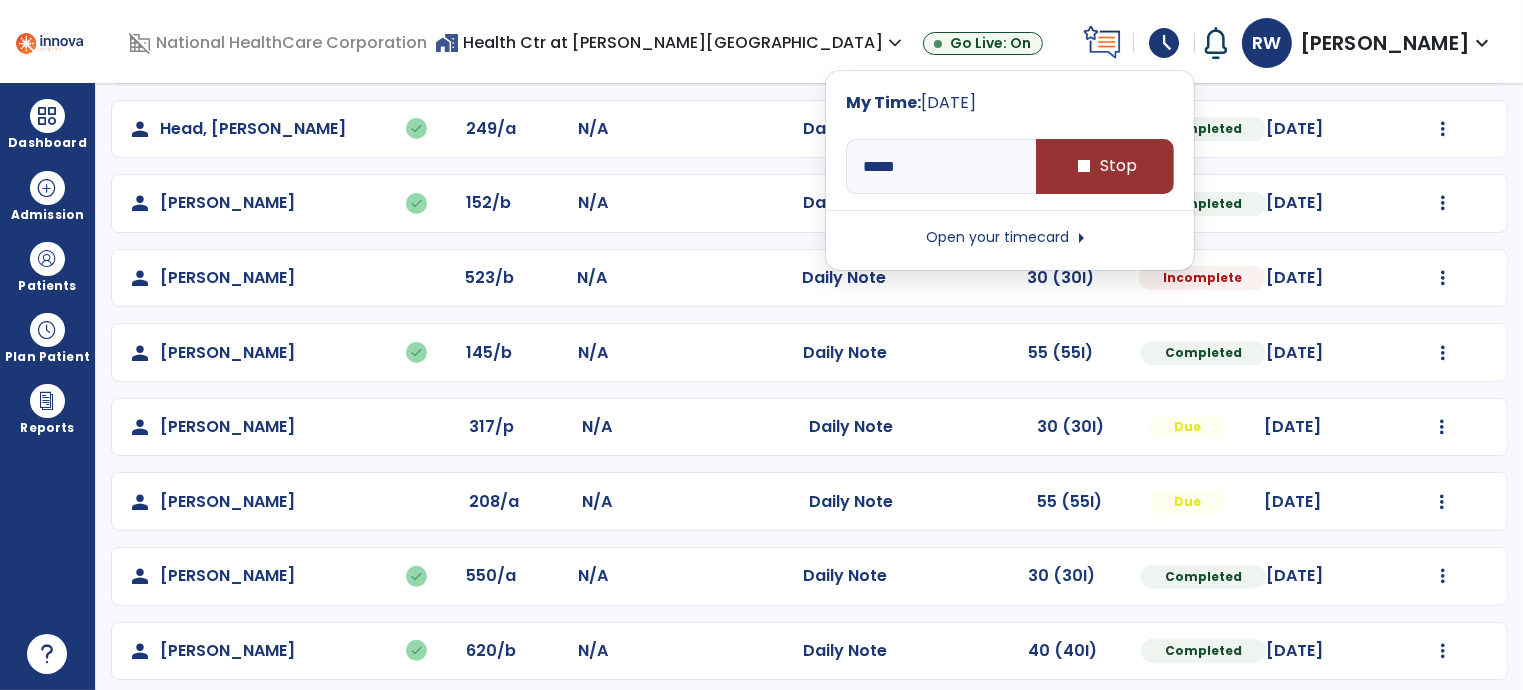 click on "stop  Stop" at bounding box center (1105, 166) 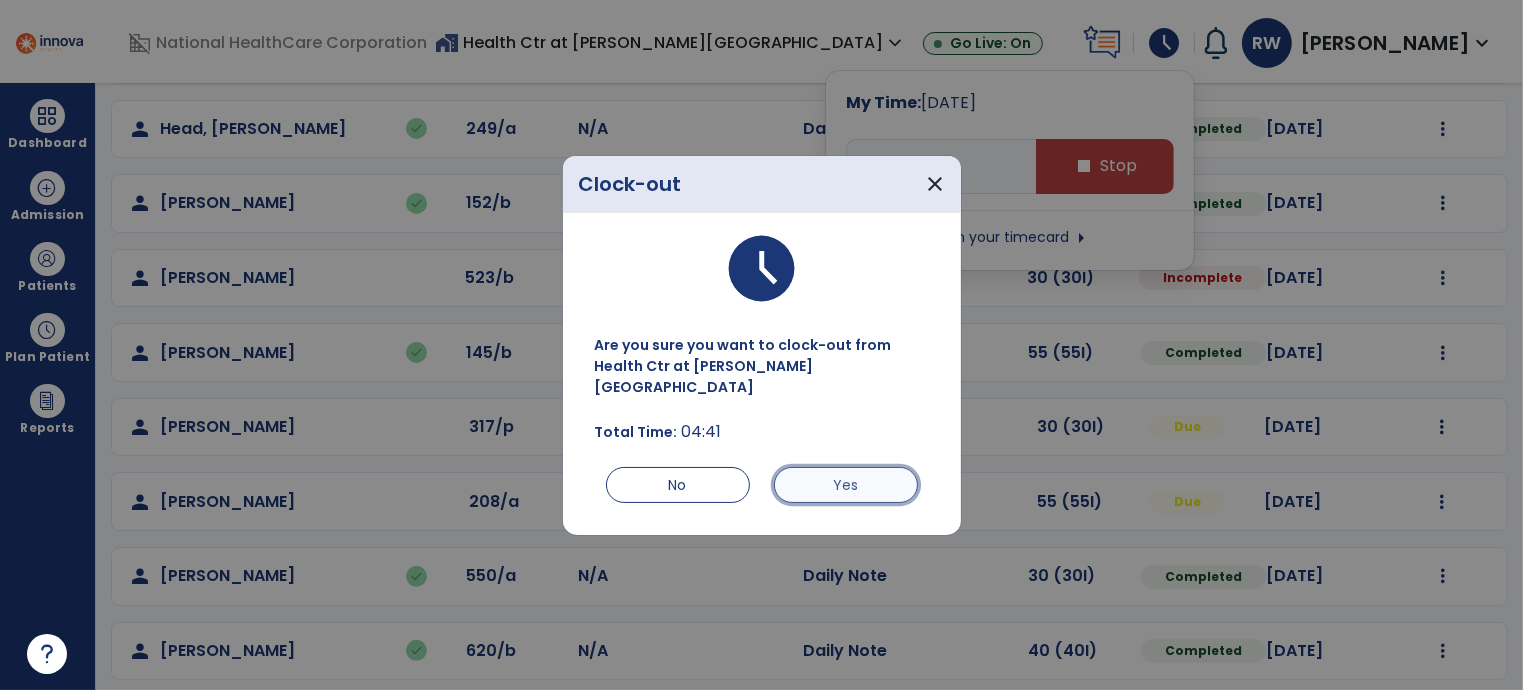 click on "Yes" at bounding box center [846, 485] 